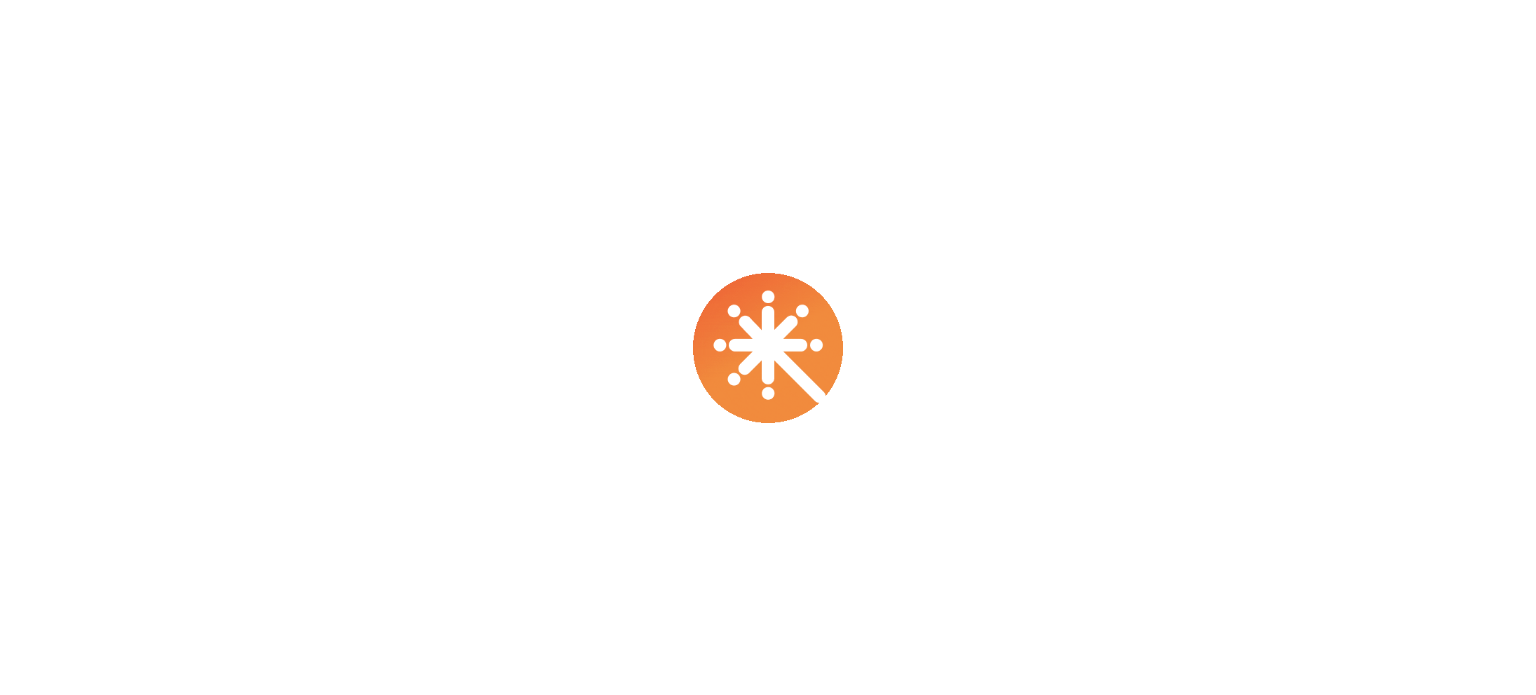 scroll, scrollTop: 0, scrollLeft: 0, axis: both 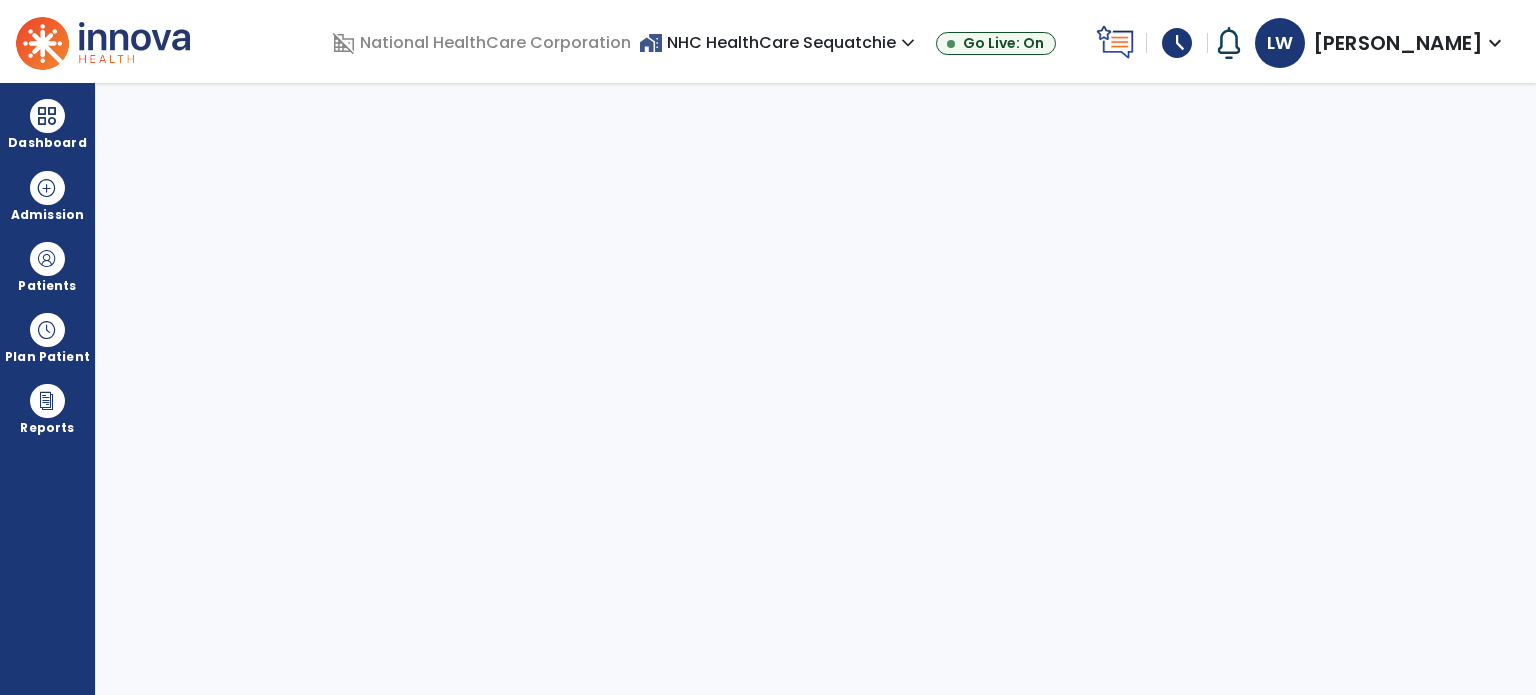 select on "****" 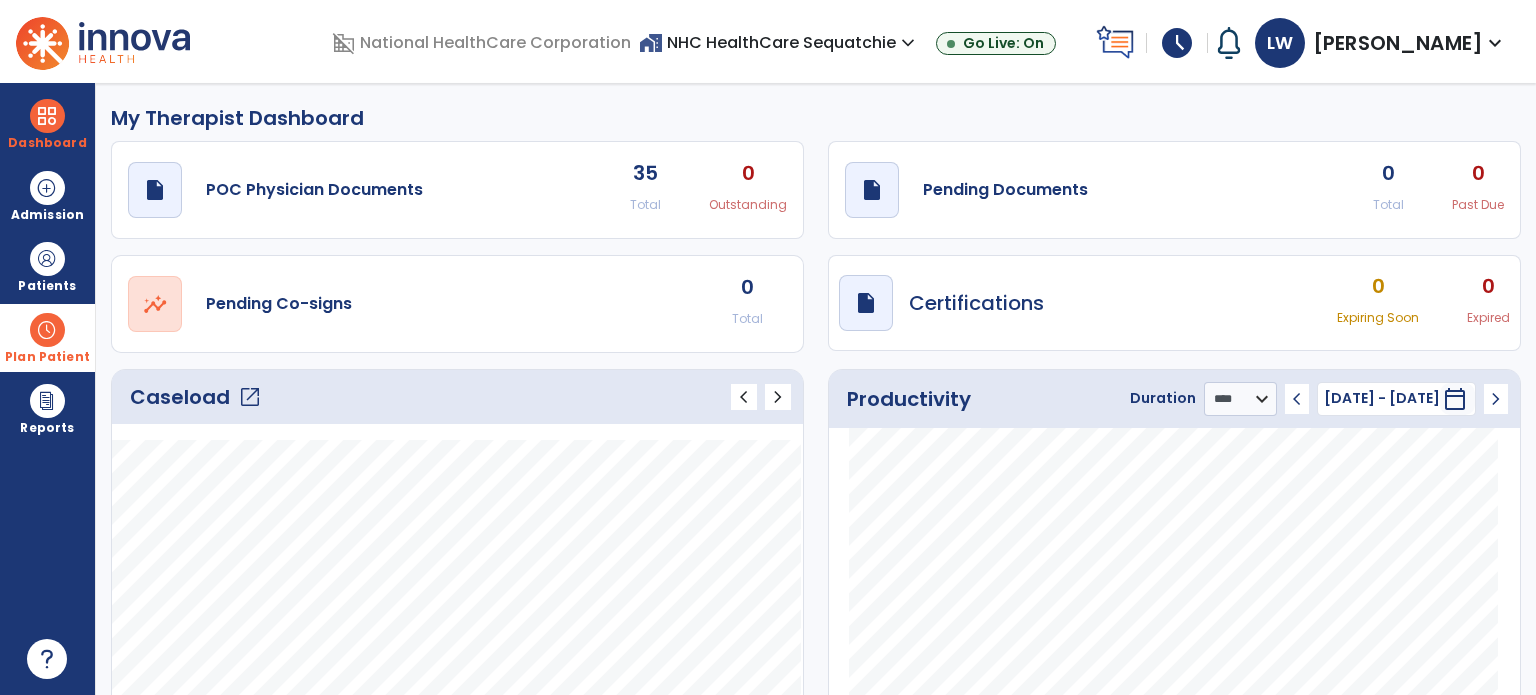 click at bounding box center (47, 330) 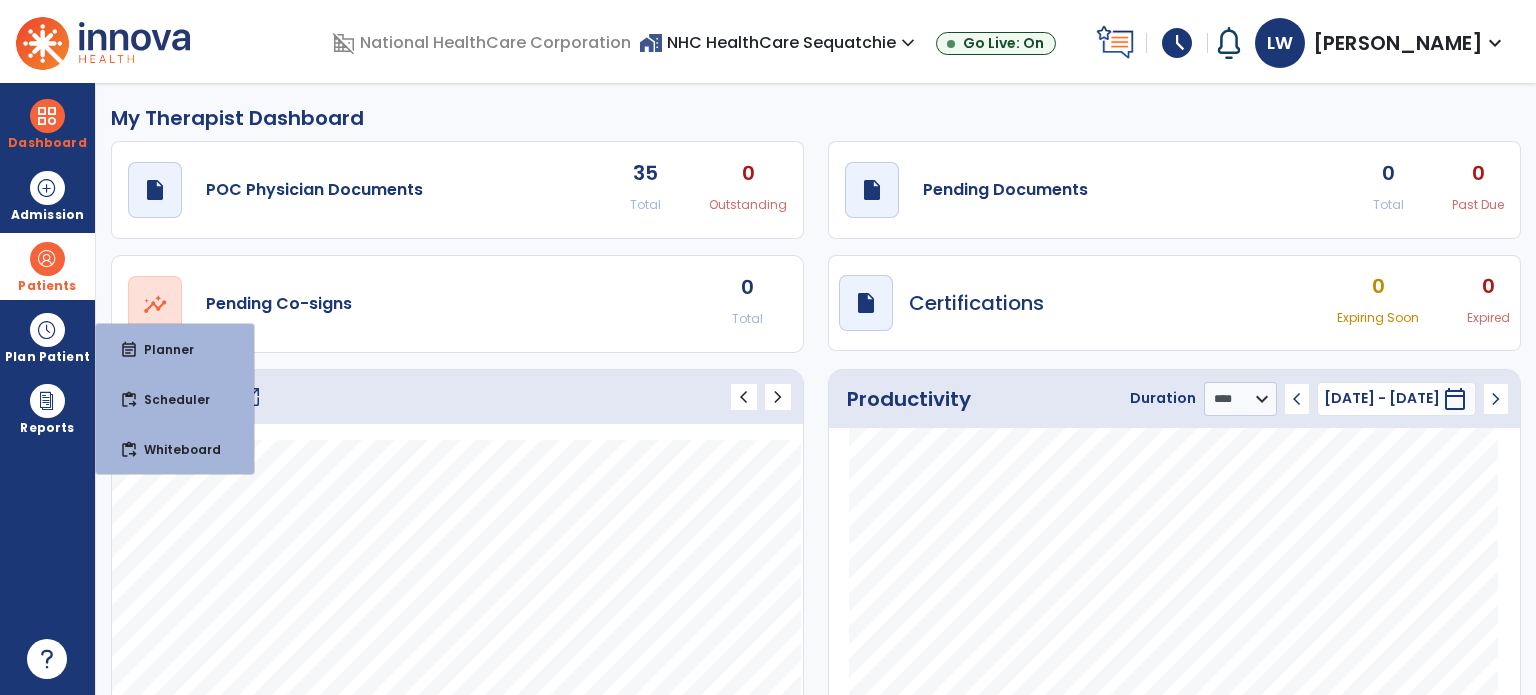 click on "Patients" at bounding box center [47, 266] 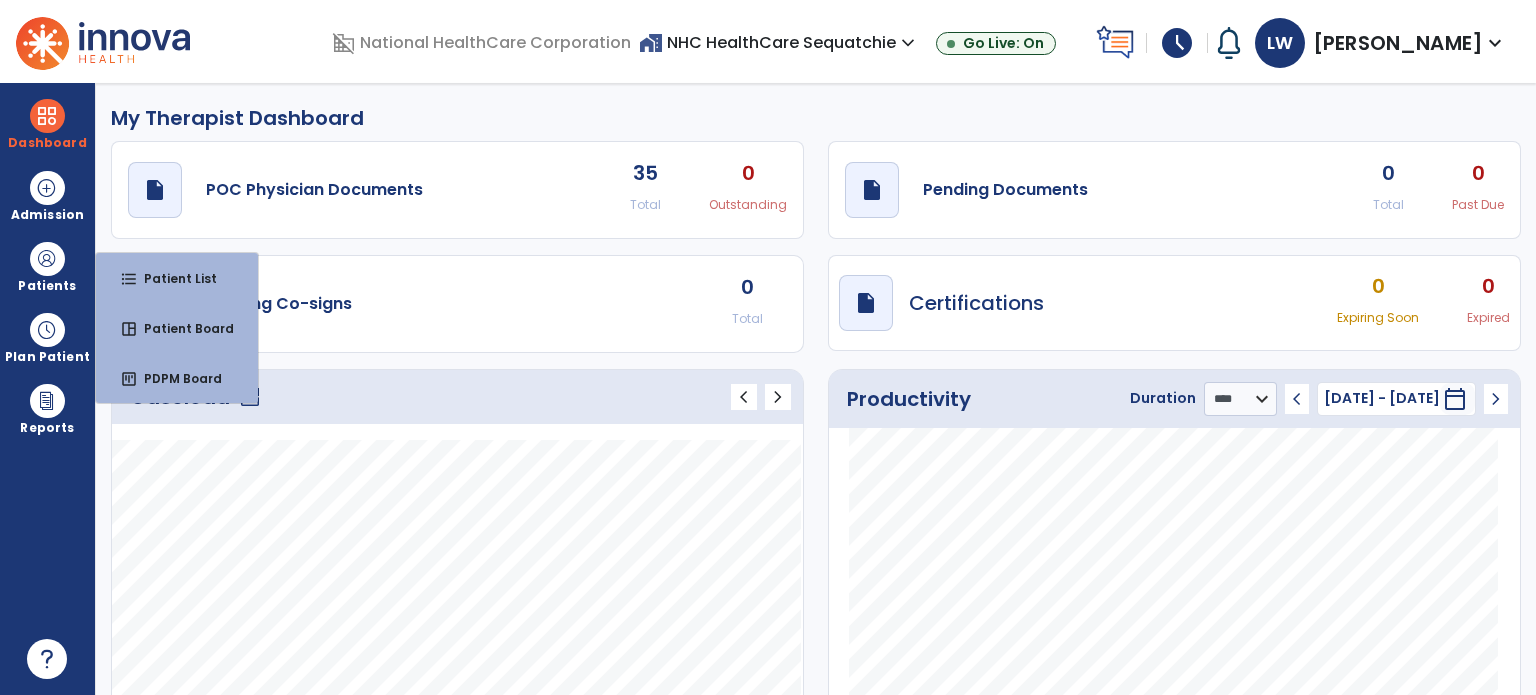 click on "draft   open_in_new  POC Physician Documents 35 Total 0 Outstanding  draft   open_in_new  Pending Documents 0 Total 0 Past Due  open_in_new  Pending Co-signs 0 Total  draft   open_in_new  Certifications 0 Expiring Soon 0 Expired" 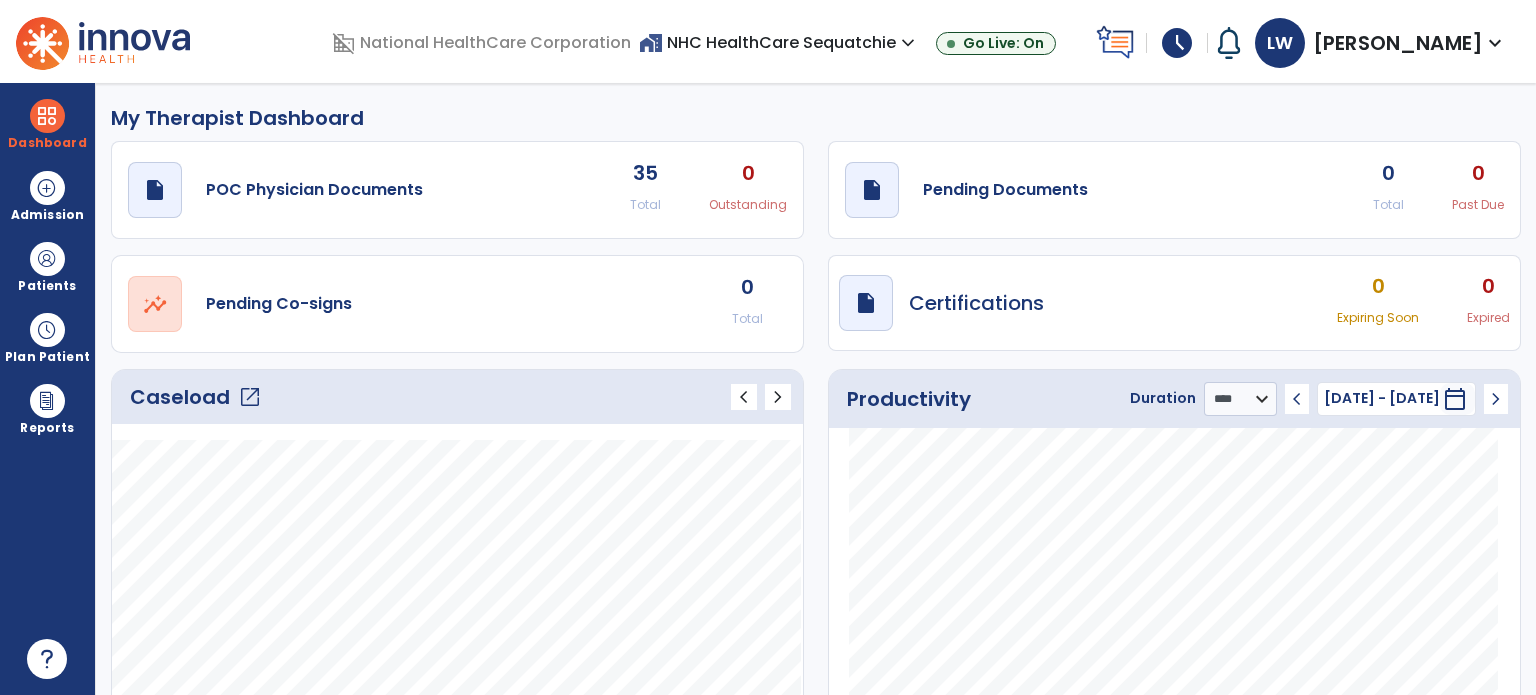 click on "draft   open_in_new  POC Physician Documents 35 Total 0 Outstanding  draft   open_in_new  Pending Documents 0 Total 0 Past Due  open_in_new  Pending Co-signs 0 Total  draft   open_in_new  Certifications 0 Expiring Soon 0 Expired" 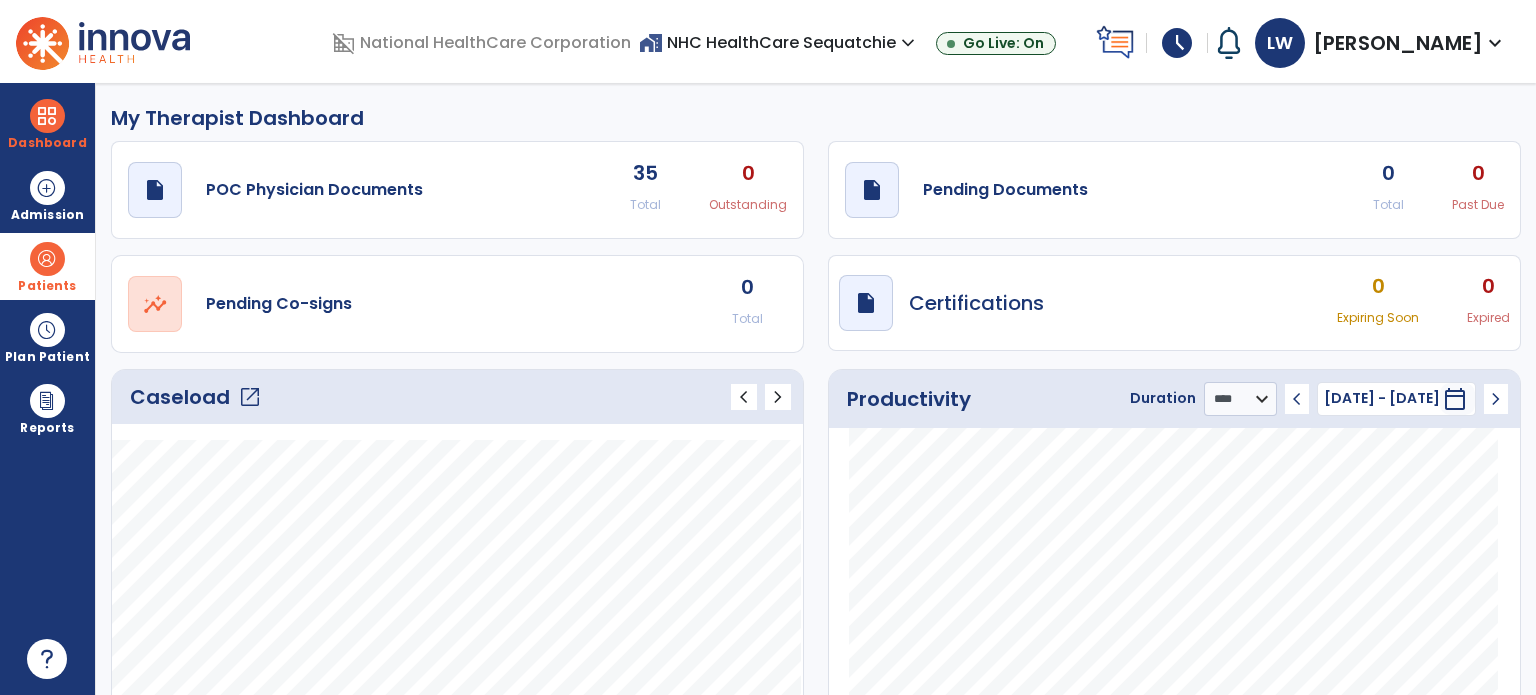 click at bounding box center (47, 259) 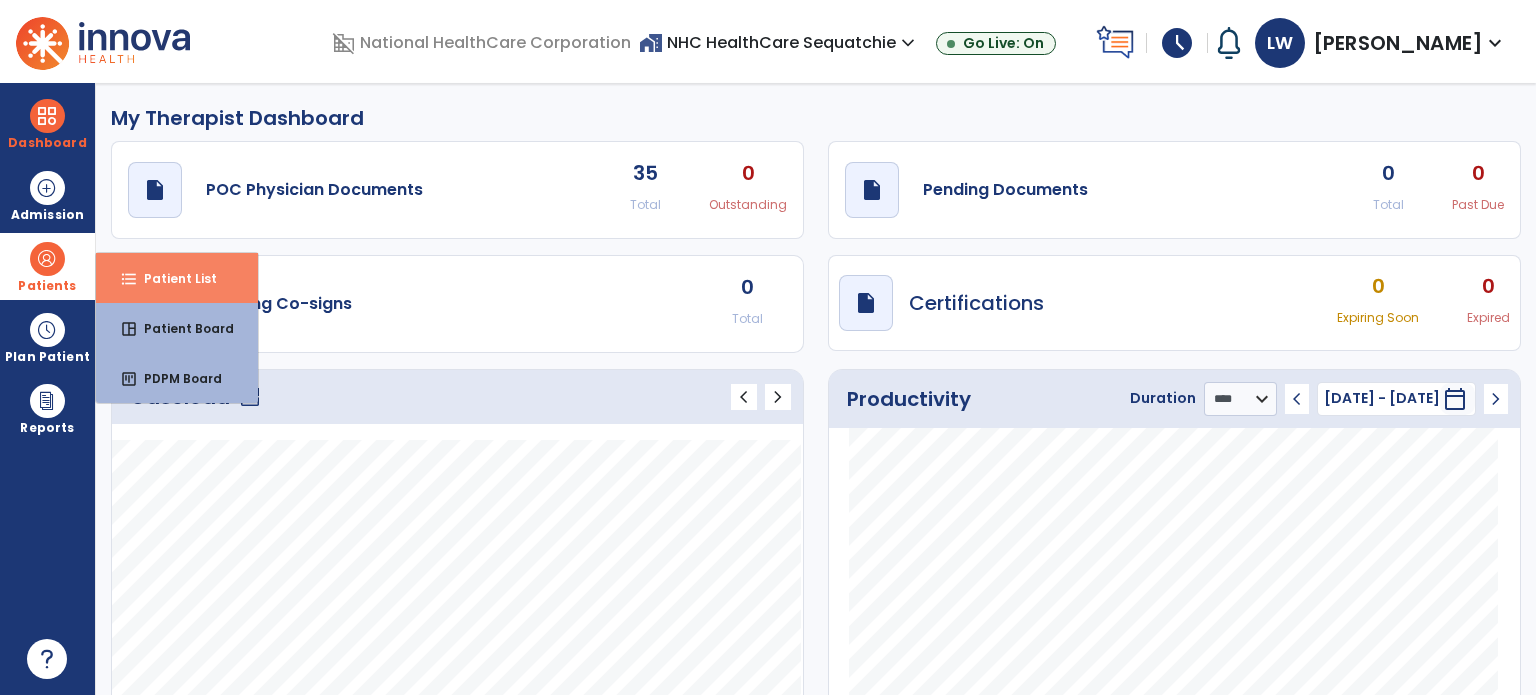 click on "format_list_bulleted" at bounding box center [129, 279] 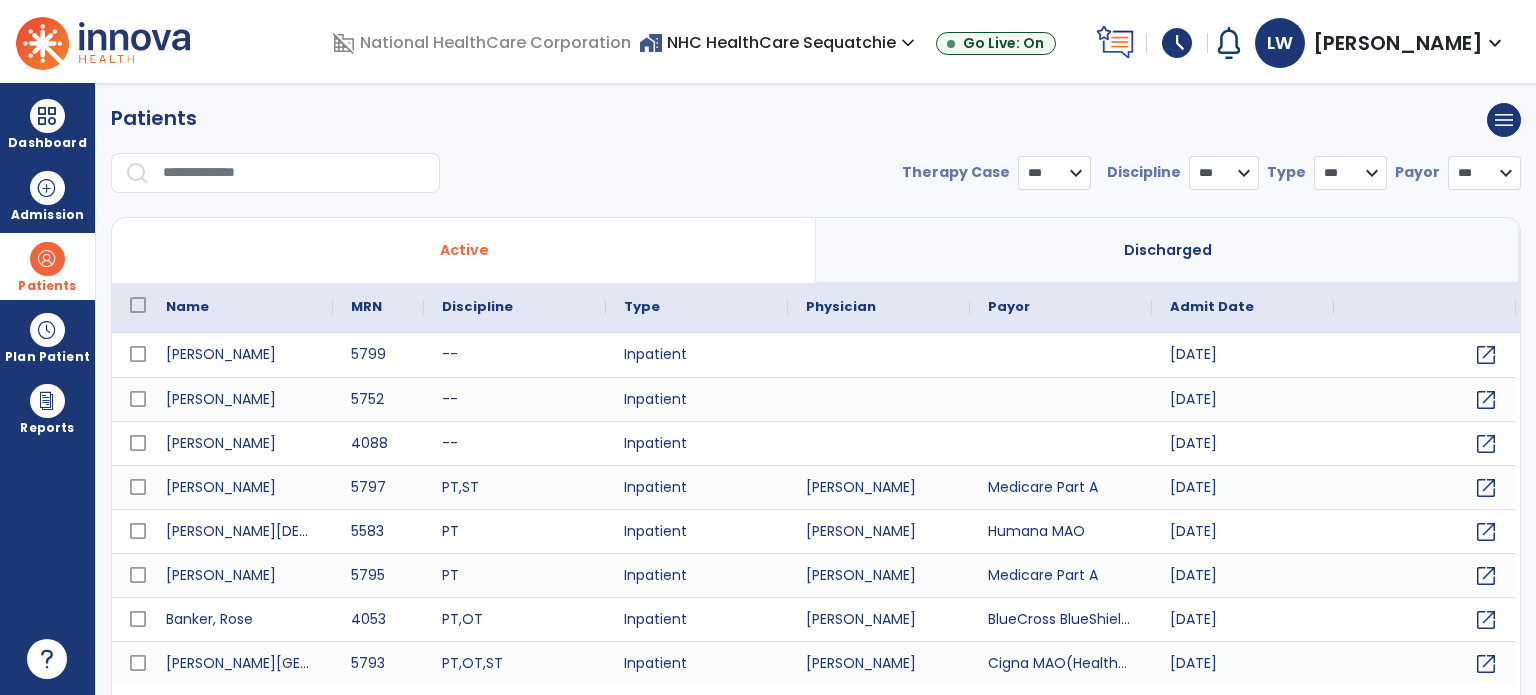 select on "***" 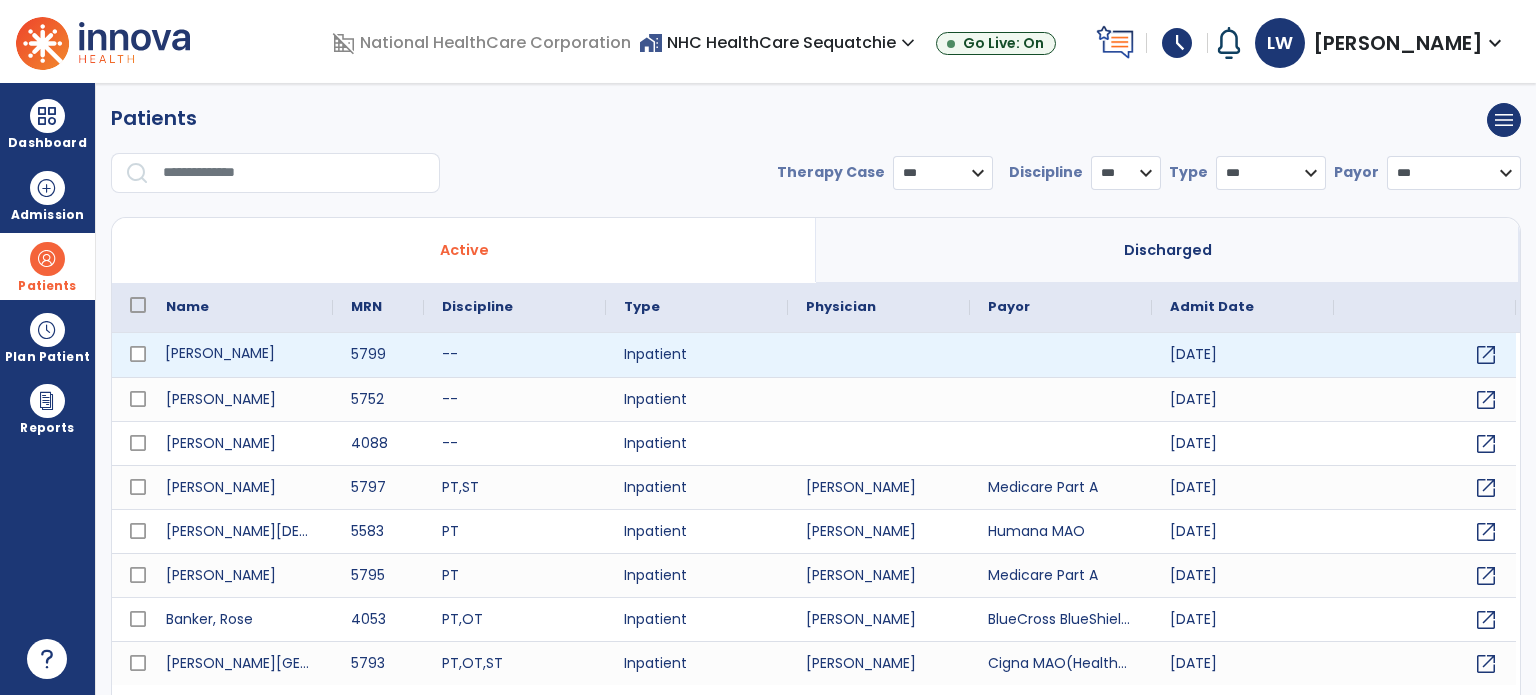 click on "[PERSON_NAME]" at bounding box center [240, 355] 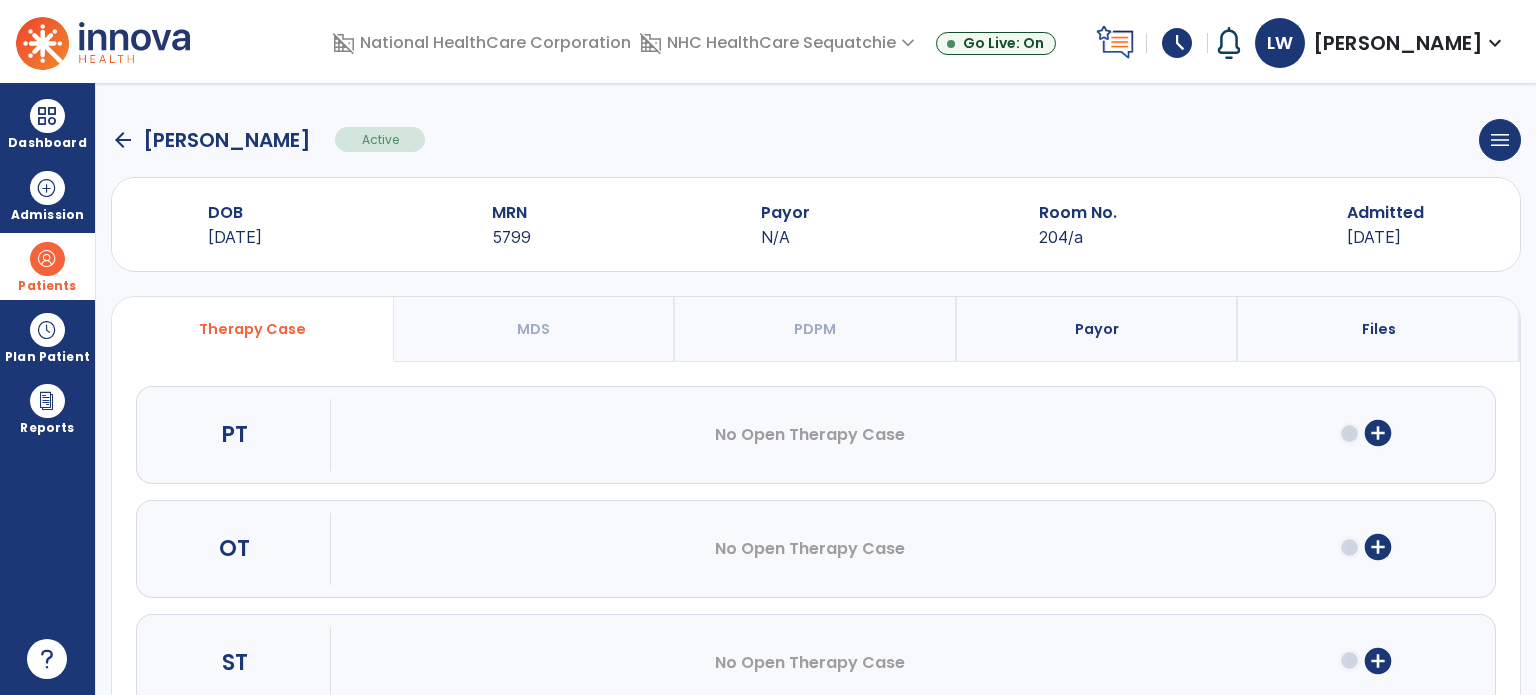 click on "add_circle" at bounding box center [1378, 433] 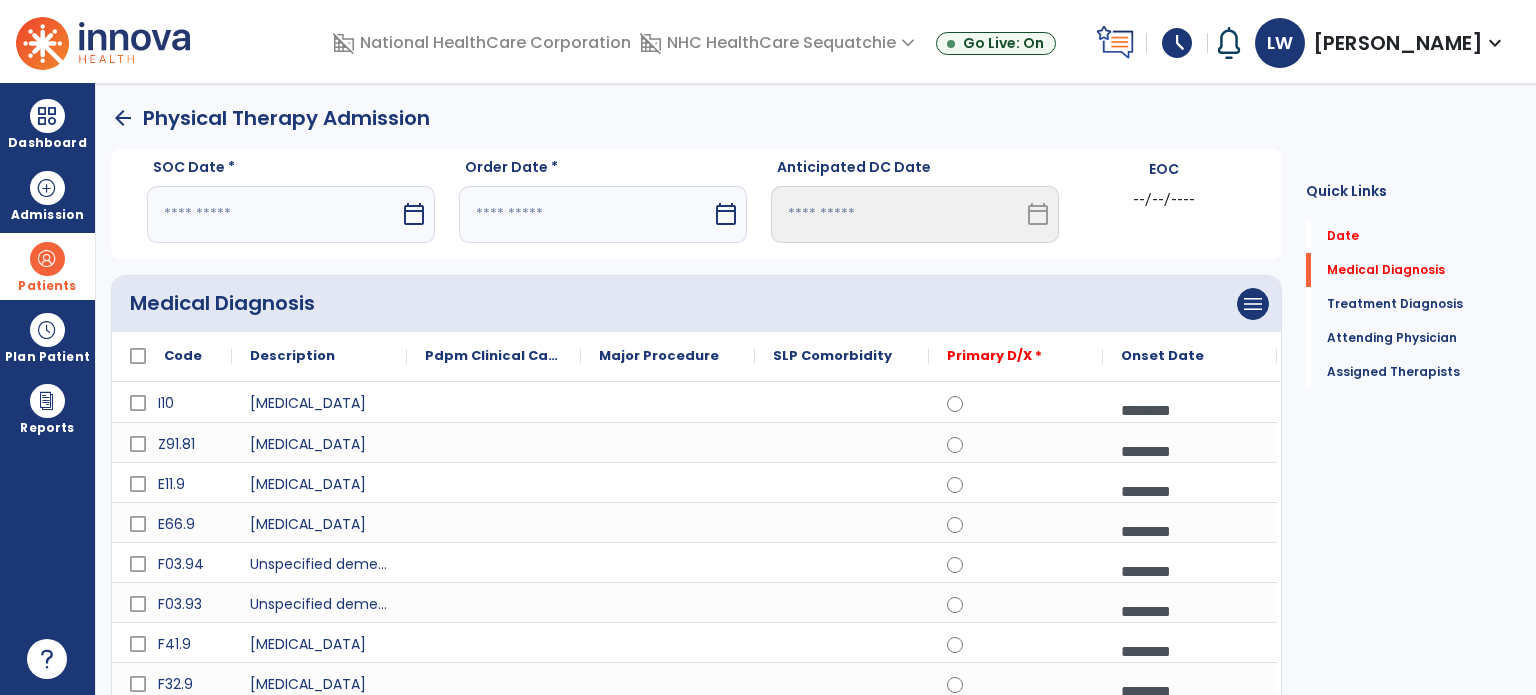 click on "calendar_today" at bounding box center [414, 214] 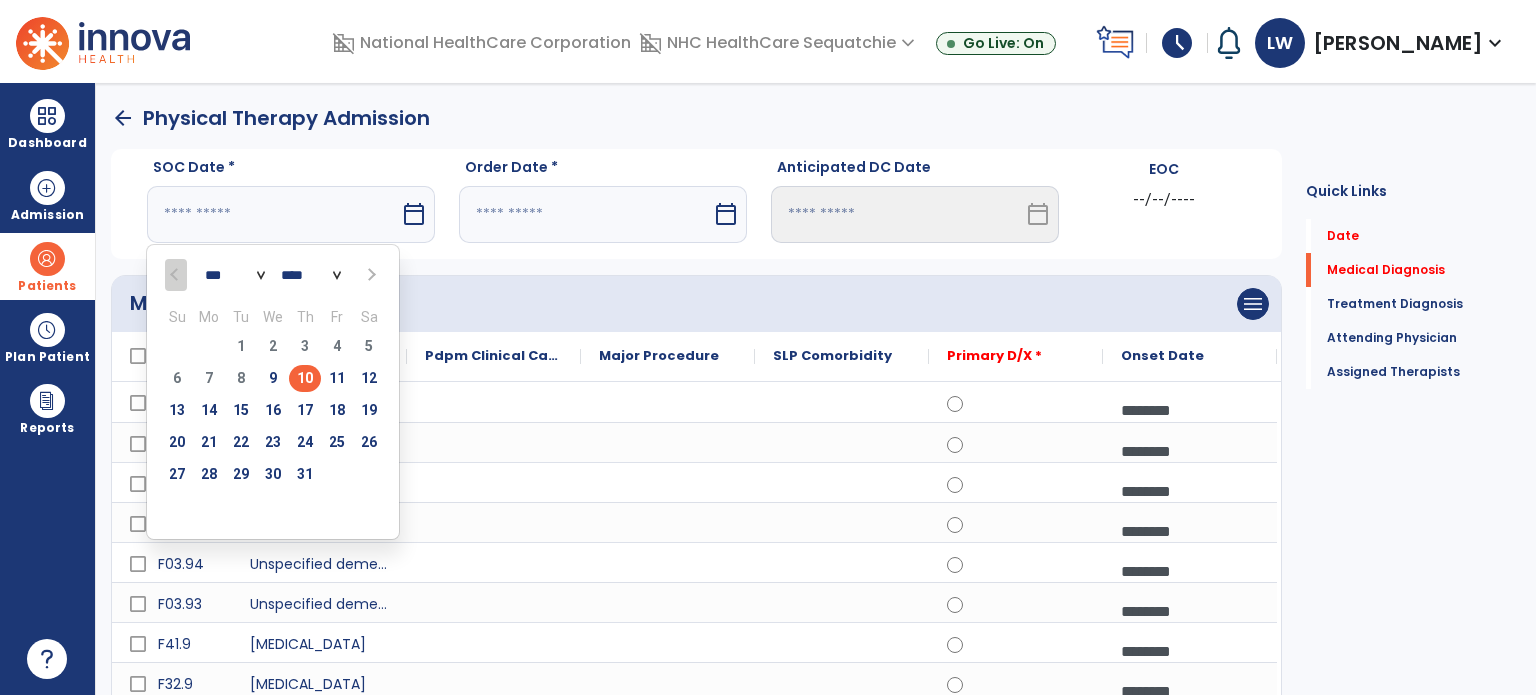 click on "10" at bounding box center [305, 378] 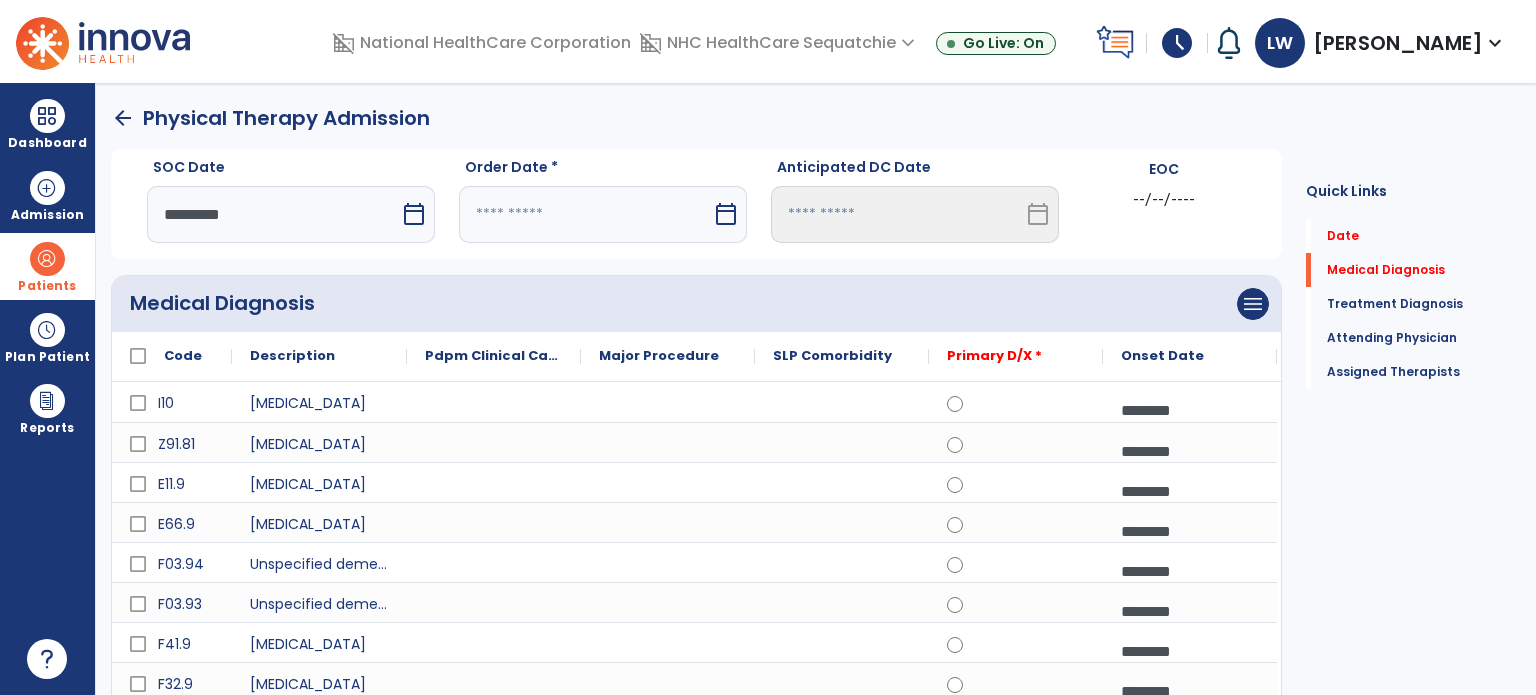 click on "calendar_today" at bounding box center (726, 214) 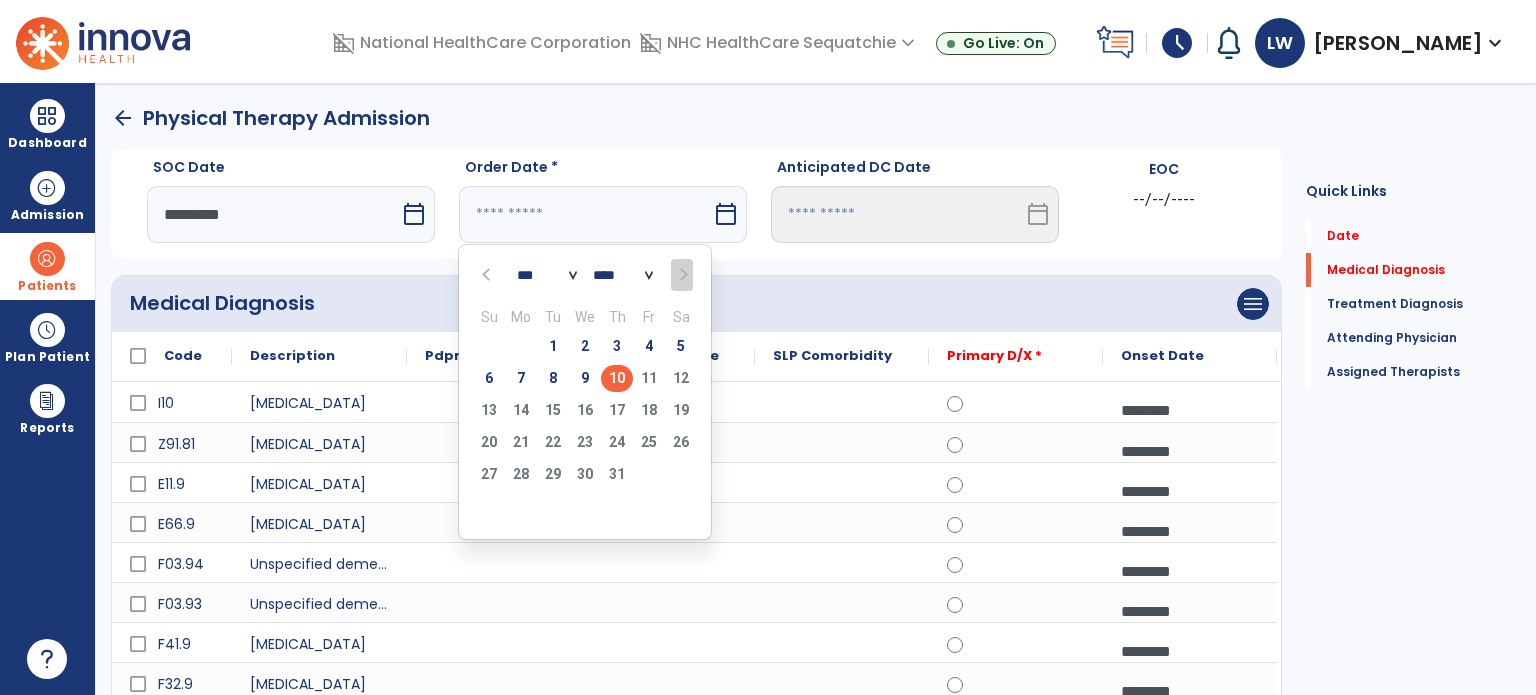 click on "10" at bounding box center (617, 378) 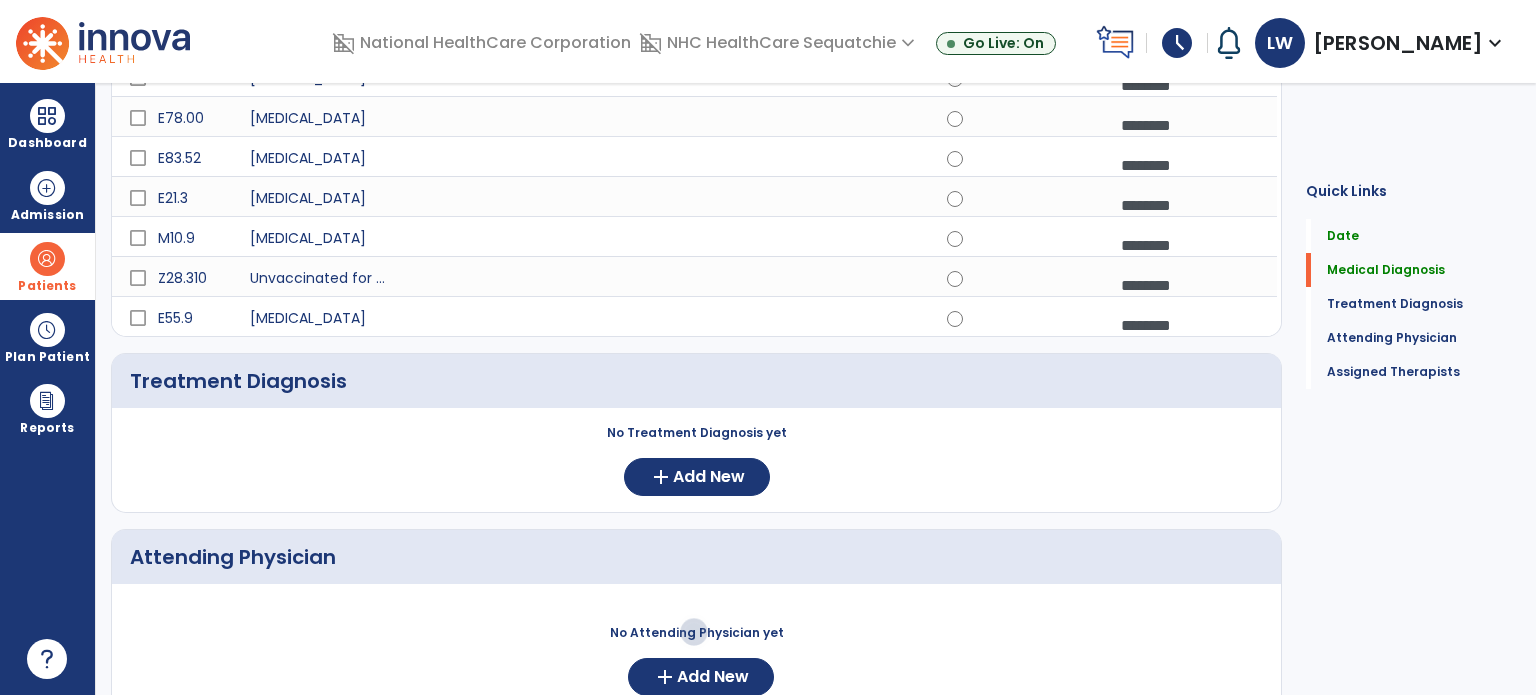 scroll, scrollTop: 728, scrollLeft: 0, axis: vertical 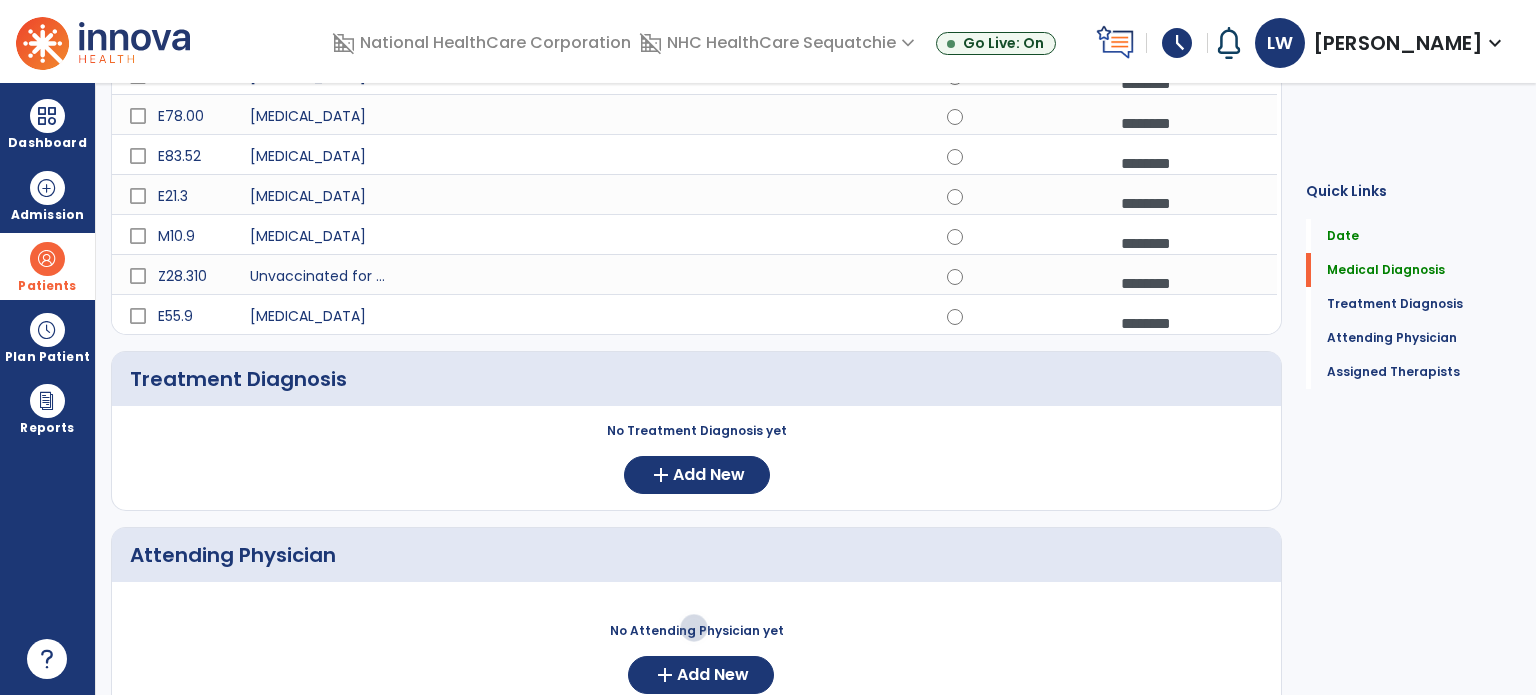 click on "add" 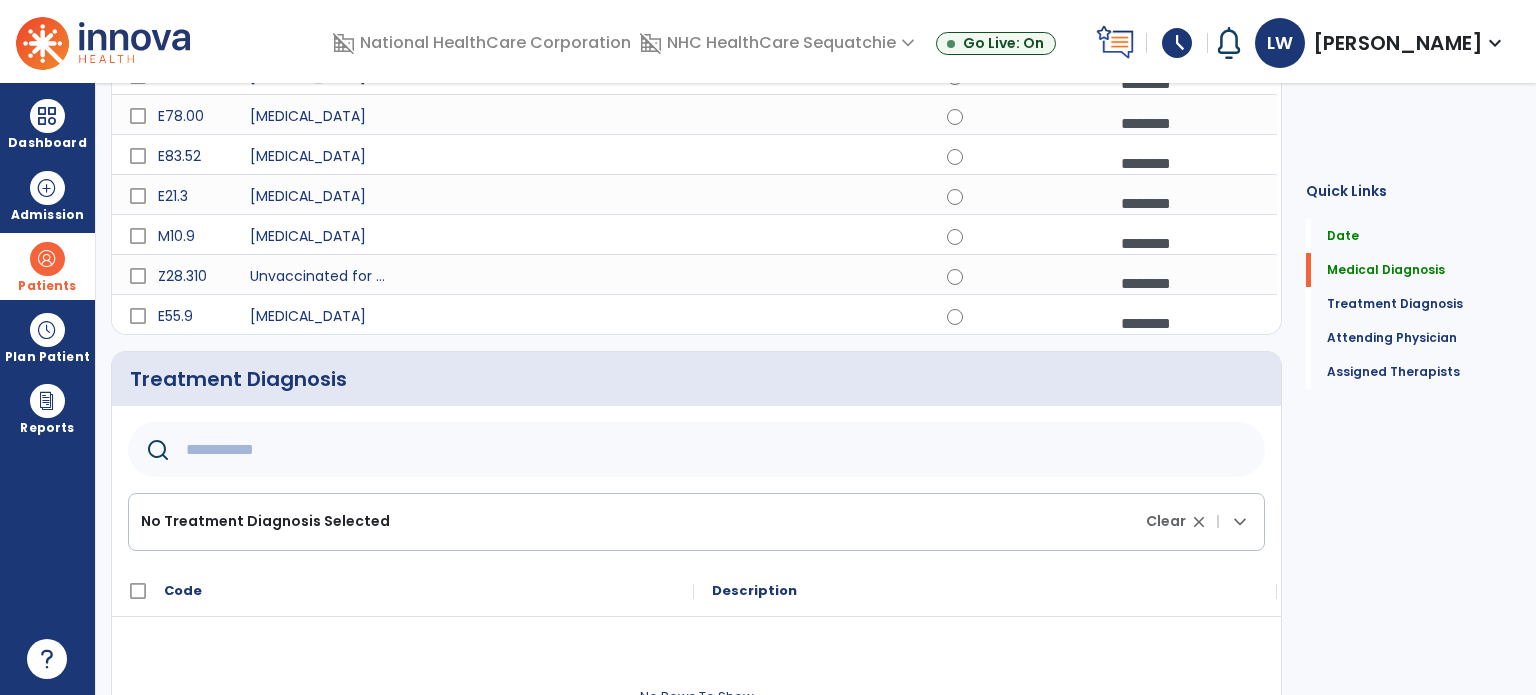 click 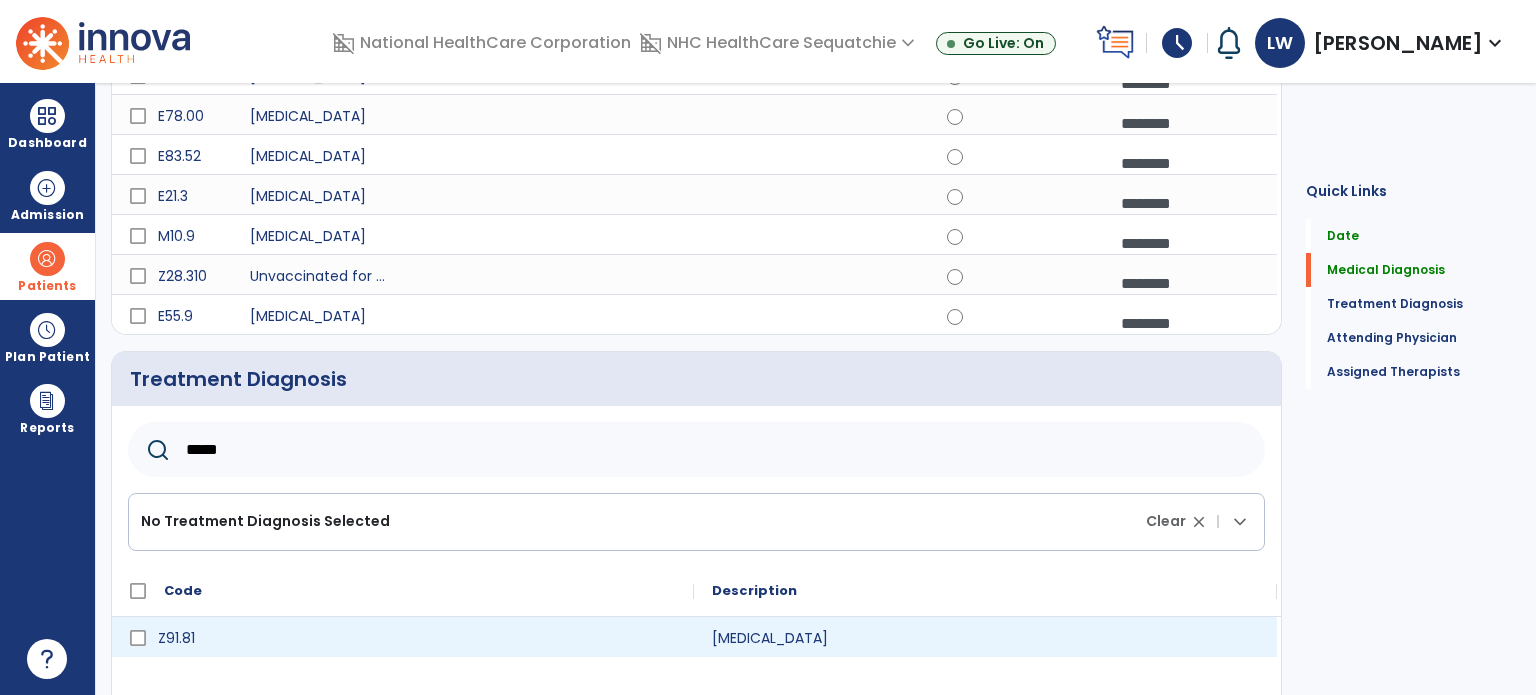 type on "*****" 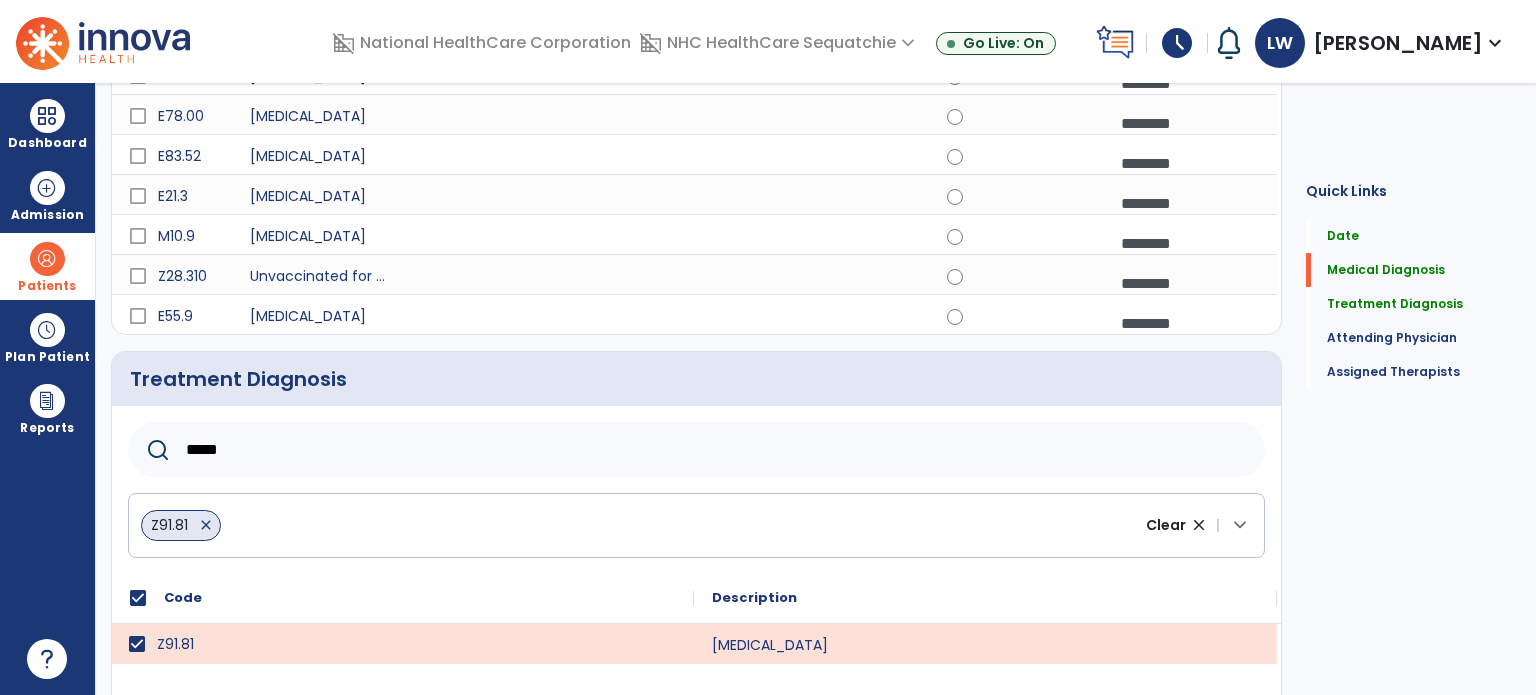 click on "Quick Links  Date   Date   Medical Diagnosis   Medical Diagnosis   Treatment Diagnosis   Treatment Diagnosis   Attending Physician   Attending Physician   Assigned Therapists   Assigned Therapists" 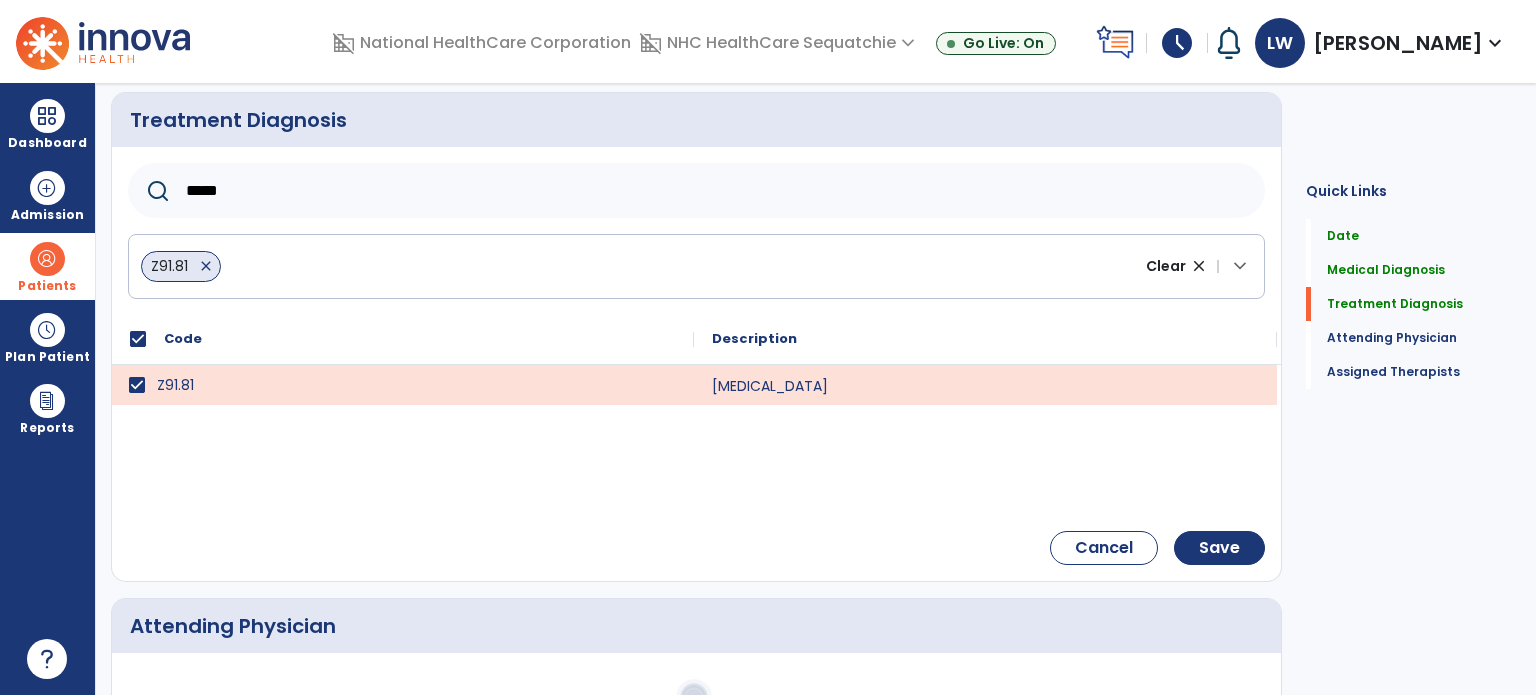 scroll, scrollTop: 988, scrollLeft: 0, axis: vertical 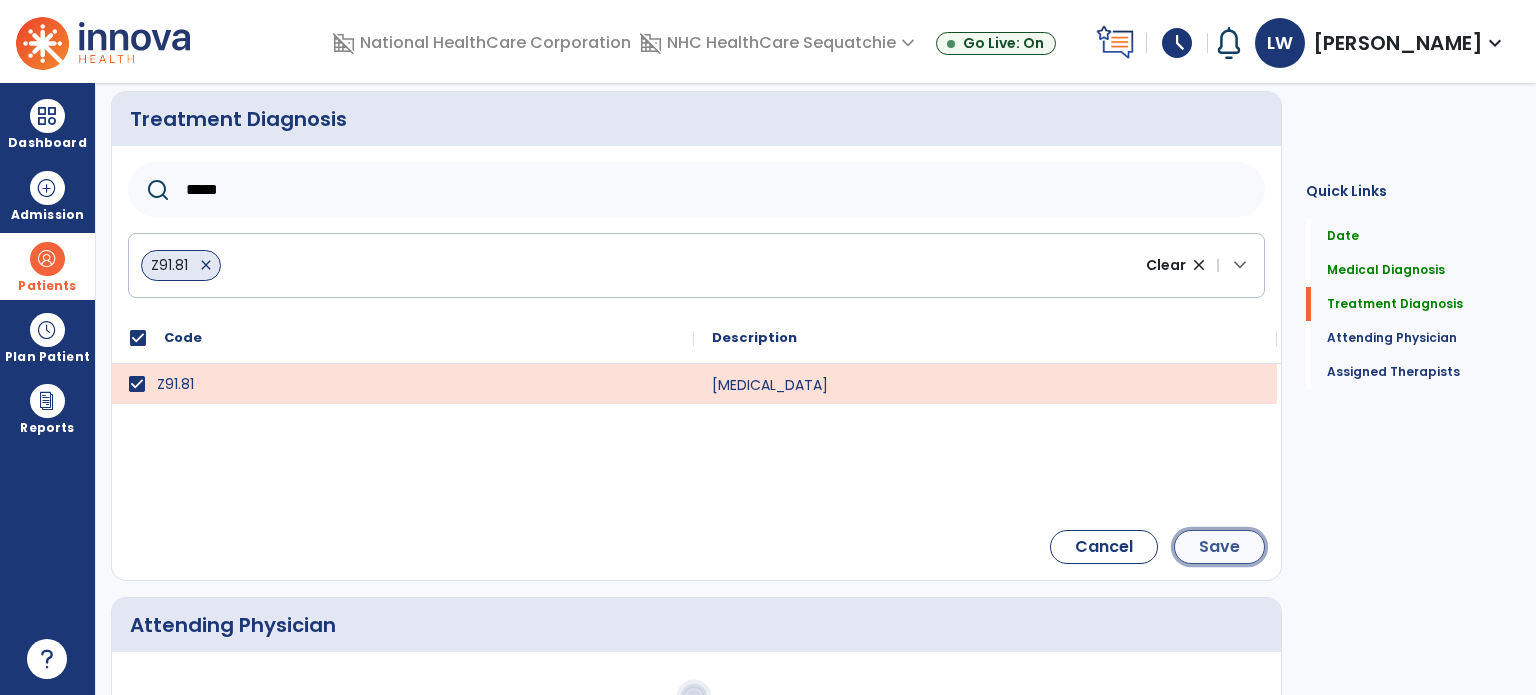 click on "Save" 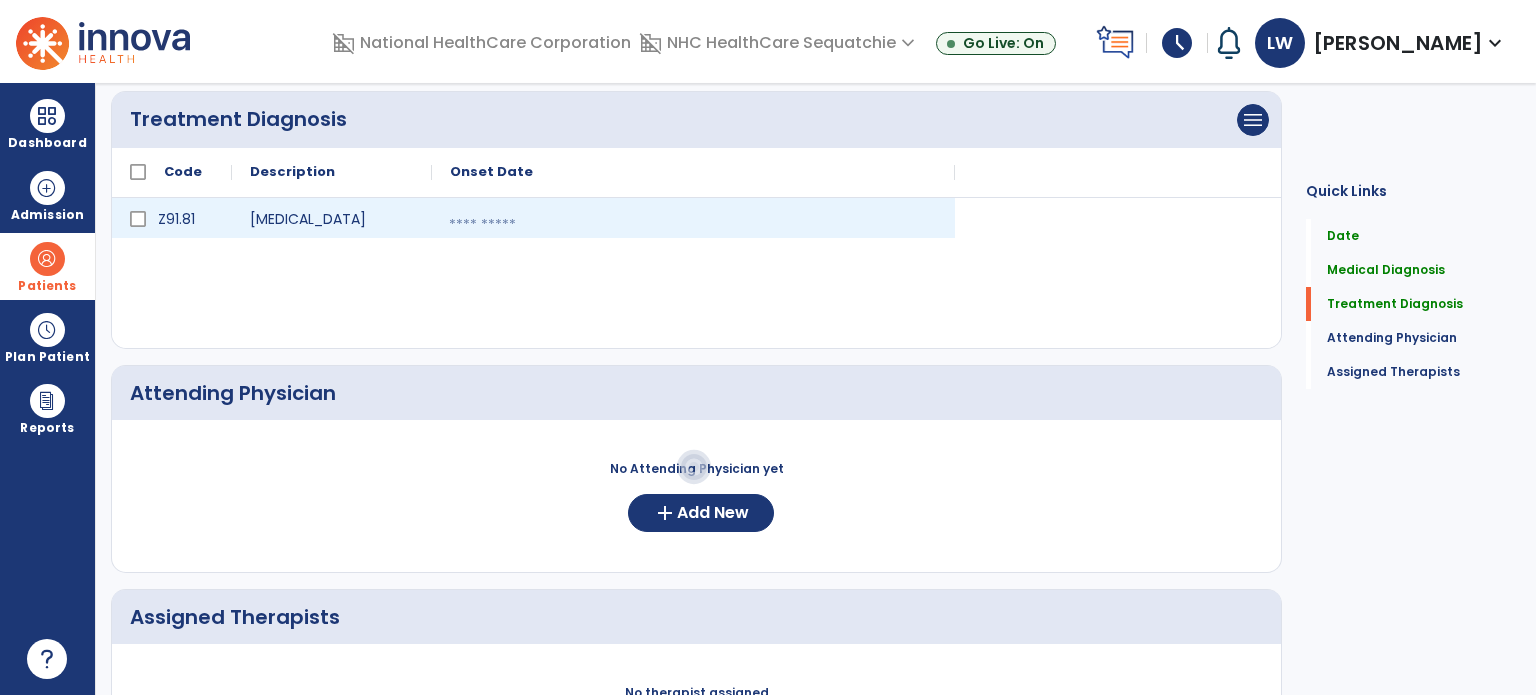click at bounding box center (693, 225) 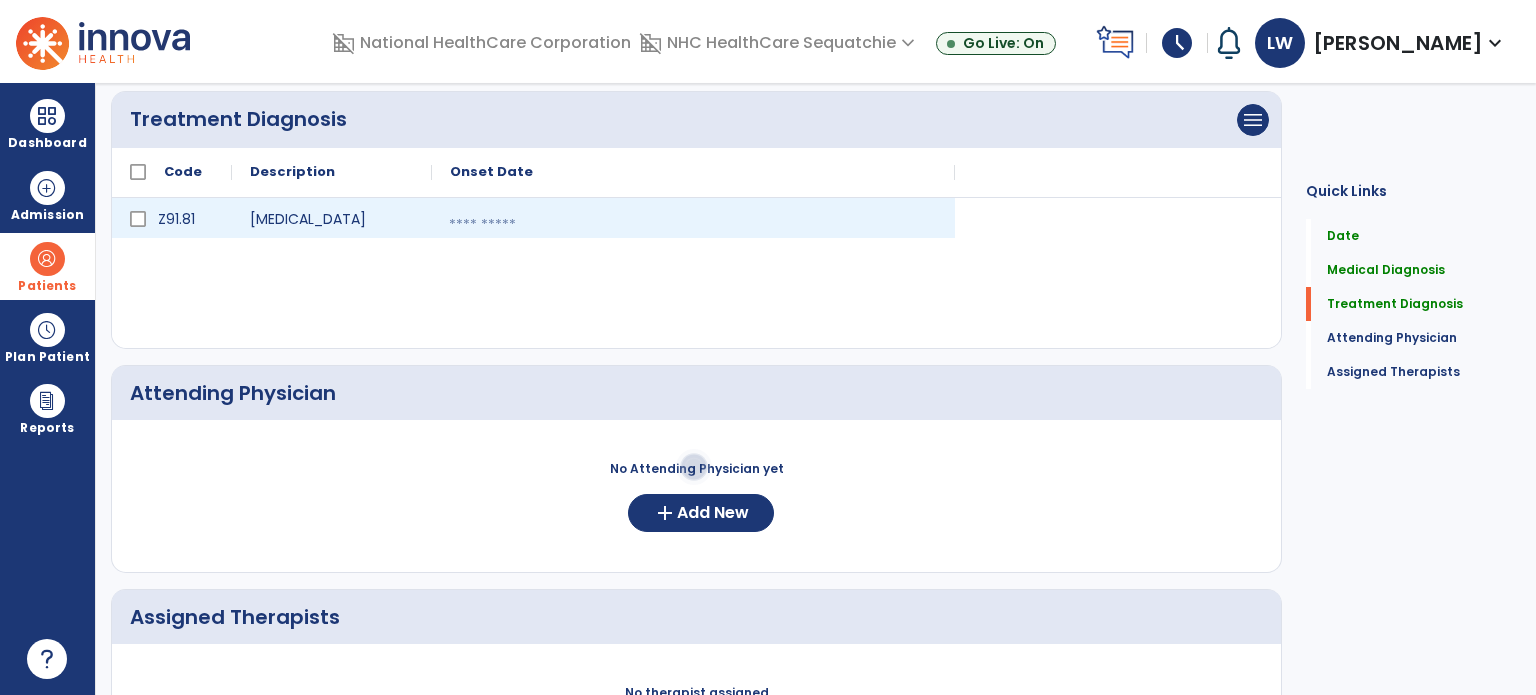 select on "*" 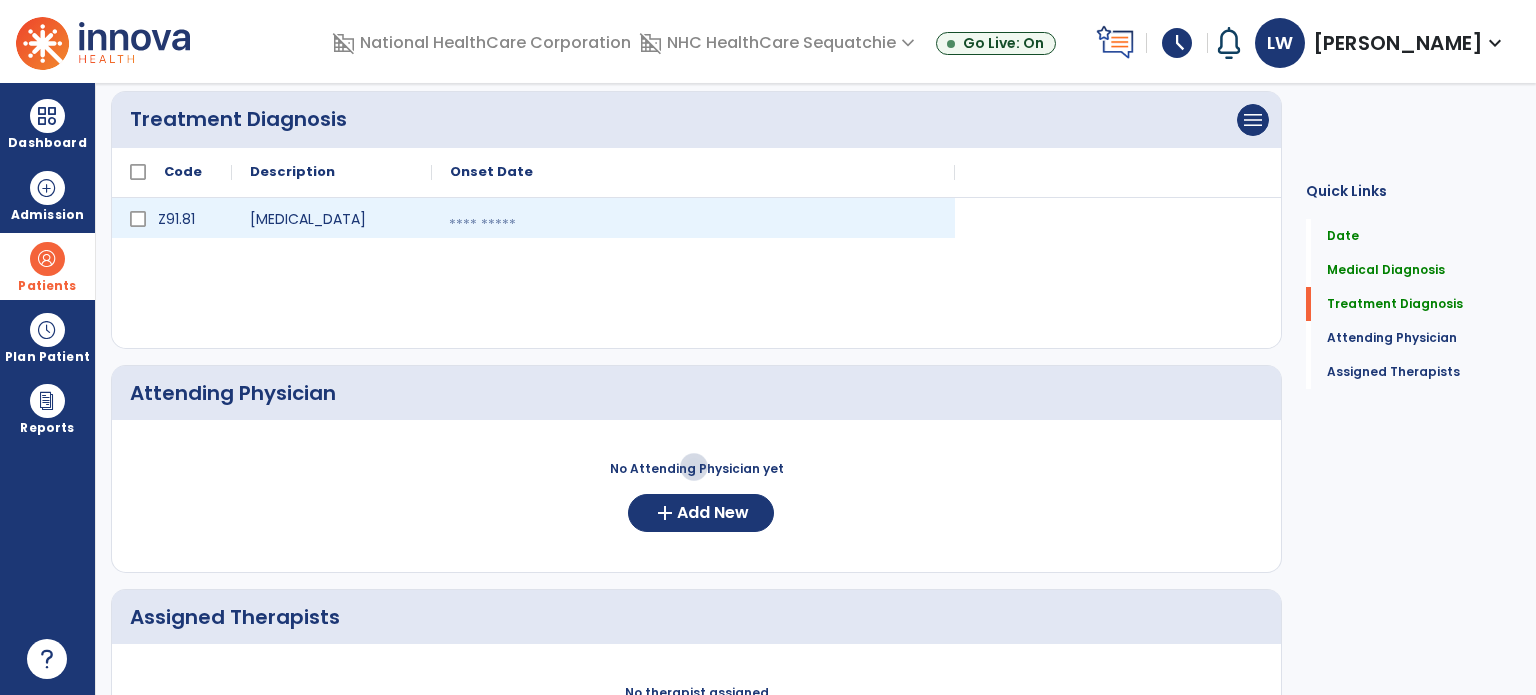select on "****" 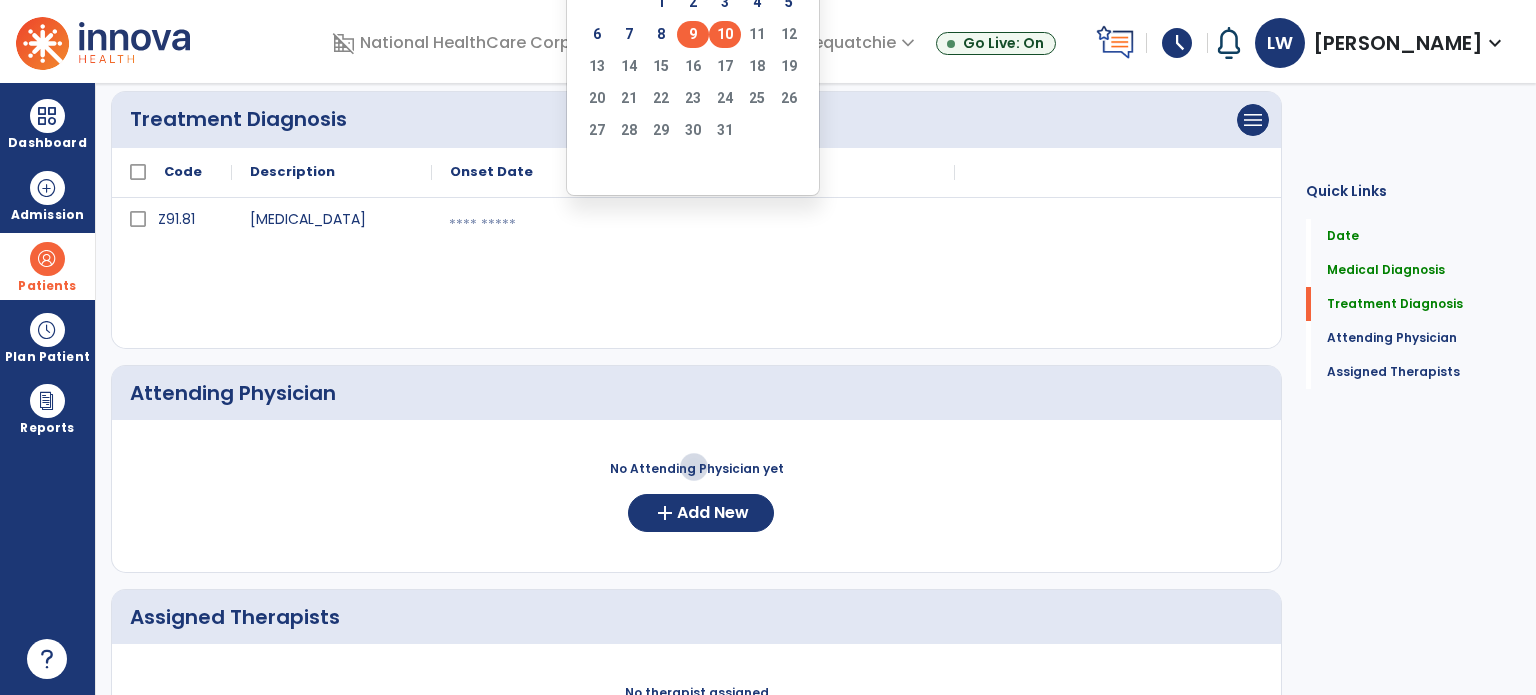click on "9" 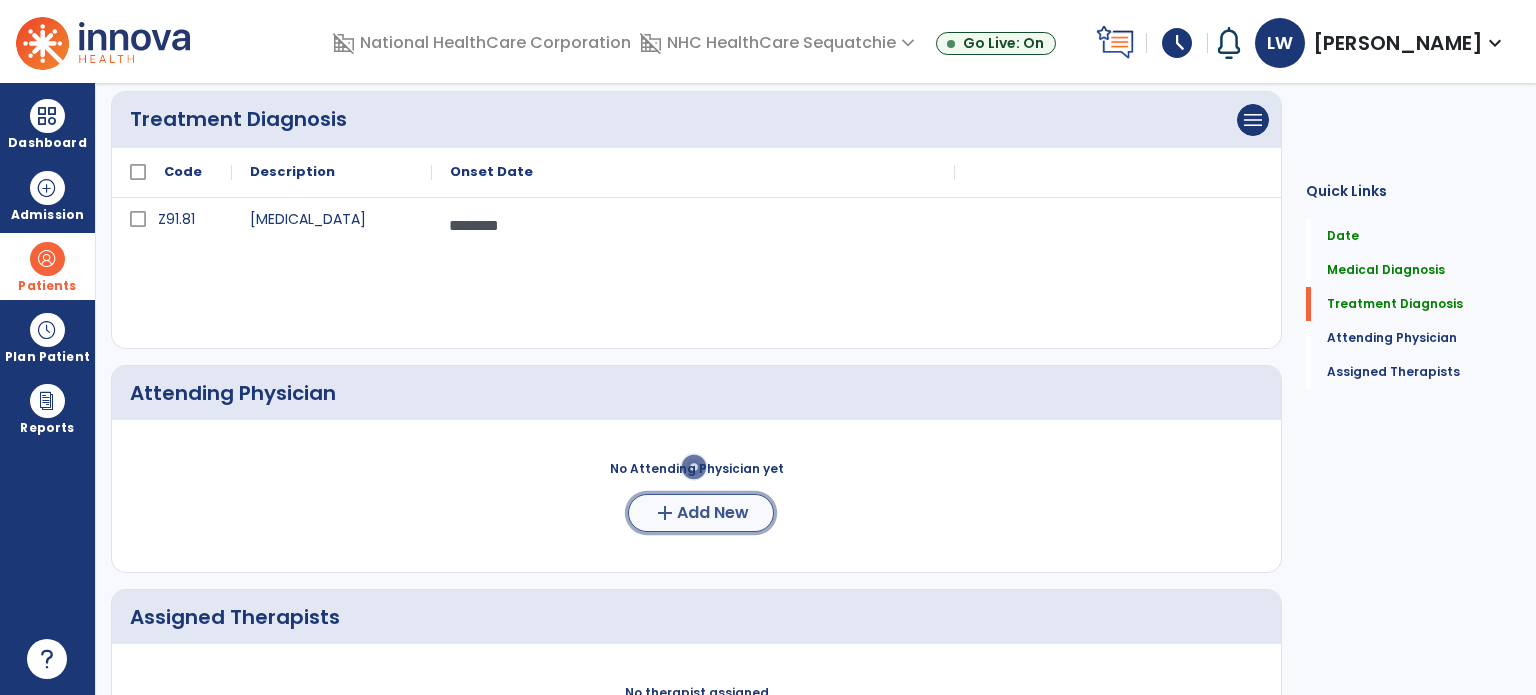 click on "add  Add New" 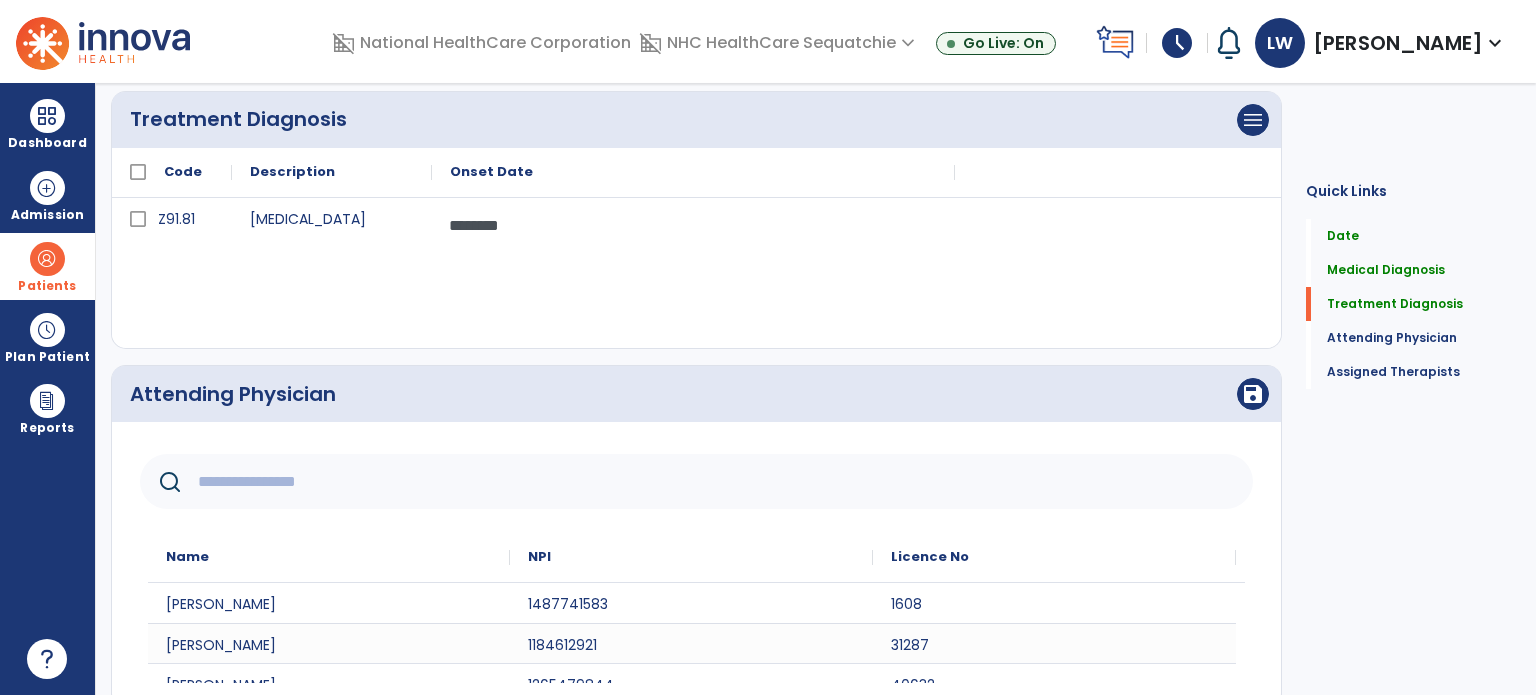 paste on "**********" 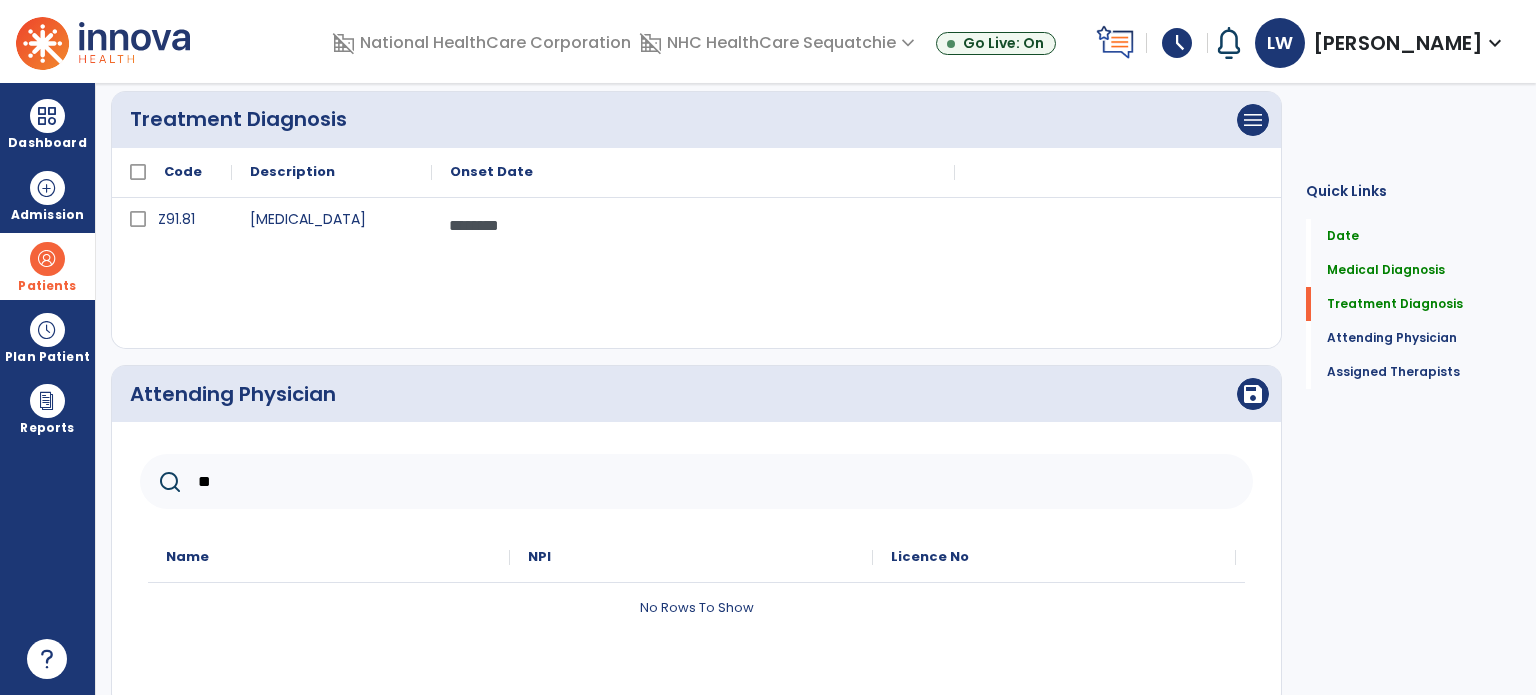 type on "*" 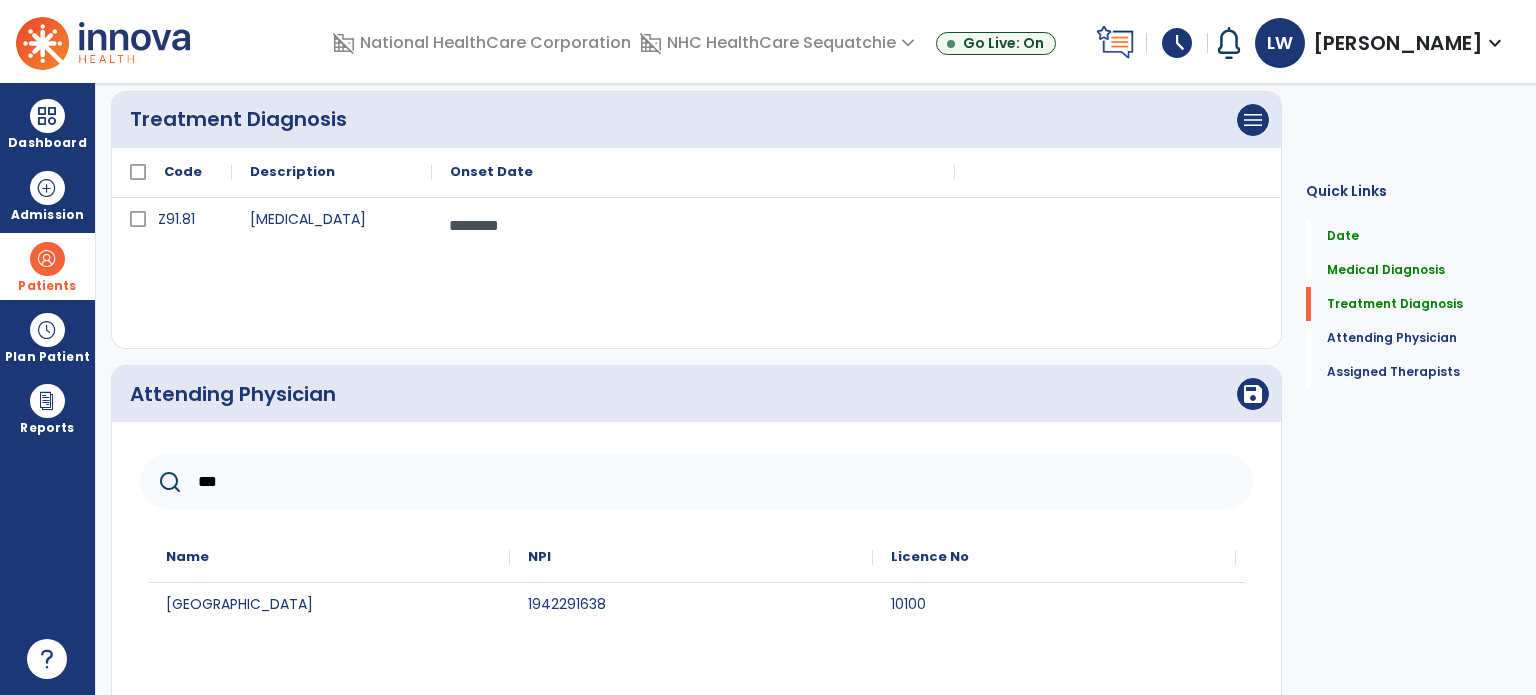type on "***" 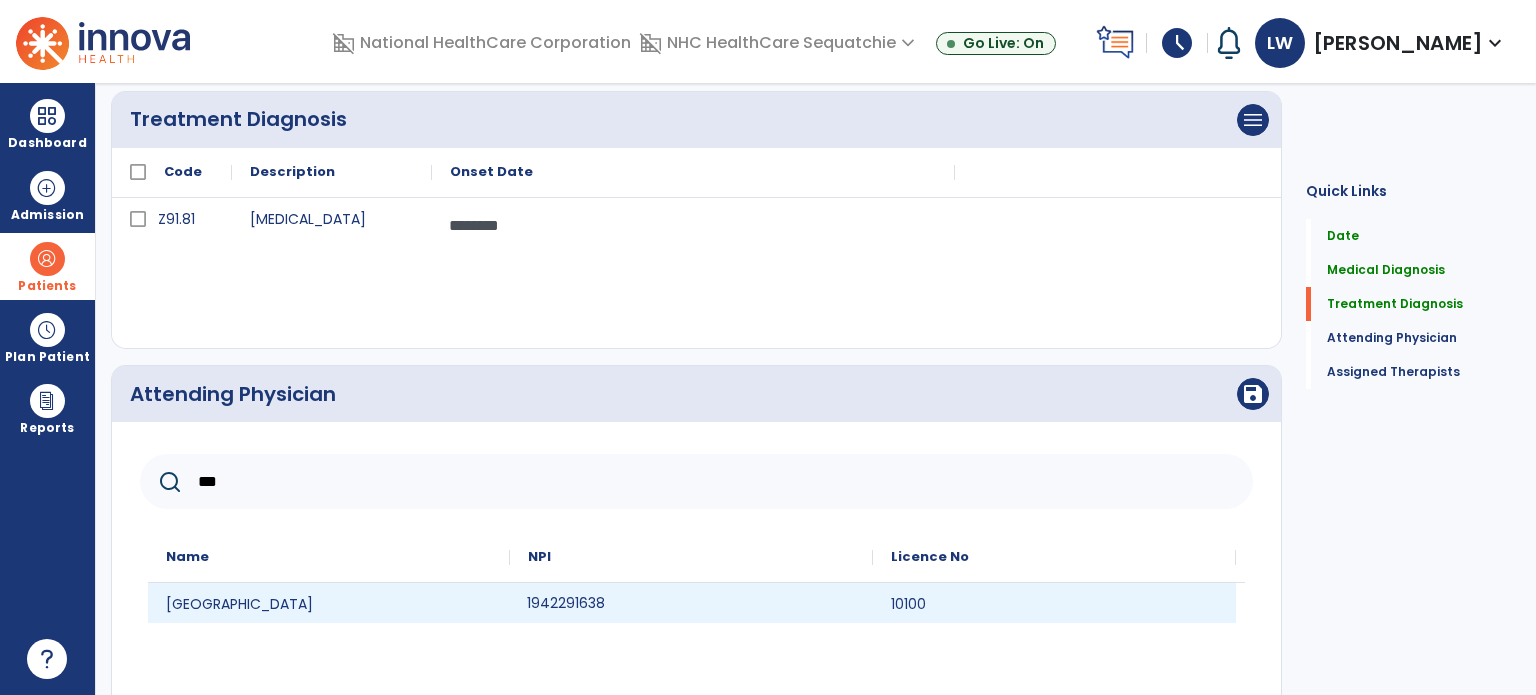 click on "1942291638" 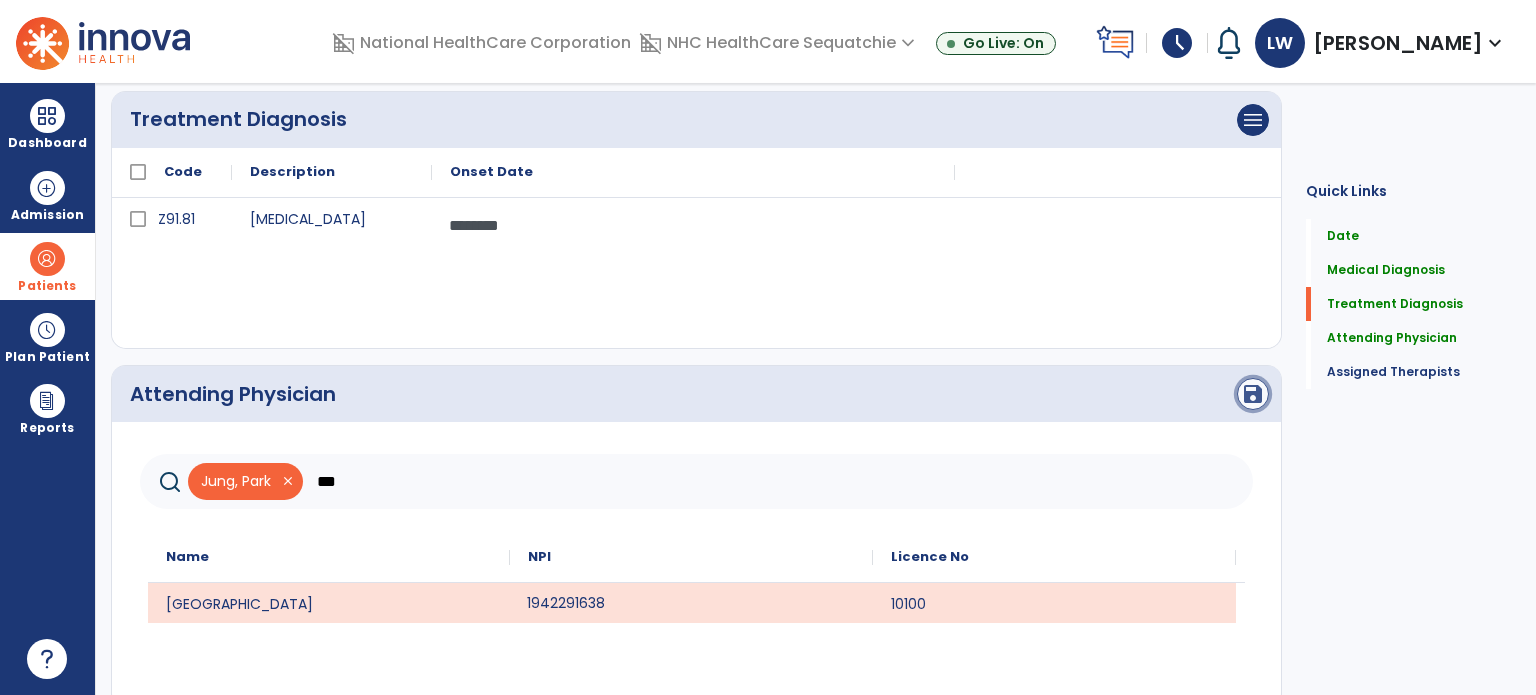 click on "save" 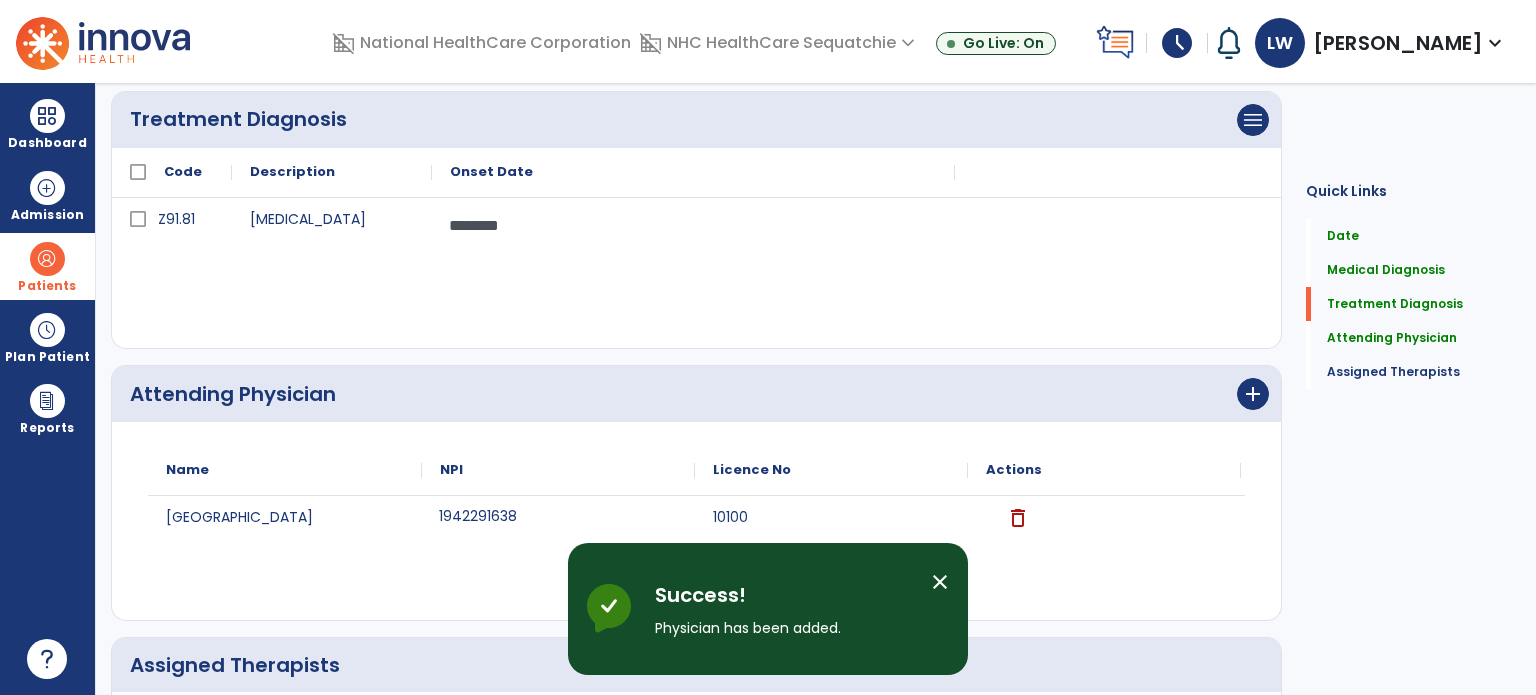 click on "Quick Links  Date   Date   Medical Diagnosis   Medical Diagnosis   Treatment Diagnosis   Treatment Diagnosis   Attending Physician   Attending Physician   Assigned Therapists   Assigned Therapists" 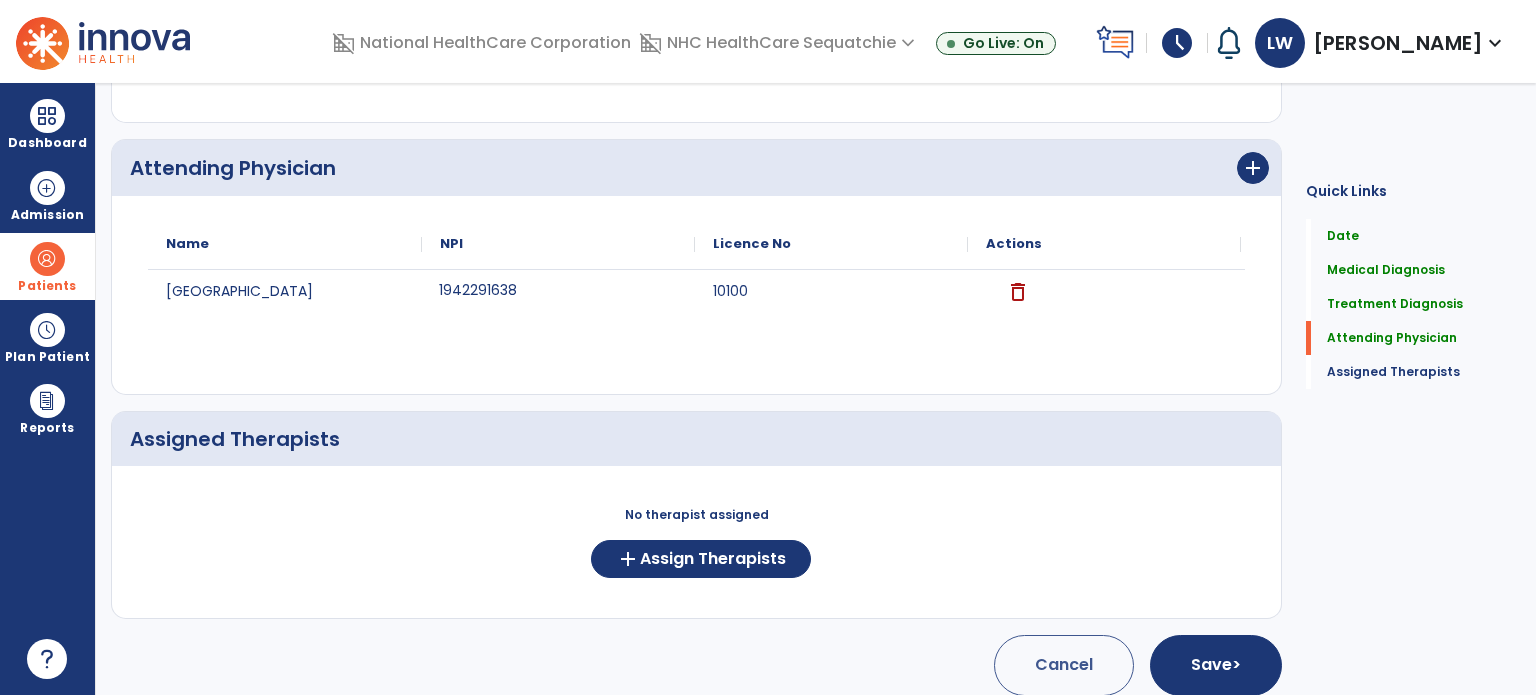 scroll, scrollTop: 1228, scrollLeft: 0, axis: vertical 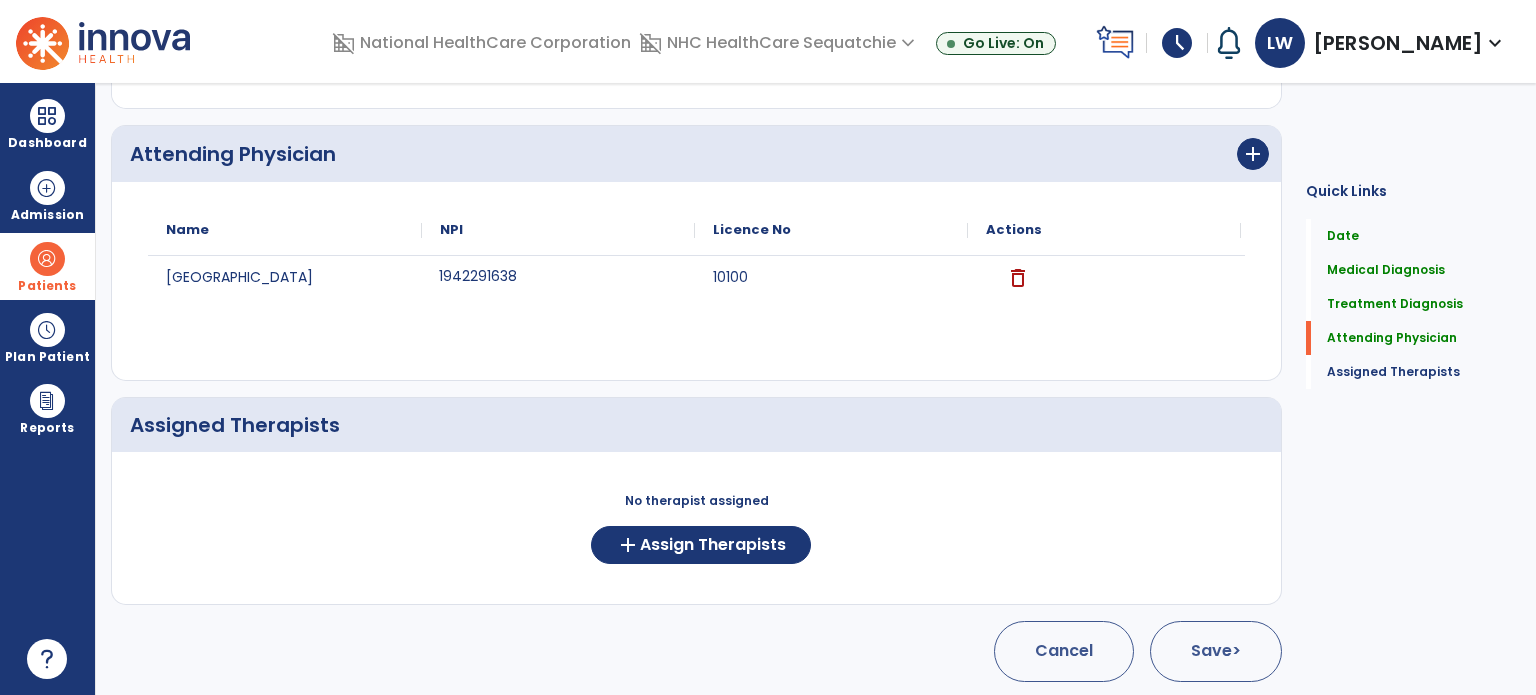 click on "Save  >" 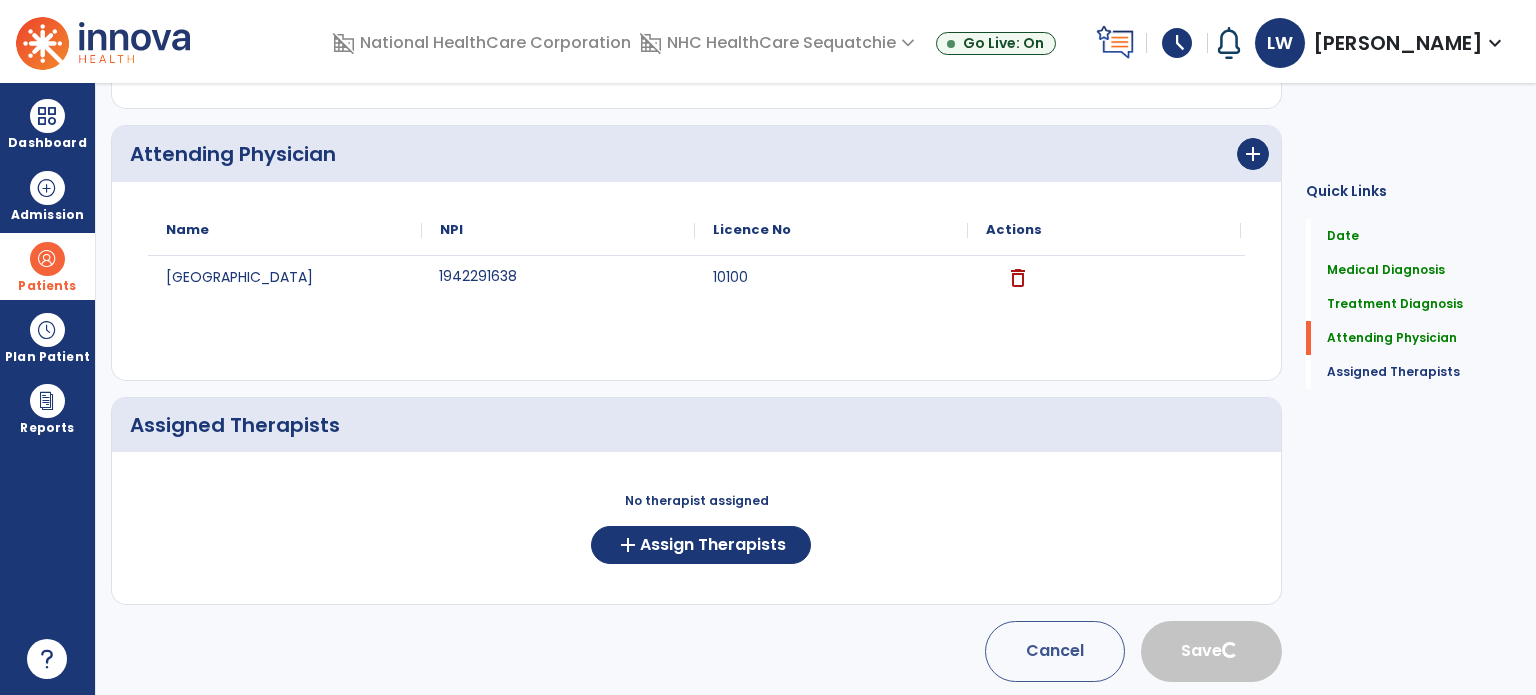 type 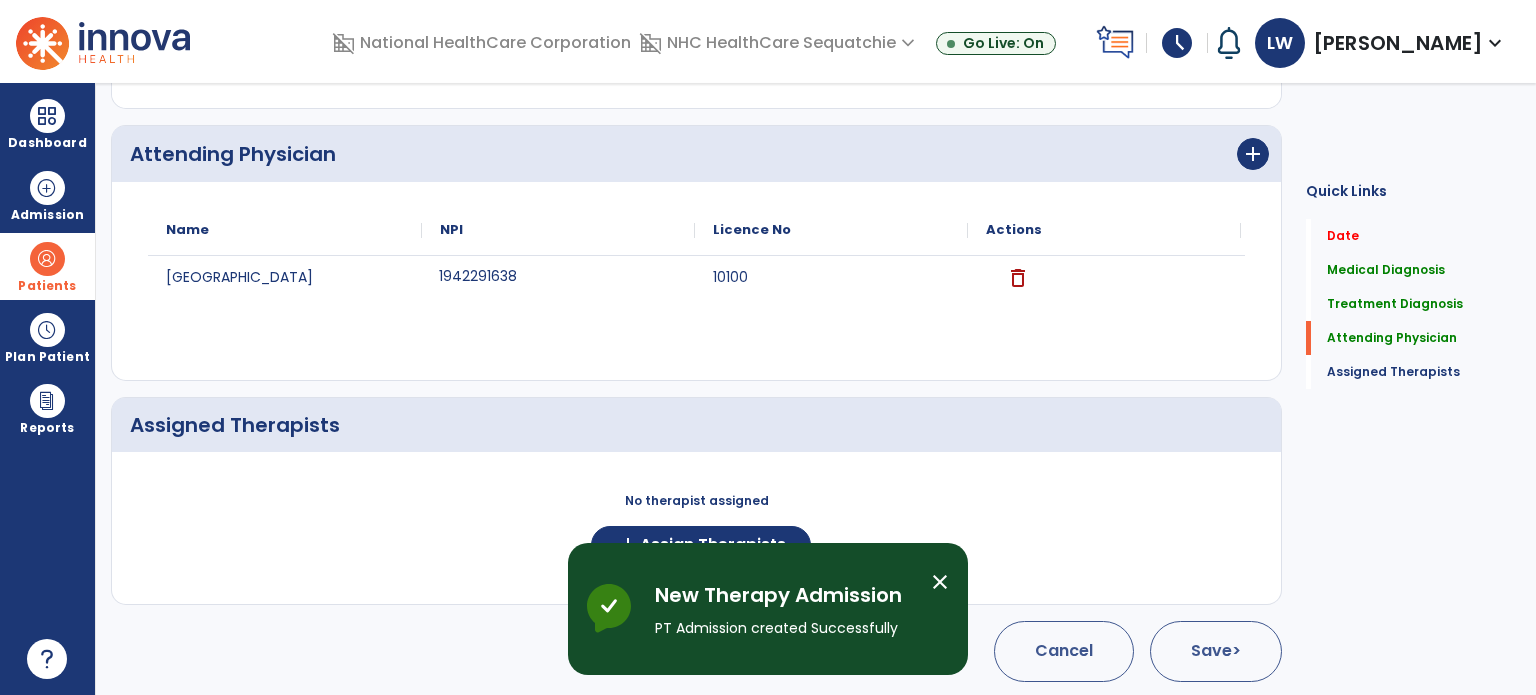 scroll, scrollTop: 62, scrollLeft: 0, axis: vertical 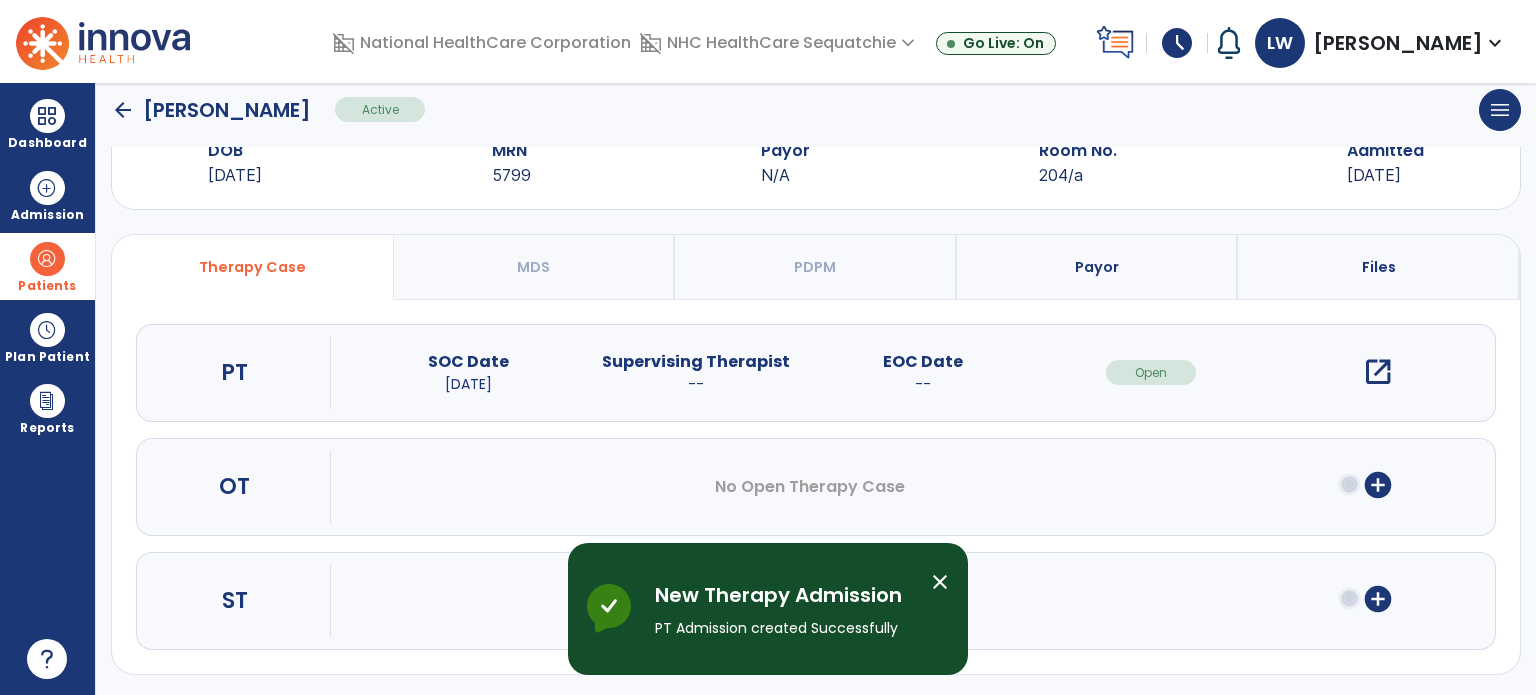click on "open_in_new" at bounding box center [1378, 372] 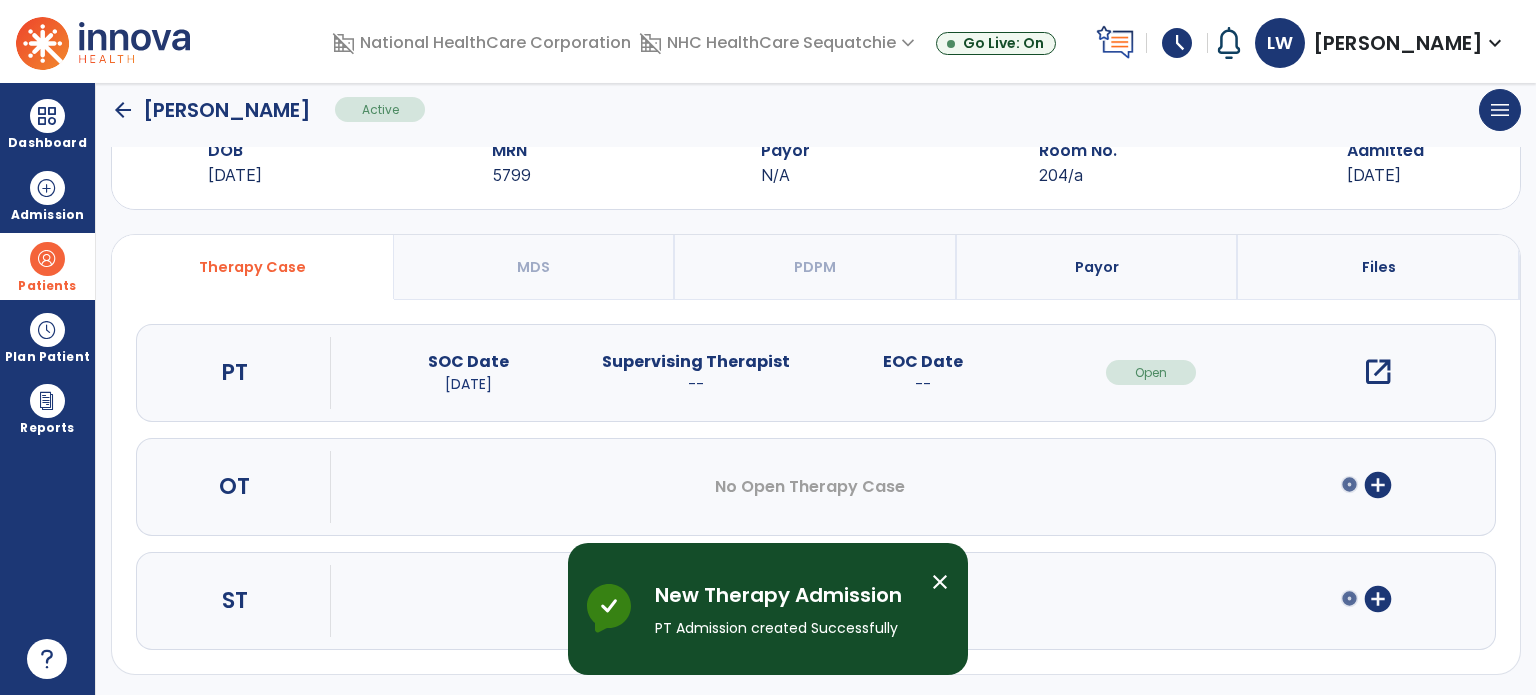 scroll, scrollTop: 0, scrollLeft: 0, axis: both 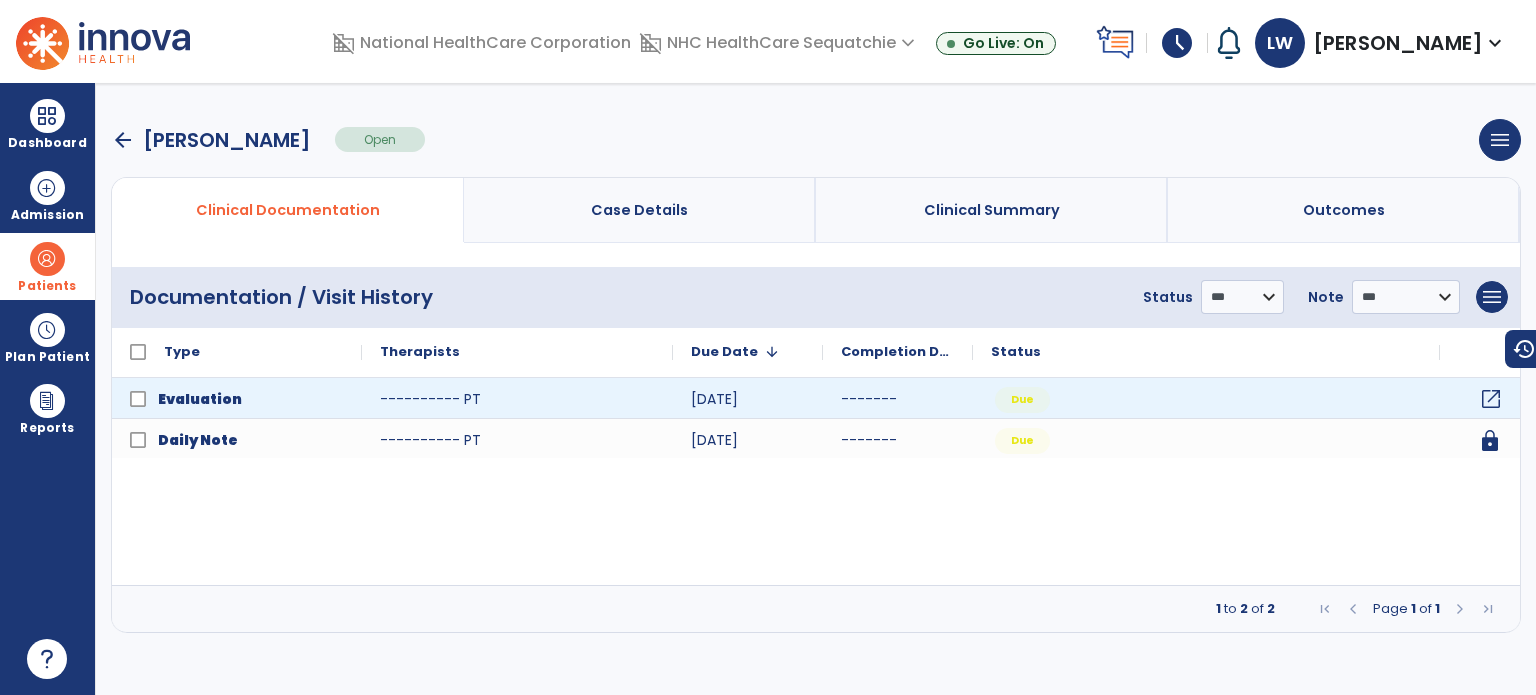 click on "open_in_new" 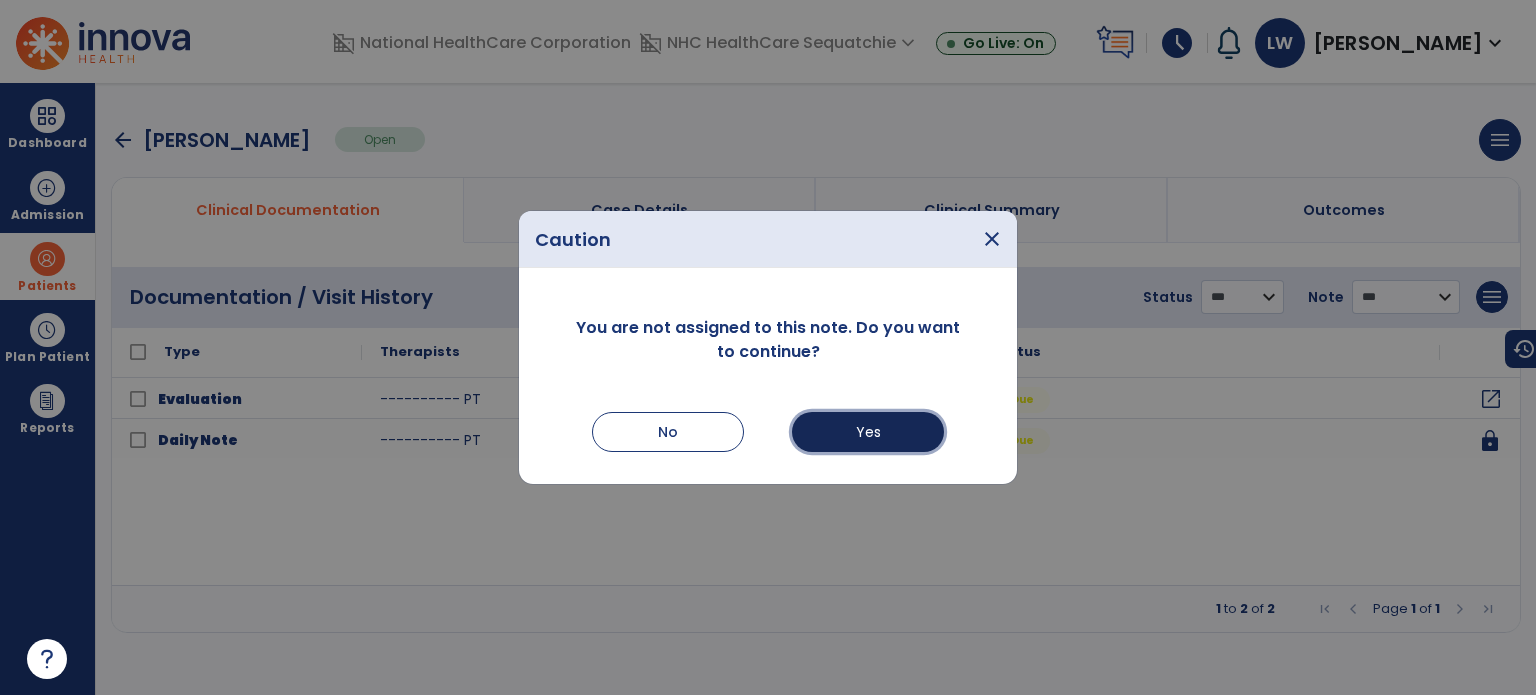 click on "Yes" at bounding box center (868, 432) 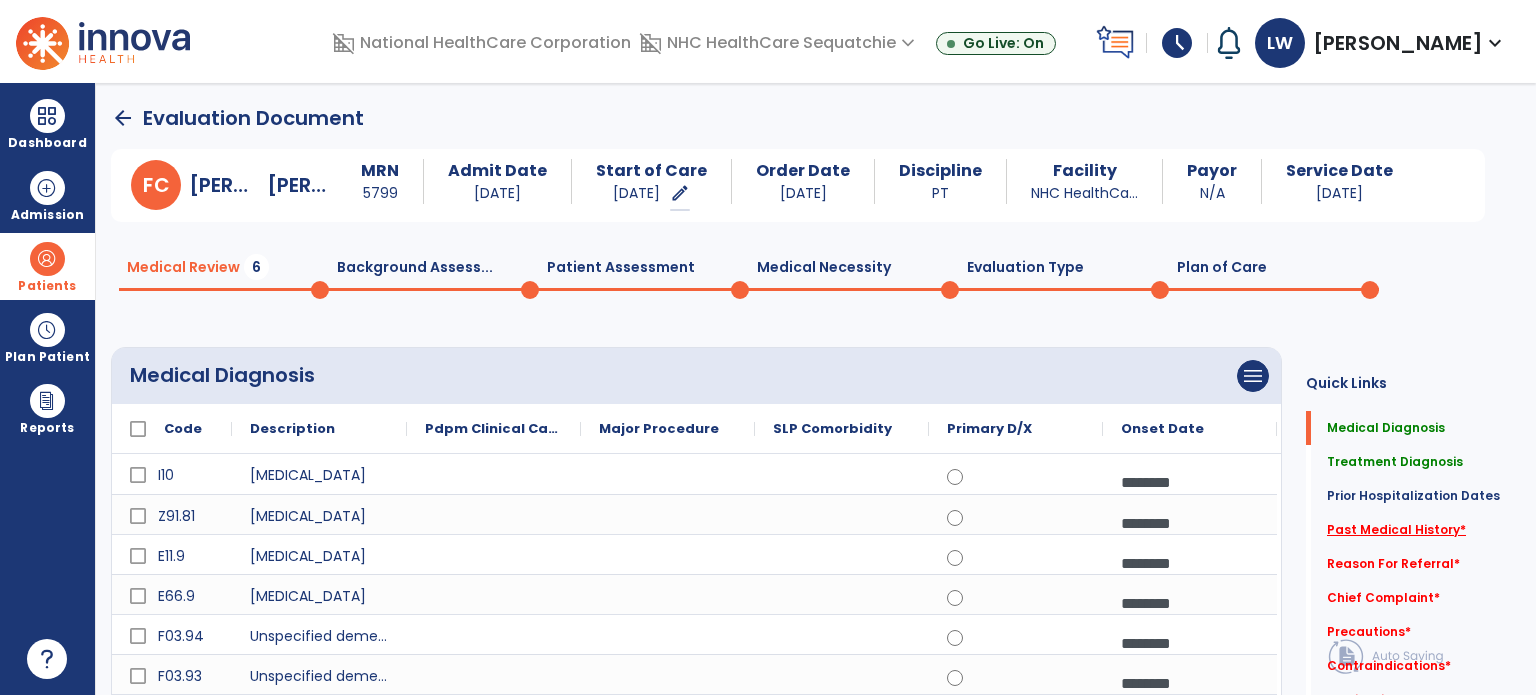 click on "Past Medical History   *" 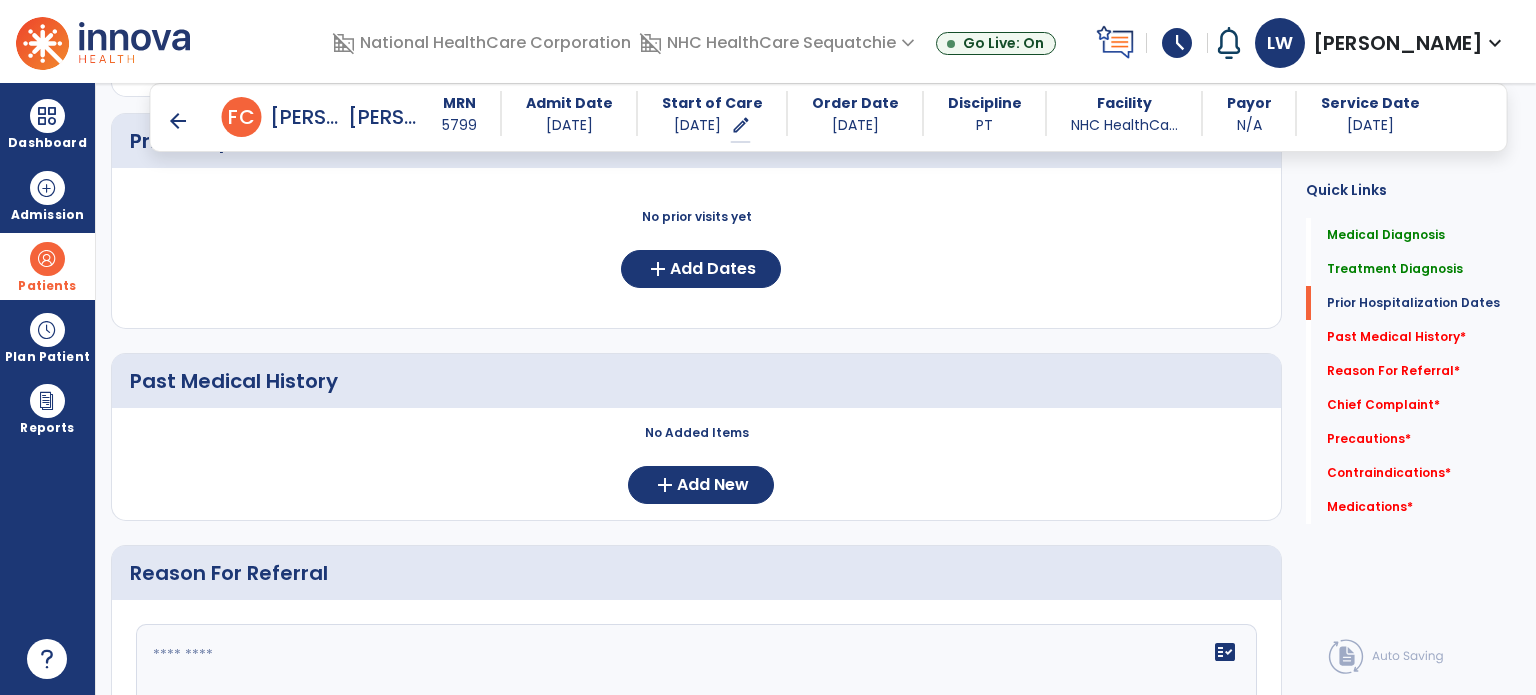 scroll, scrollTop: 1366, scrollLeft: 0, axis: vertical 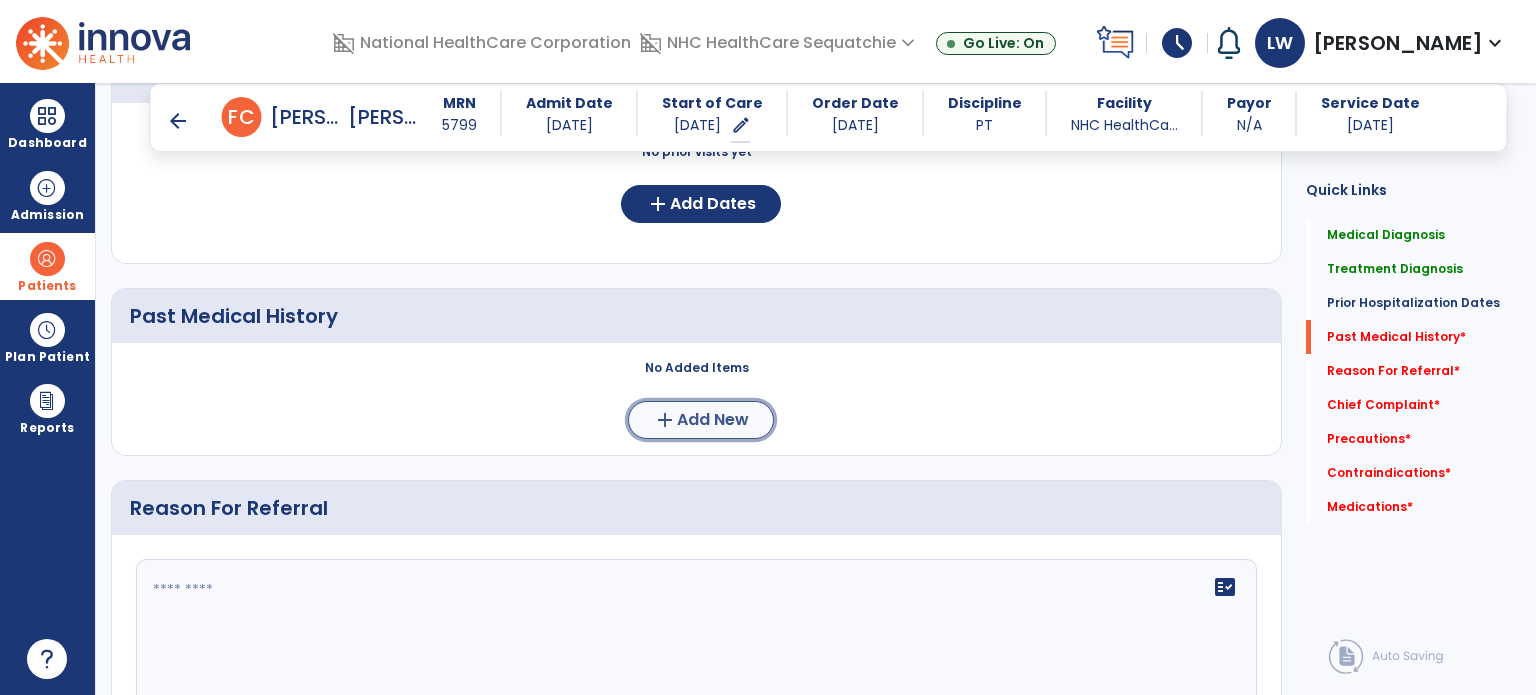 click on "add" 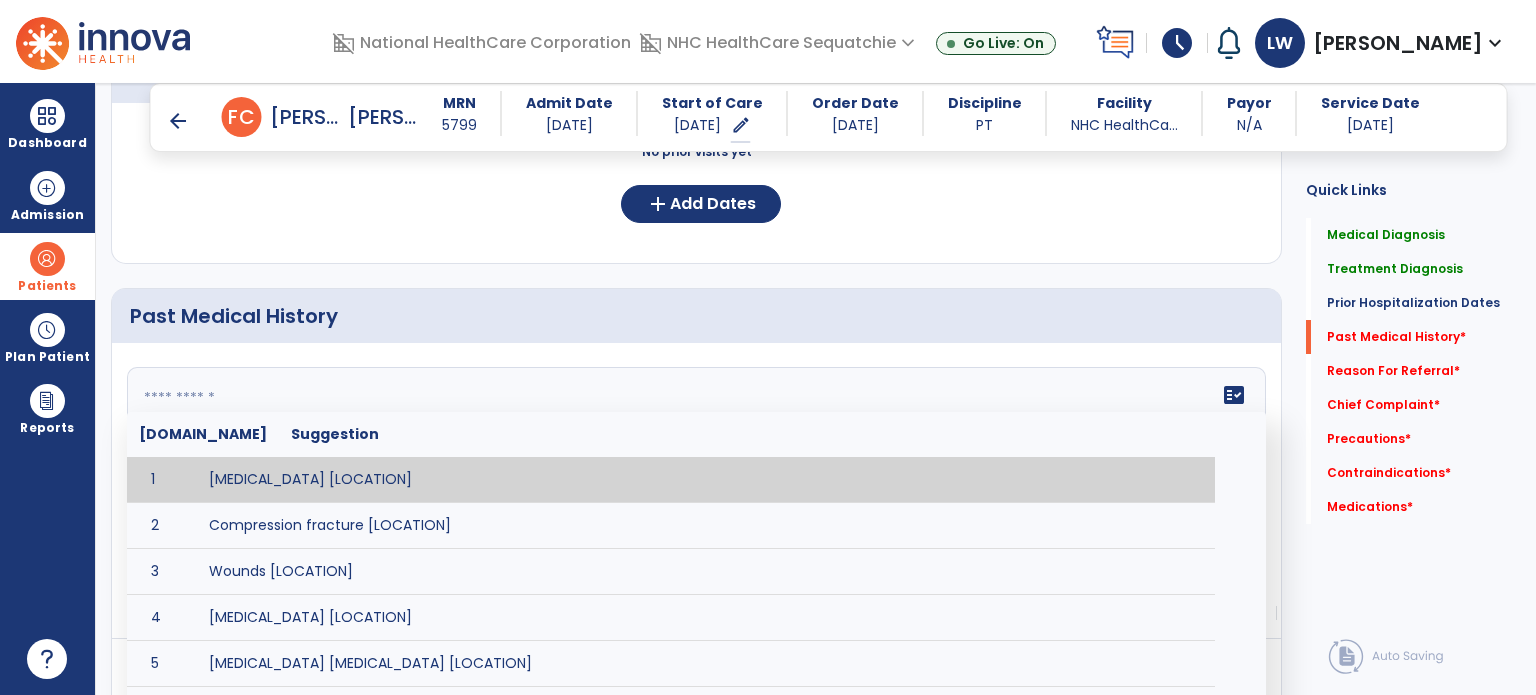 click 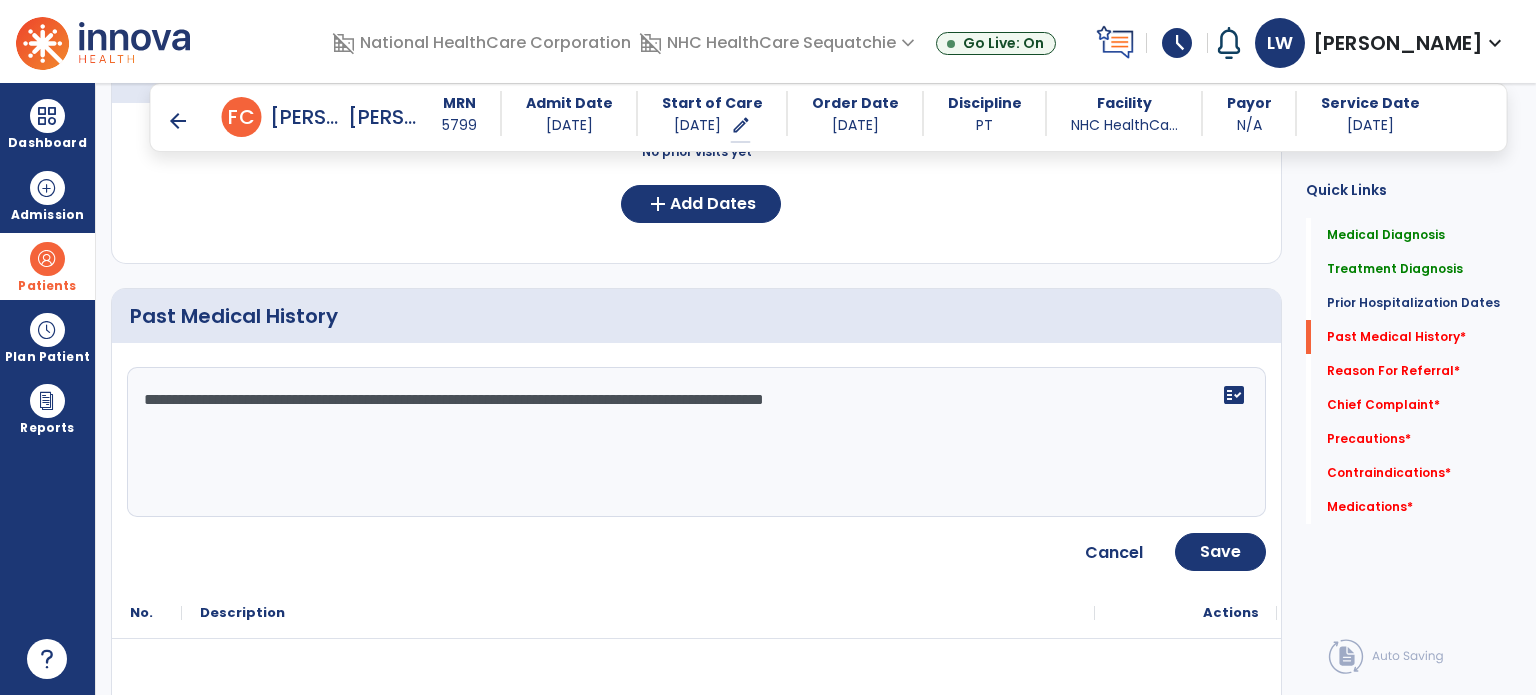 type on "**********" 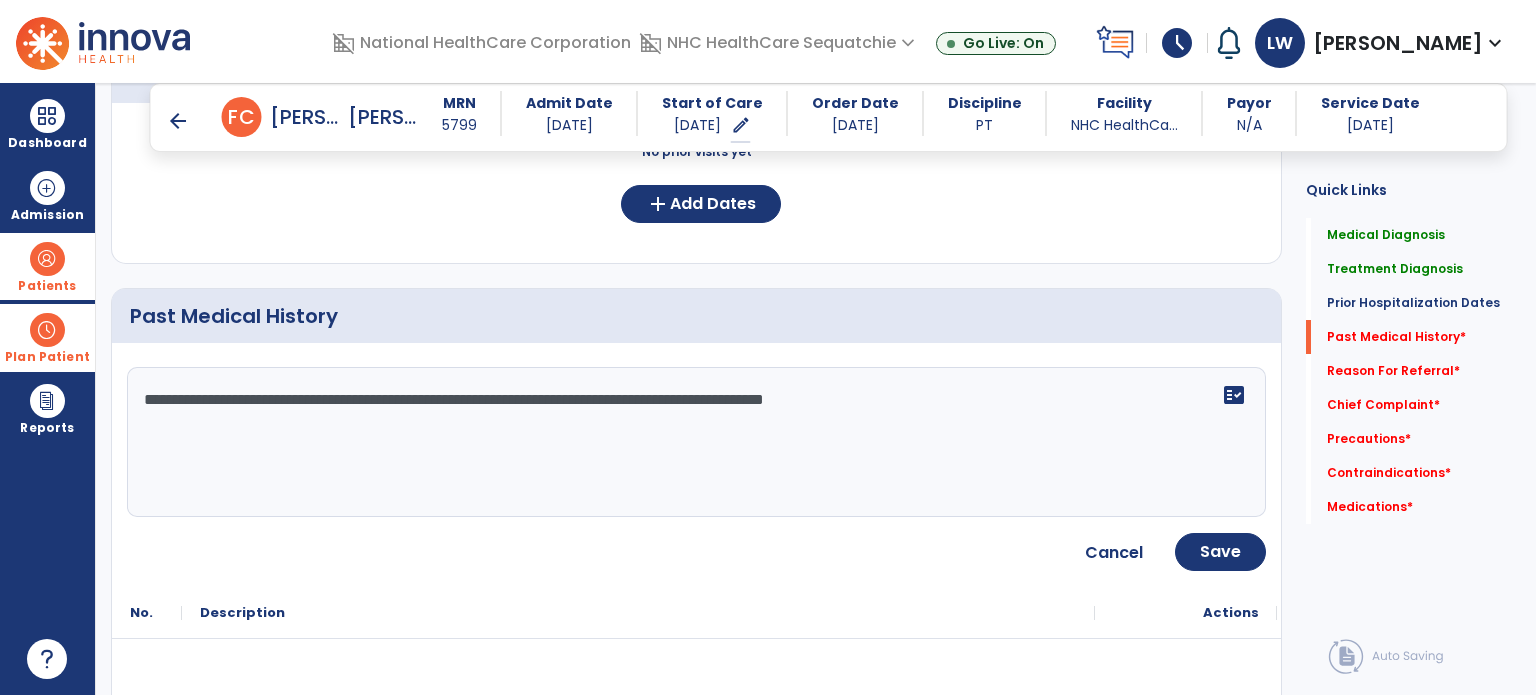 drag, startPoint x: 986, startPoint y: 428, endPoint x: 16, endPoint y: 313, distance: 976.7932 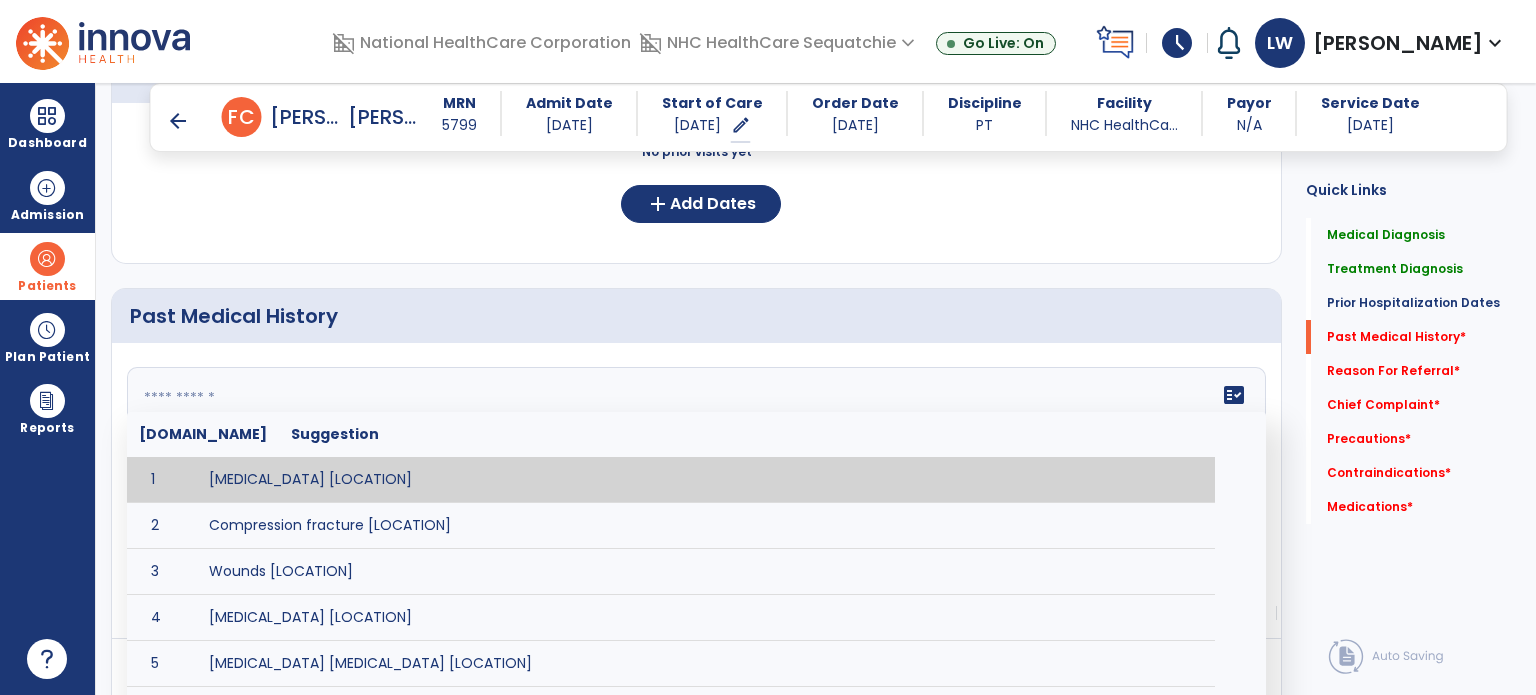 click 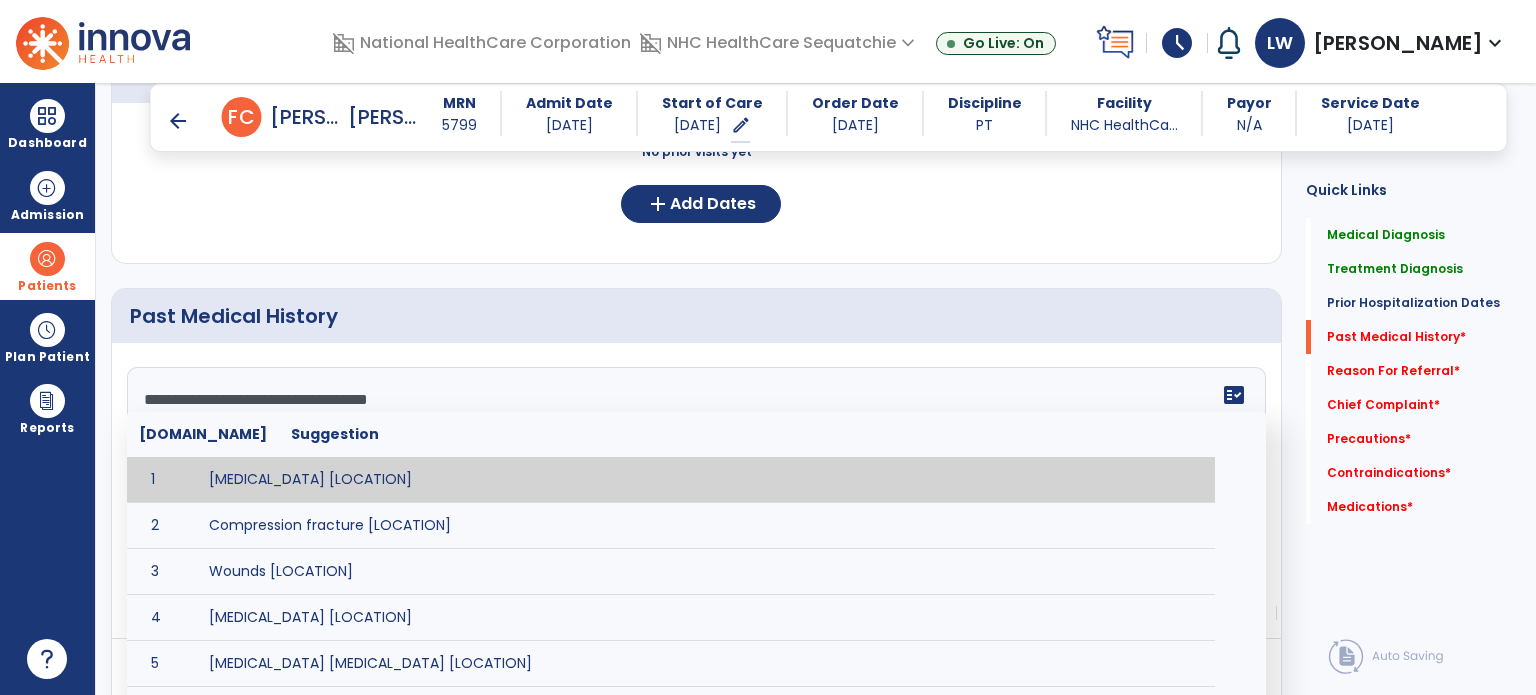 scroll, scrollTop: 280, scrollLeft: 0, axis: vertical 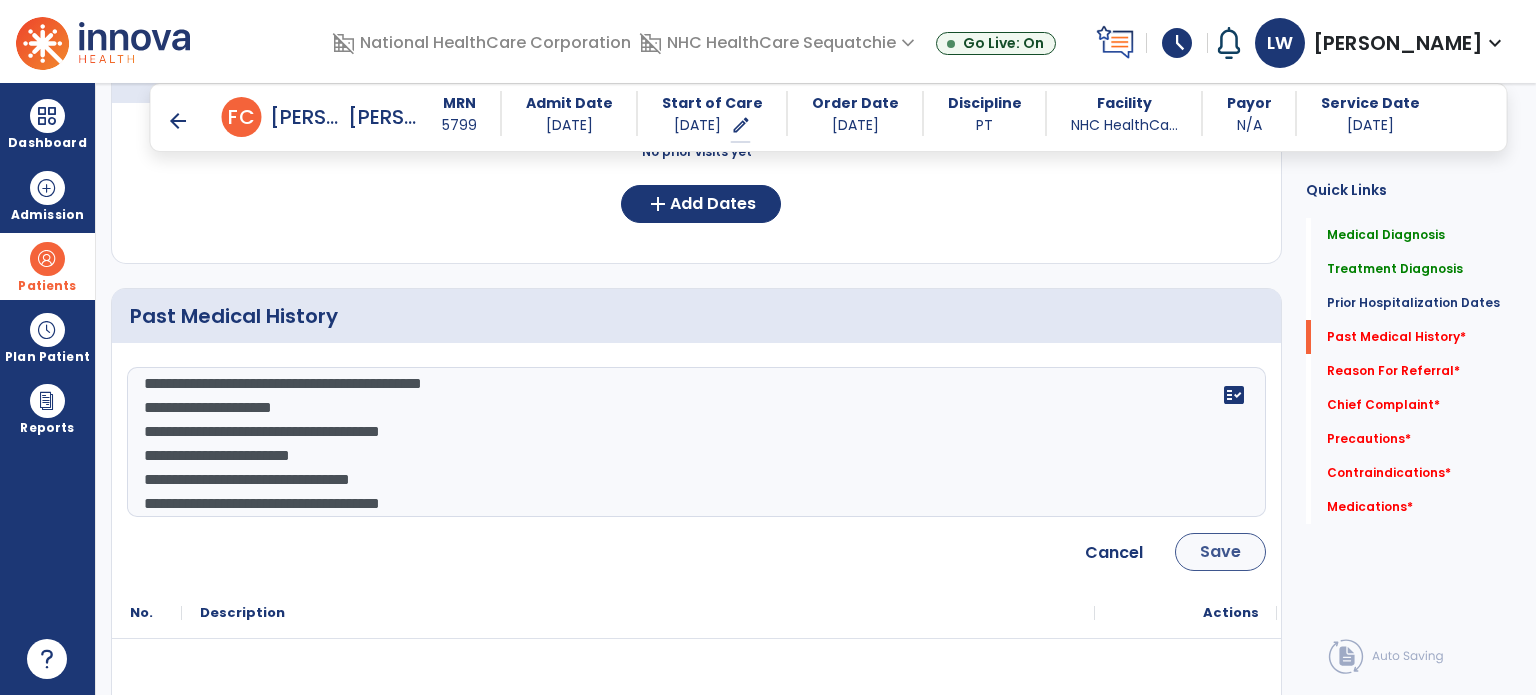 type on "**********" 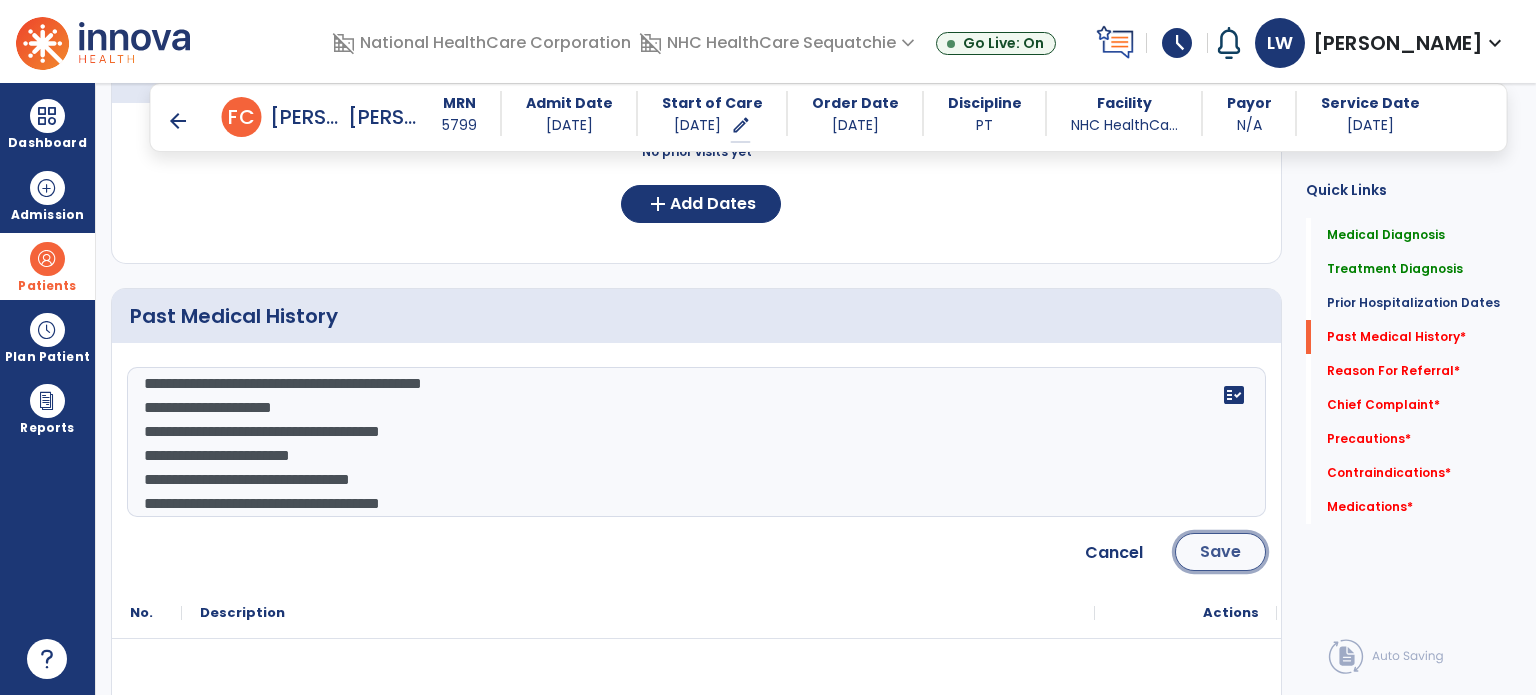 click on "Save" 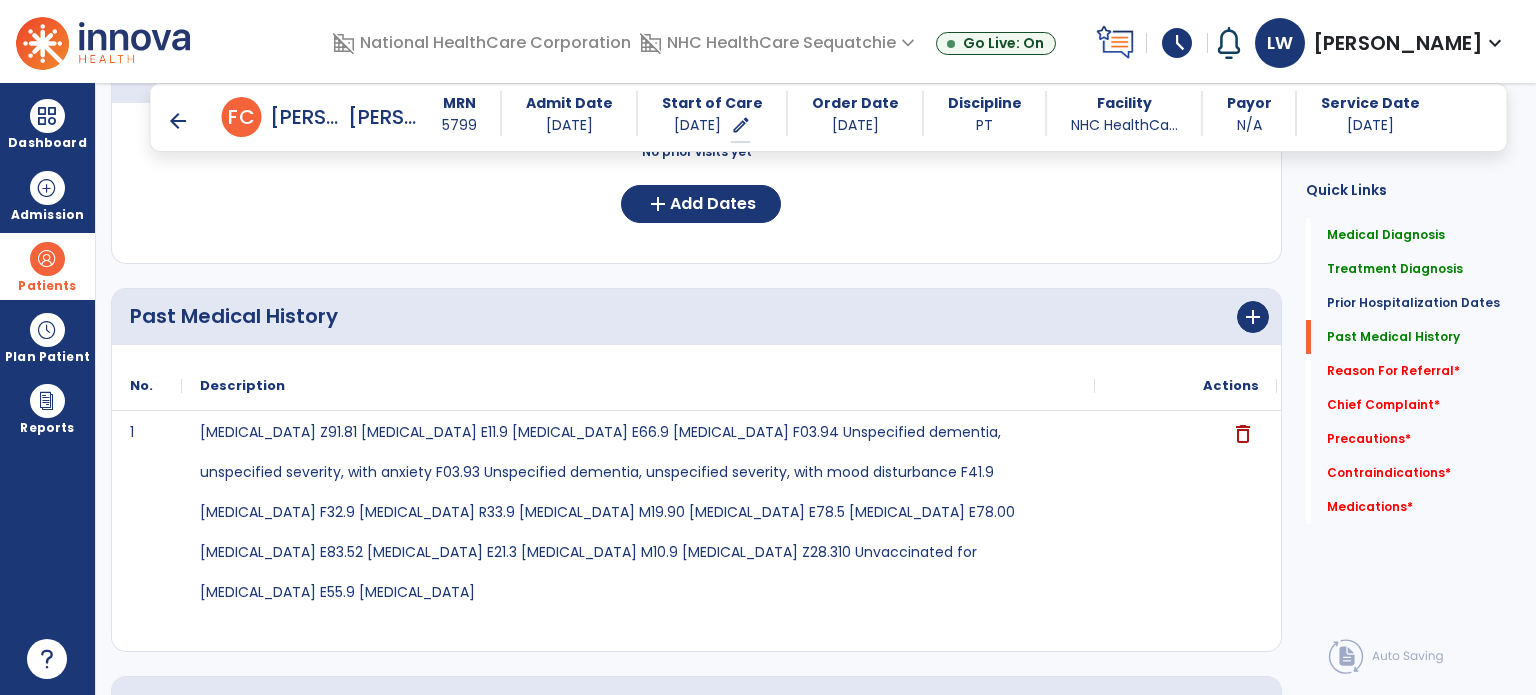 click on "Quick Links  Medical Diagnosis   Medical Diagnosis   Treatment Diagnosis   Treatment Diagnosis   Prior Hospitalization Dates   Prior Hospitalization Dates   Past Medical History   Past Medical History   Reason For Referral   *  Reason For Referral   *  Chief Complaint   *  Chief Complaint   *  Precautions   *  Precautions   *  Contraindications   *  Contraindications   *  Medications   *  Medications   *" 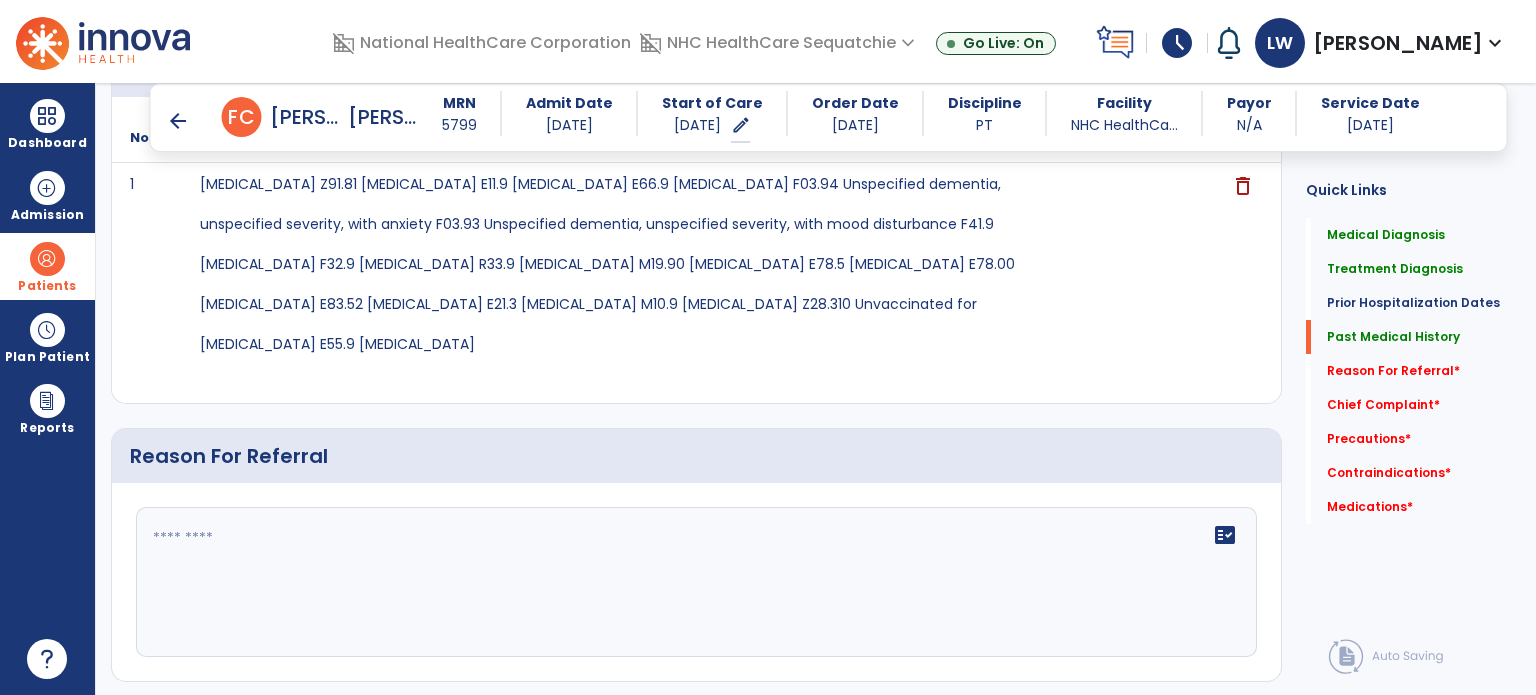 scroll, scrollTop: 1692, scrollLeft: 0, axis: vertical 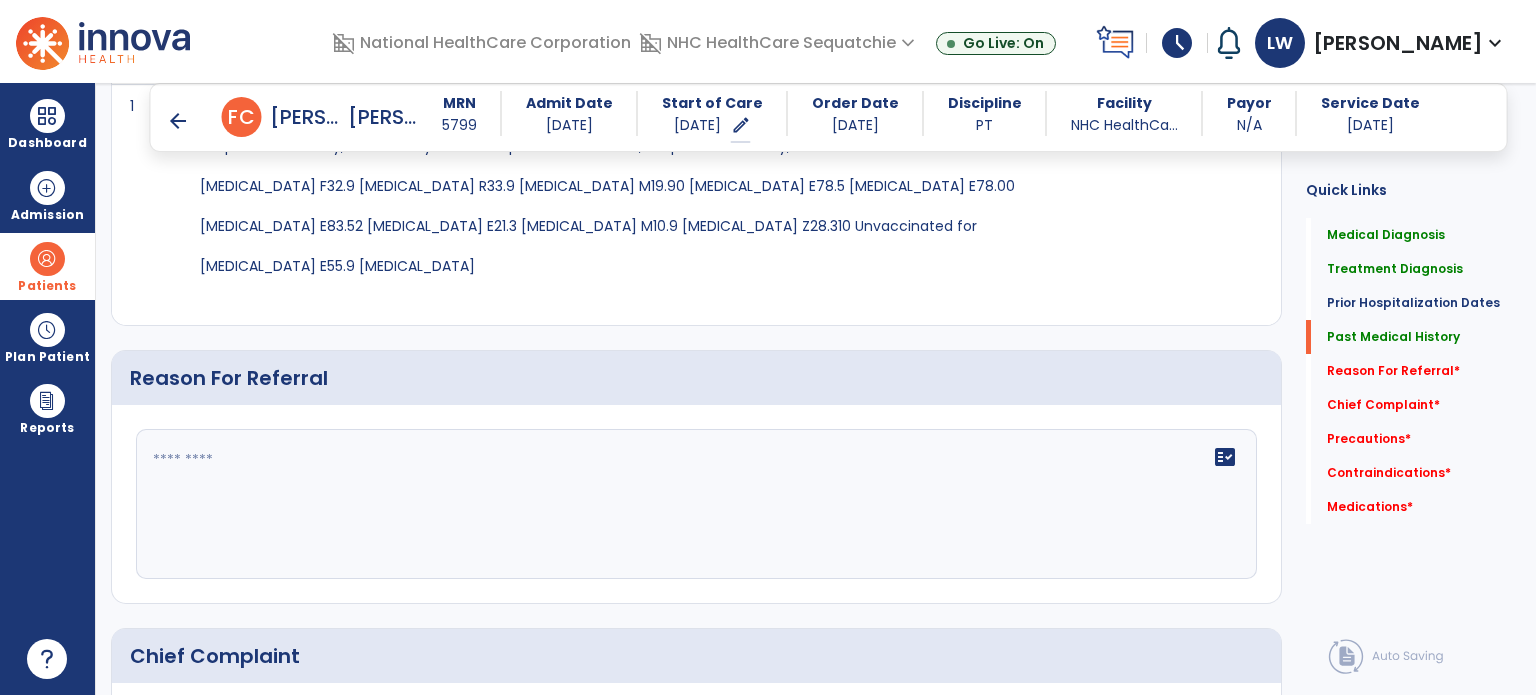 click on "fact_check" 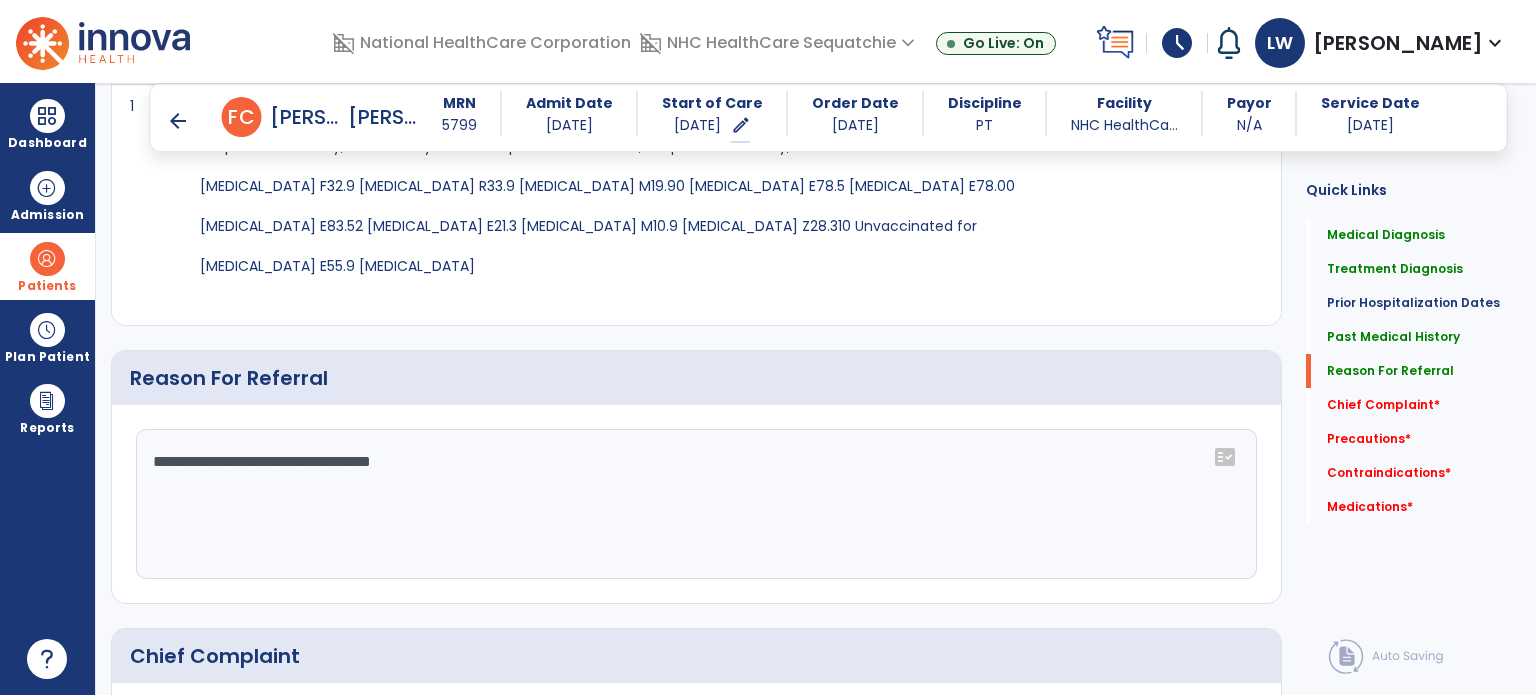paste on "**********" 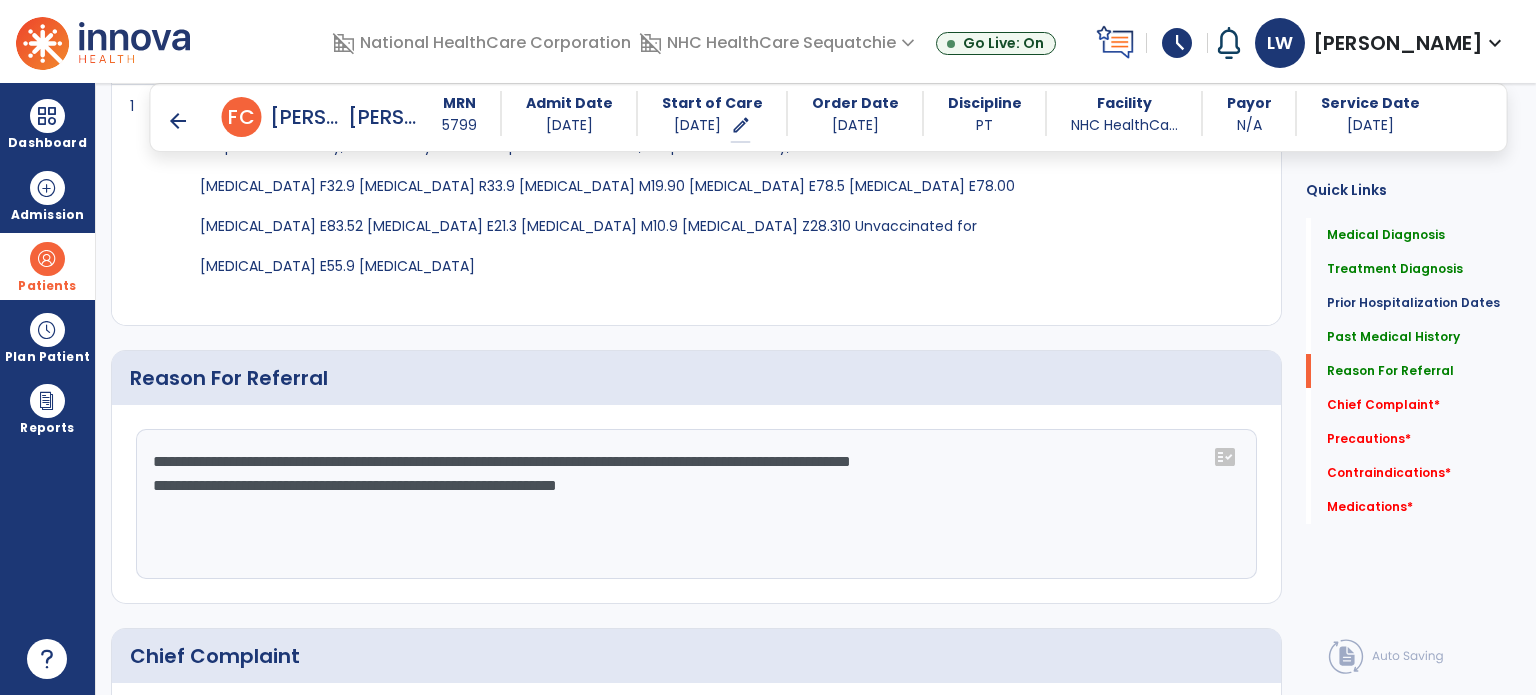 click on "**********" 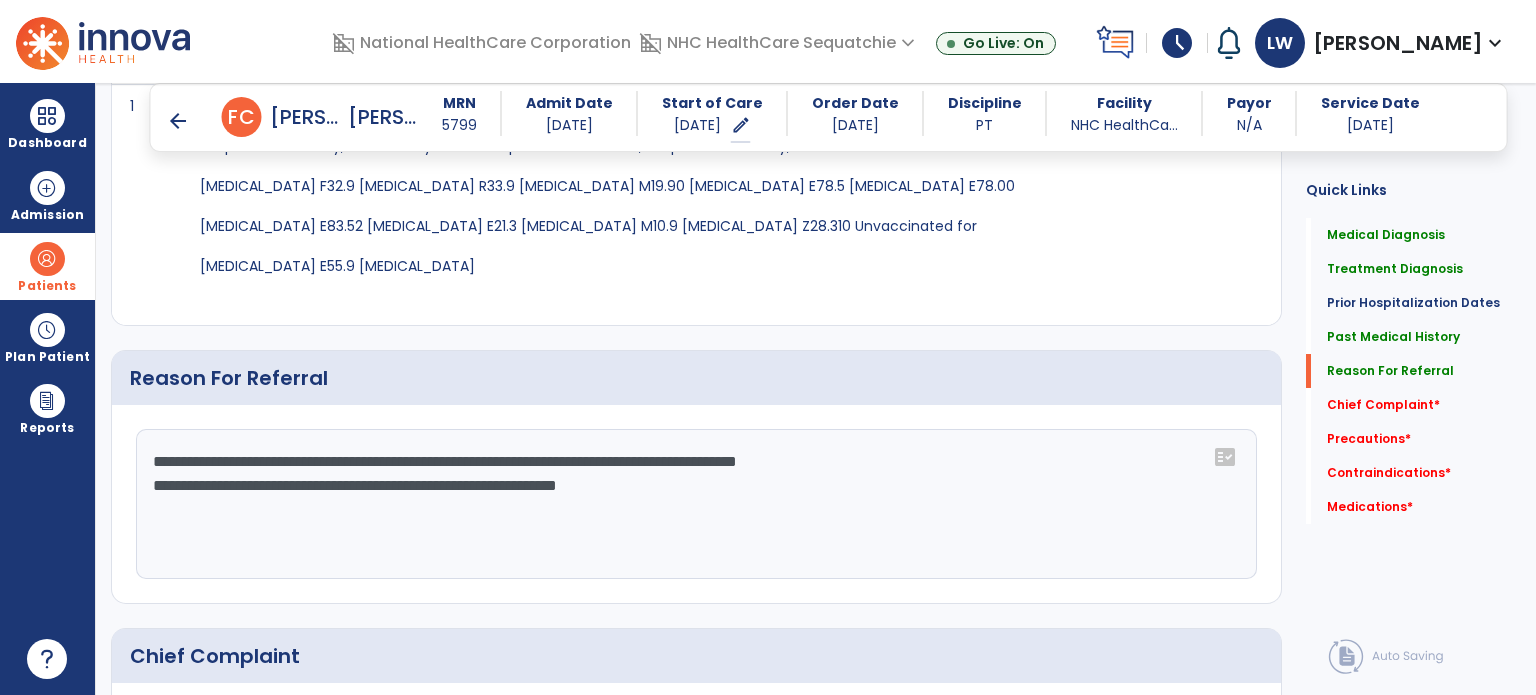 click on "**********" 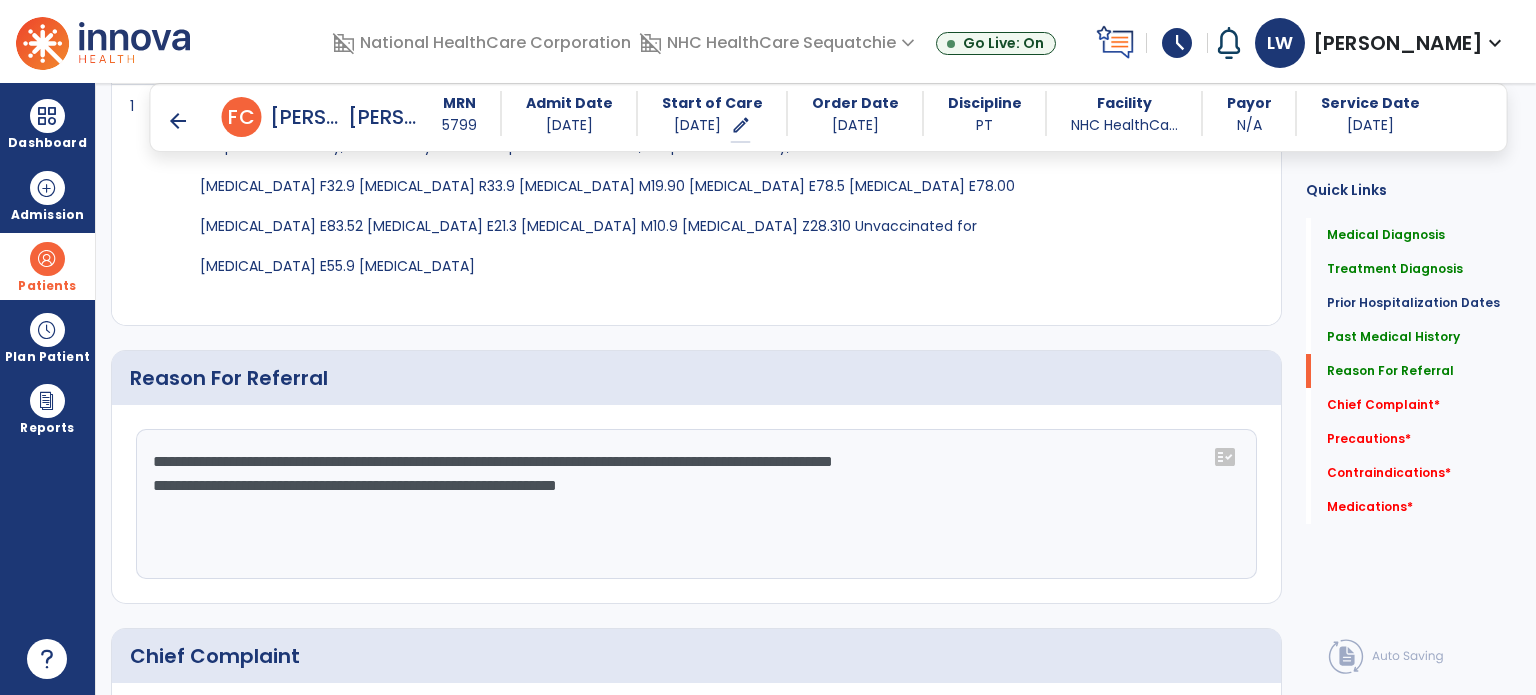 click on "**********" 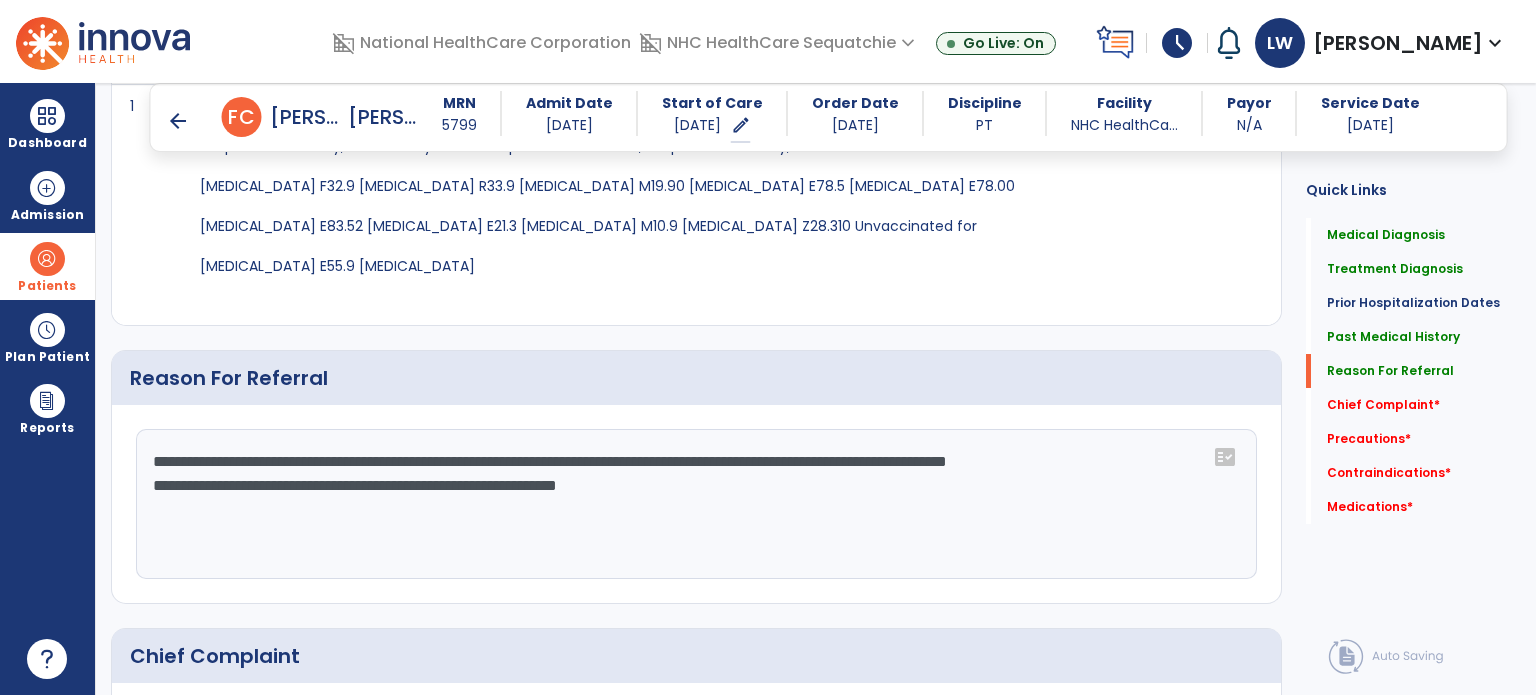 click on "**********" 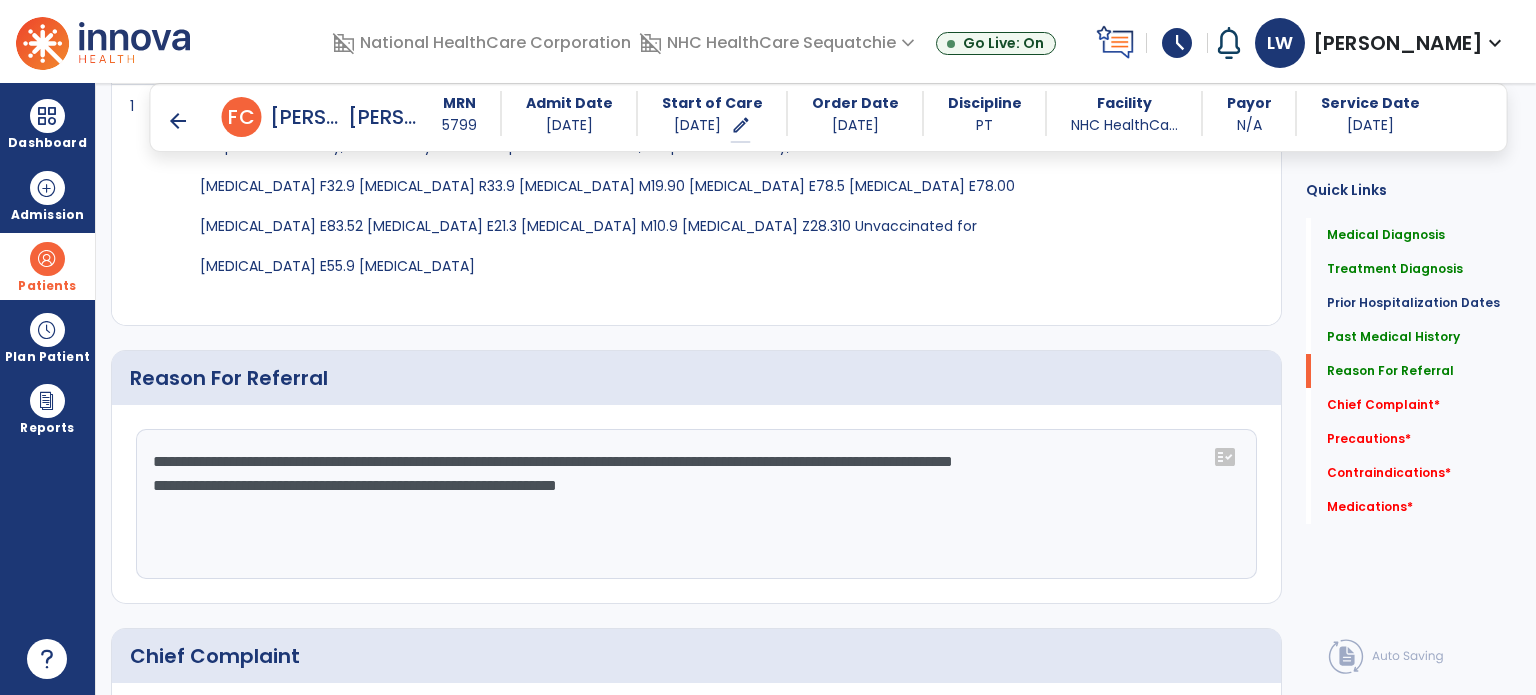 click on "**********" 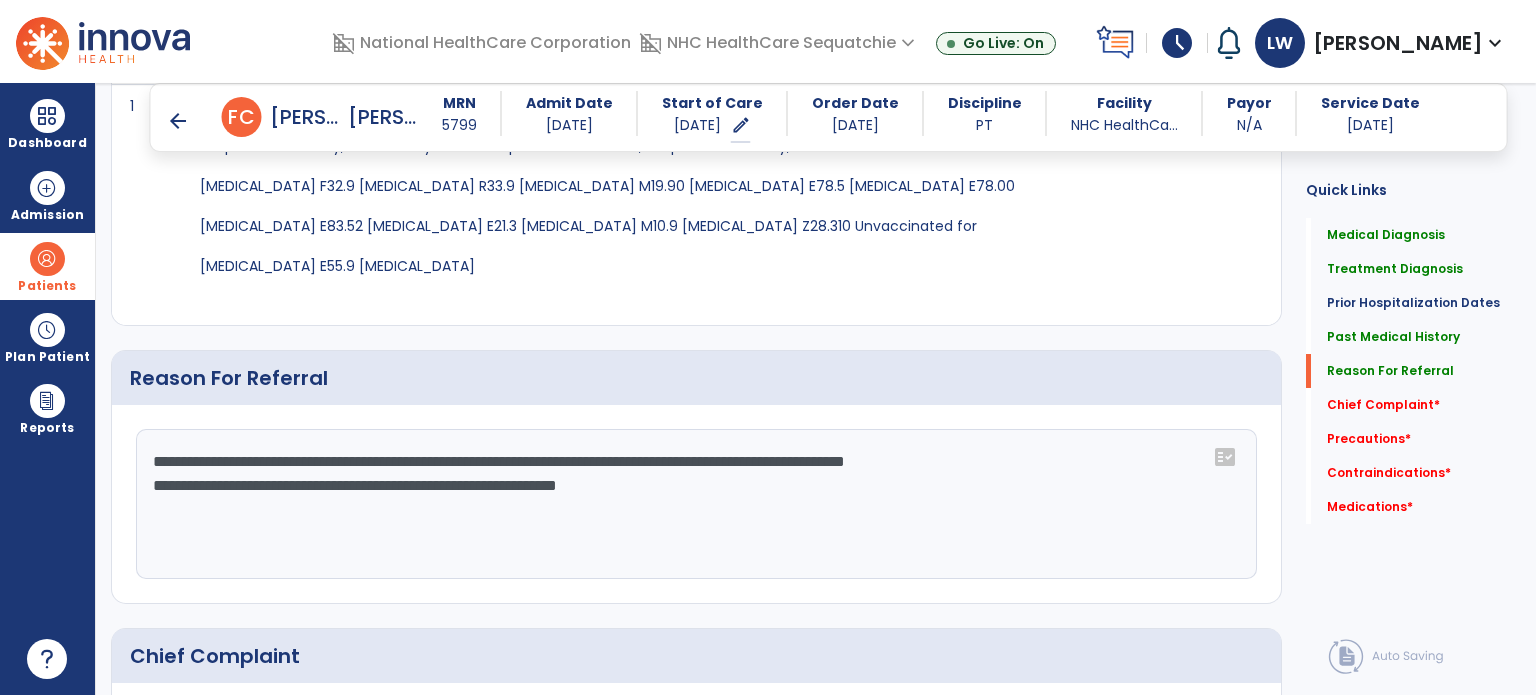 click on "**********" 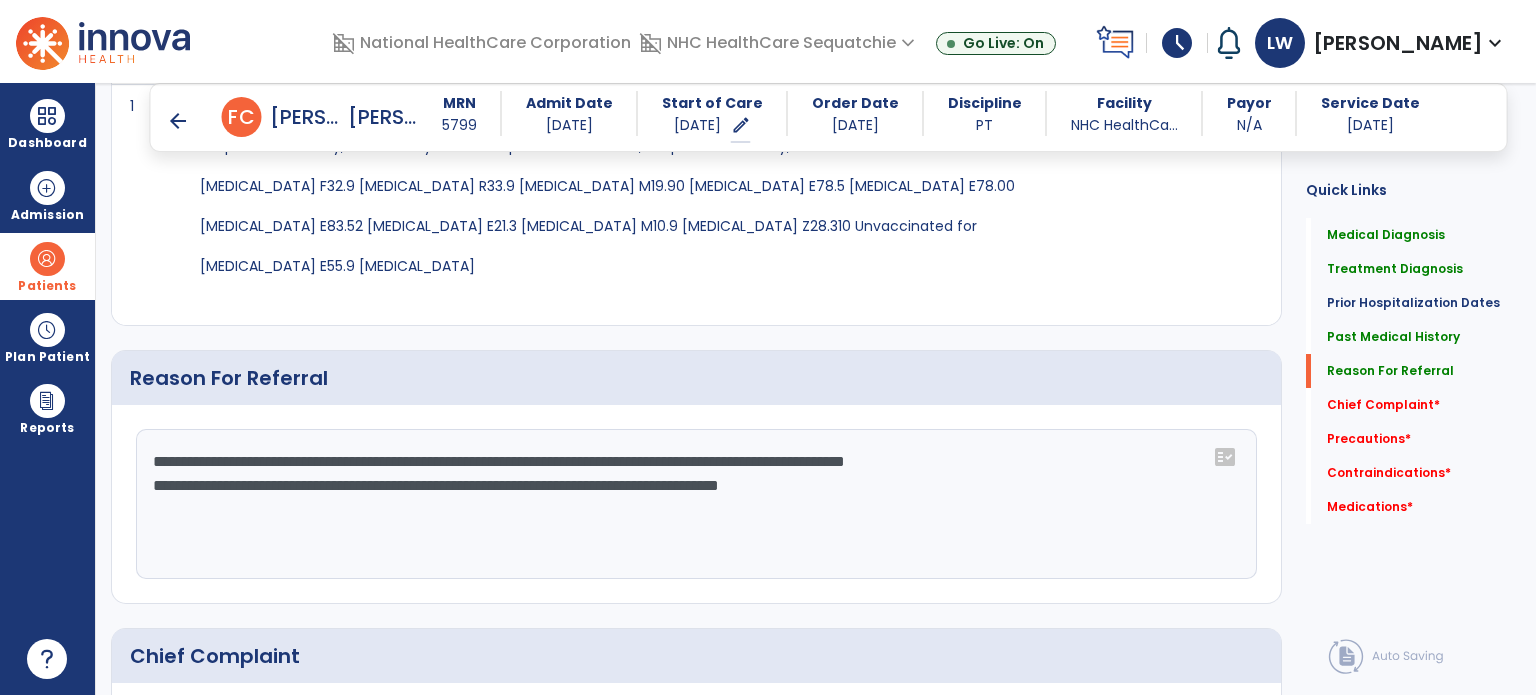 click on "**********" 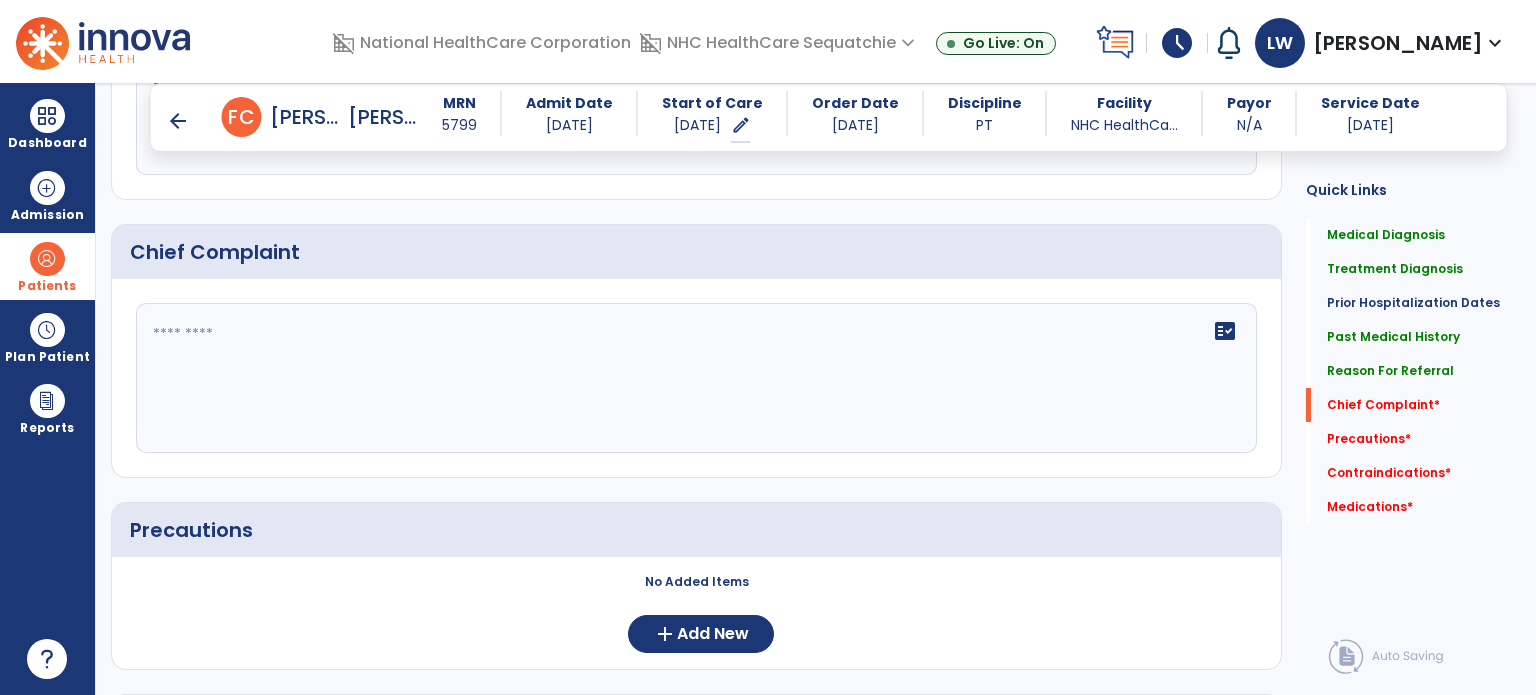 scroll, scrollTop: 2116, scrollLeft: 0, axis: vertical 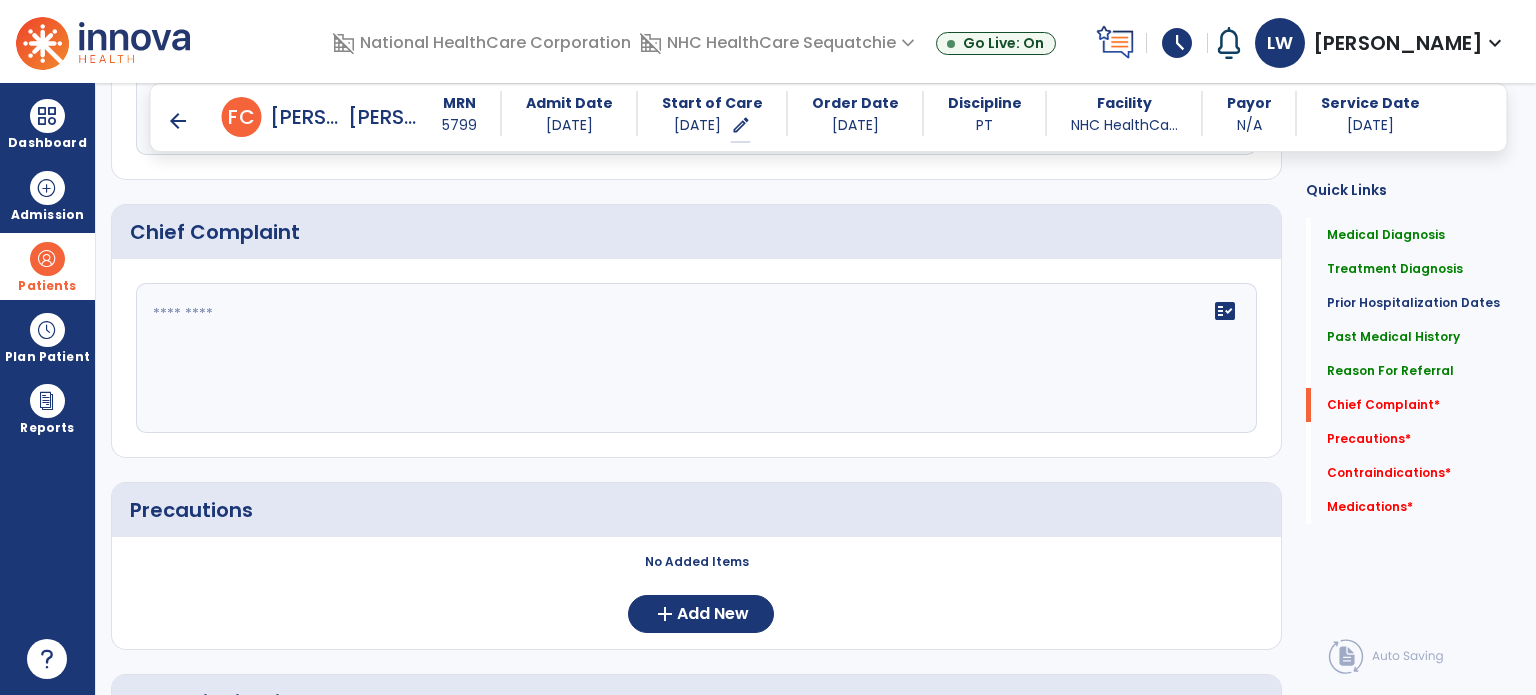 type on "**********" 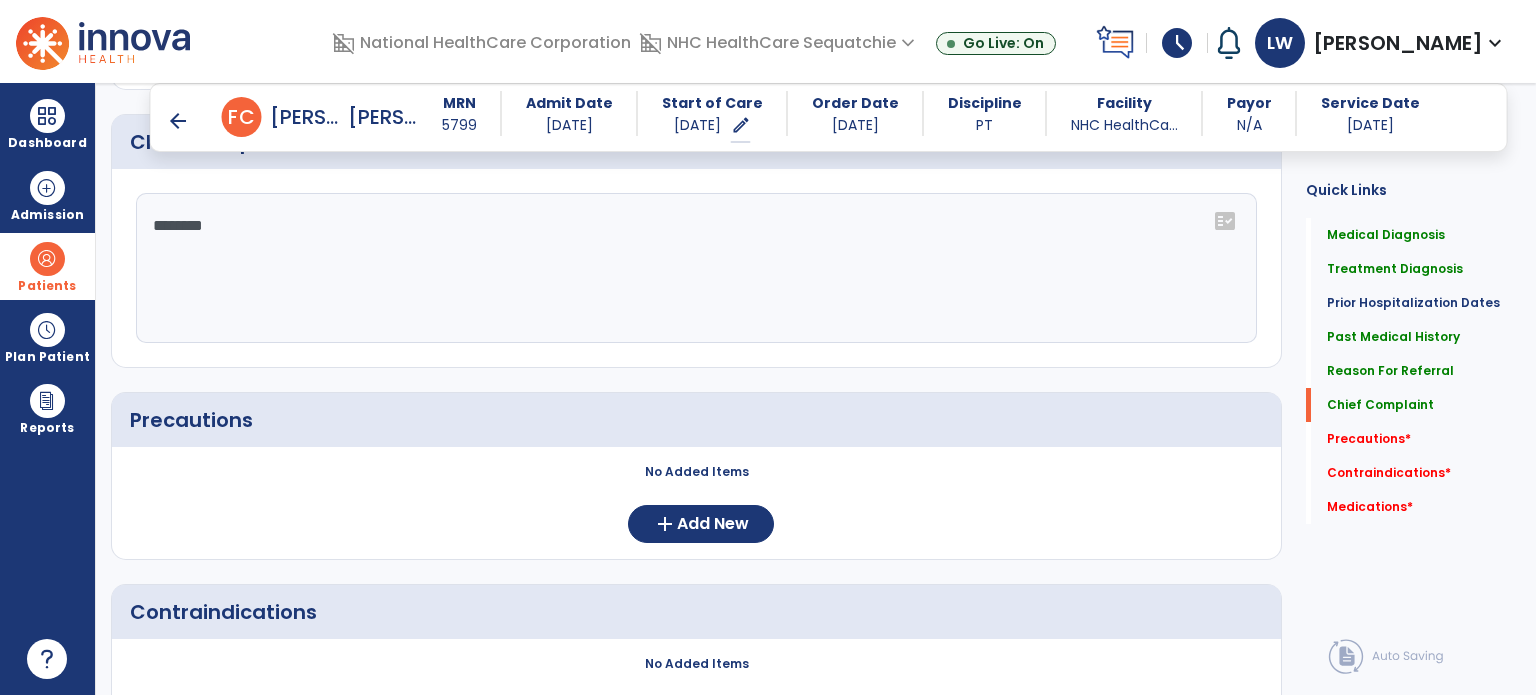 scroll, scrollTop: 2116, scrollLeft: 0, axis: vertical 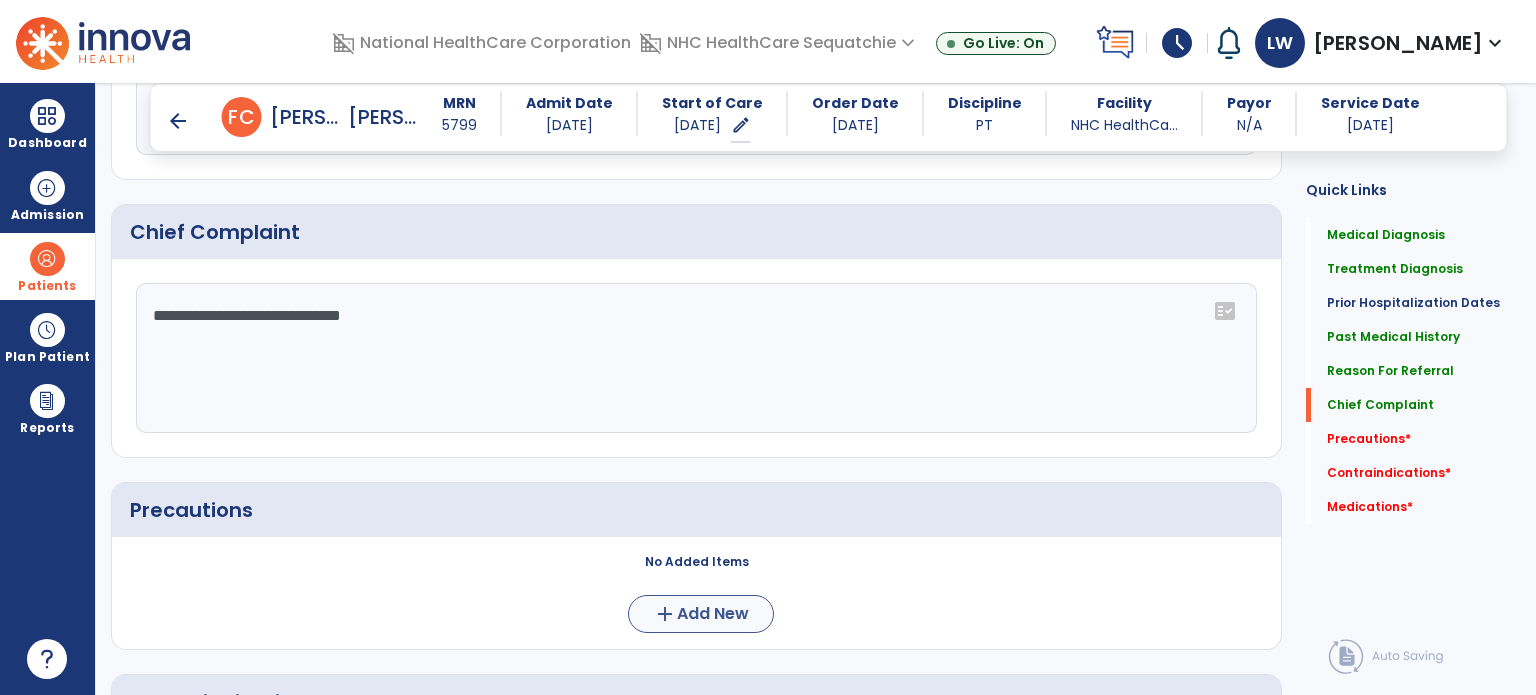 type on "**********" 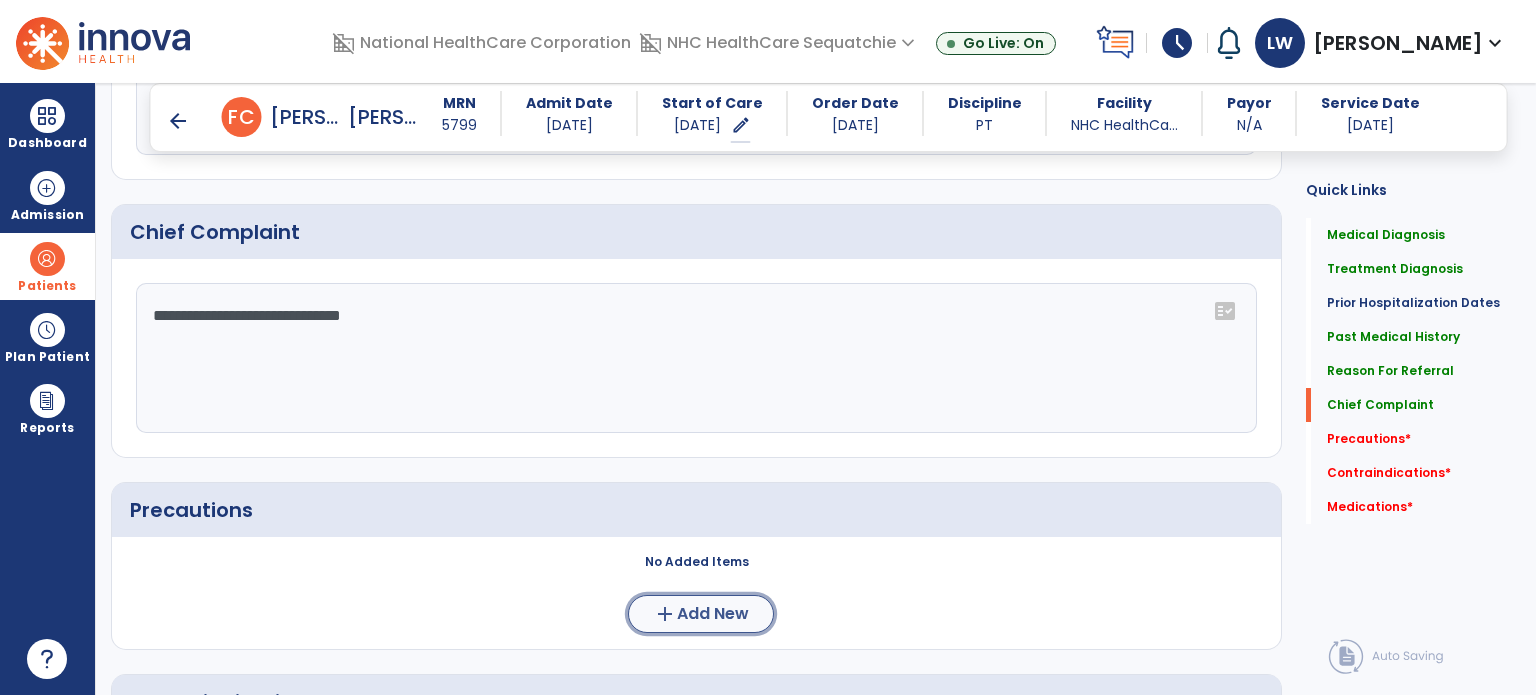 click on "add" 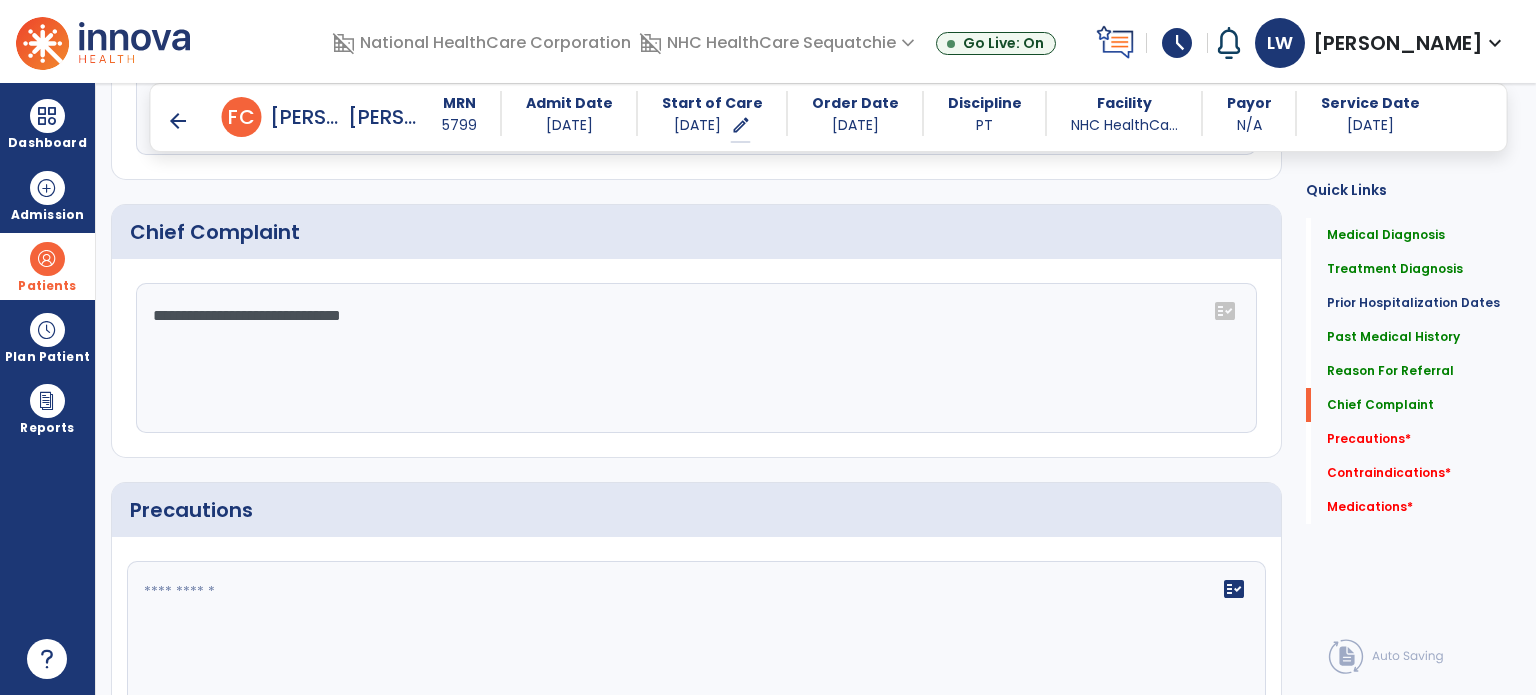 click 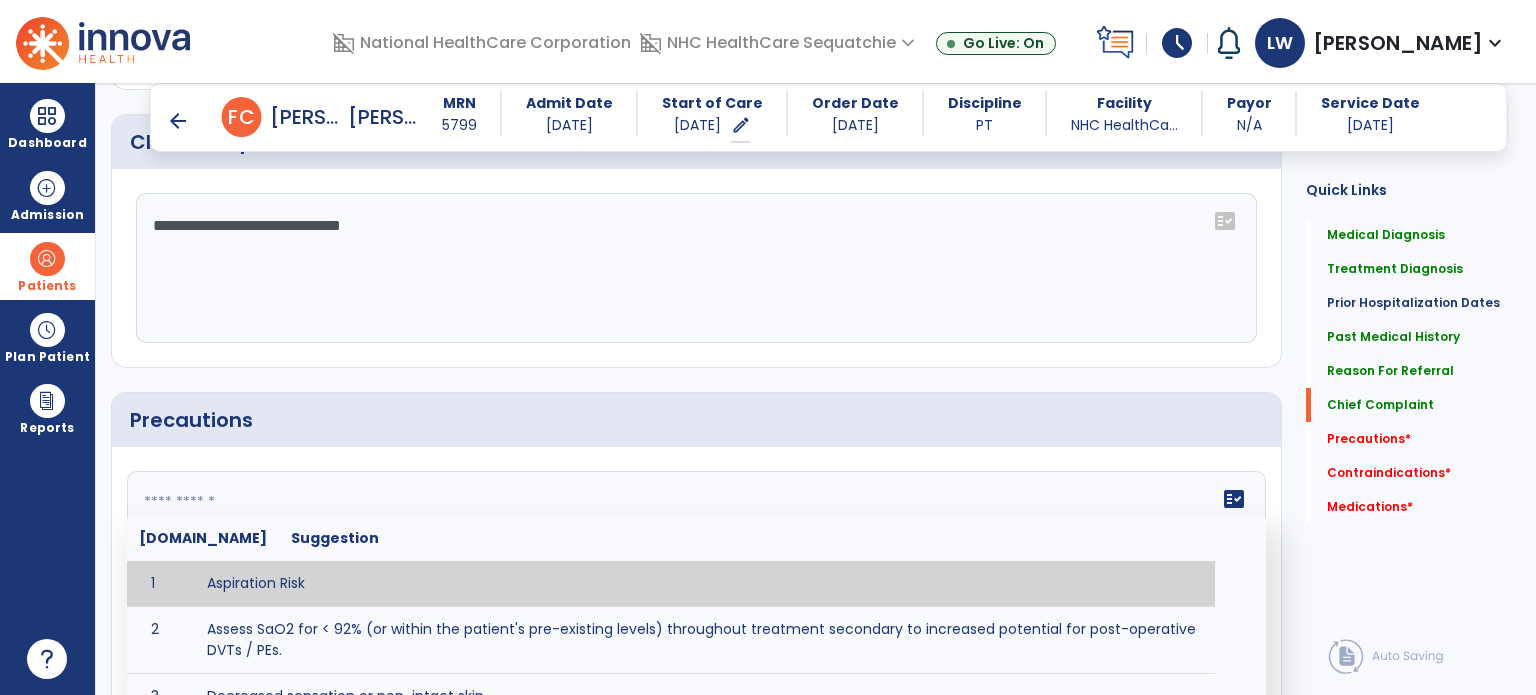 scroll, scrollTop: 2116, scrollLeft: 0, axis: vertical 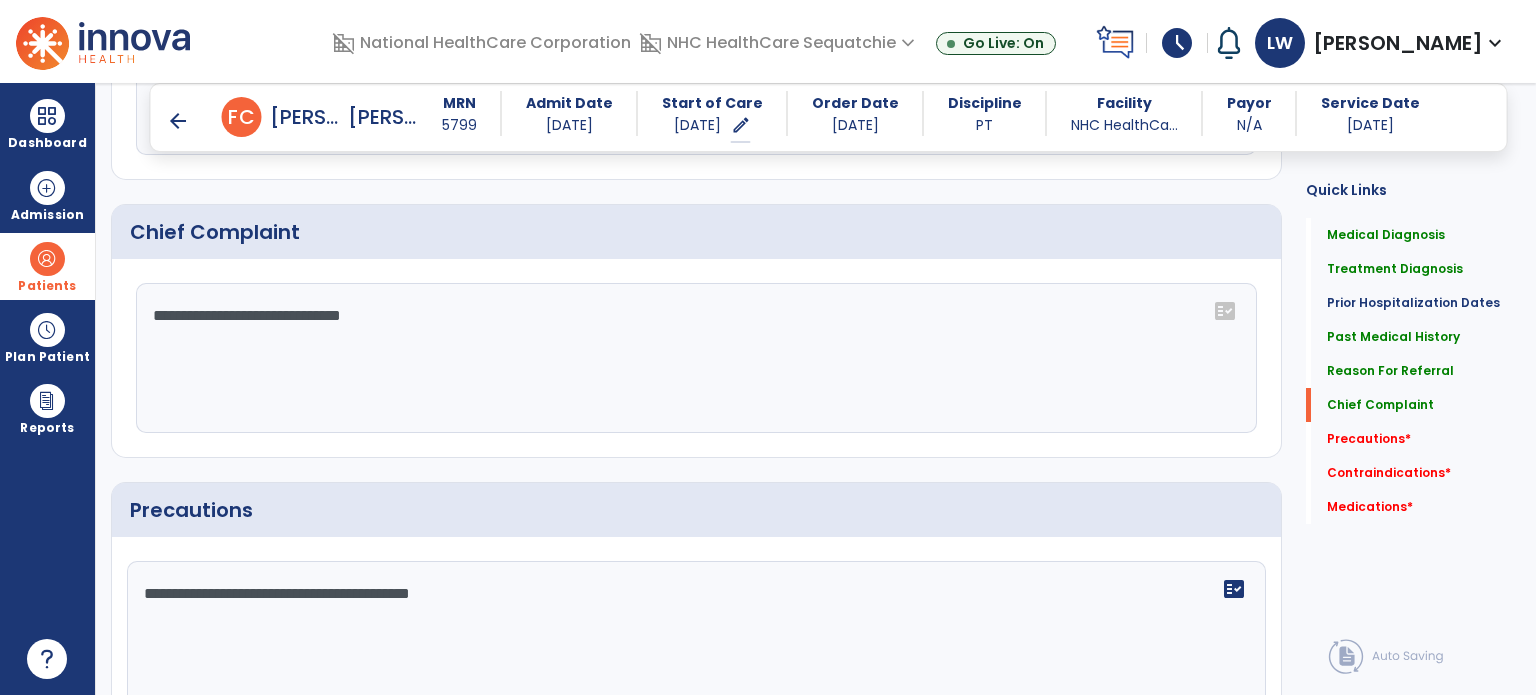 click on "**********" 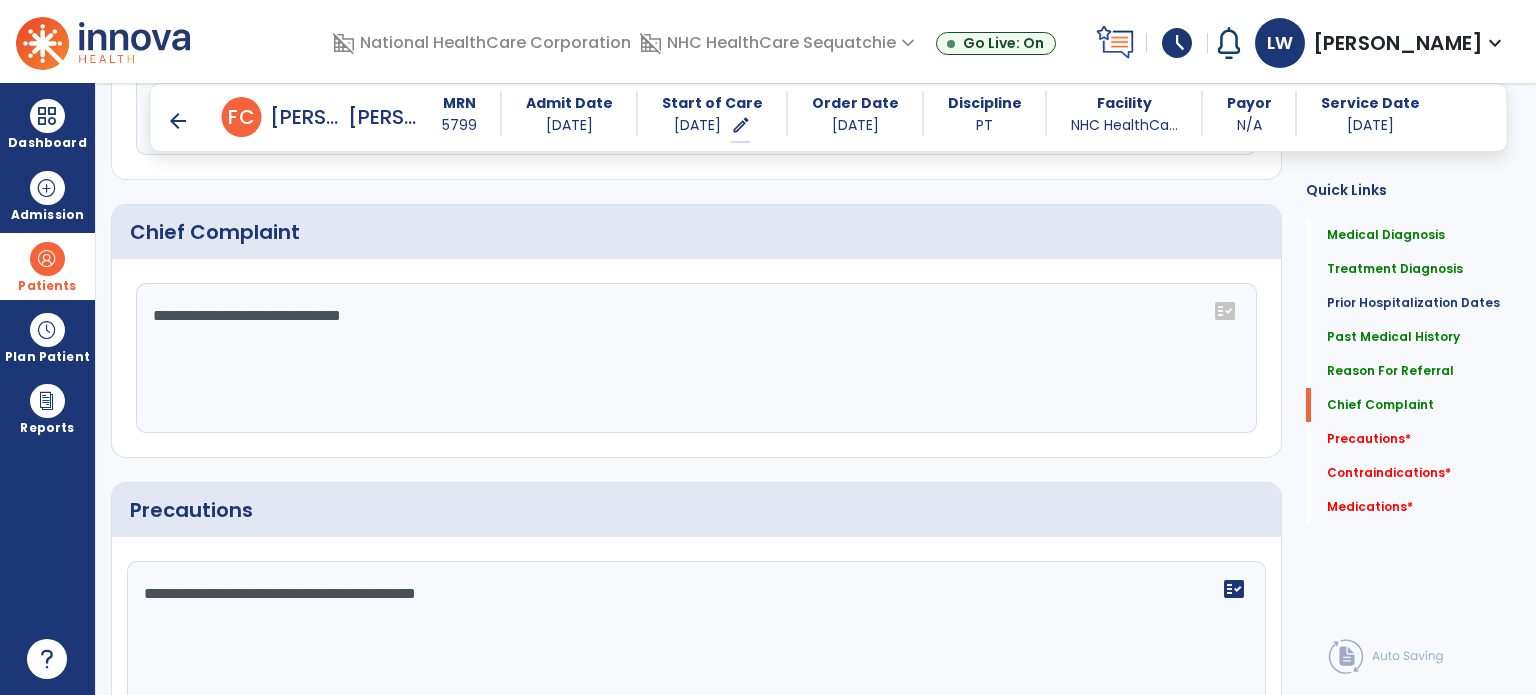 click on "**********" 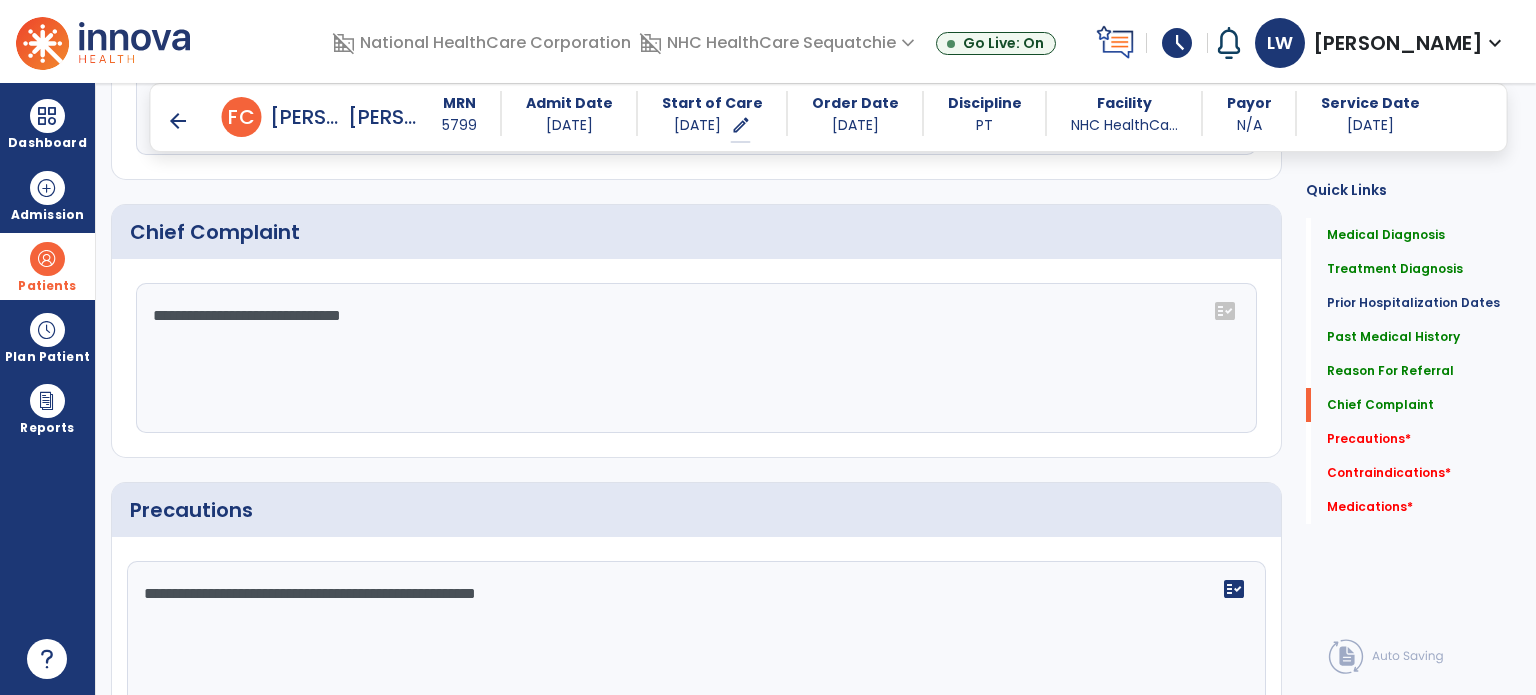 type on "**********" 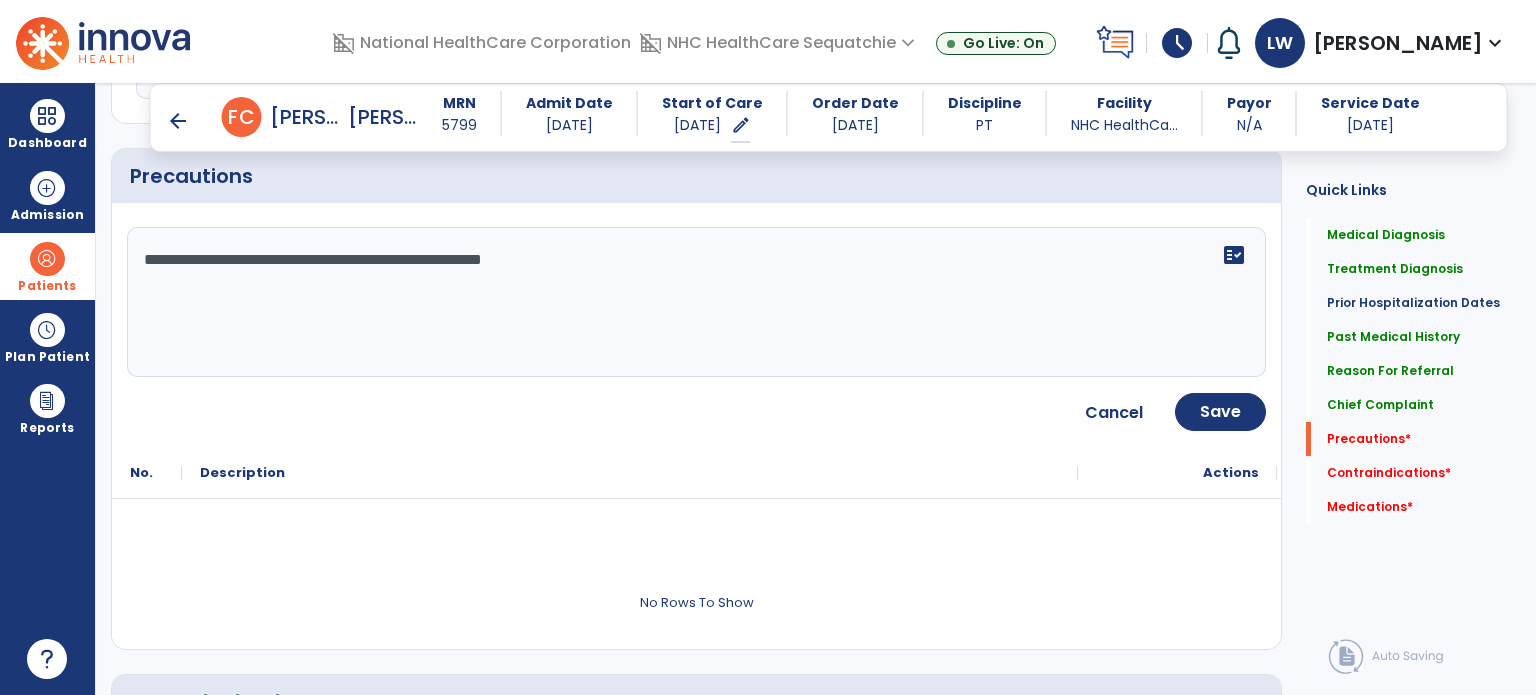 scroll, scrollTop: 2453, scrollLeft: 0, axis: vertical 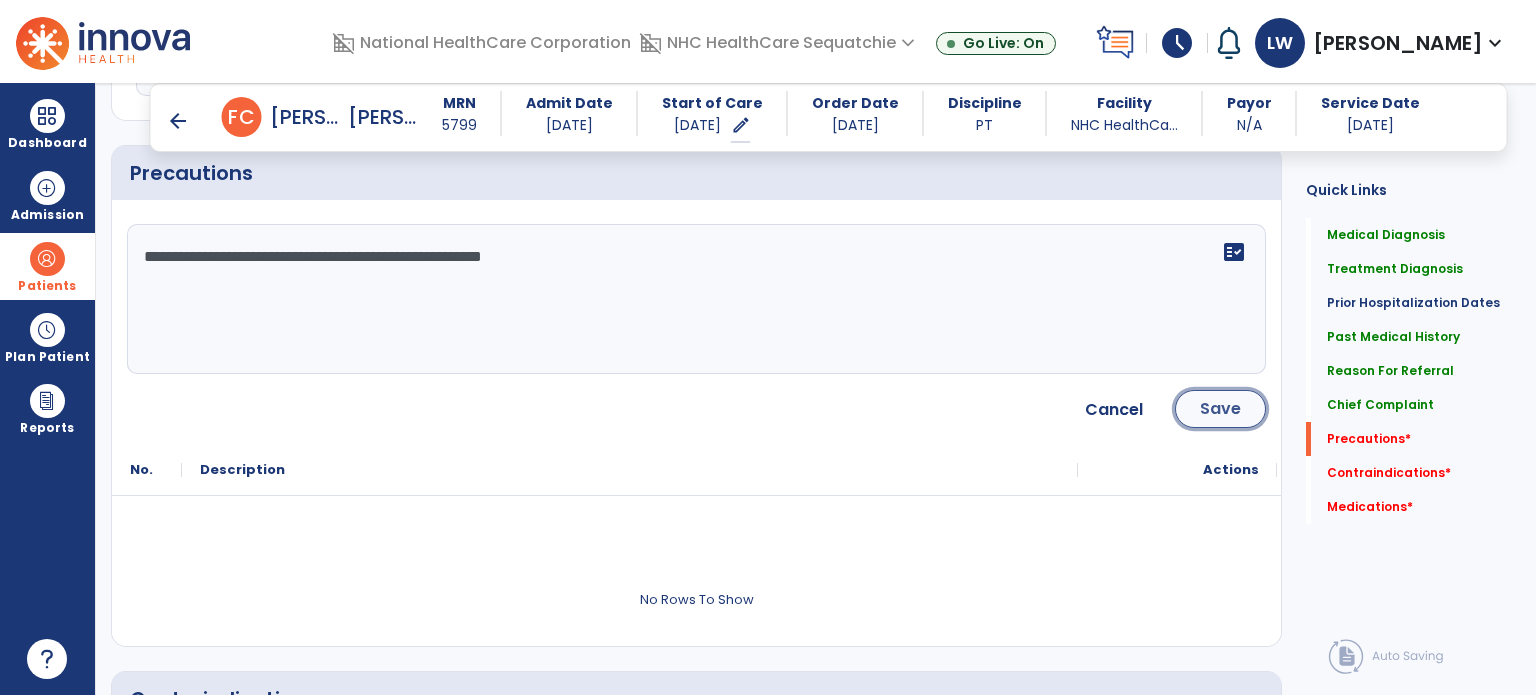 click on "Save" 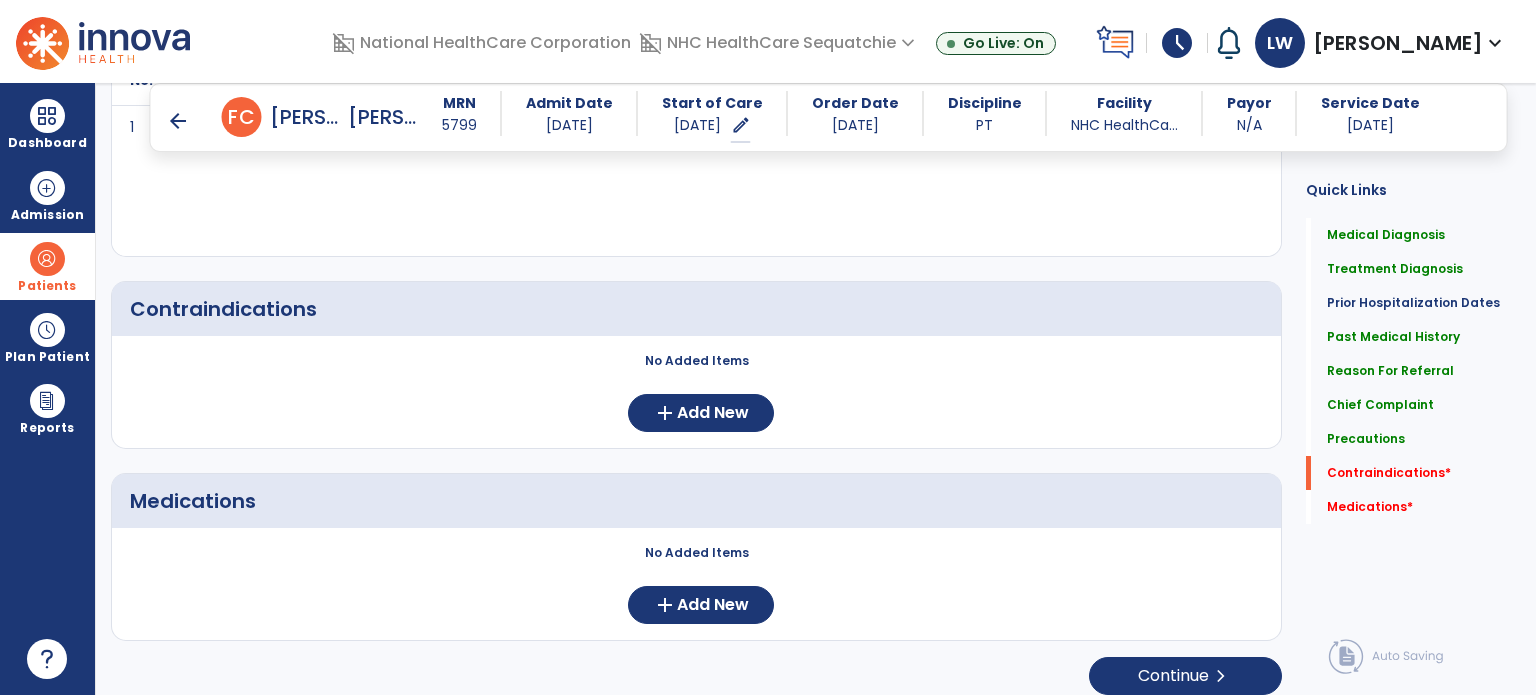 scroll, scrollTop: 2624, scrollLeft: 0, axis: vertical 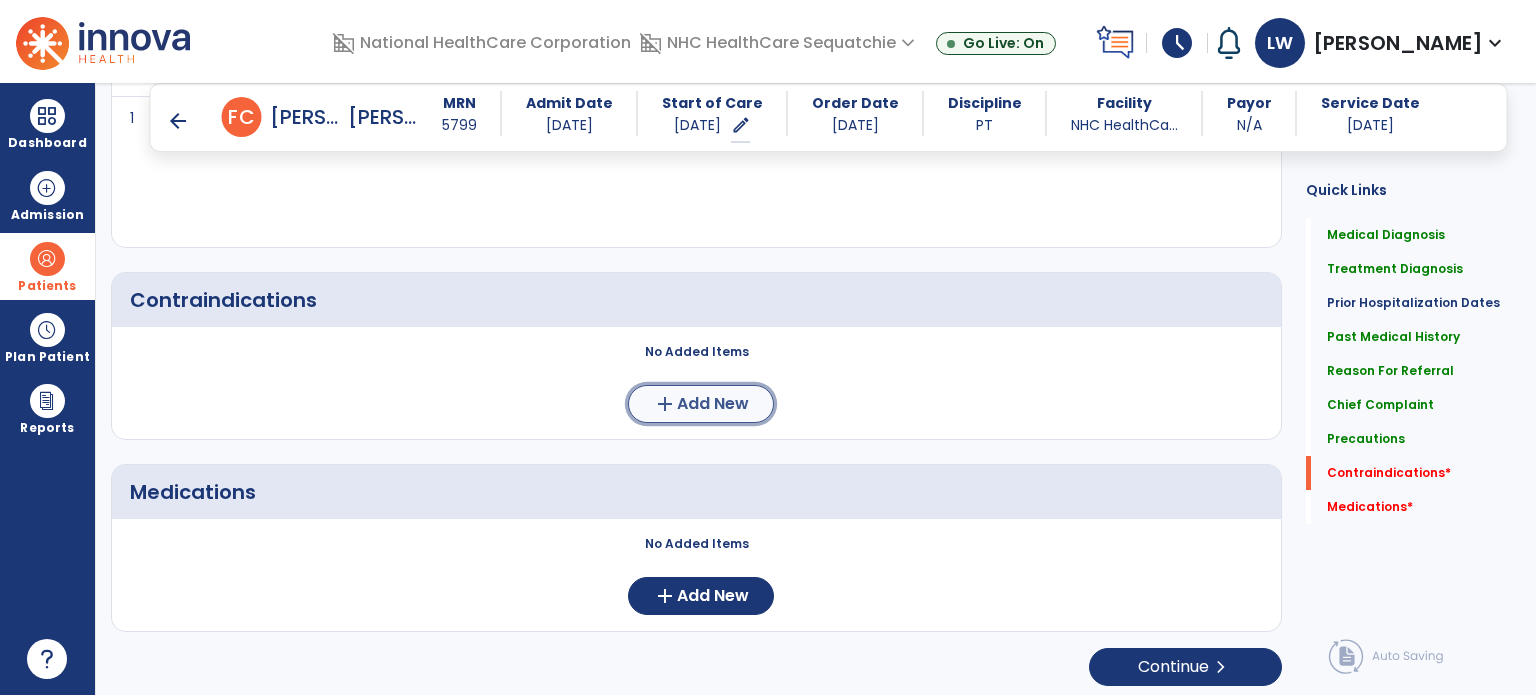 click on "add  Add New" 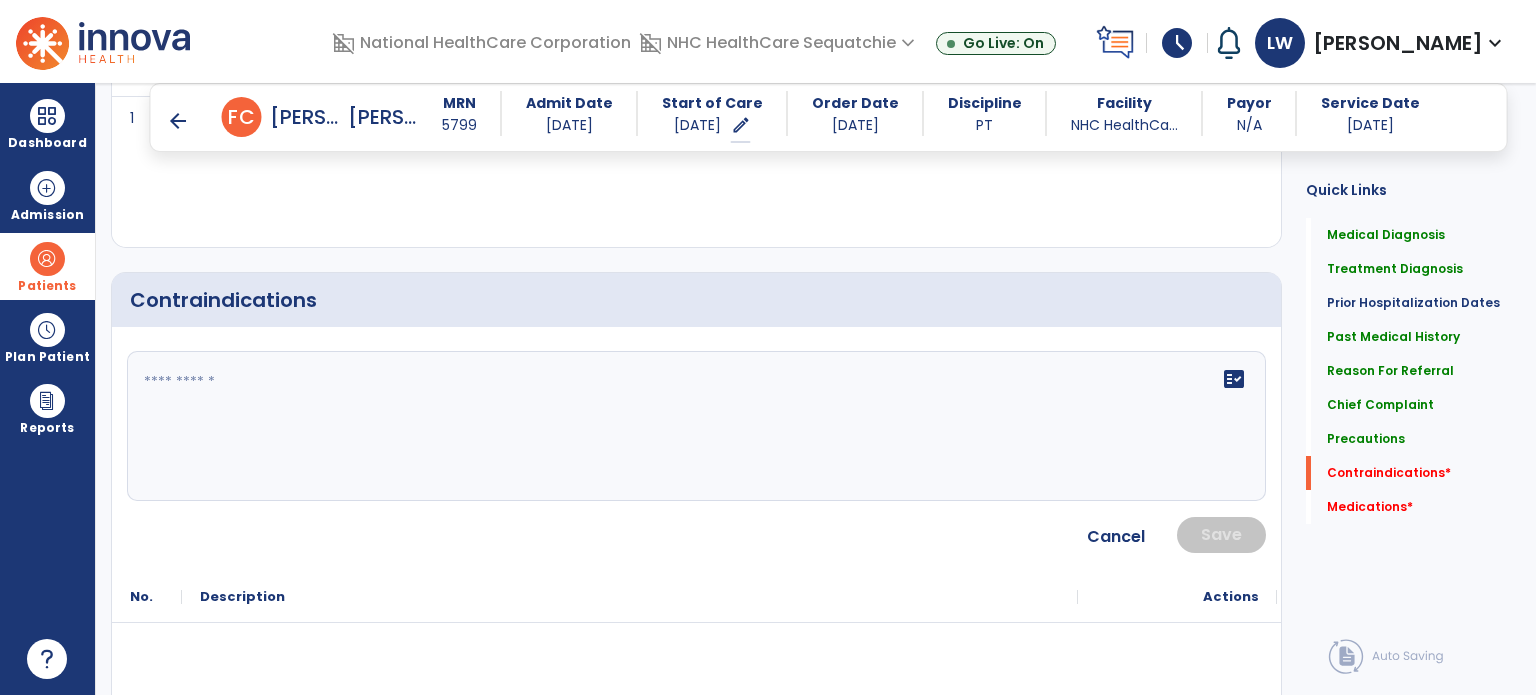 click on "fact_check" 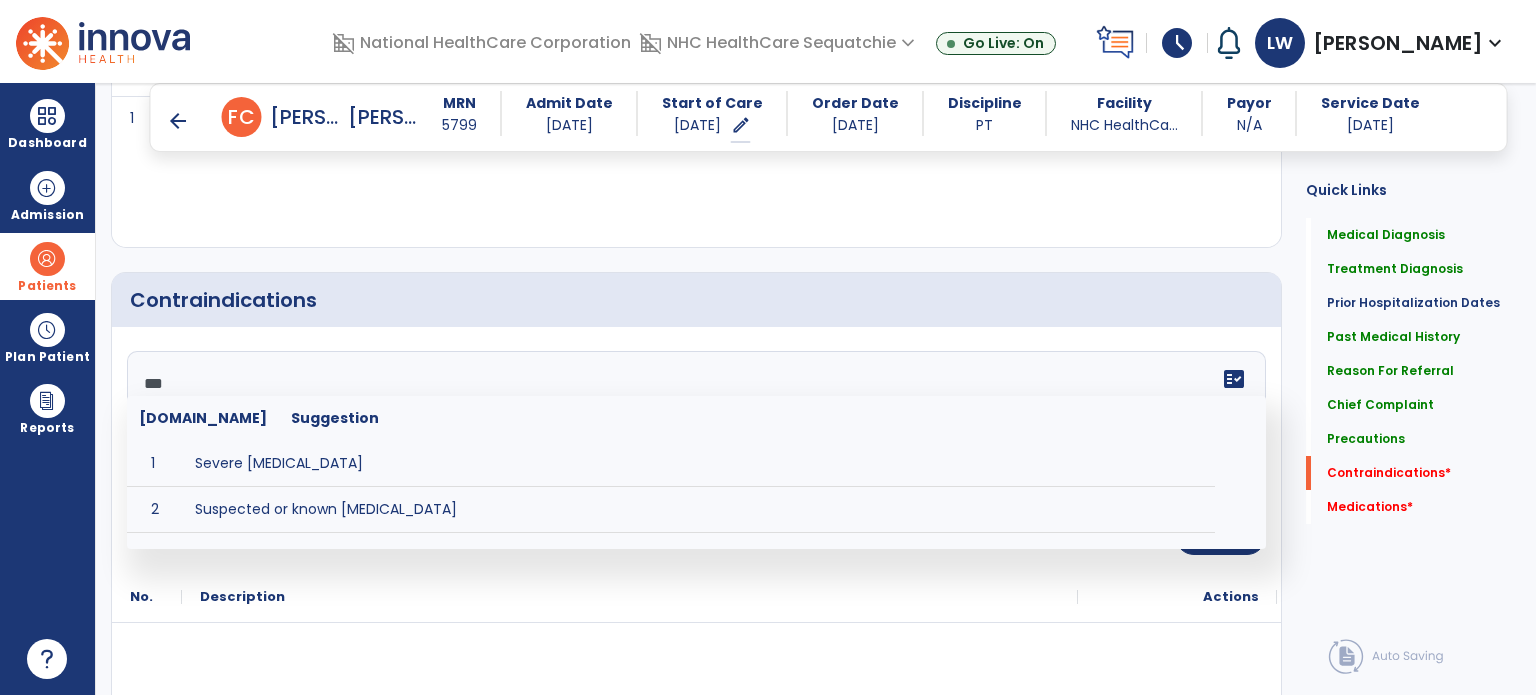 type on "****" 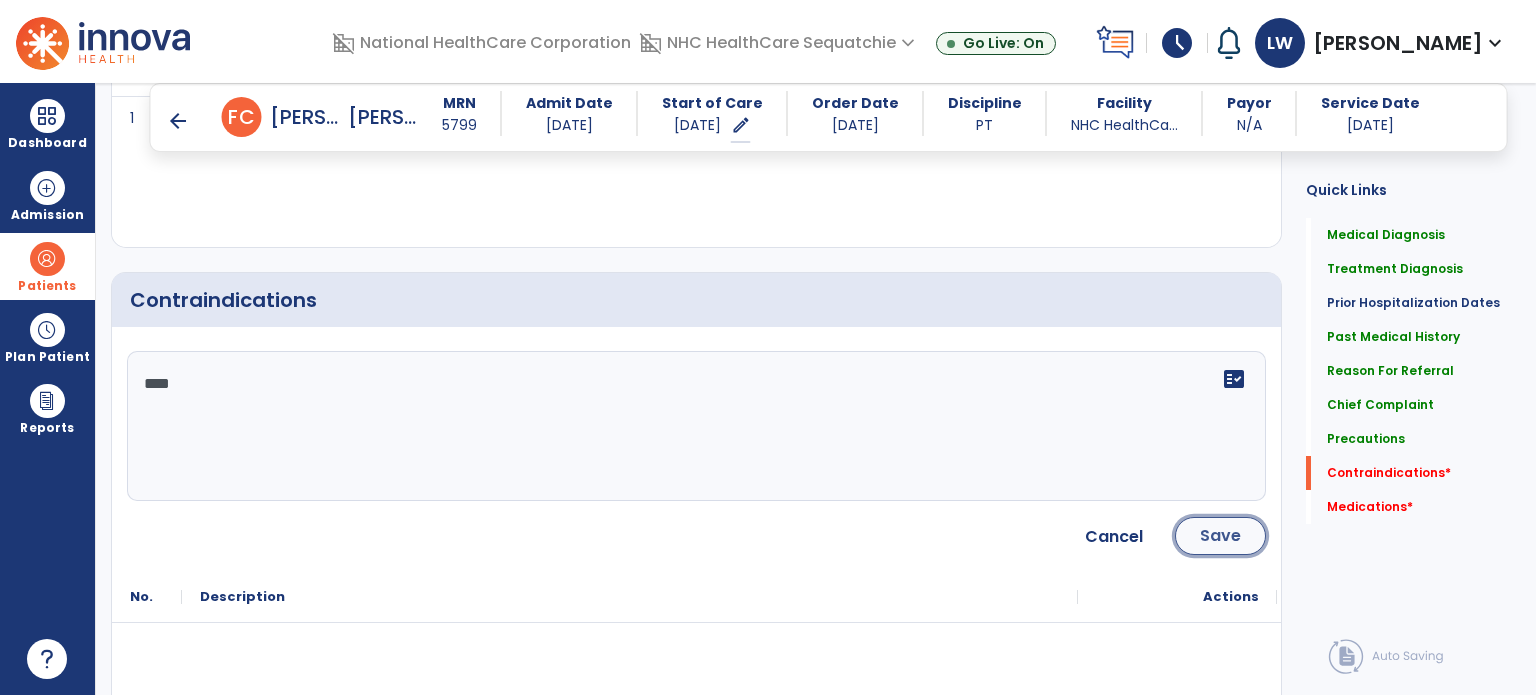 click on "Save" 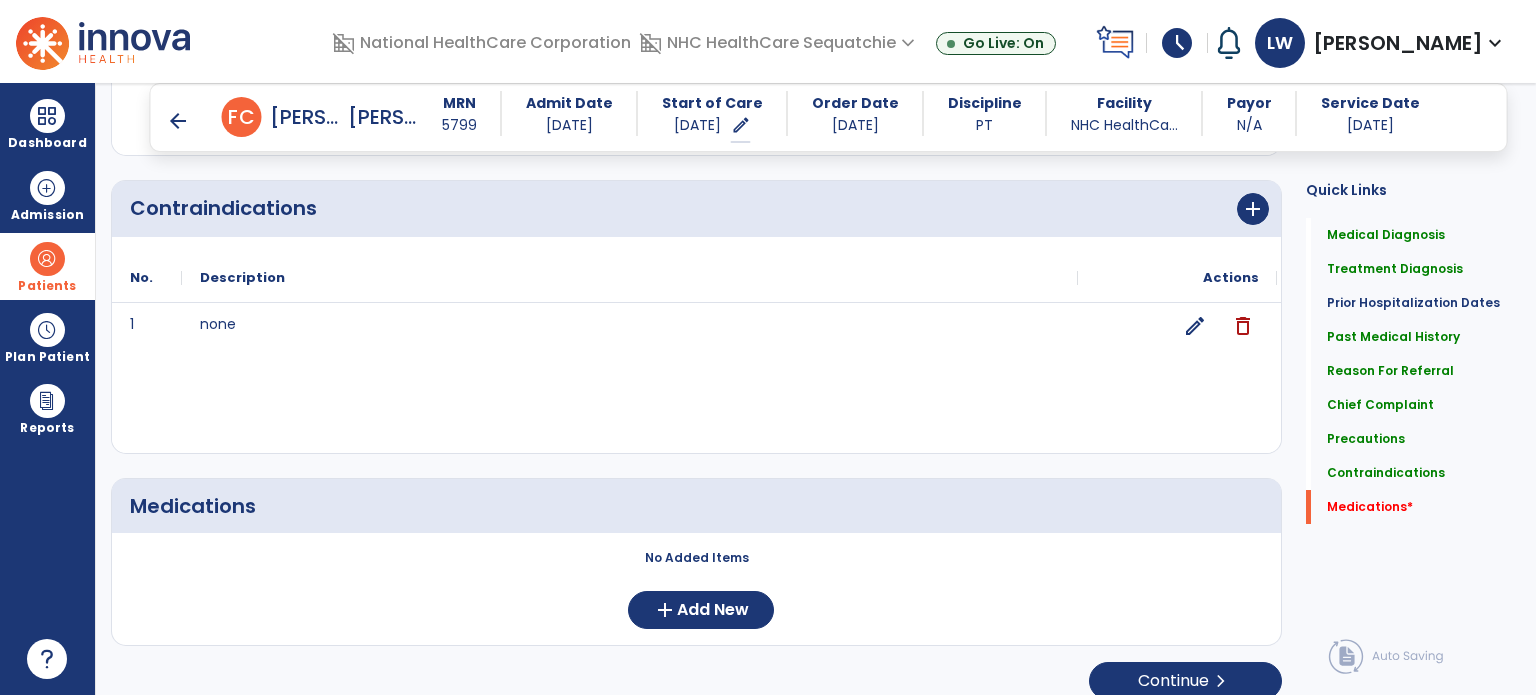 scroll, scrollTop: 2731, scrollLeft: 0, axis: vertical 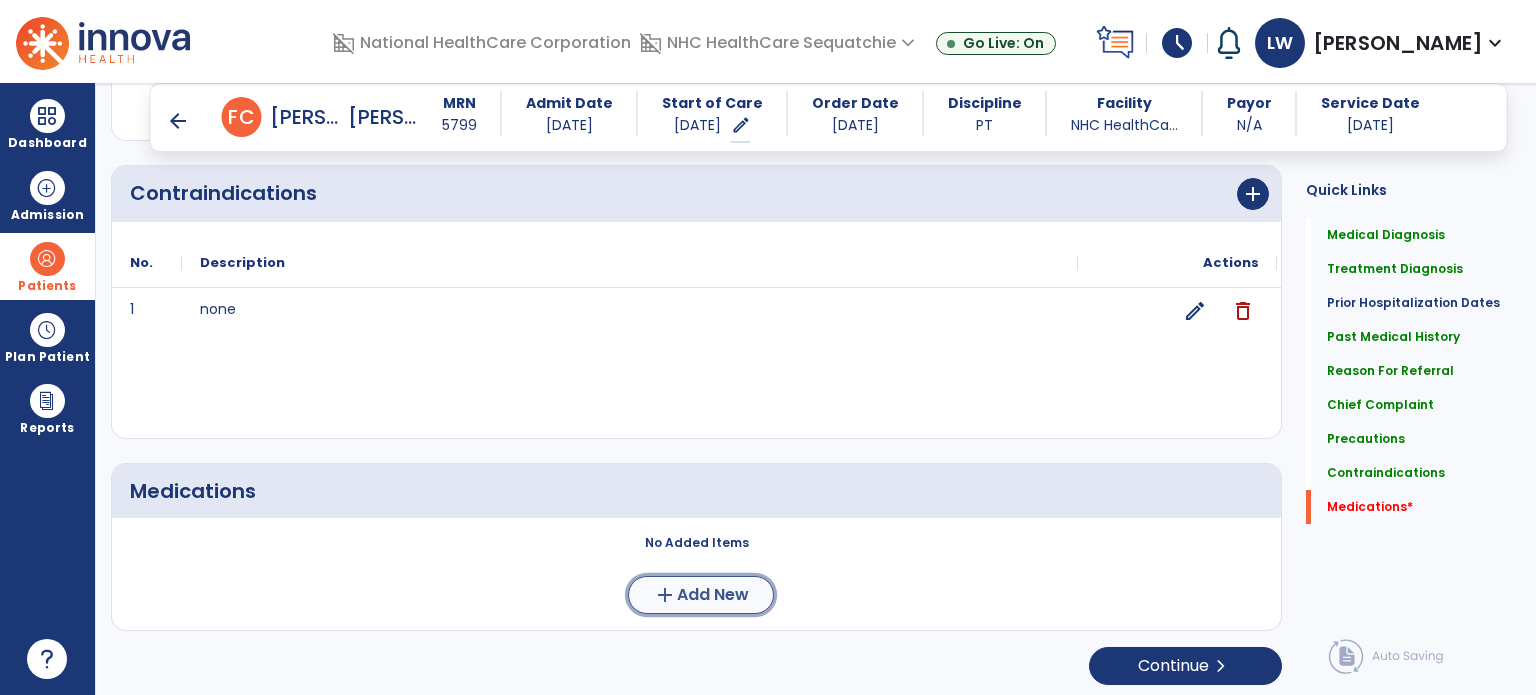 click on "add" 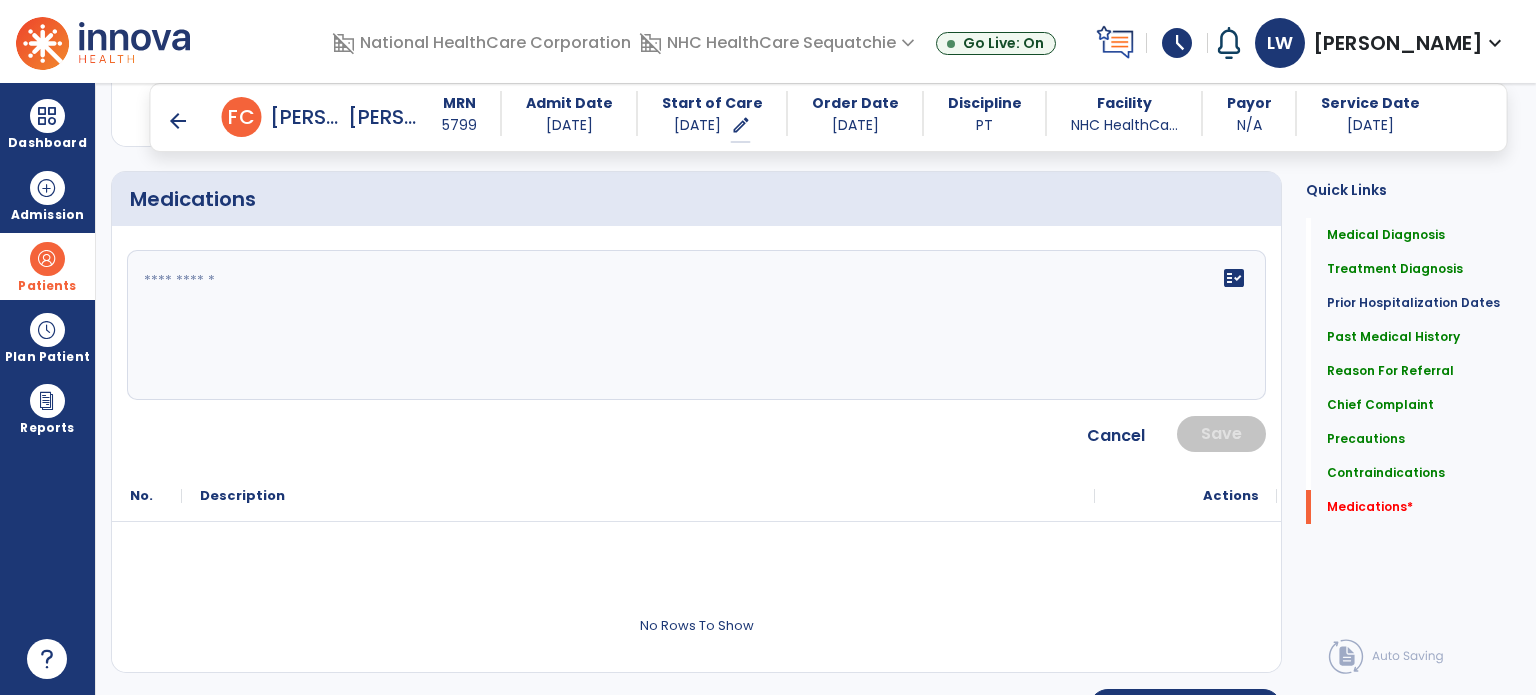 scroll, scrollTop: 3064, scrollLeft: 0, axis: vertical 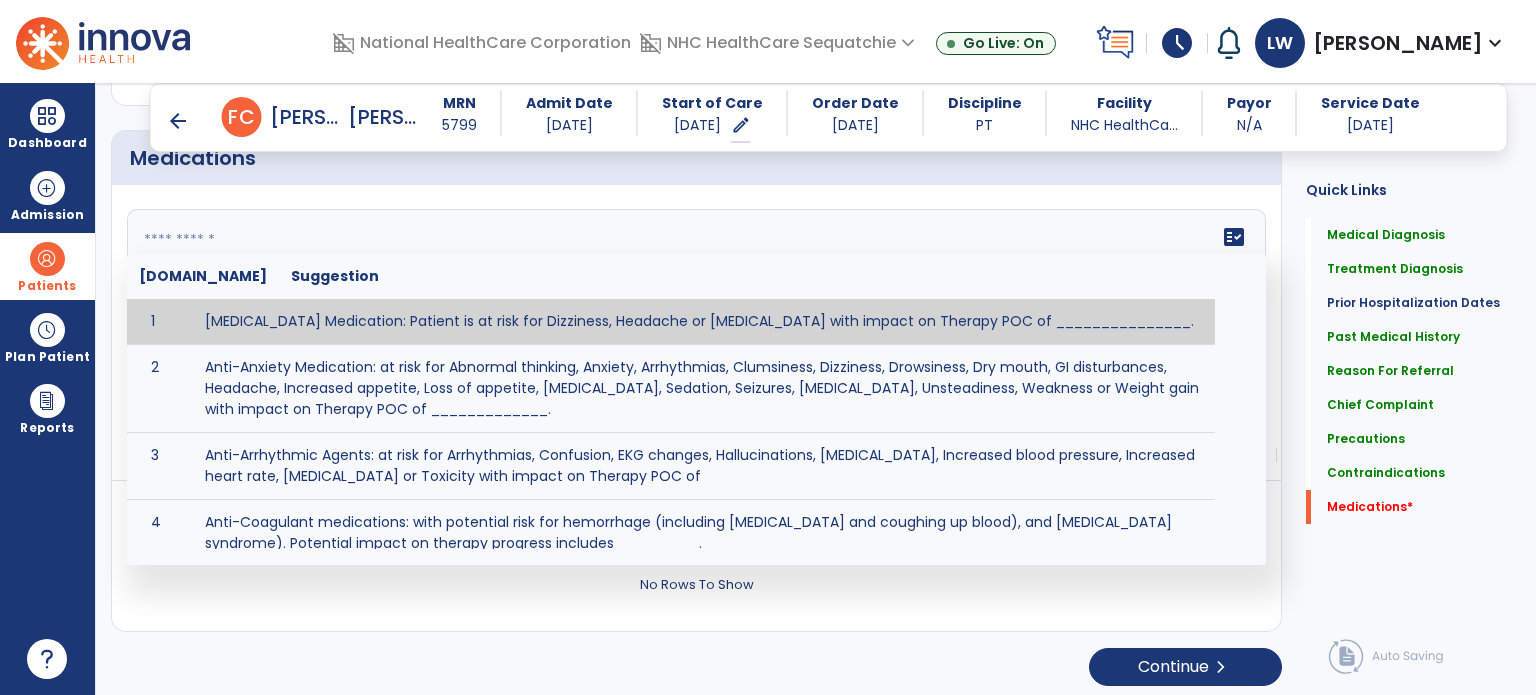 click on "fact_check  [DOMAIN_NAME] Suggestion 1 [MEDICAL_DATA] Medication: Patient is at risk for Dizziness, Headache or [MEDICAL_DATA] with impact on Therapy POC of _______________. 2 Anti-Anxiety Medication: at risk for Abnormal thinking, Anxiety, Arrhythmias, Clumsiness, Dizziness, Drowsiness, Dry mouth, GI disturbances, Headache, Increased appetite, Loss of appetite, [MEDICAL_DATA], Sedation, Seizures, [MEDICAL_DATA], Unsteadiness, Weakness or Weight gain with impact on Therapy POC of _____________. 3 Anti-Arrhythmic Agents: at risk for Arrhythmias, Confusion, EKG changes, Hallucinations, [MEDICAL_DATA], Increased blood pressure, Increased heart rate, [MEDICAL_DATA] or Toxicity with impact on Therapy POC of 4 Anti-Coagulant medications: with potential risk for hemorrhage (including [MEDICAL_DATA] and coughing up blood), and [MEDICAL_DATA] syndrome). Potential impact on therapy progress includes _________. 5 6 7 8 [MEDICAL_DATA] for ______________. 9 10 11 12 13 14 15 16 17 18 19 20 21 22 23 24" 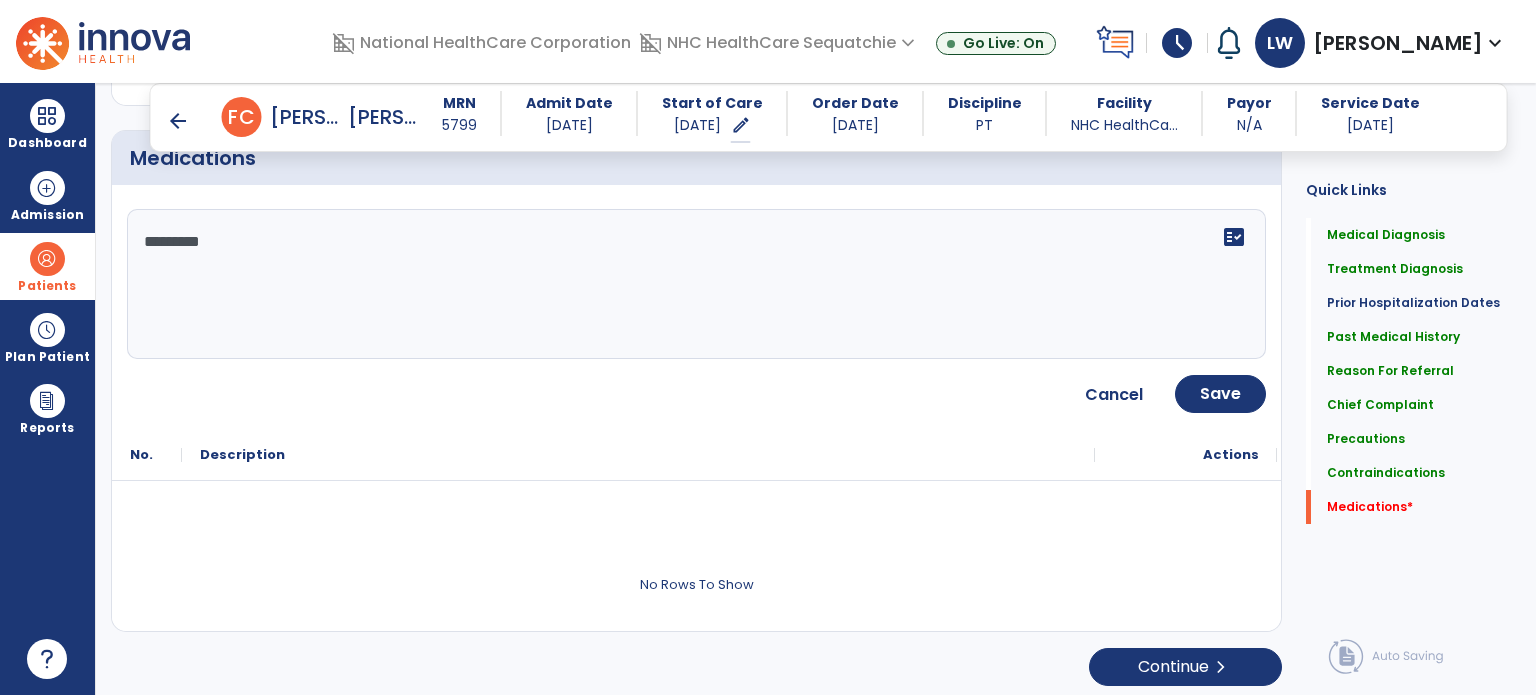 type on "**********" 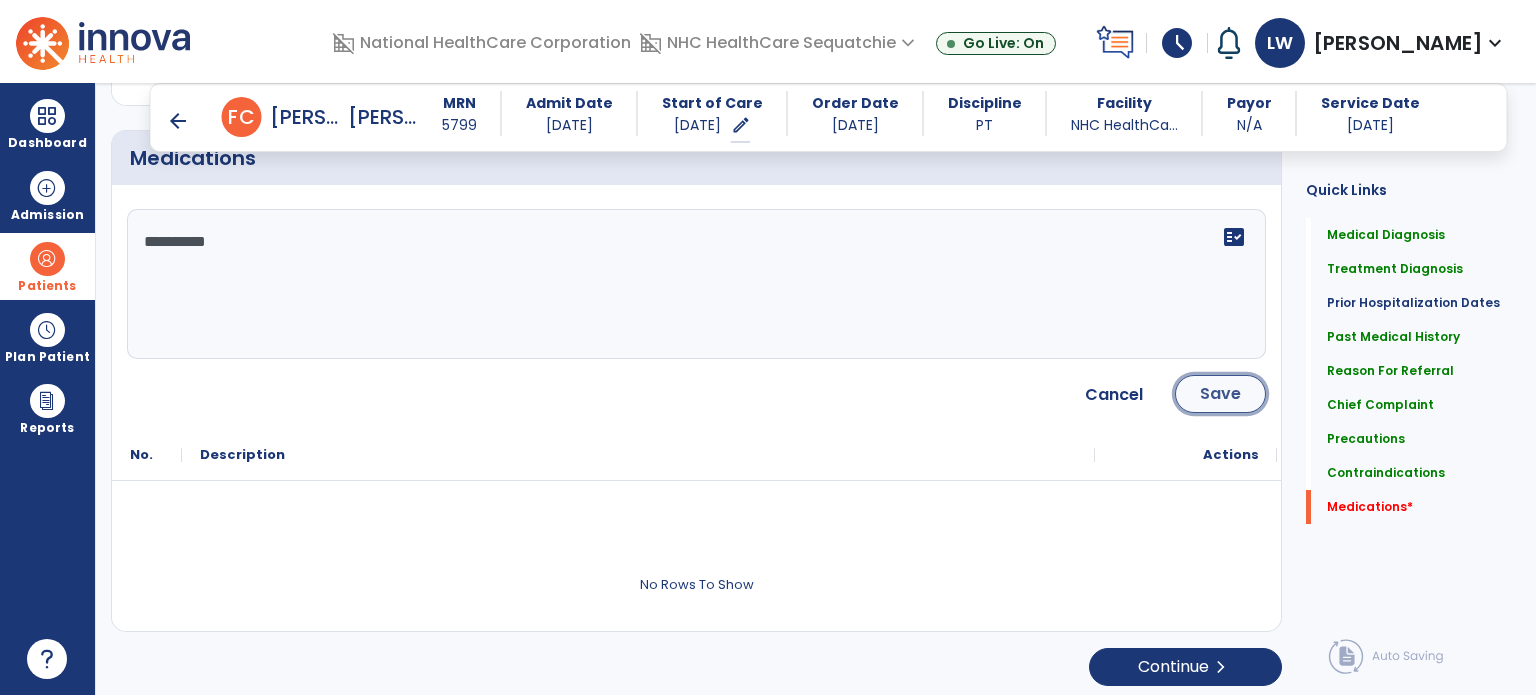 click on "Save" 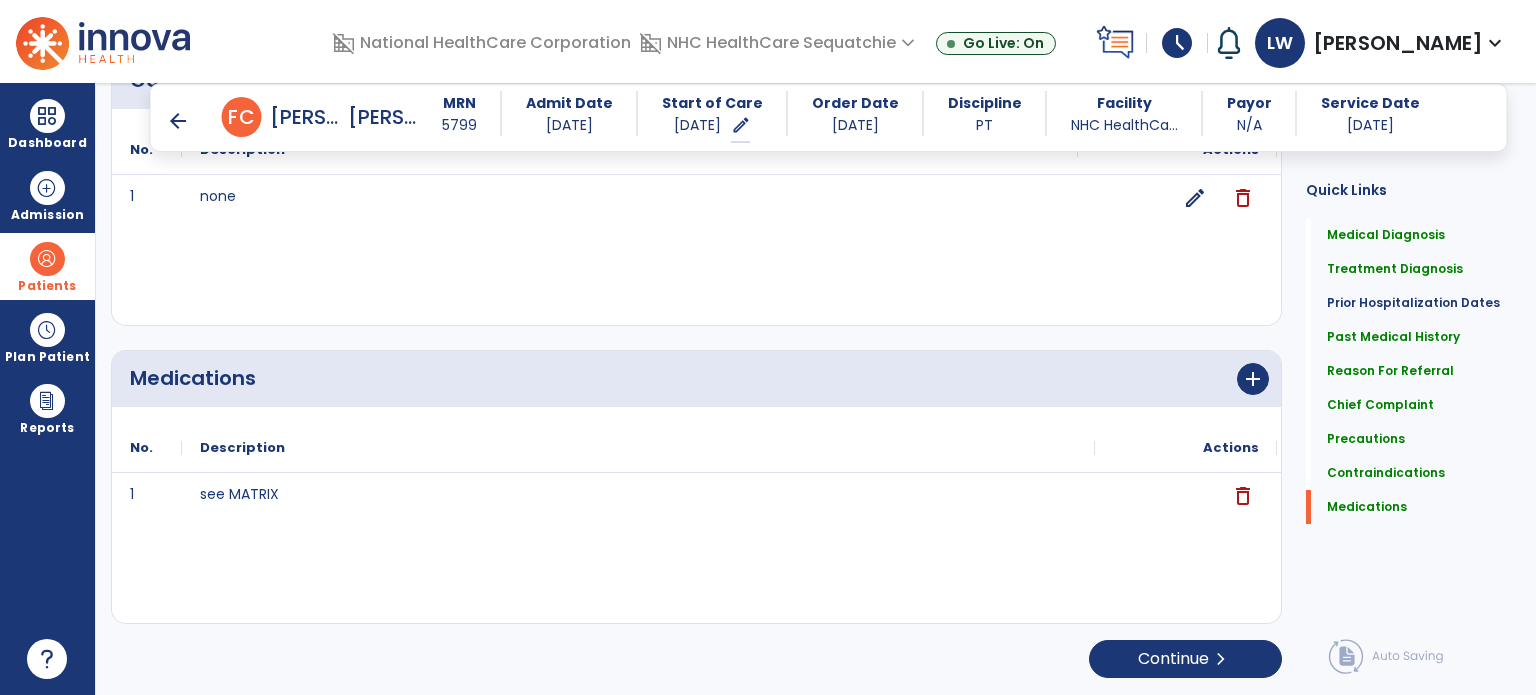 scroll, scrollTop: 2837, scrollLeft: 0, axis: vertical 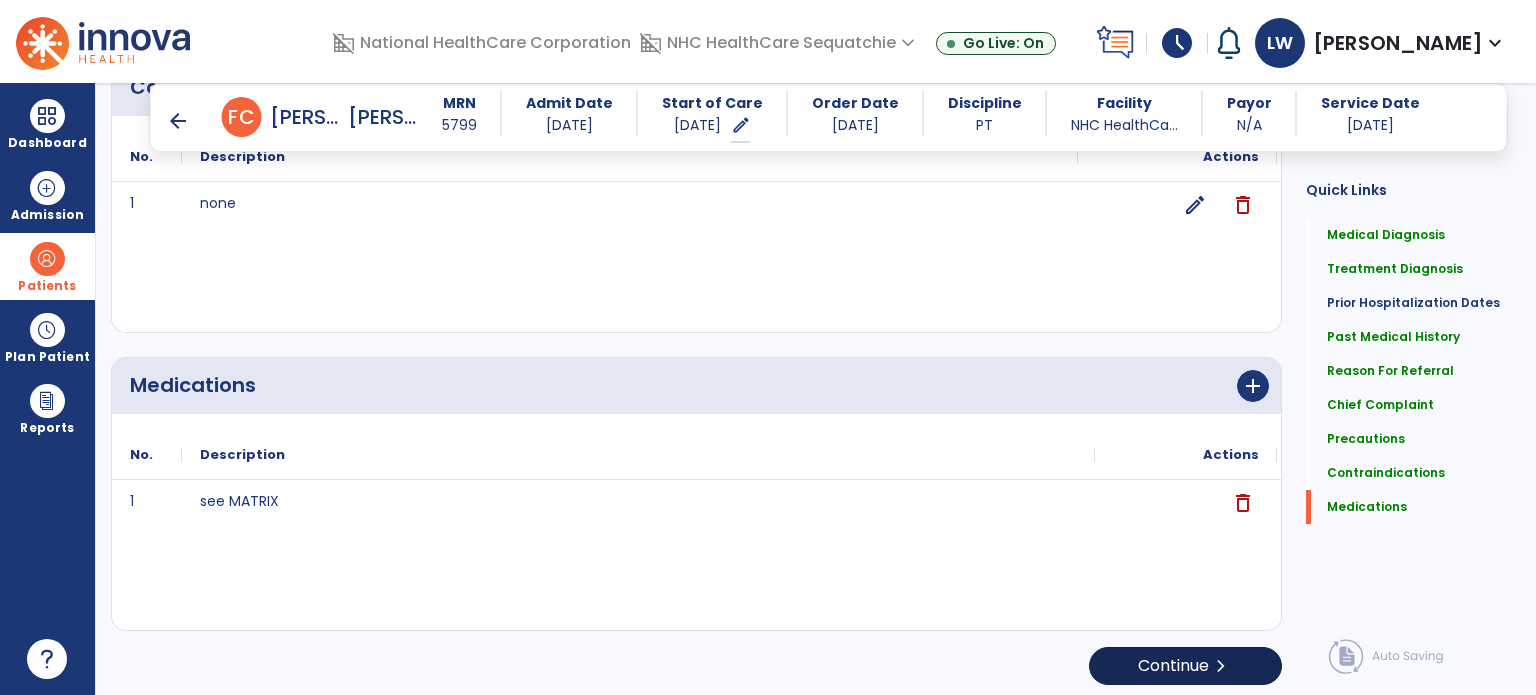click on "Continue  chevron_right" 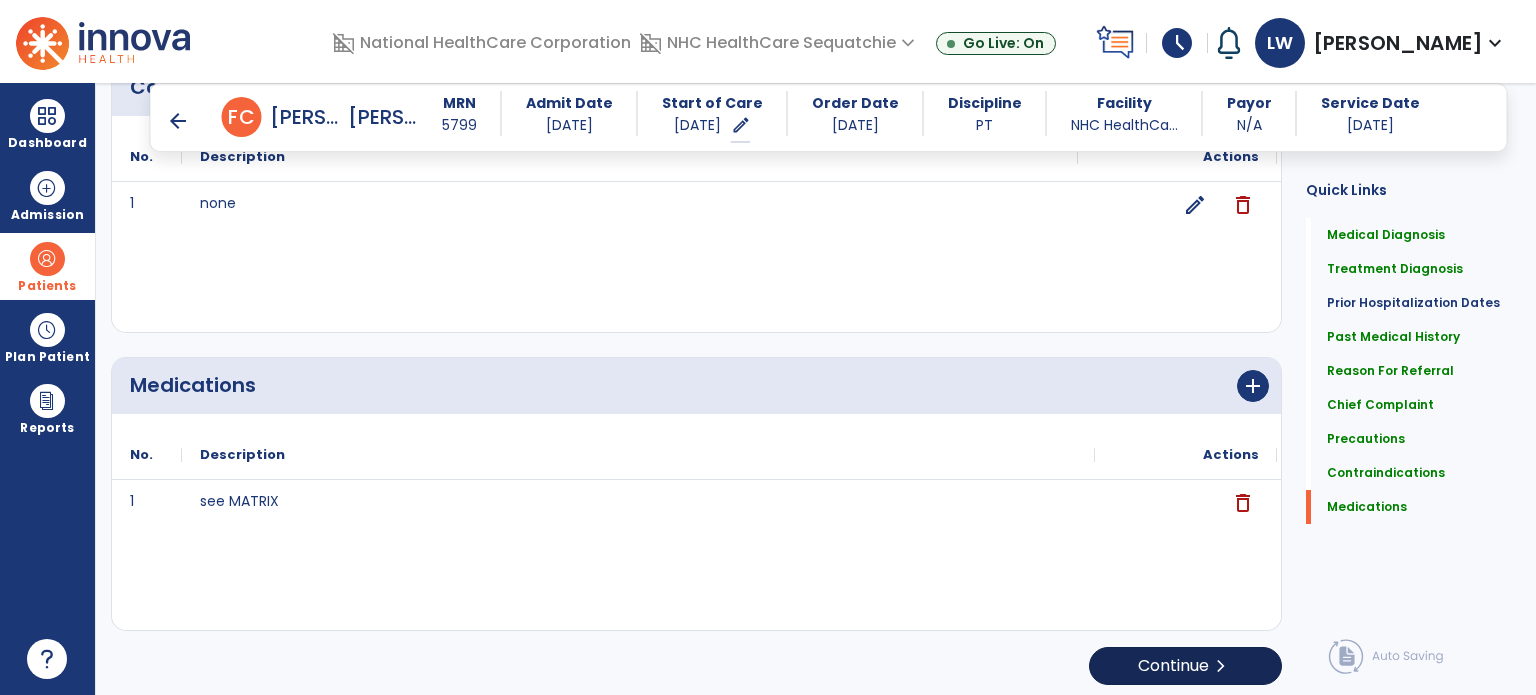 scroll, scrollTop: 8, scrollLeft: 0, axis: vertical 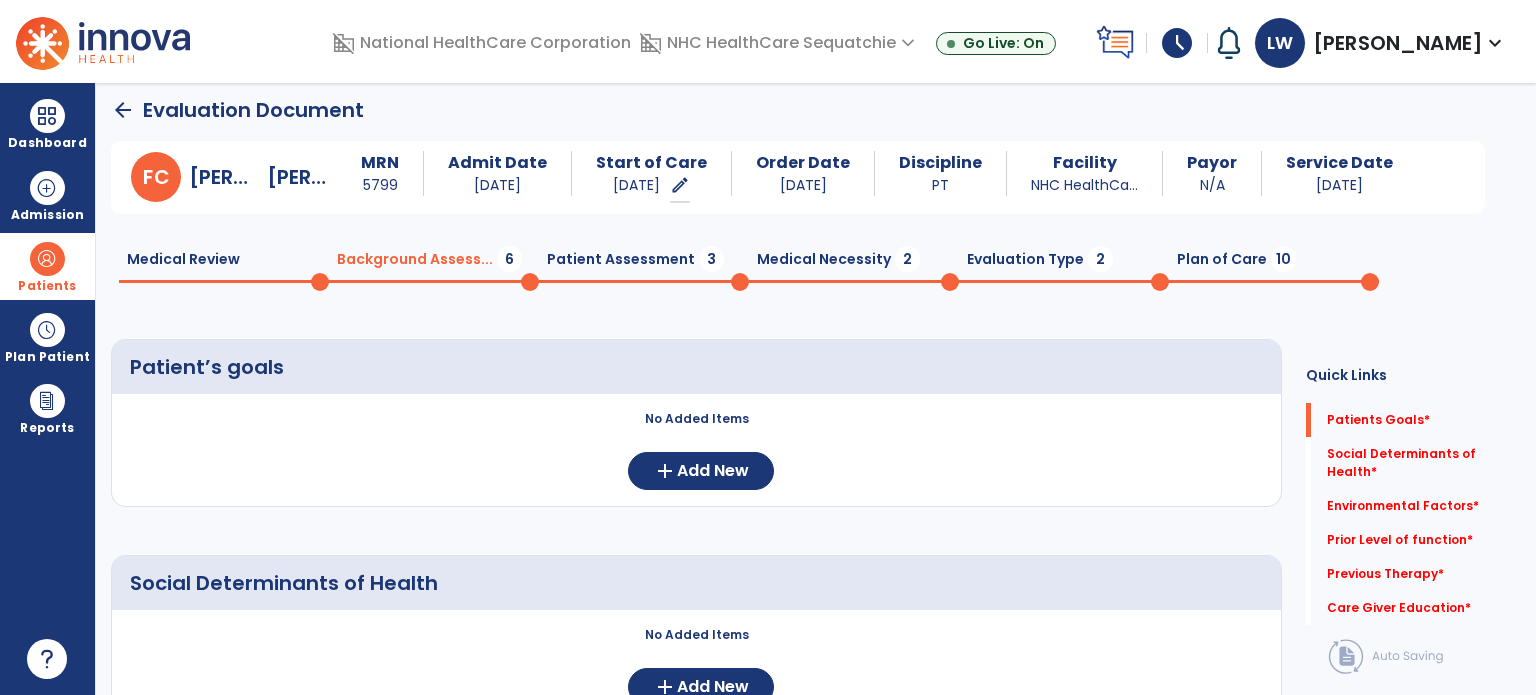click on "Medical Review  0" 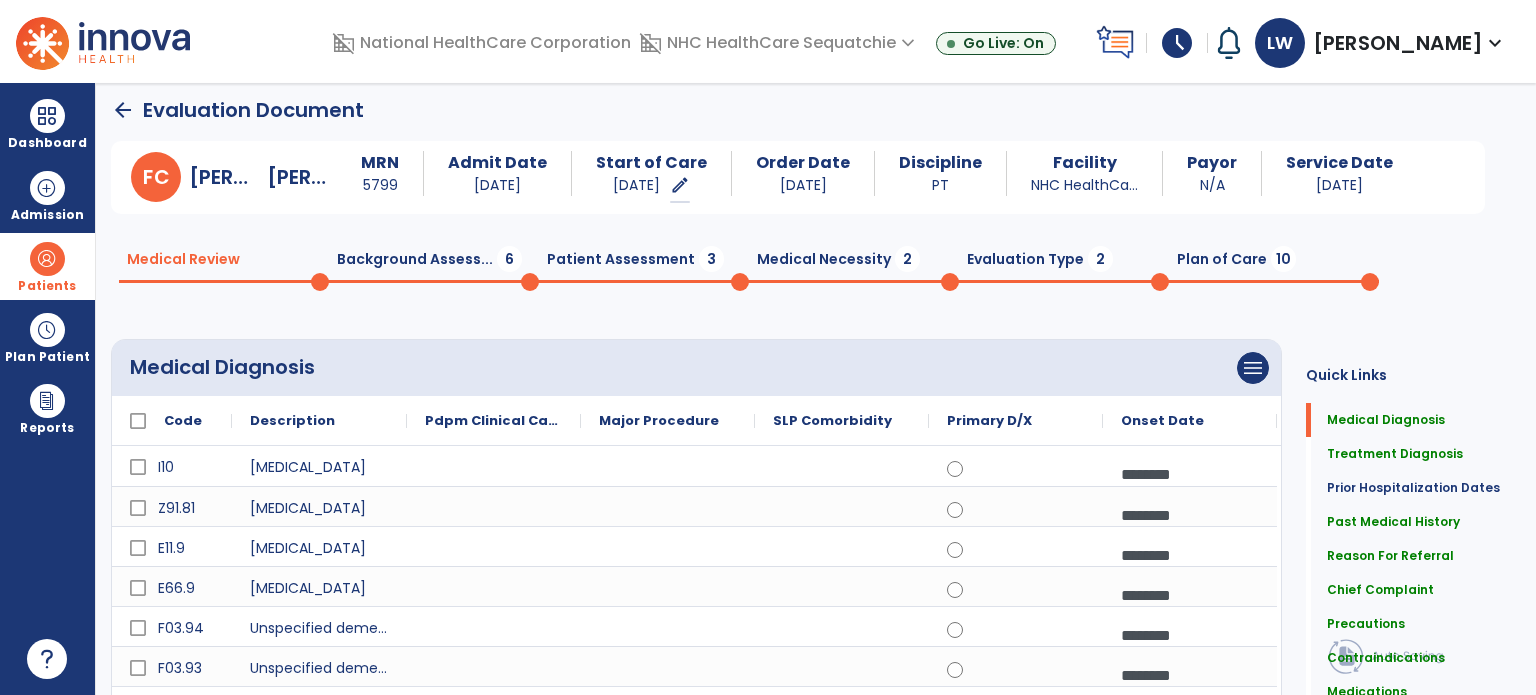 click on "Precautions   Precautions" 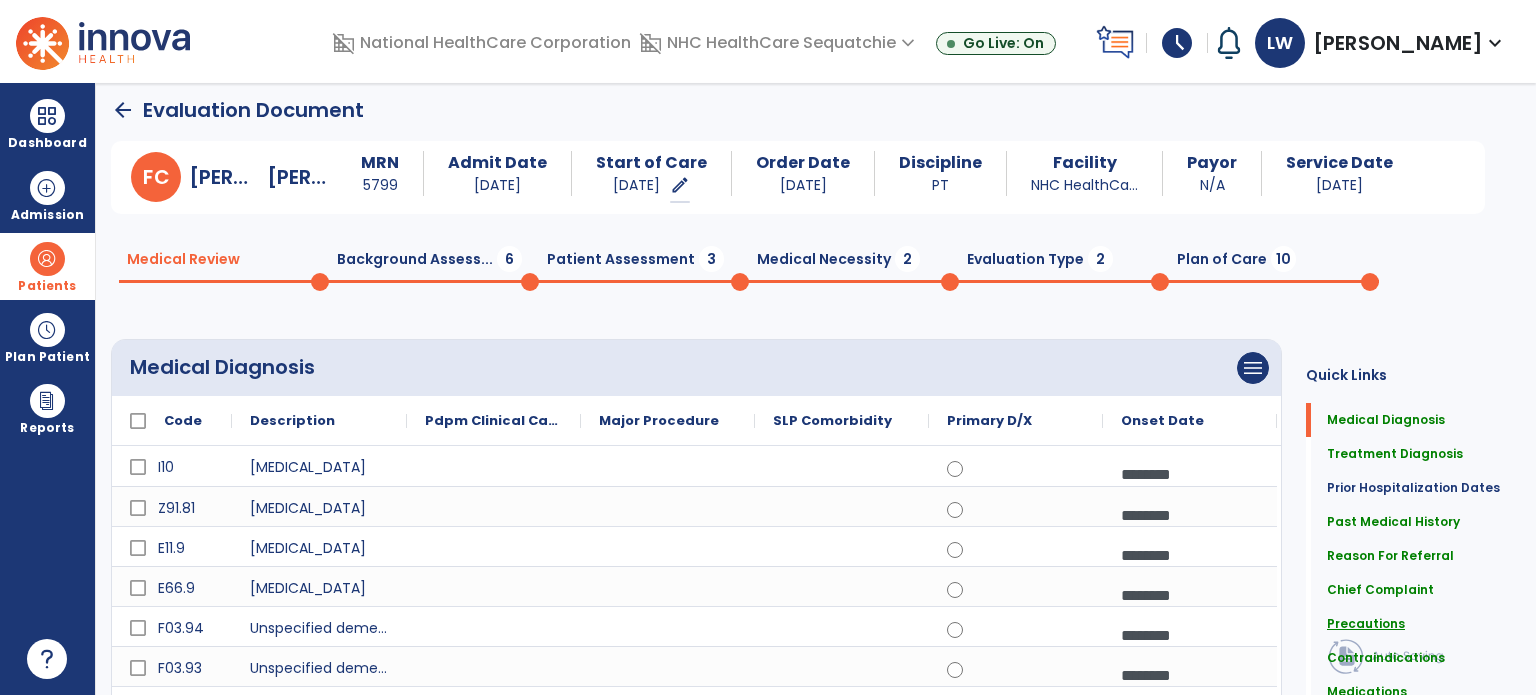 click on "Precautions" 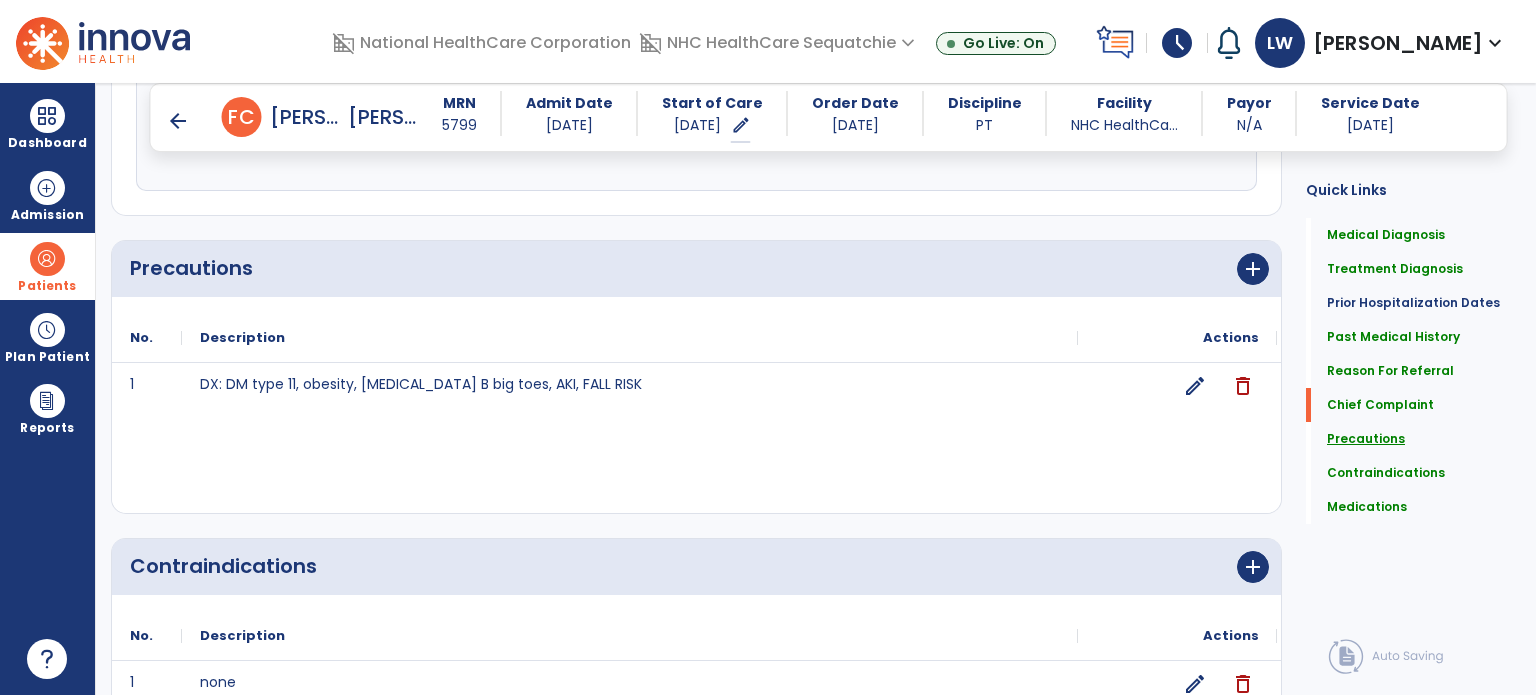 scroll, scrollTop: 2361, scrollLeft: 0, axis: vertical 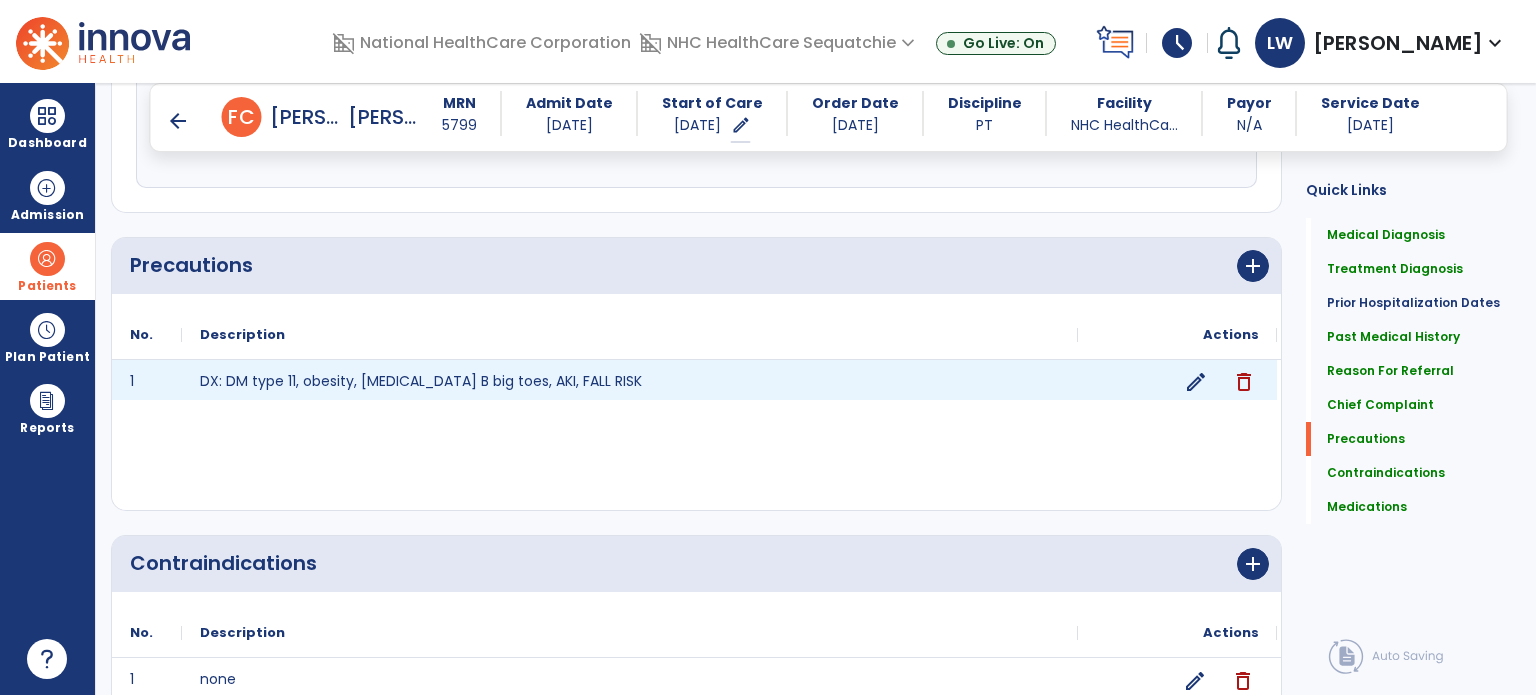 click on "edit" 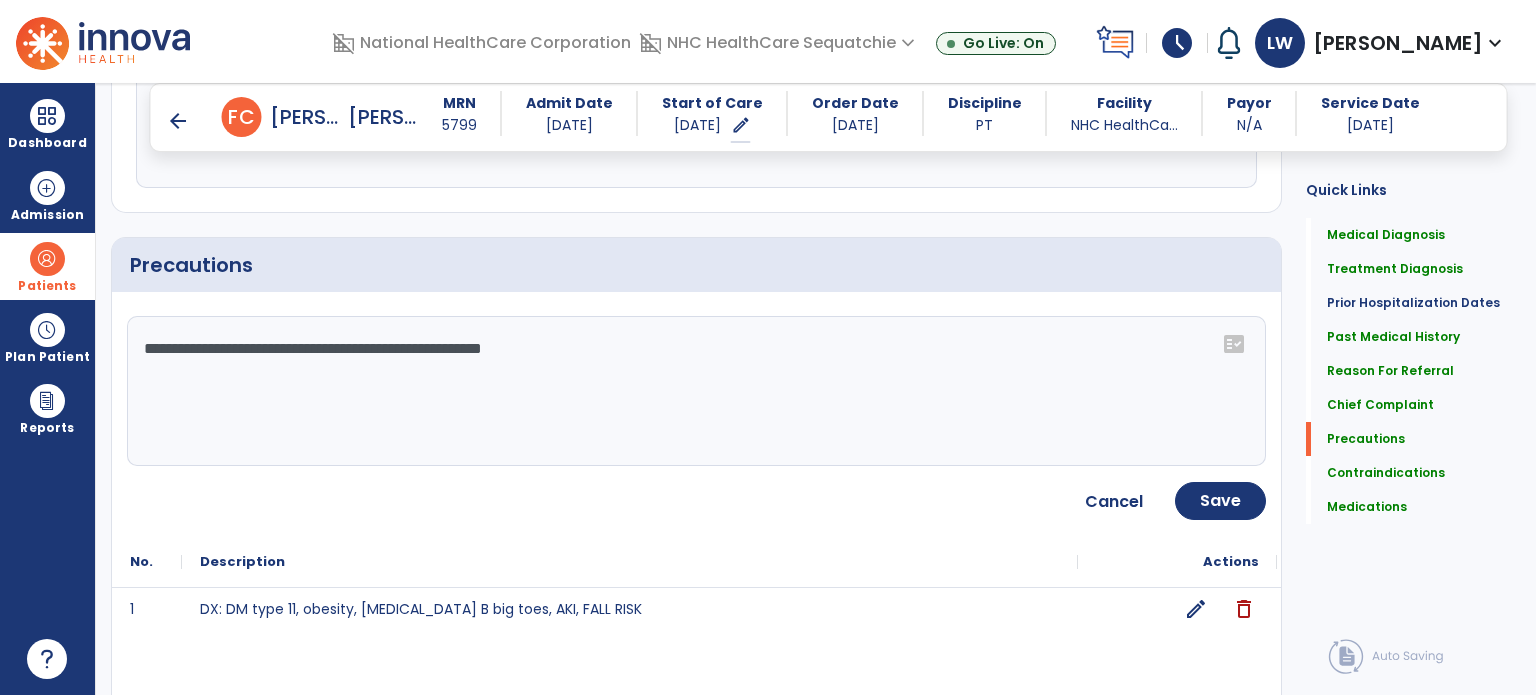 click on "**********" 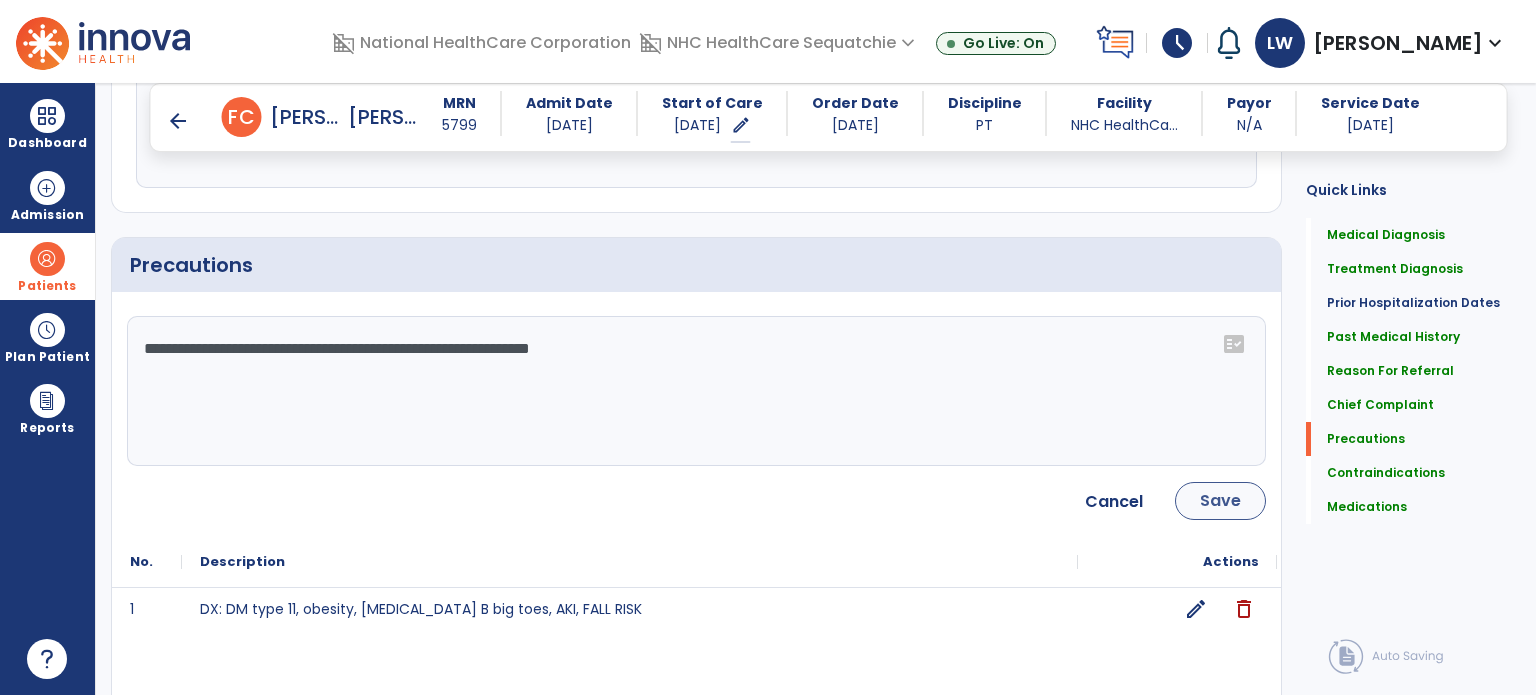 type on "**********" 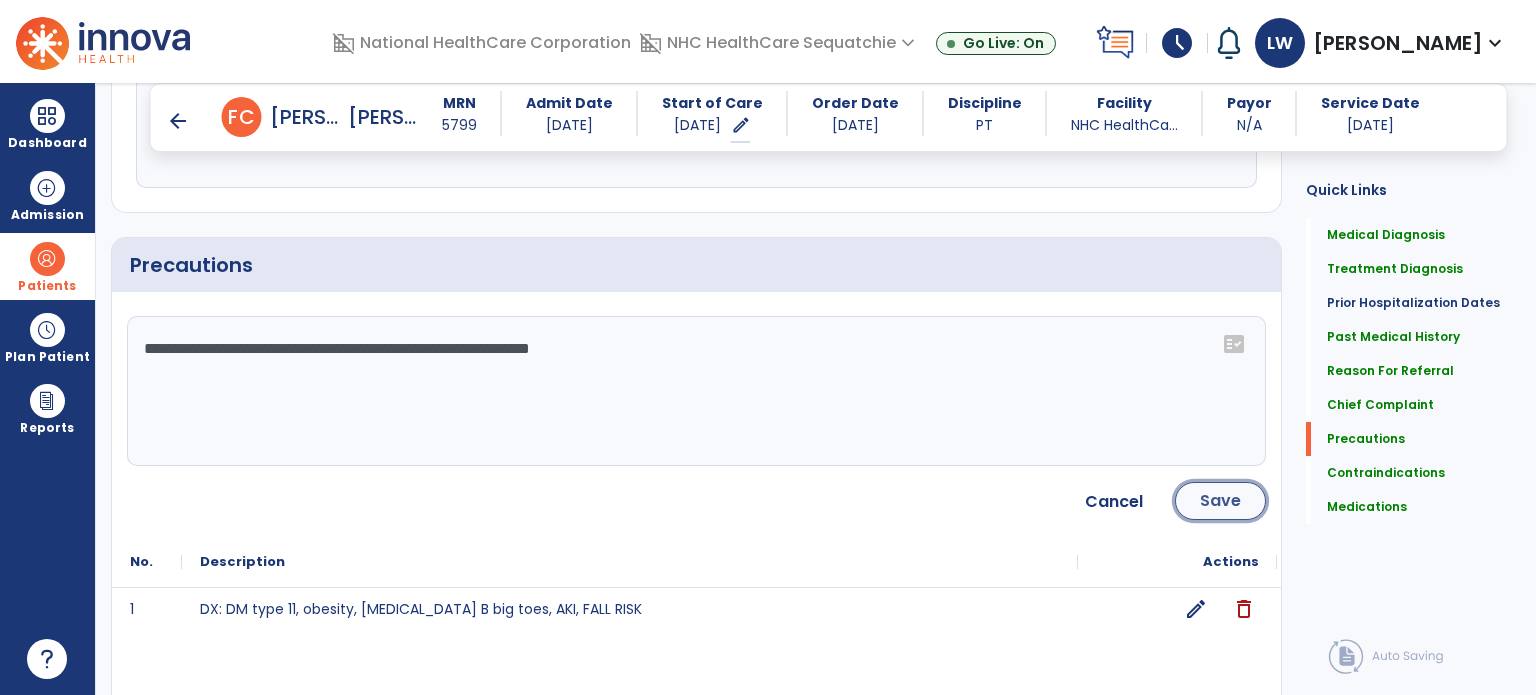 click on "Save" 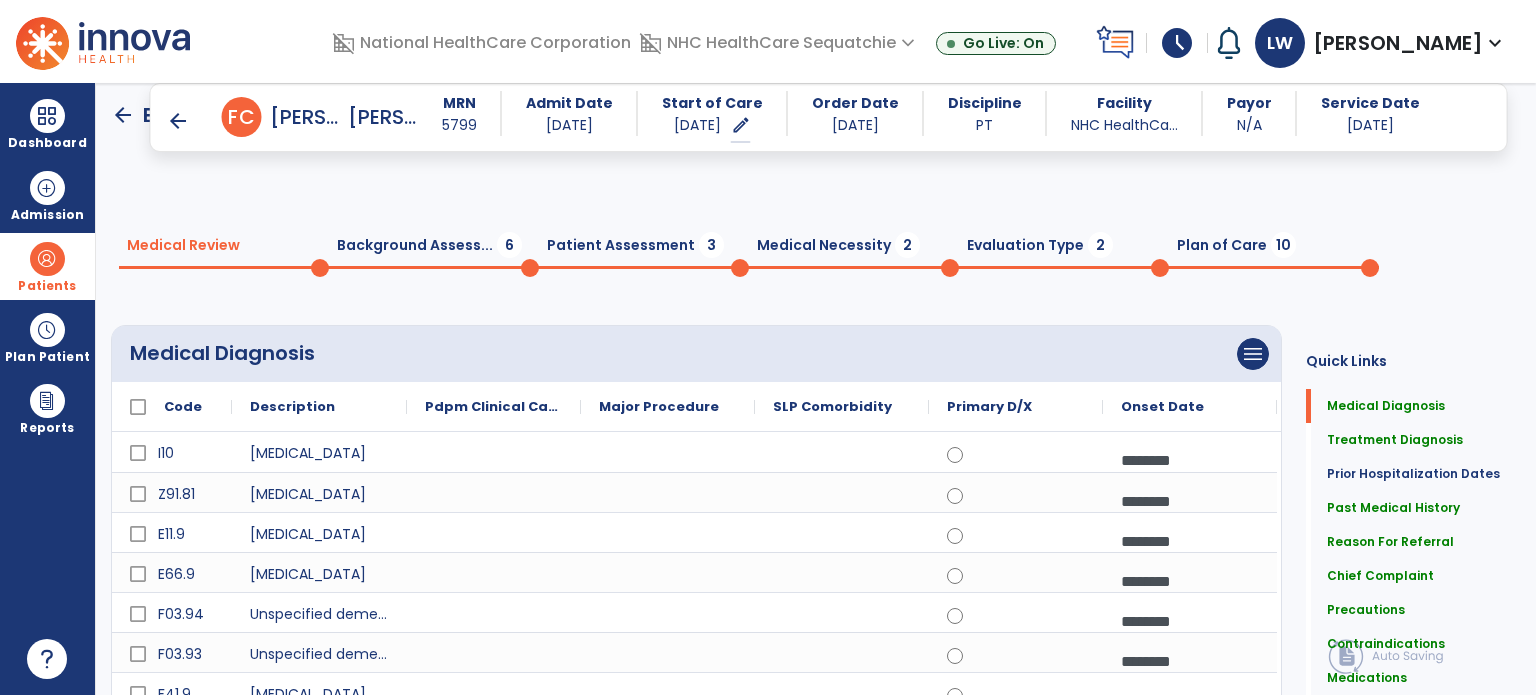 scroll, scrollTop: 0, scrollLeft: 0, axis: both 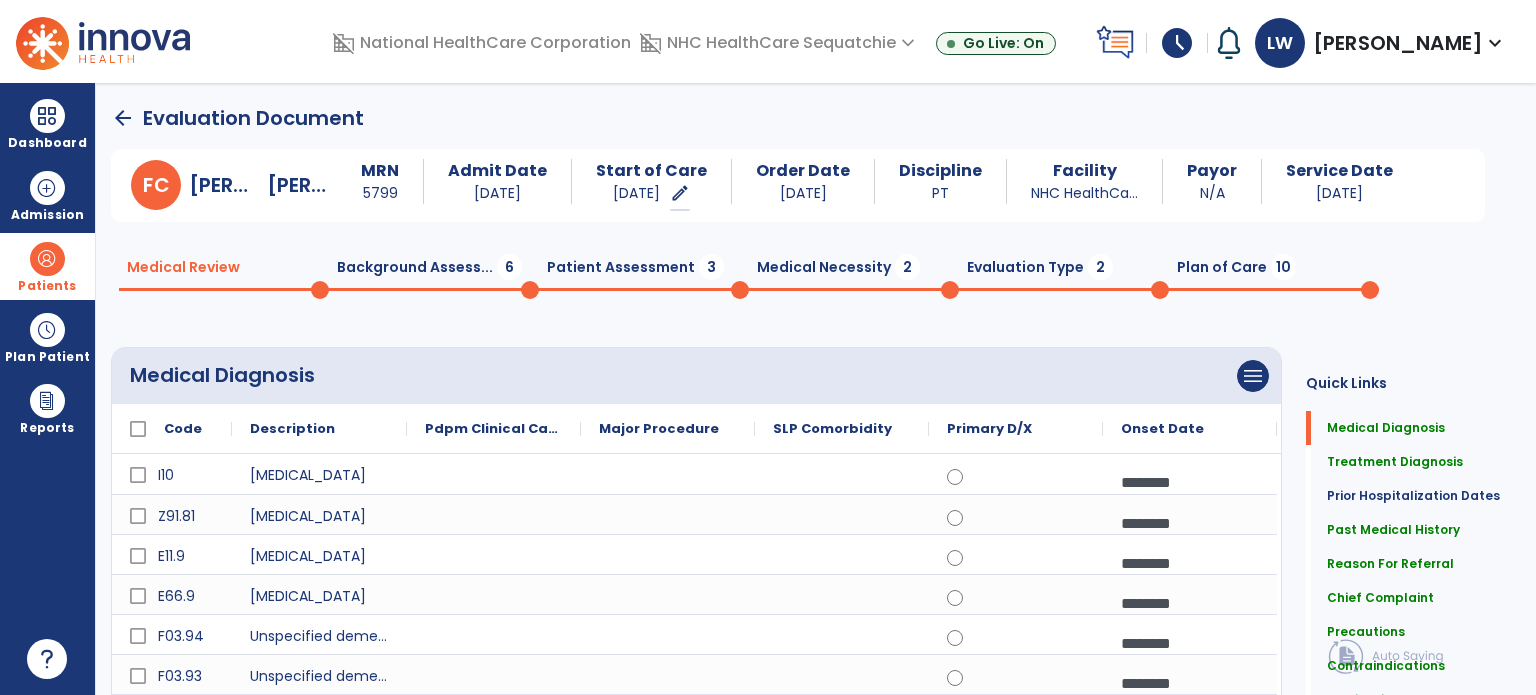 click on "Background Assess...  6" 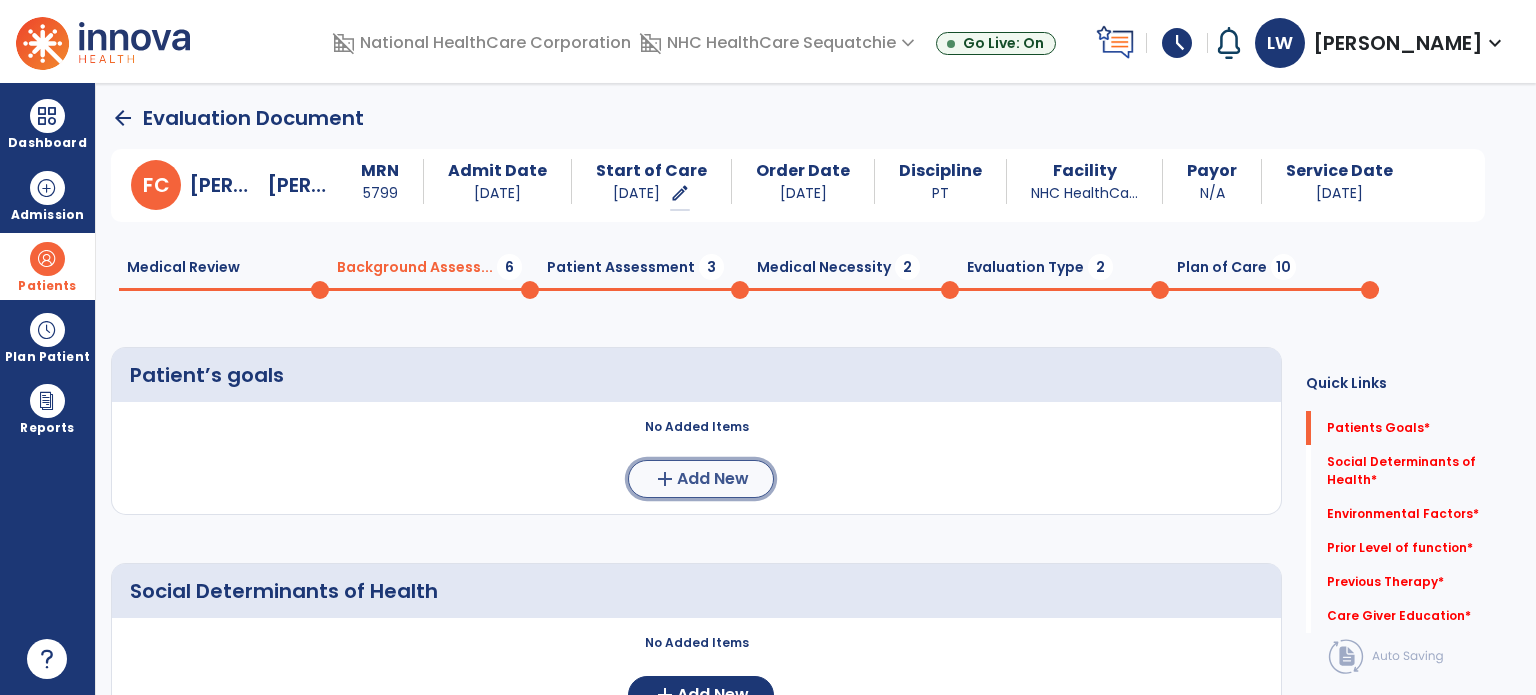 click on "add" 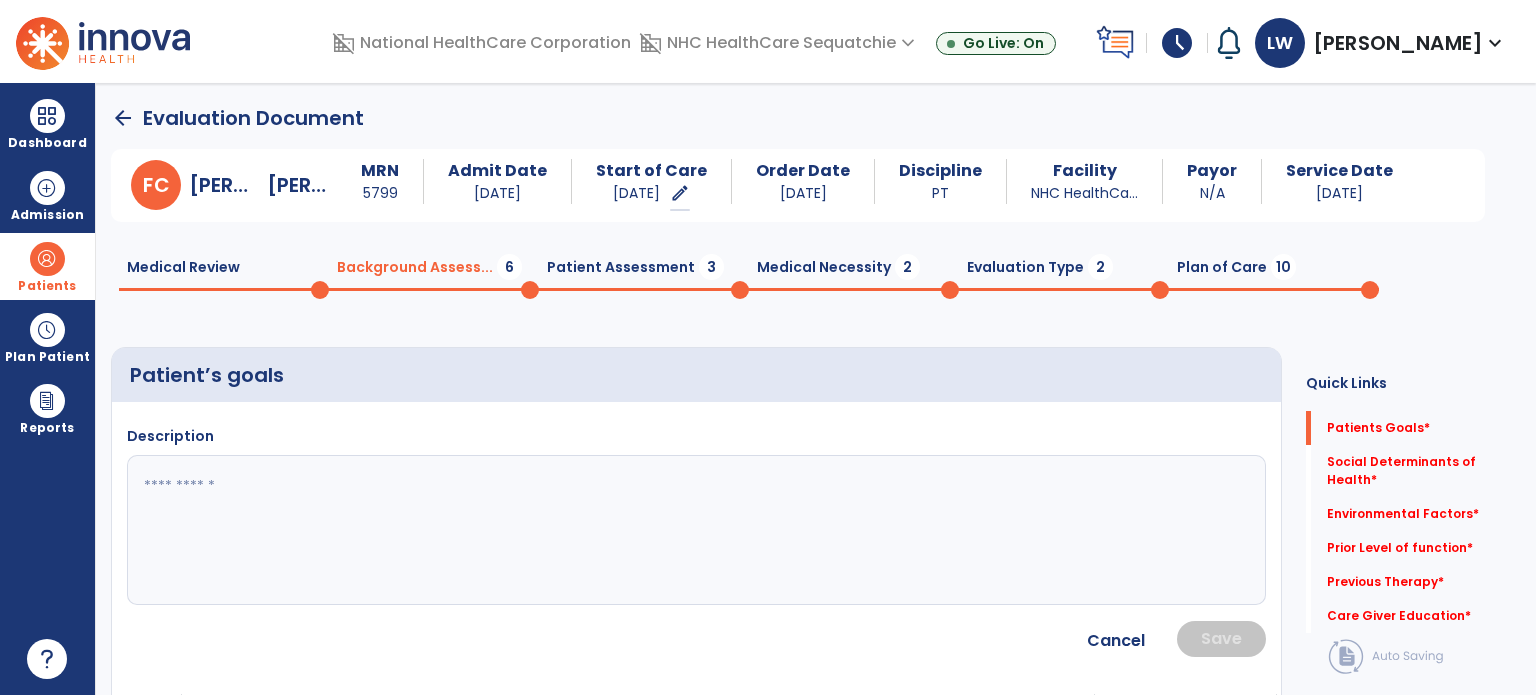 click 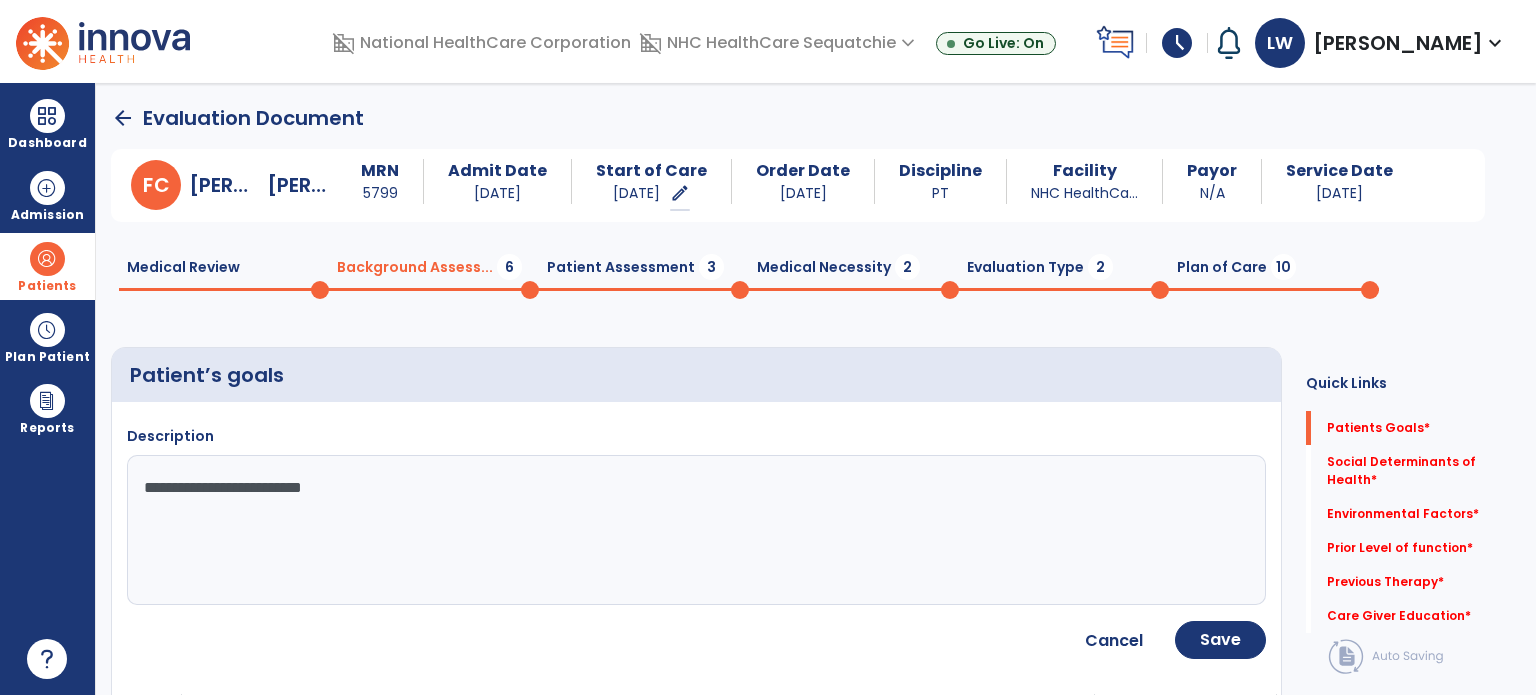 type on "**********" 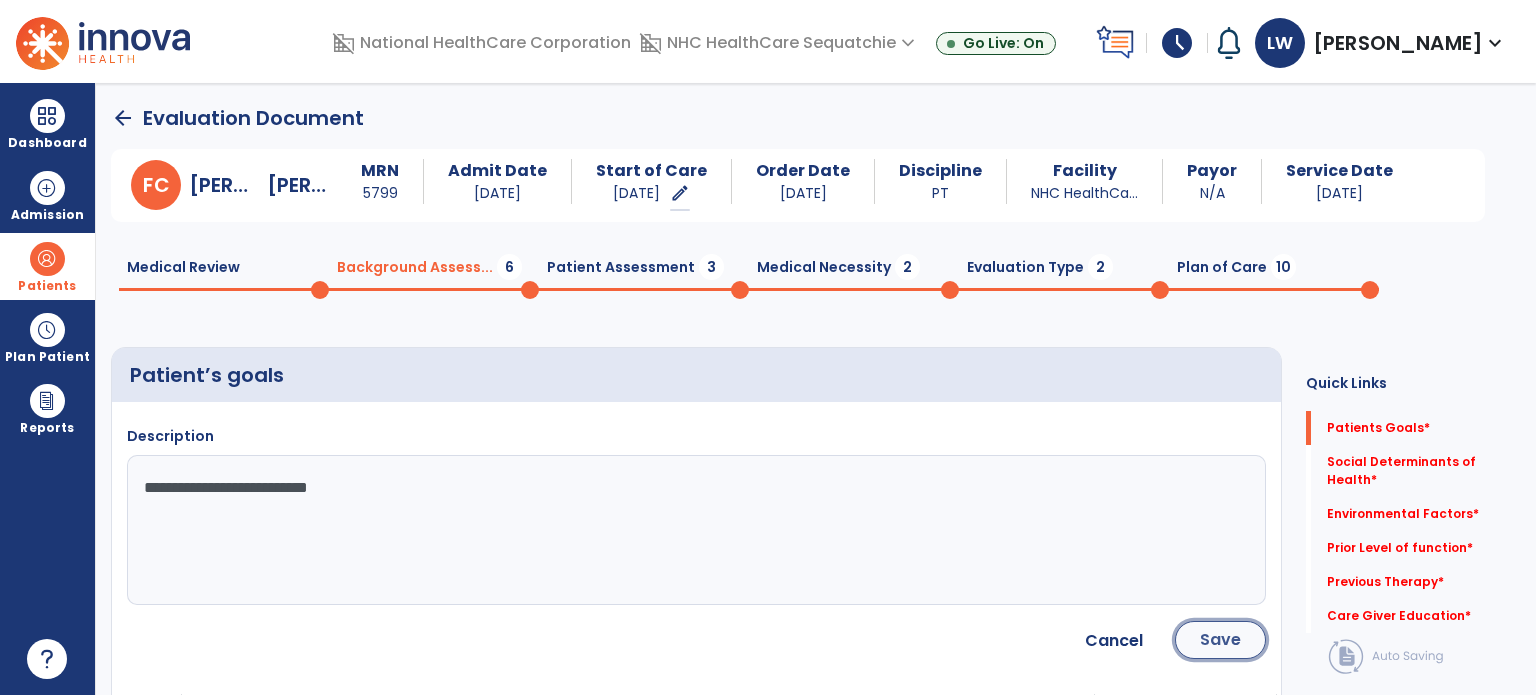 click on "Save" 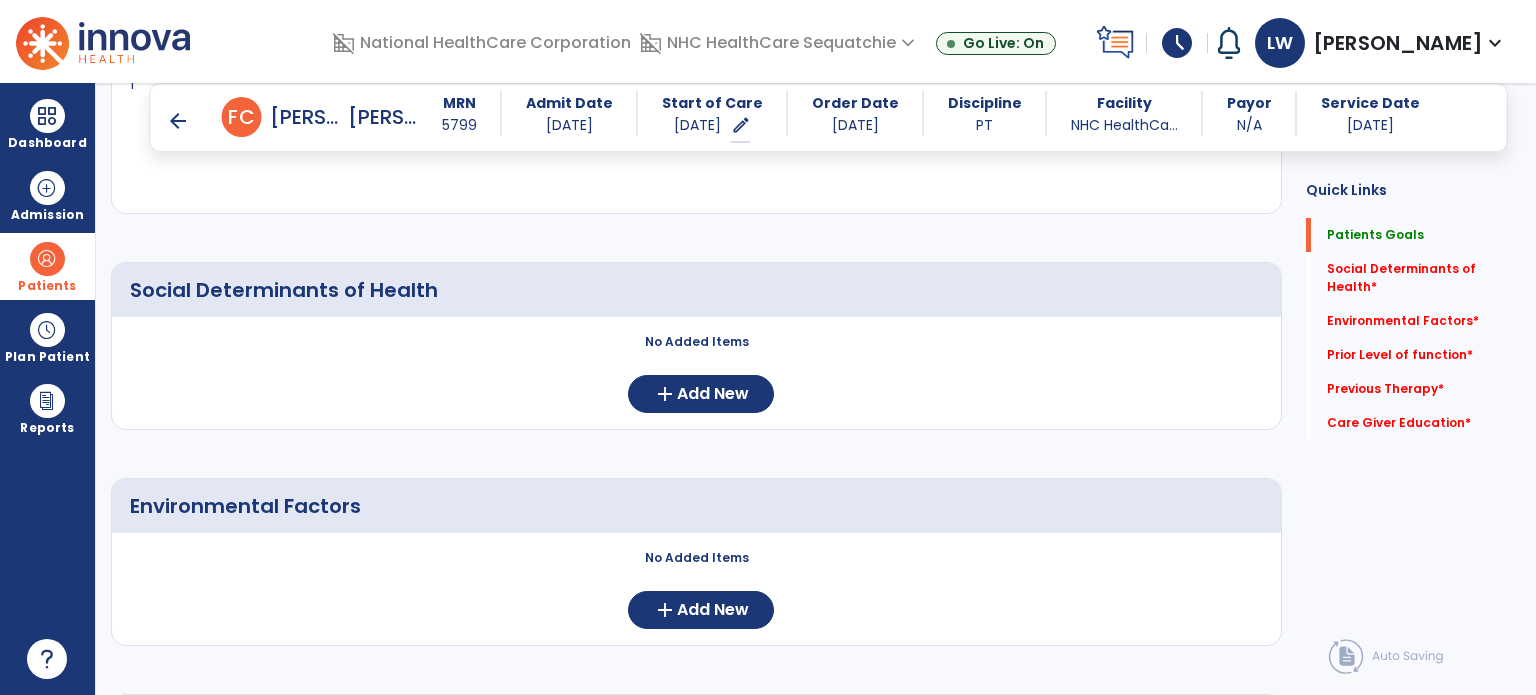 scroll, scrollTop: 393, scrollLeft: 0, axis: vertical 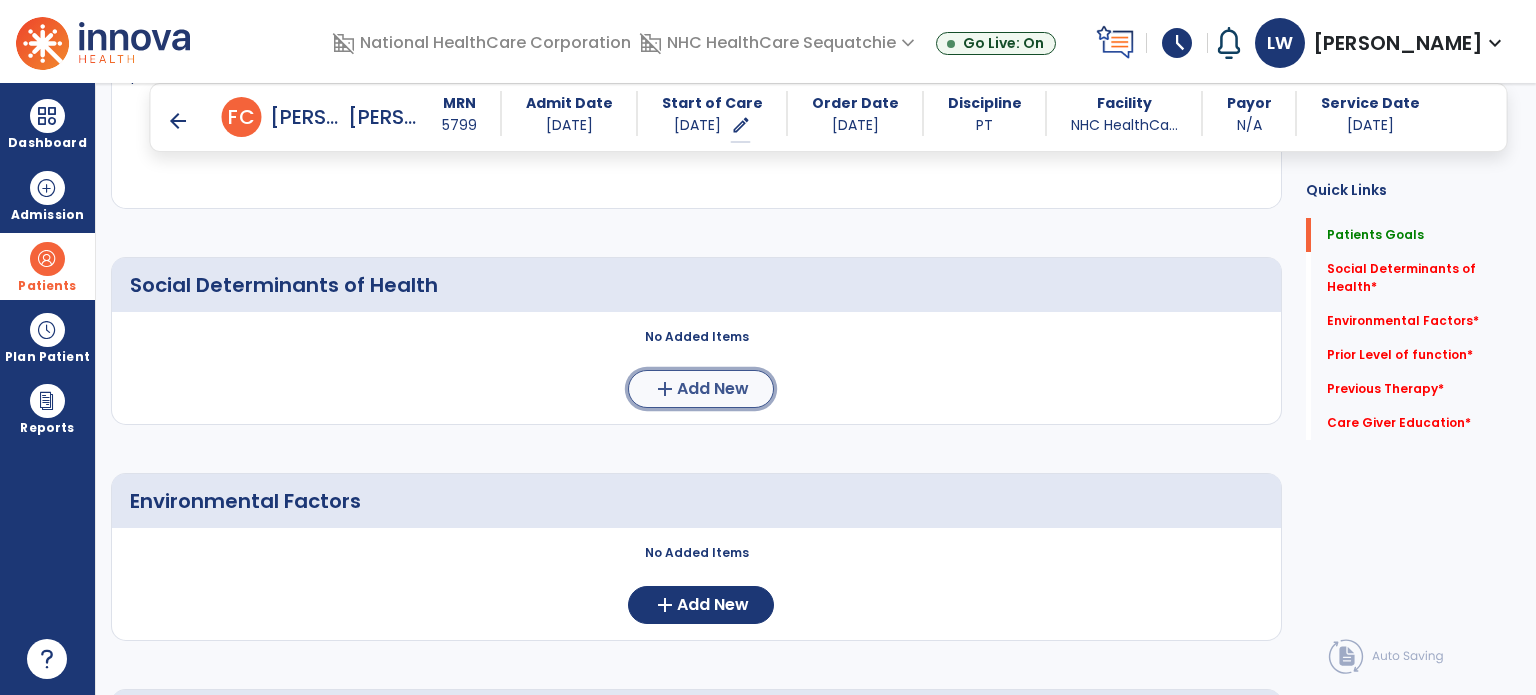 click on "add" 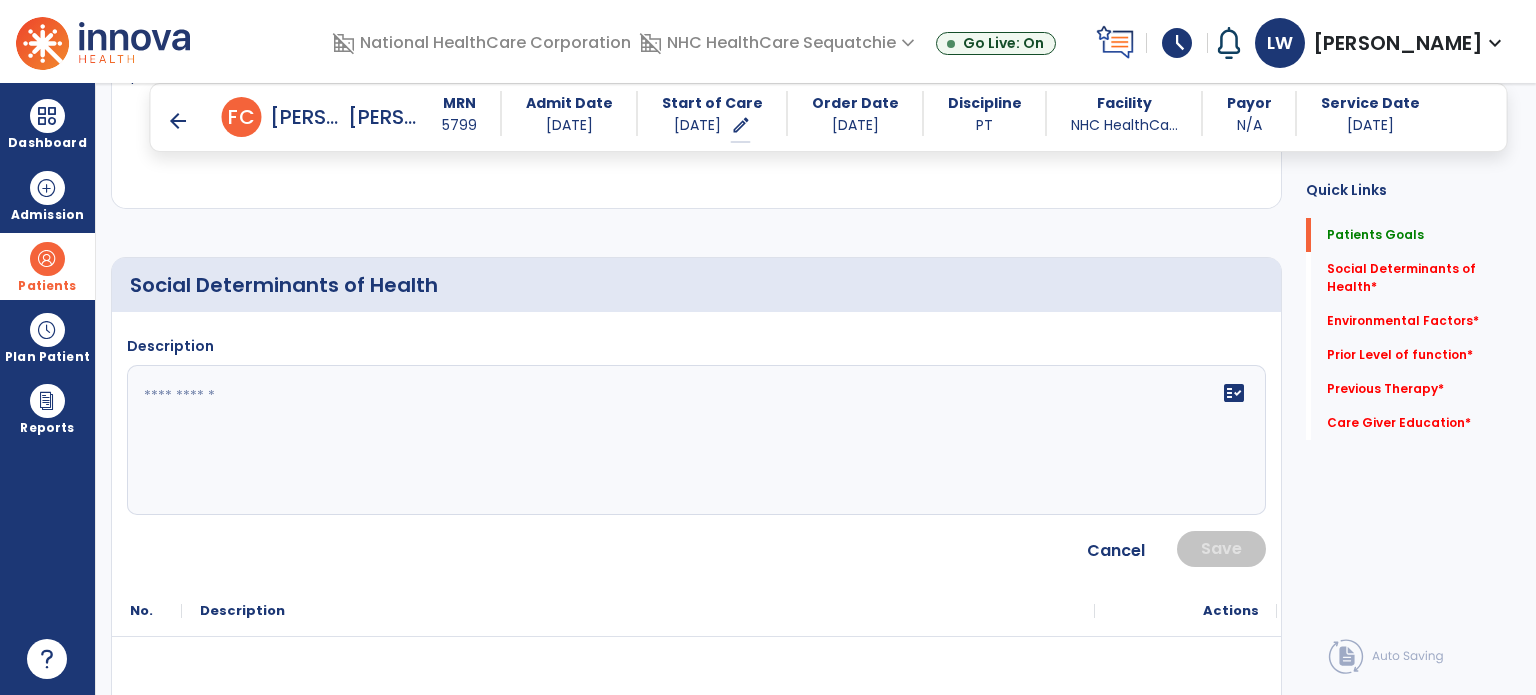 click on "fact_check" 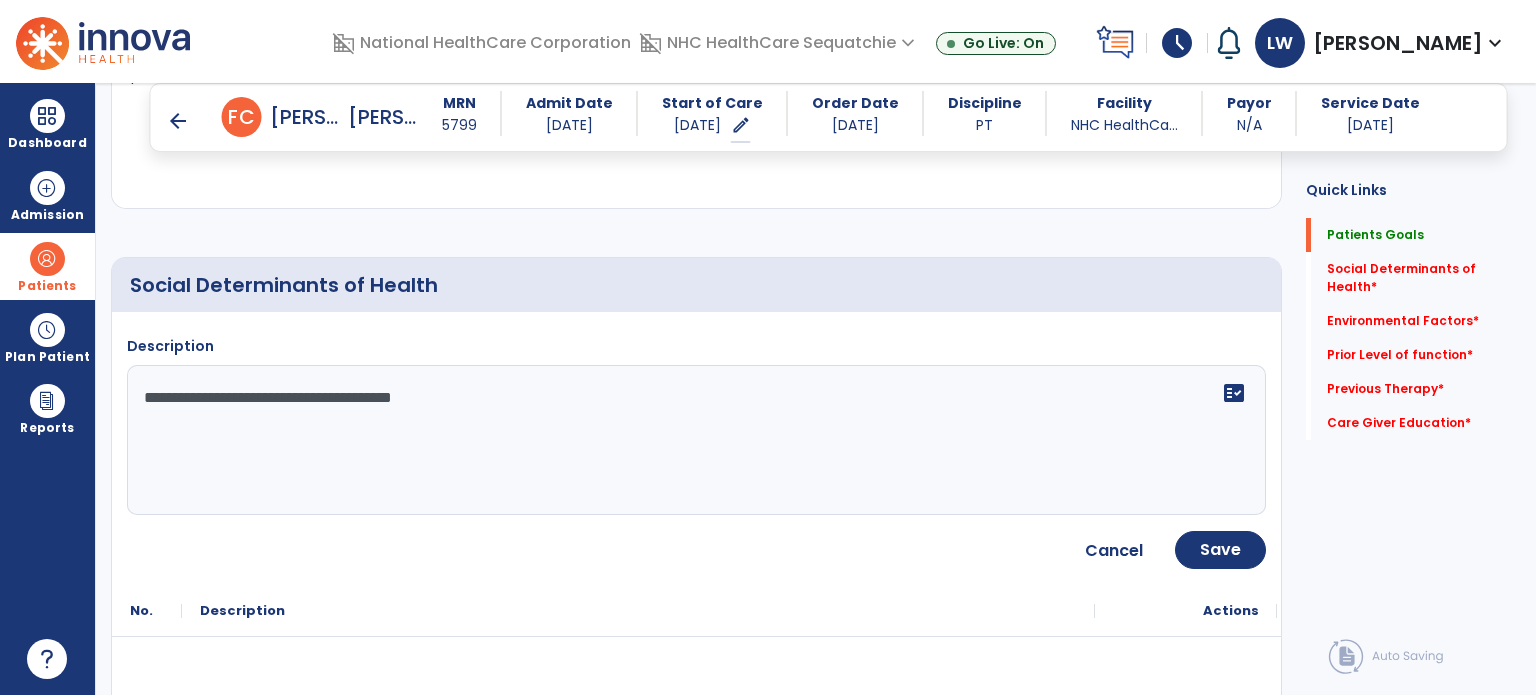 type on "**********" 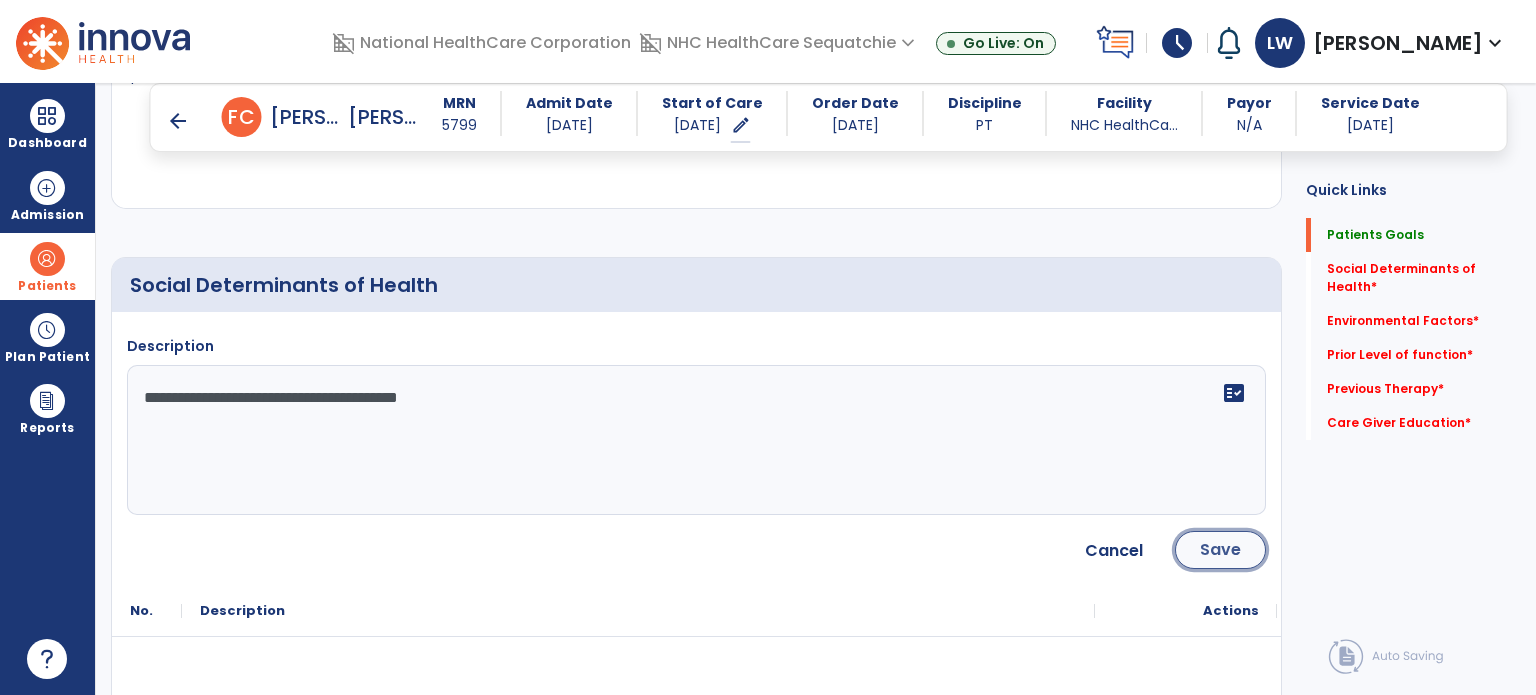click on "Save" 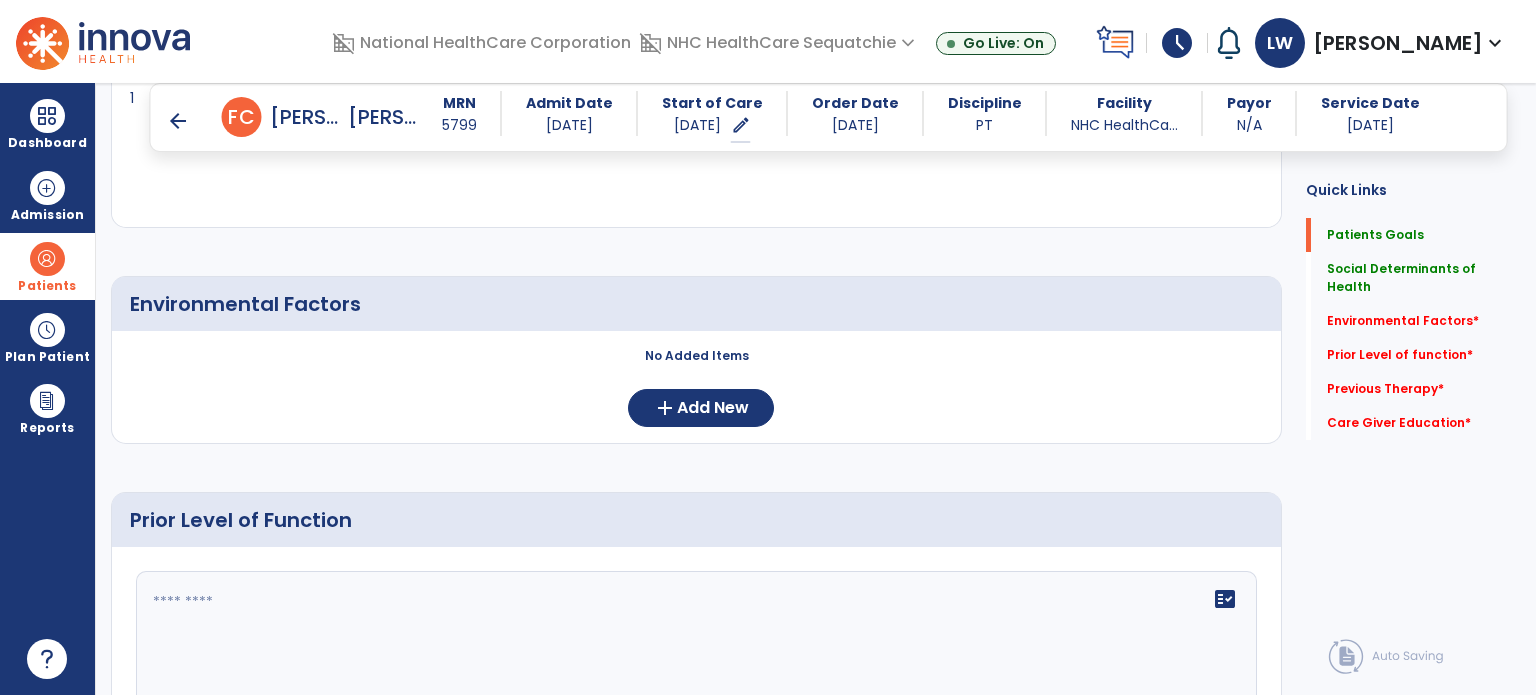 scroll, scrollTop: 699, scrollLeft: 0, axis: vertical 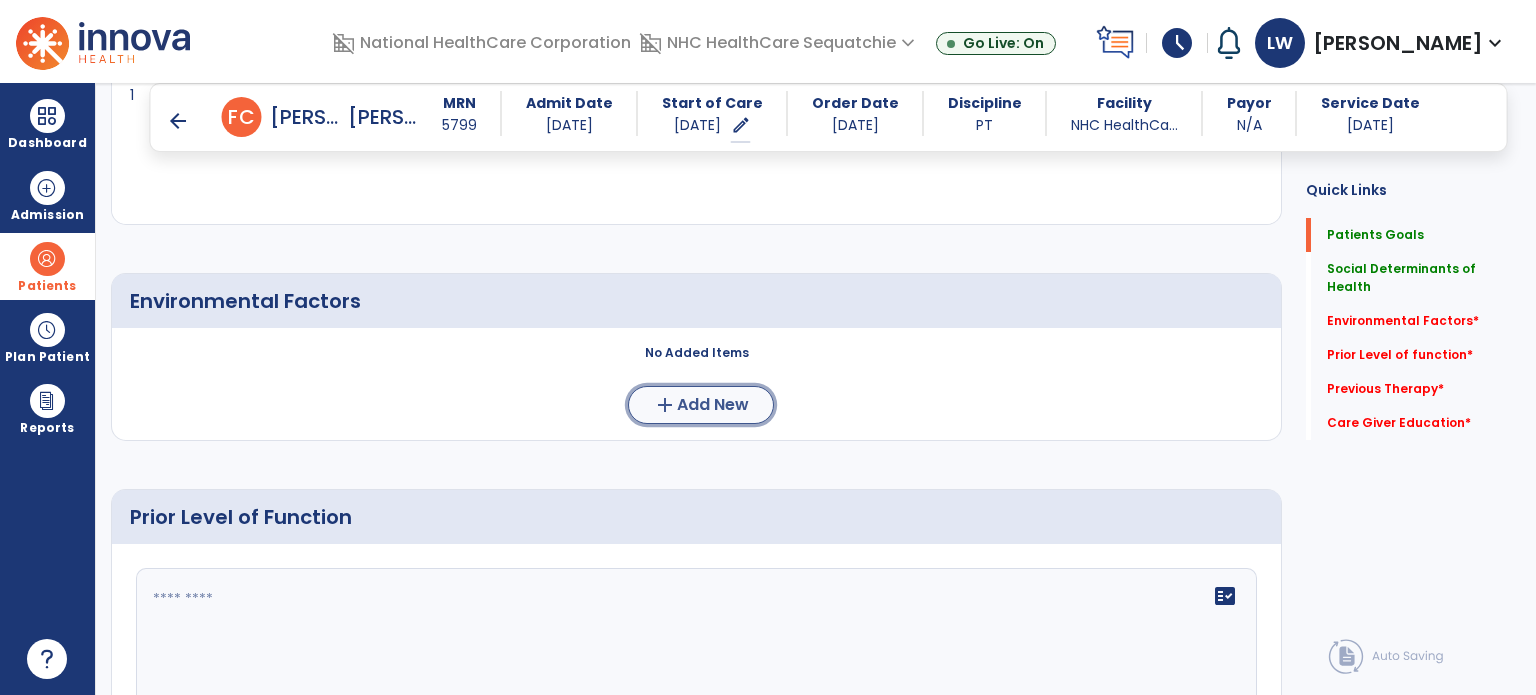 click on "add" 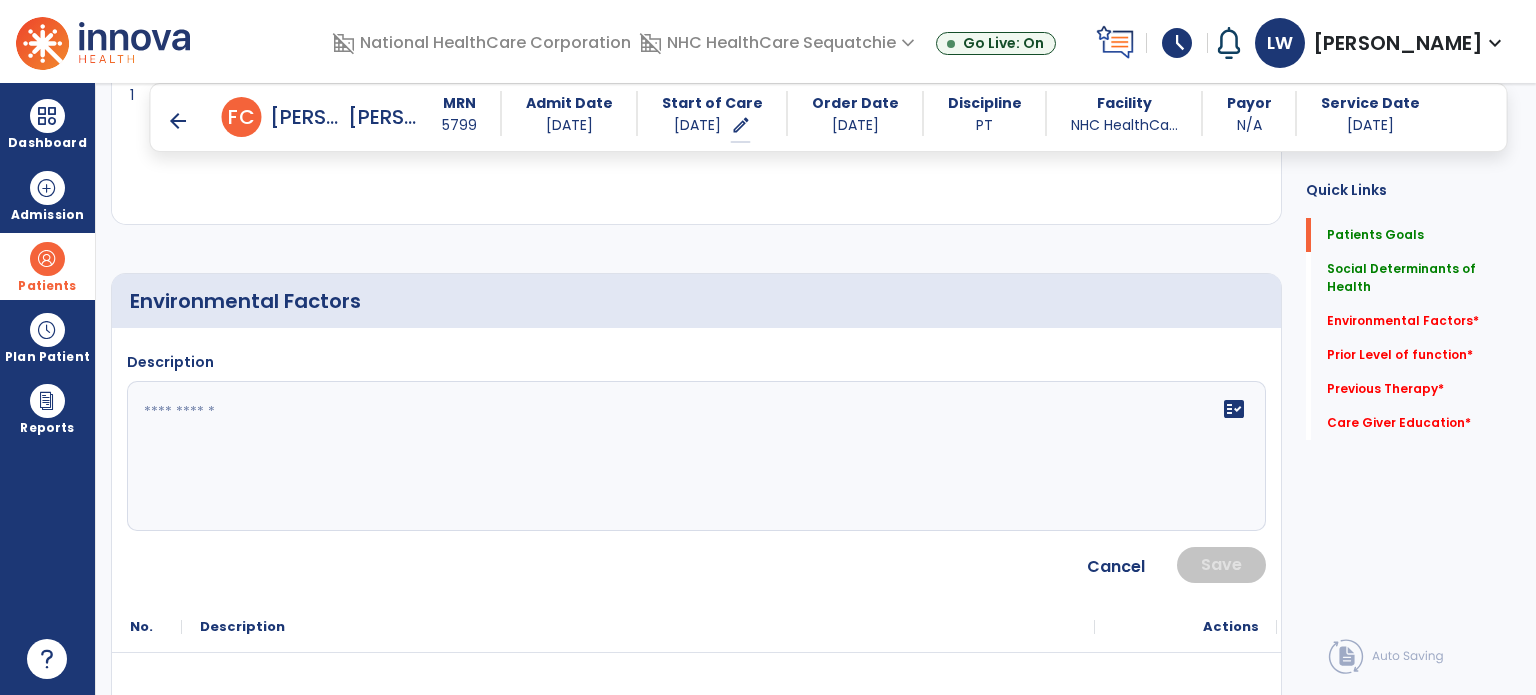 click on "fact_check" 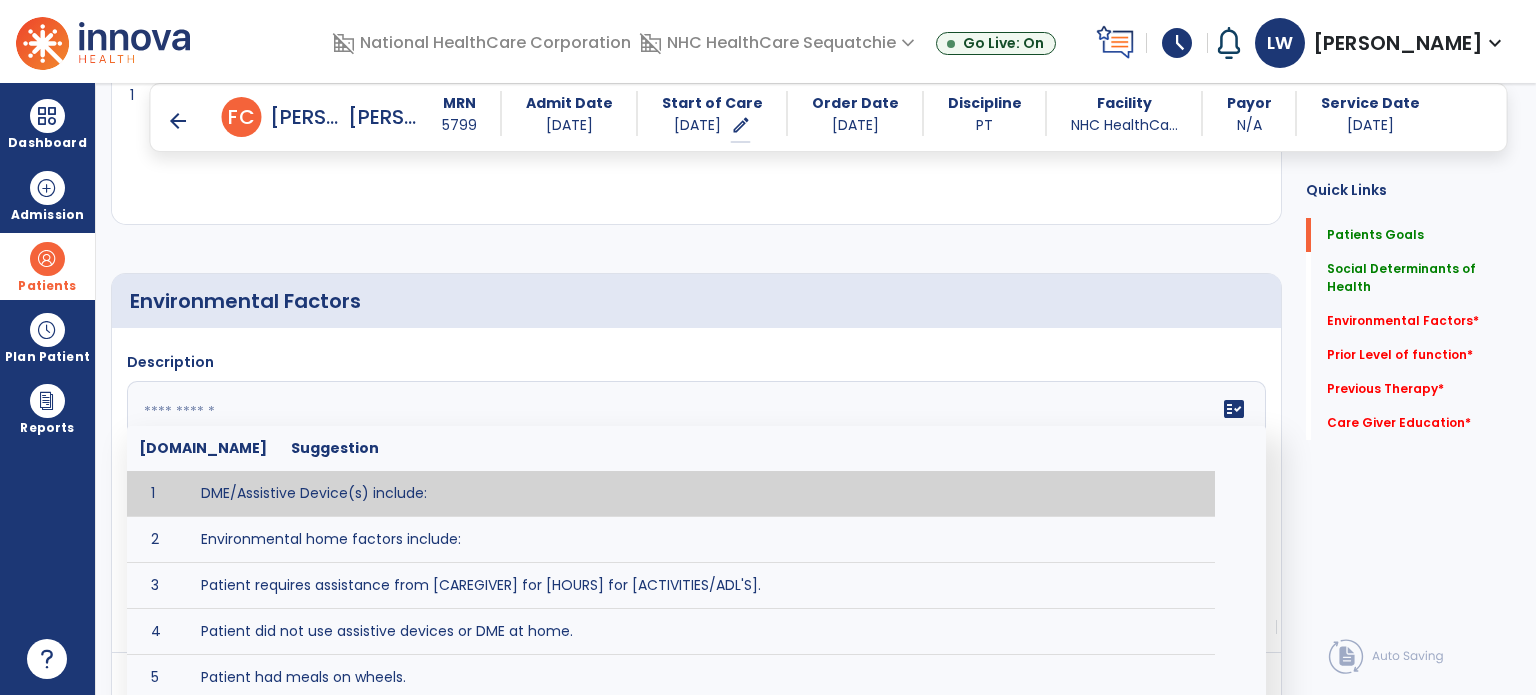 paste on "**********" 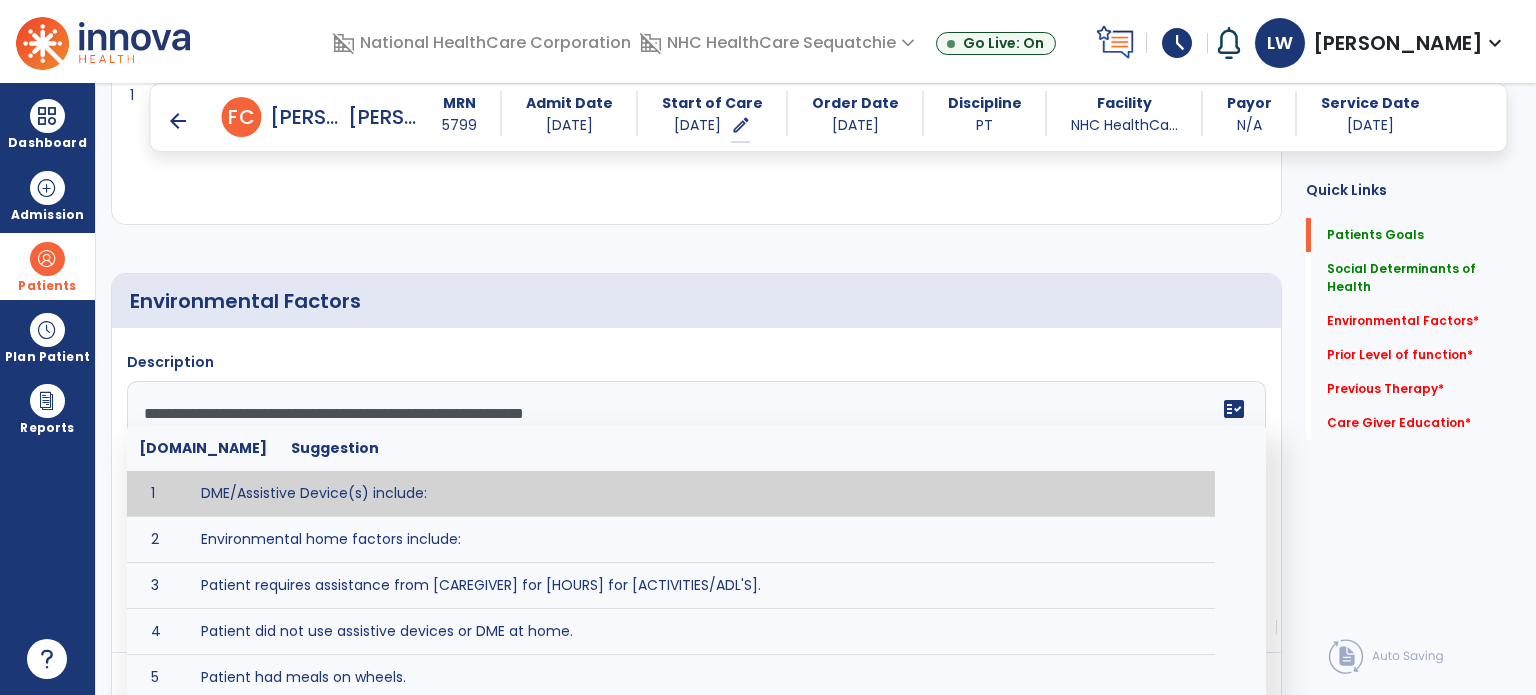 scroll, scrollTop: 16, scrollLeft: 0, axis: vertical 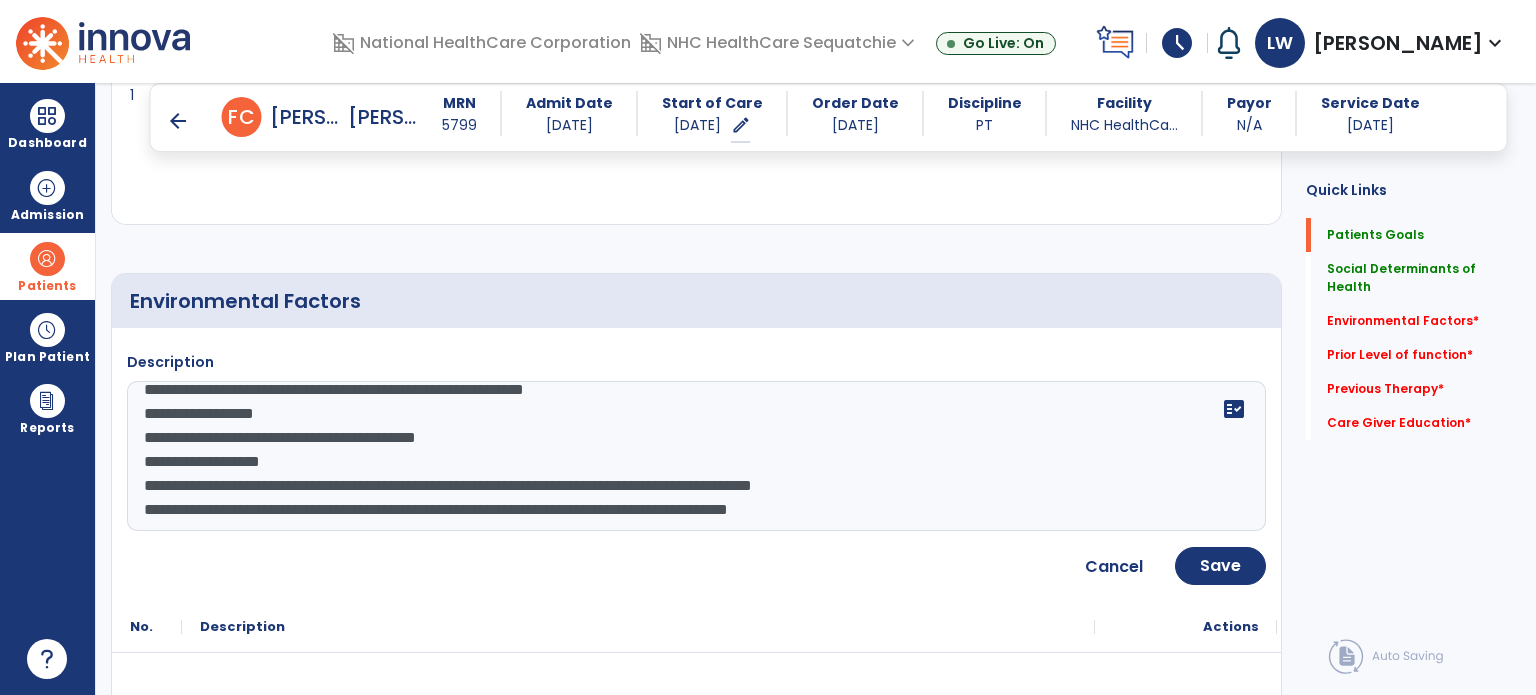 drag, startPoint x: 142, startPoint y: 487, endPoint x: 887, endPoint y: 543, distance: 747.10175 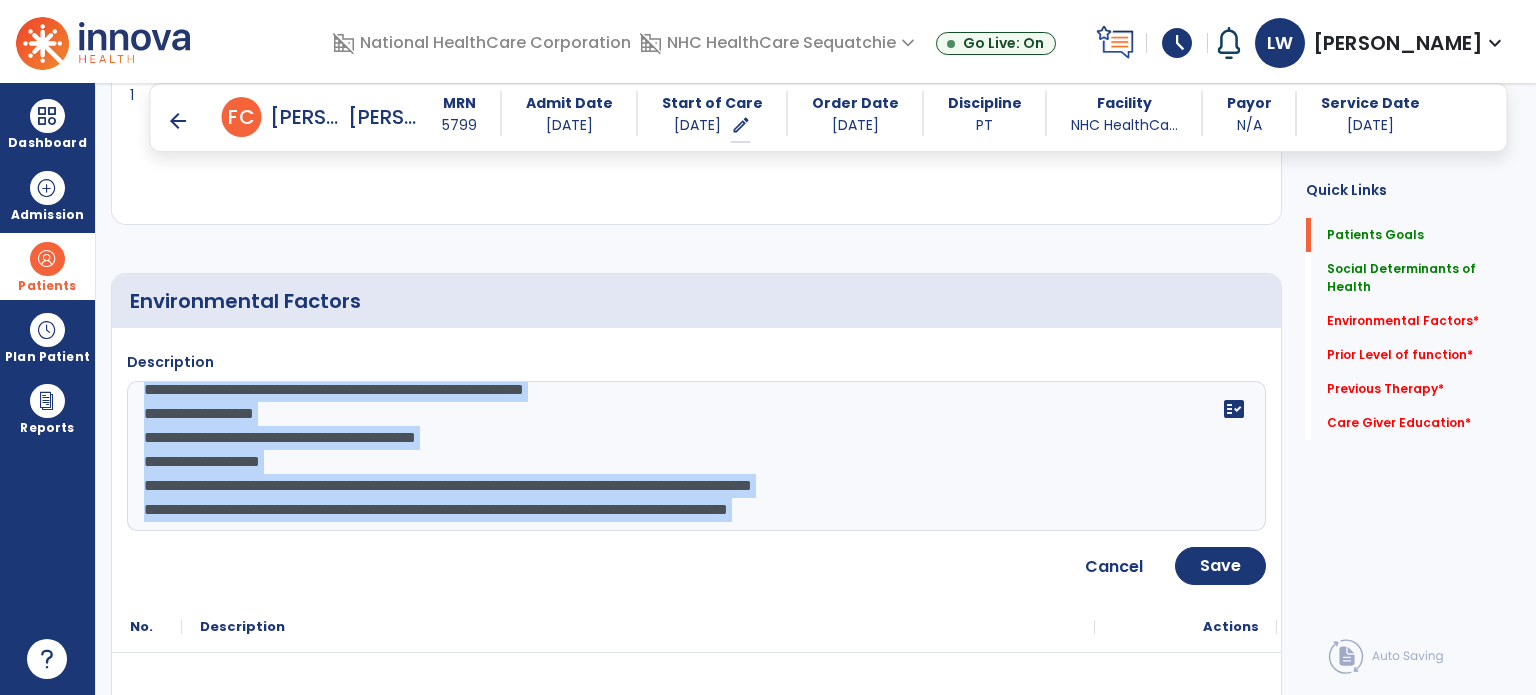 click on "**********" 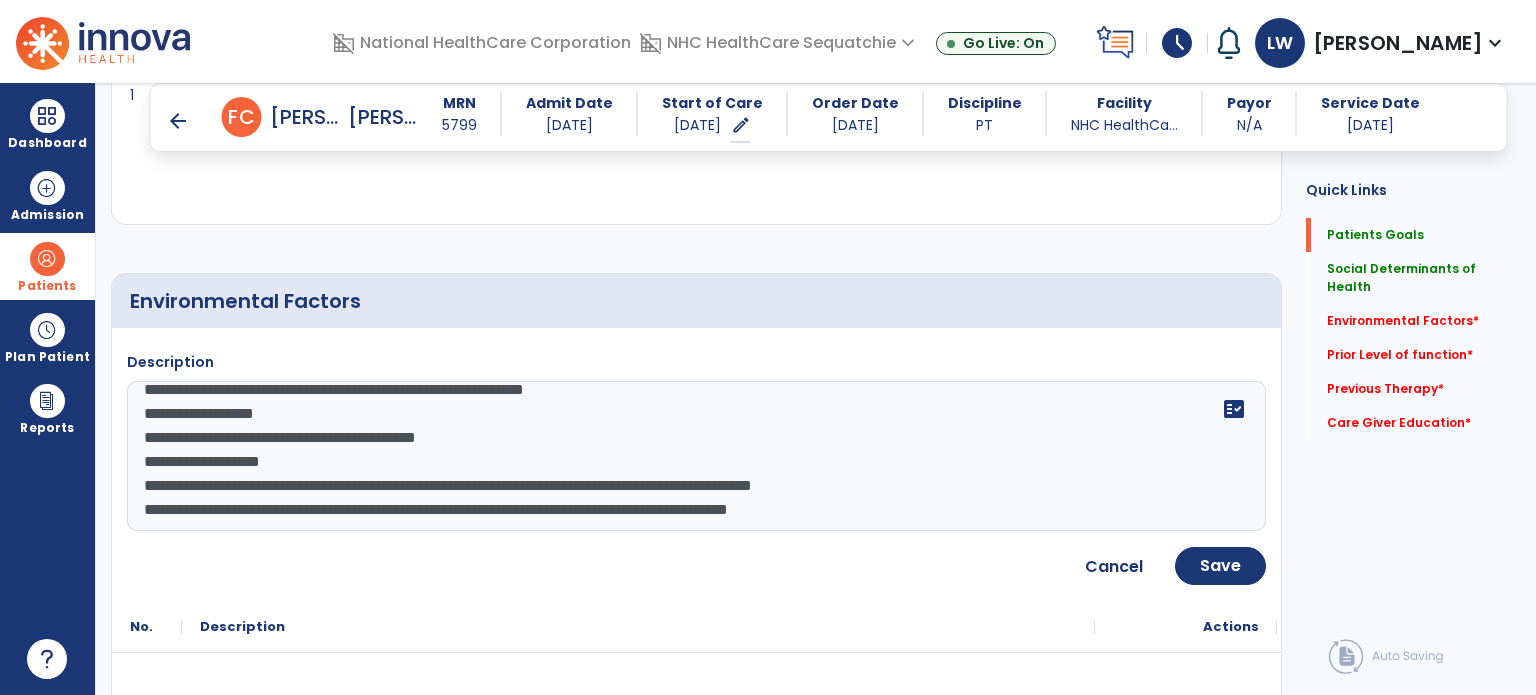 scroll, scrollTop: 0, scrollLeft: 0, axis: both 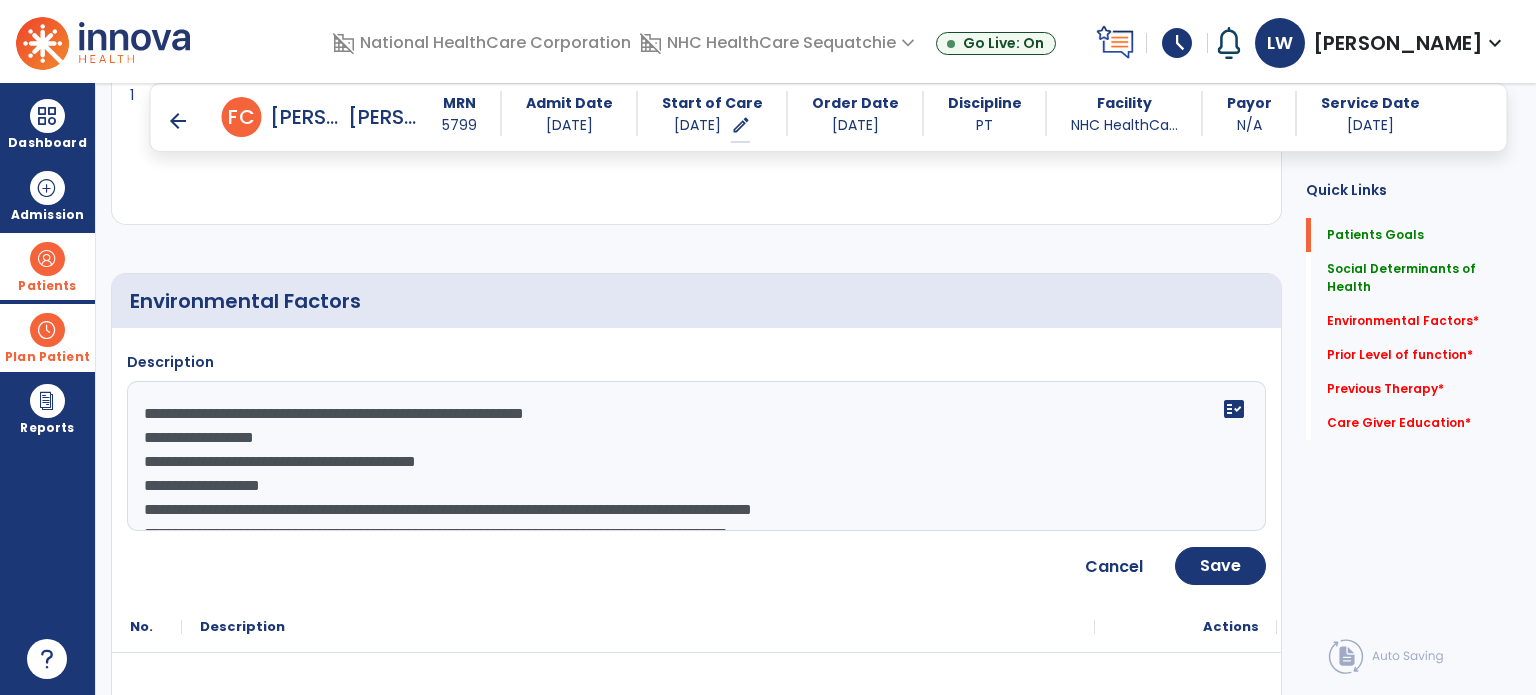 drag, startPoint x: 896, startPoint y: 511, endPoint x: 83, endPoint y: 336, distance: 831.62134 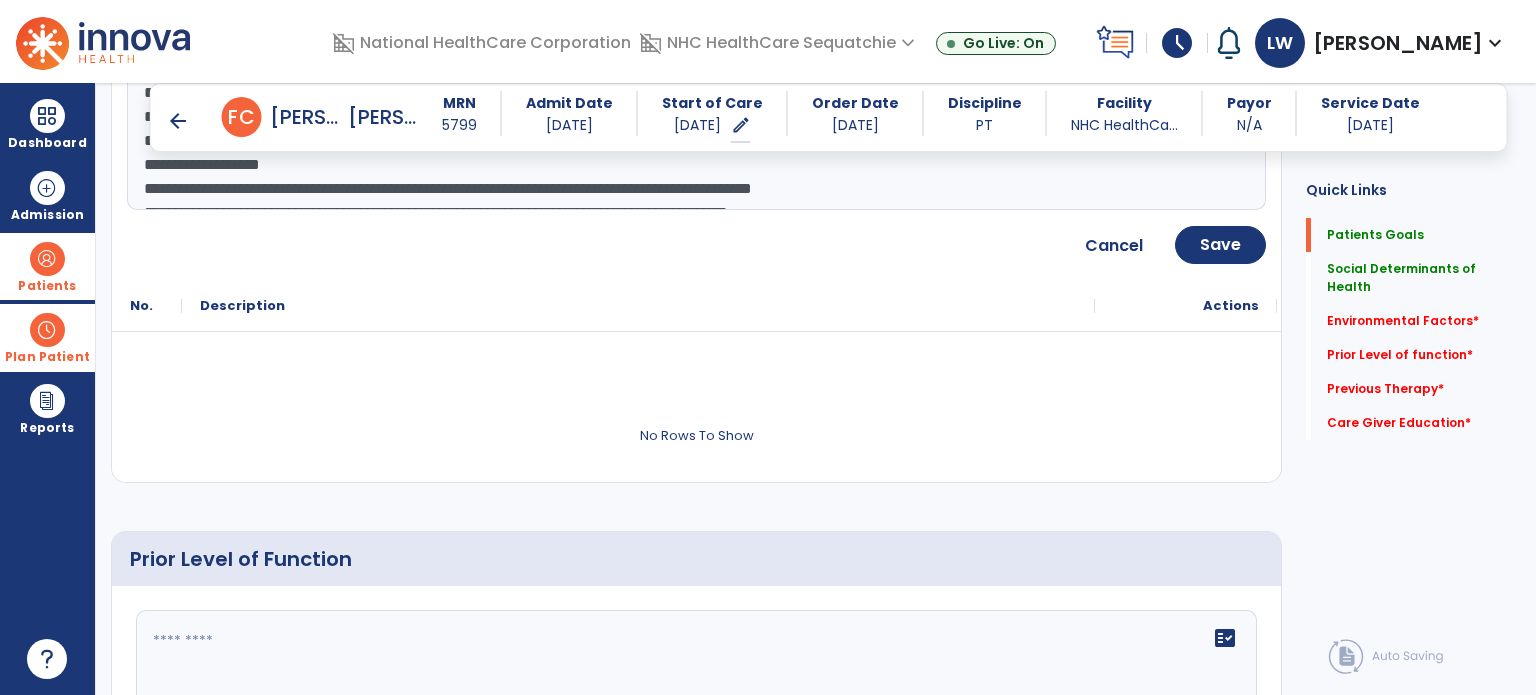 scroll, scrollTop: 1027, scrollLeft: 0, axis: vertical 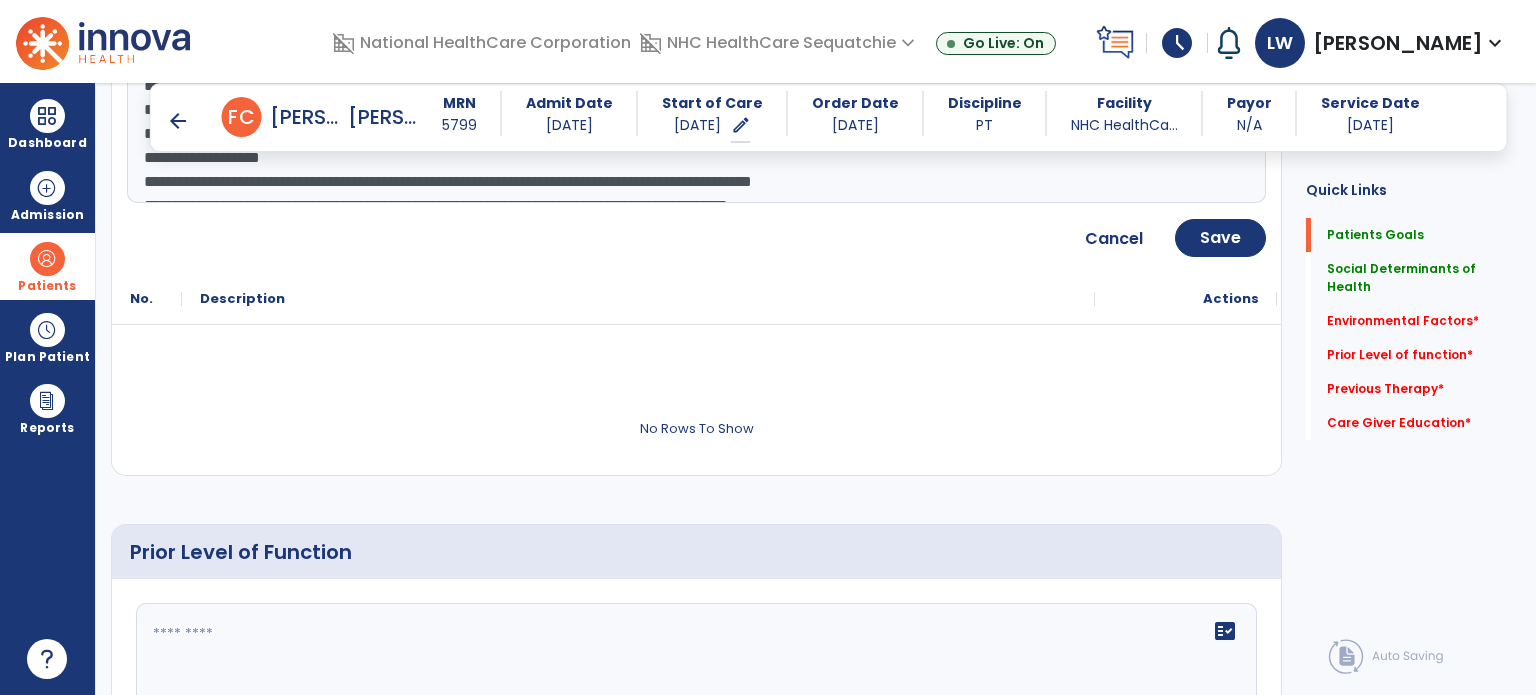 click 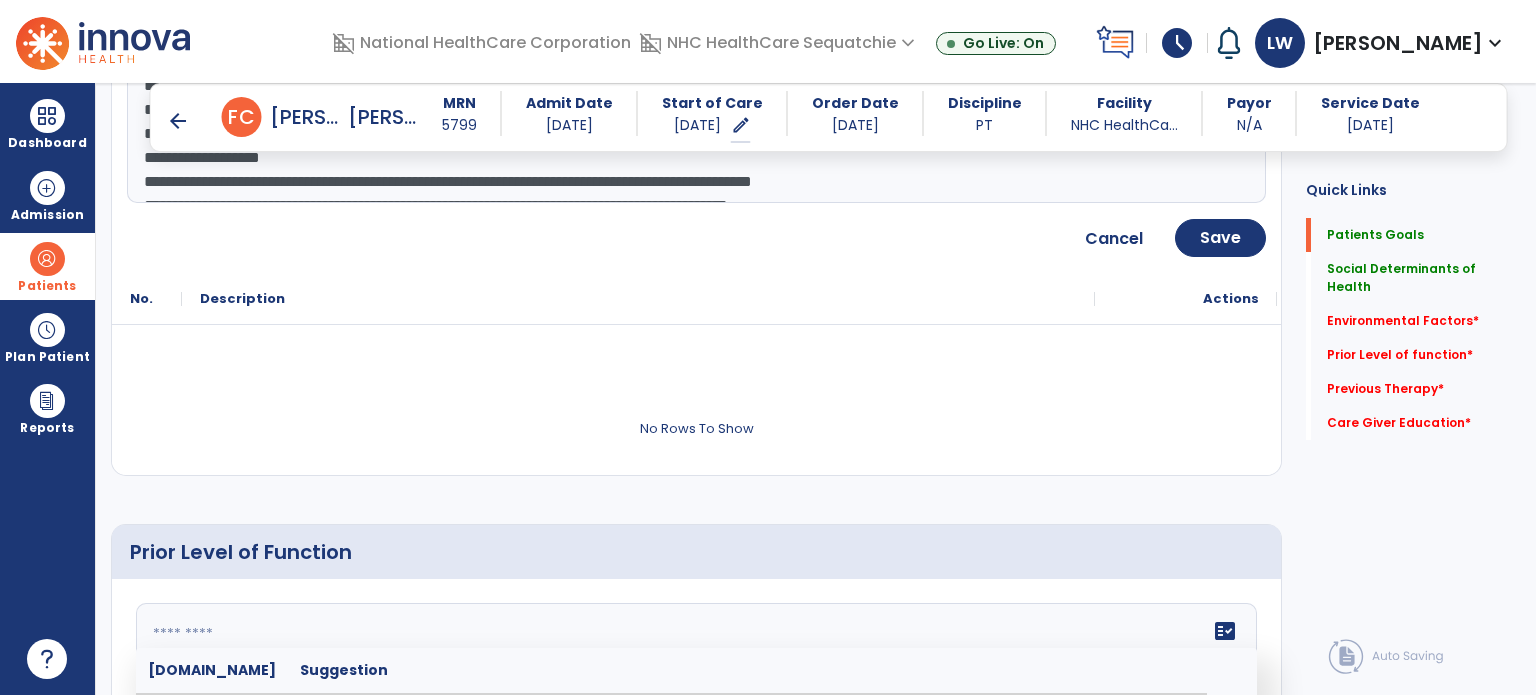 click 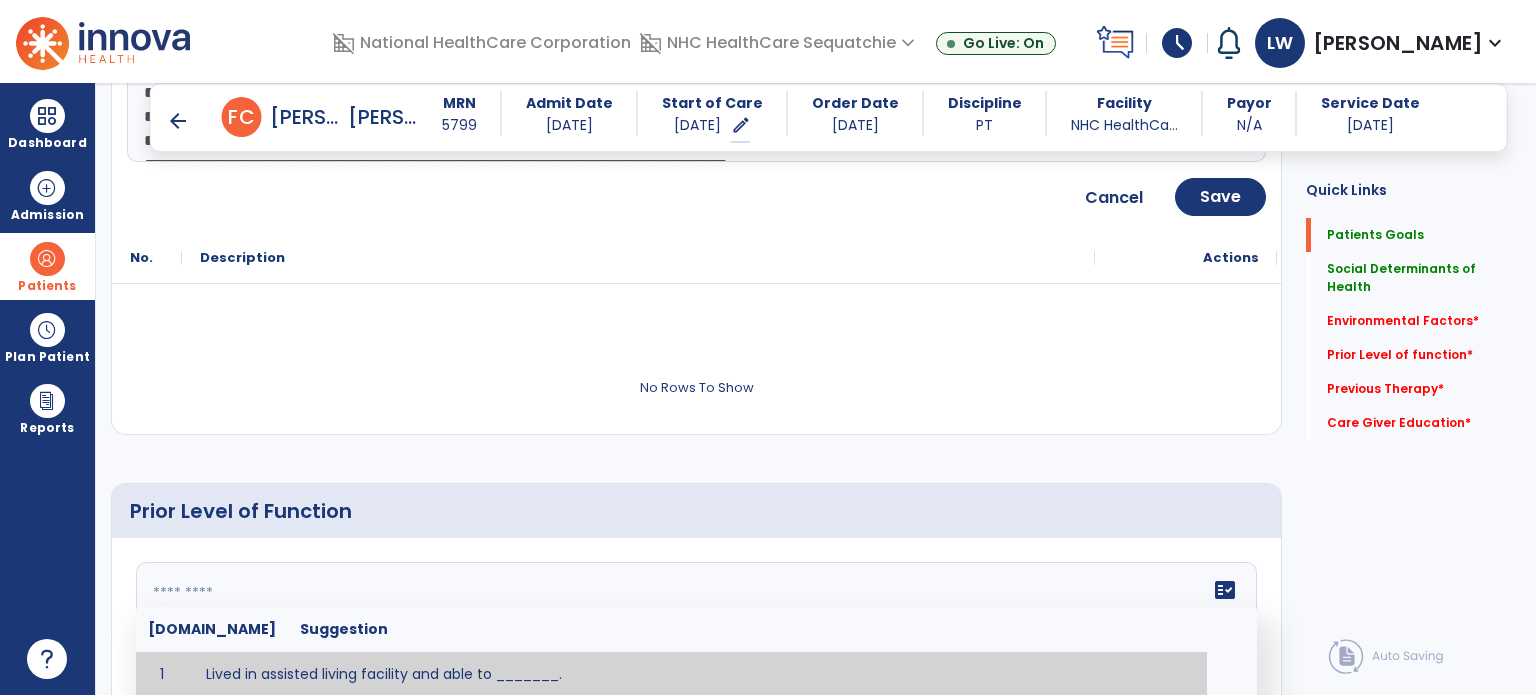 paste on "**********" 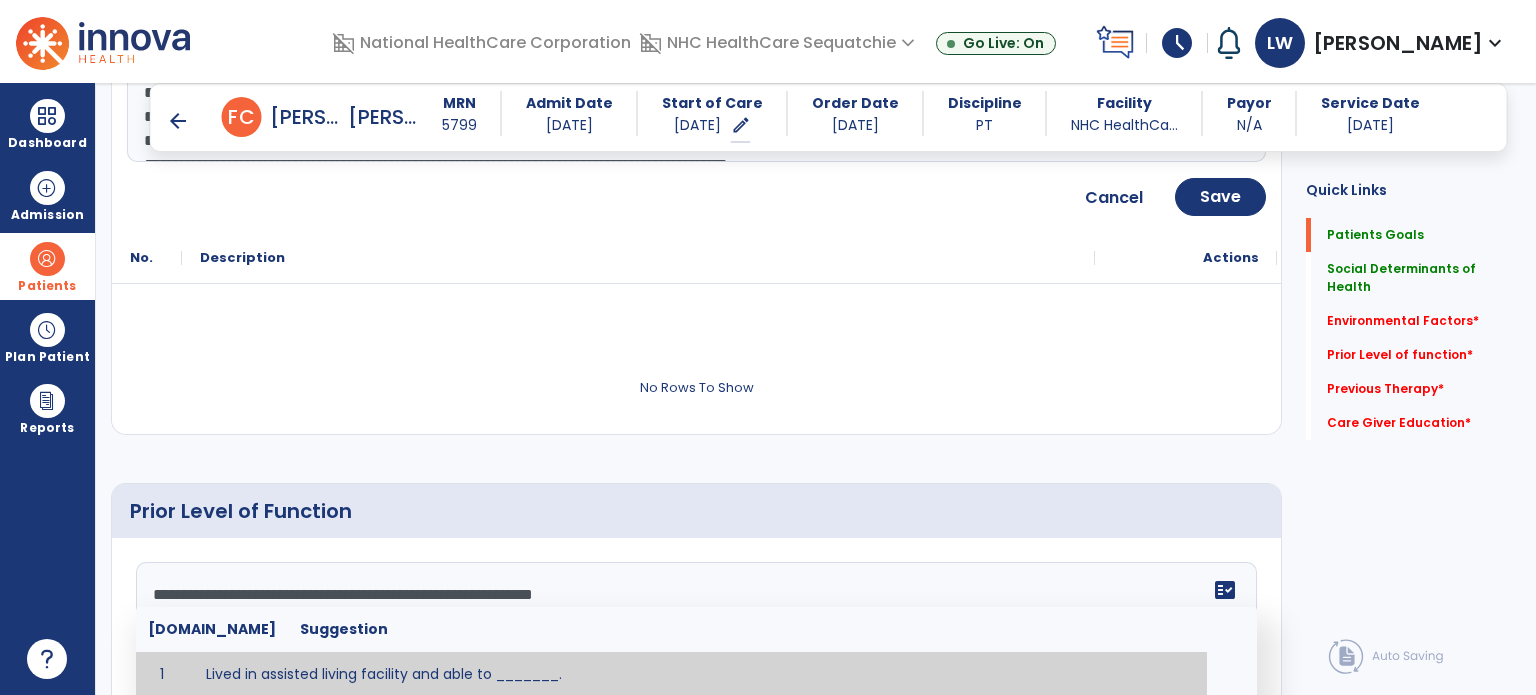 scroll, scrollTop: 15, scrollLeft: 0, axis: vertical 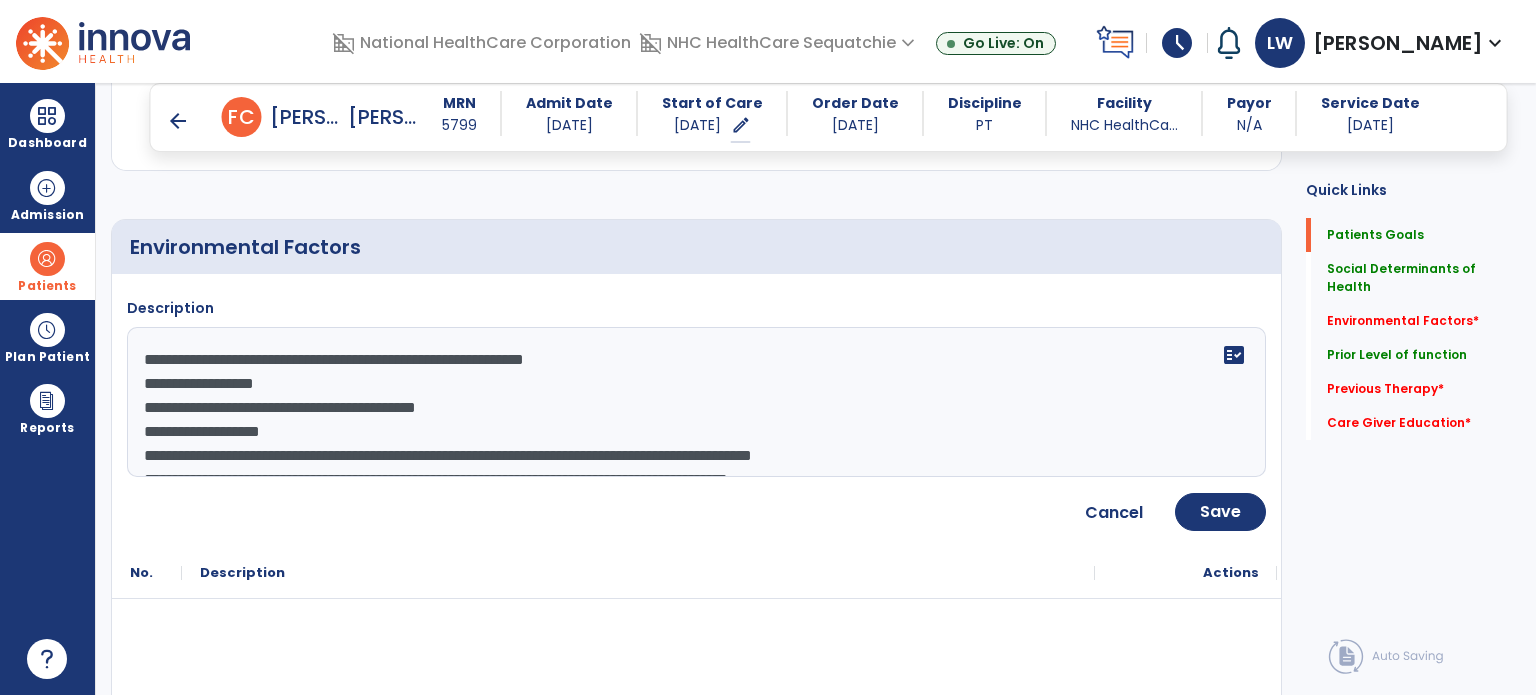 type on "**********" 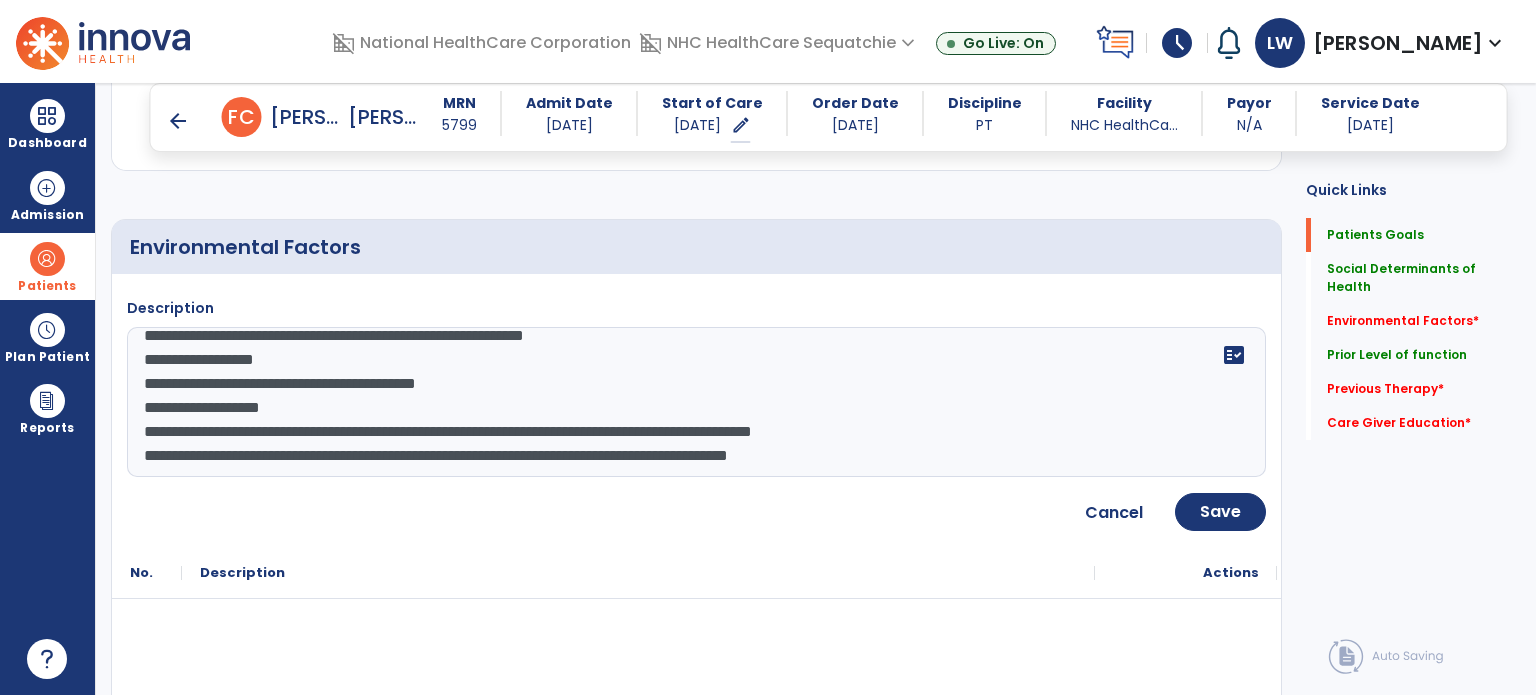 drag, startPoint x: 143, startPoint y: 455, endPoint x: 901, endPoint y: 494, distance: 759.0026 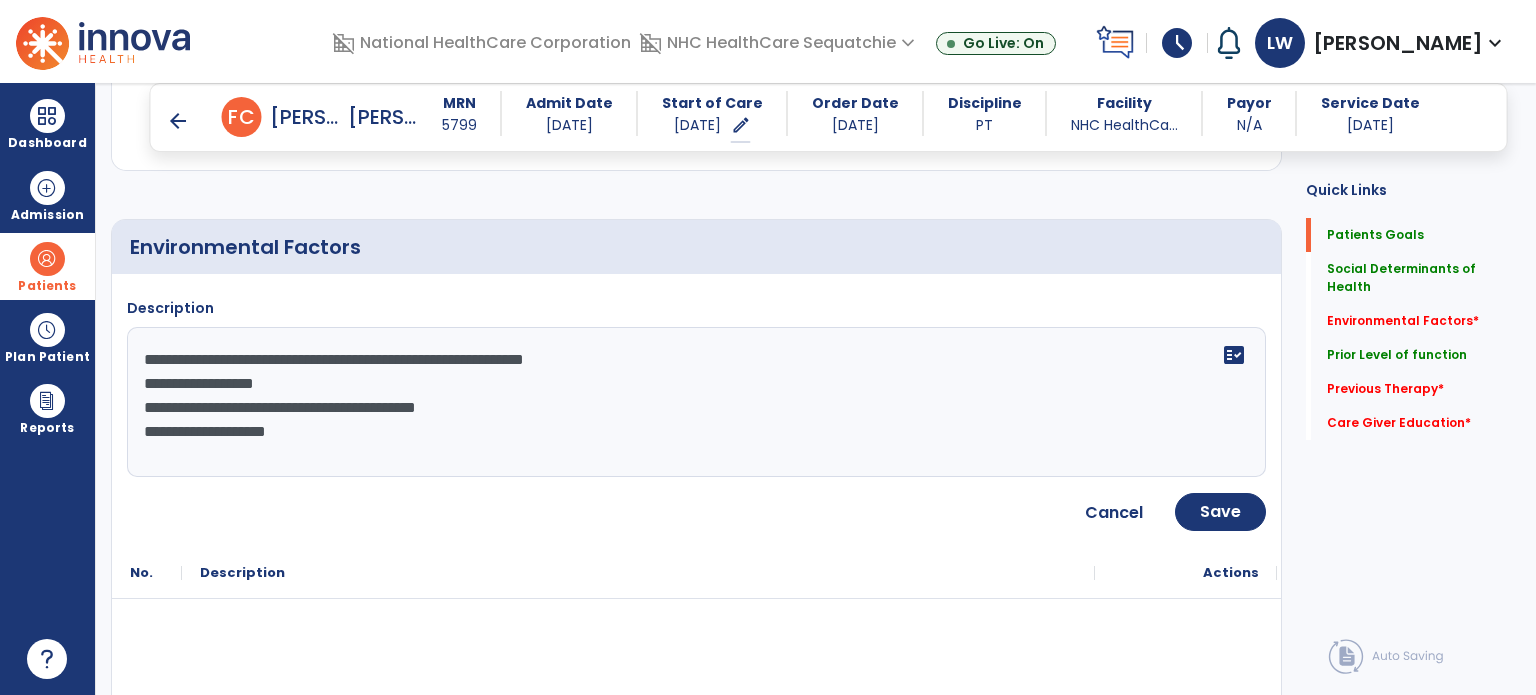 scroll, scrollTop: 0, scrollLeft: 0, axis: both 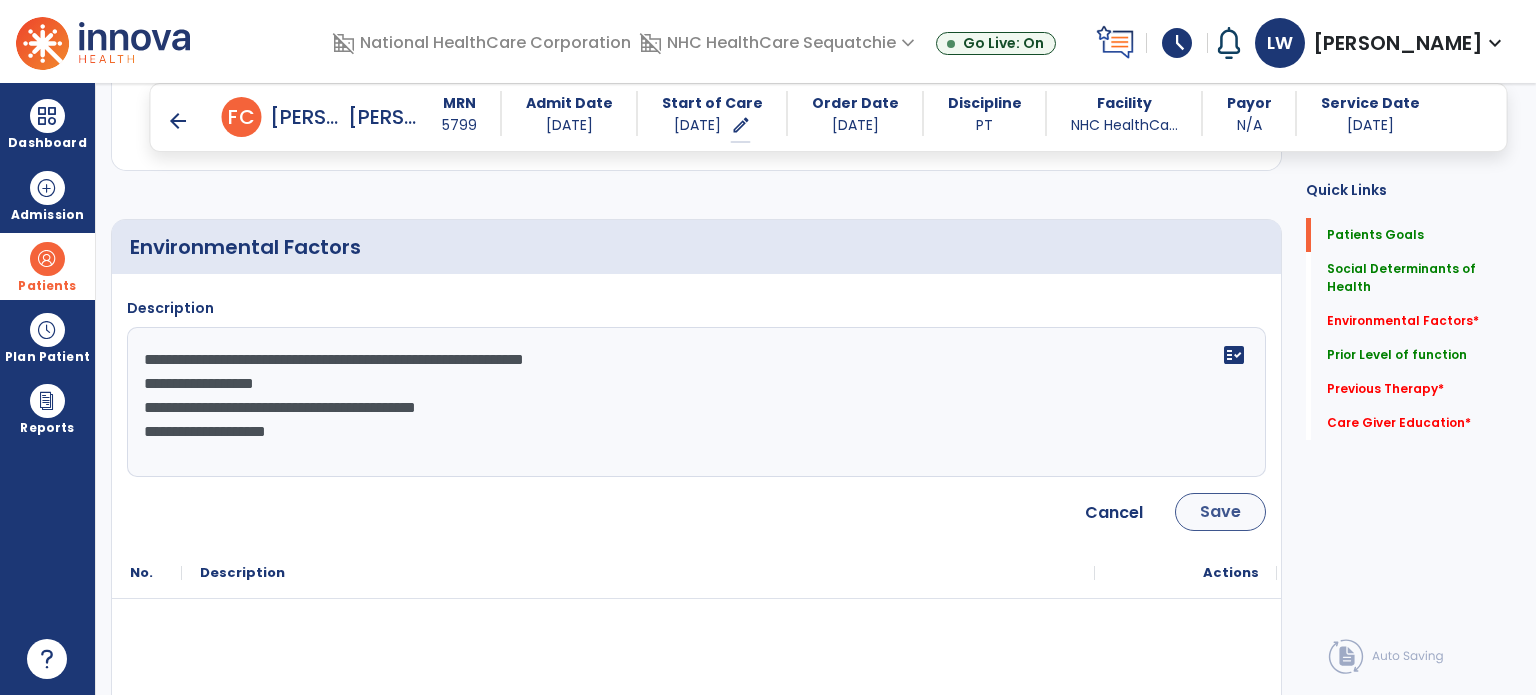 type on "**********" 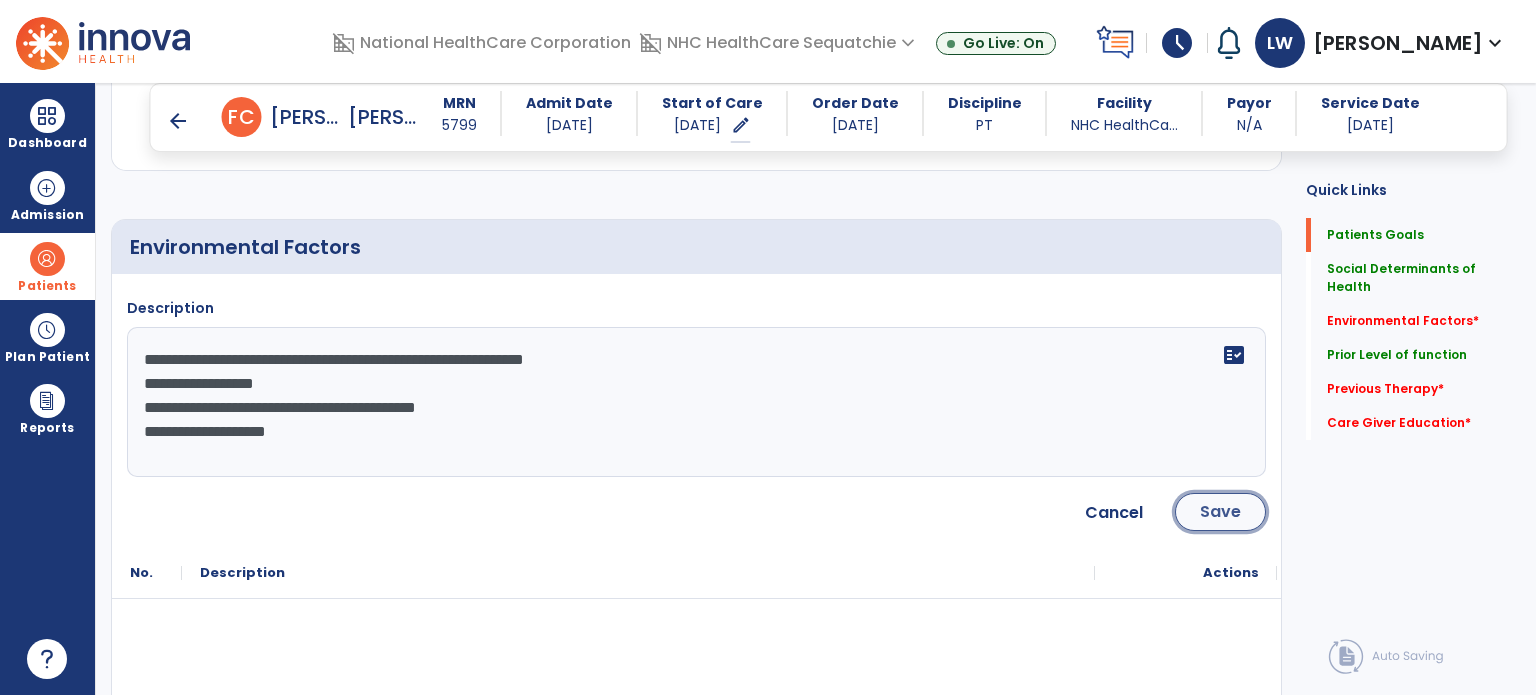 click on "Save" 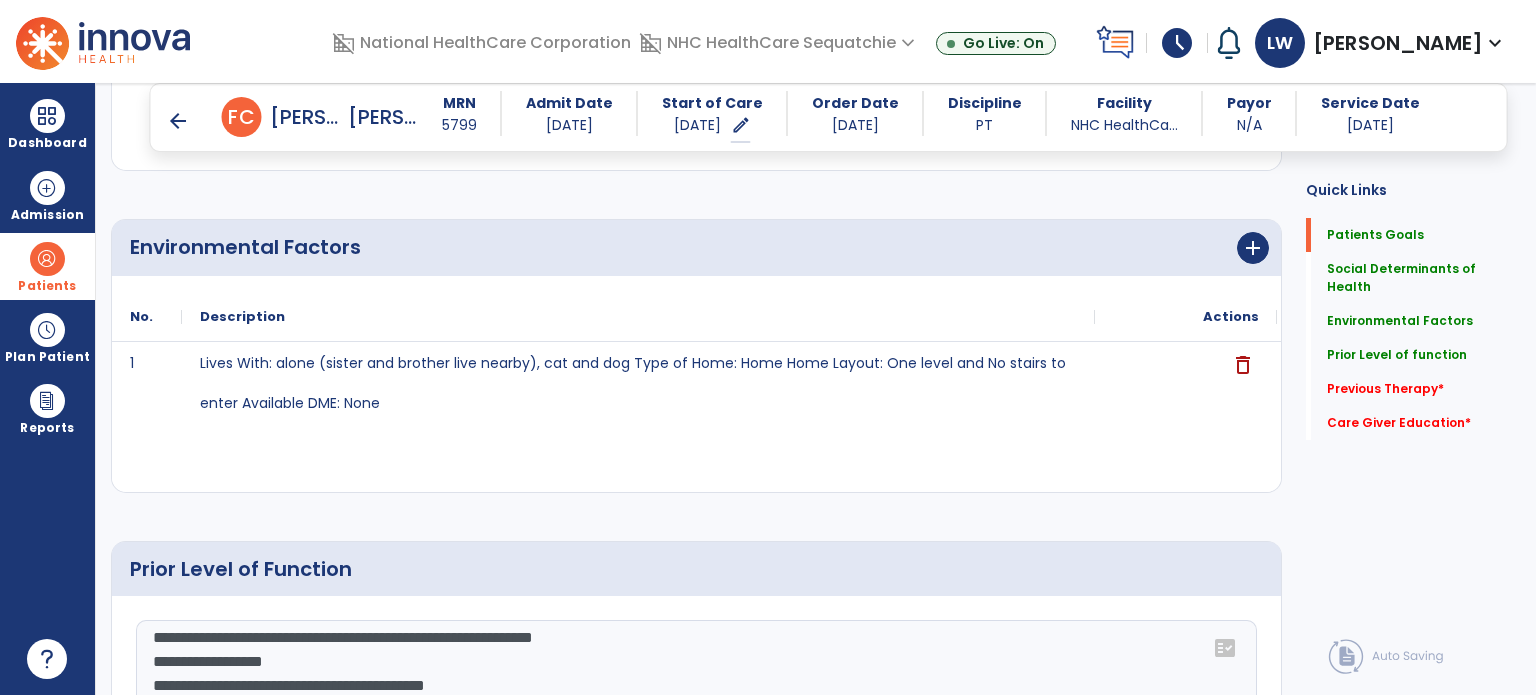 click on "Quick Links  Patients Goals   Patients Goals   Social Determinants of Health   Social Determinants of Health   Environmental Factors   Environmental Factors   Prior Level of function   Prior Level of function   Previous Therapy   *  Previous Therapy   *  Care Giver Education   *  Care Giver Education   *" 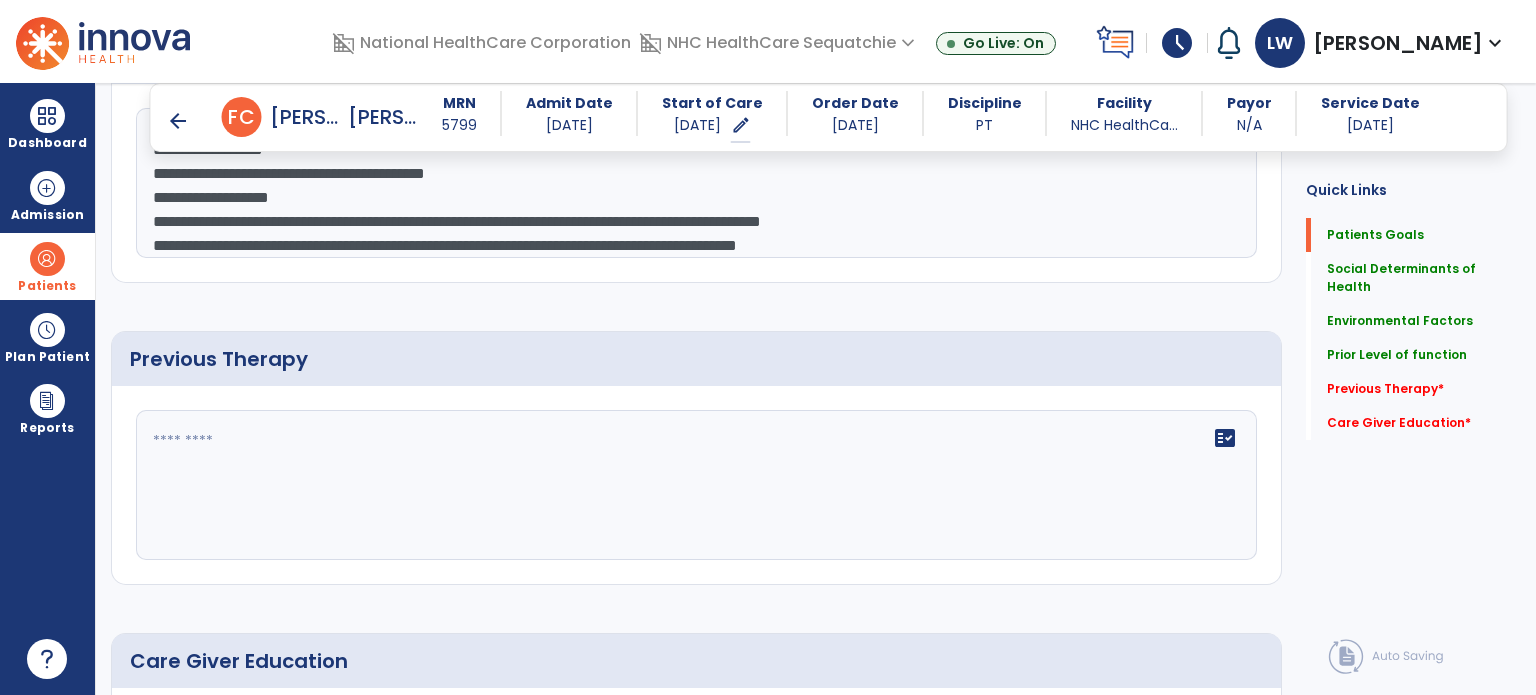 scroll, scrollTop: 1267, scrollLeft: 0, axis: vertical 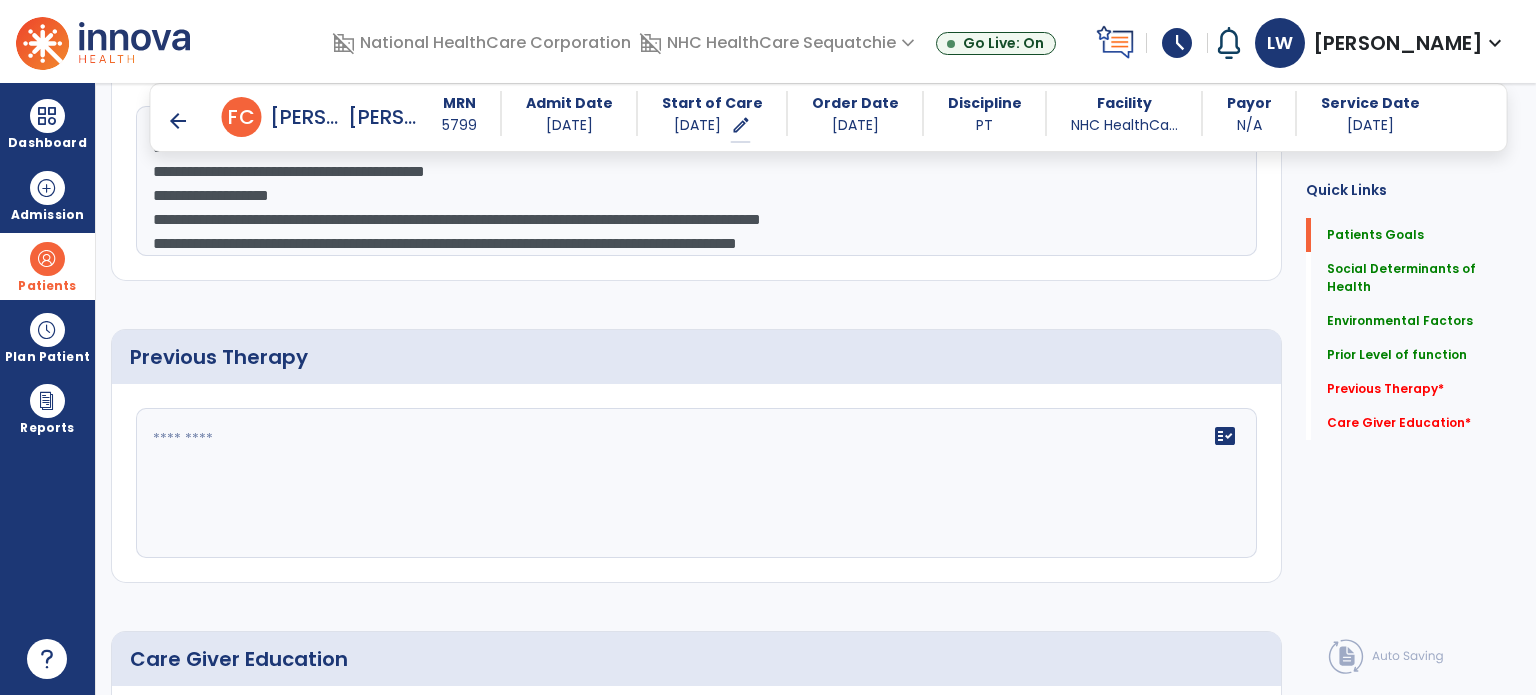 click on "fact_check" 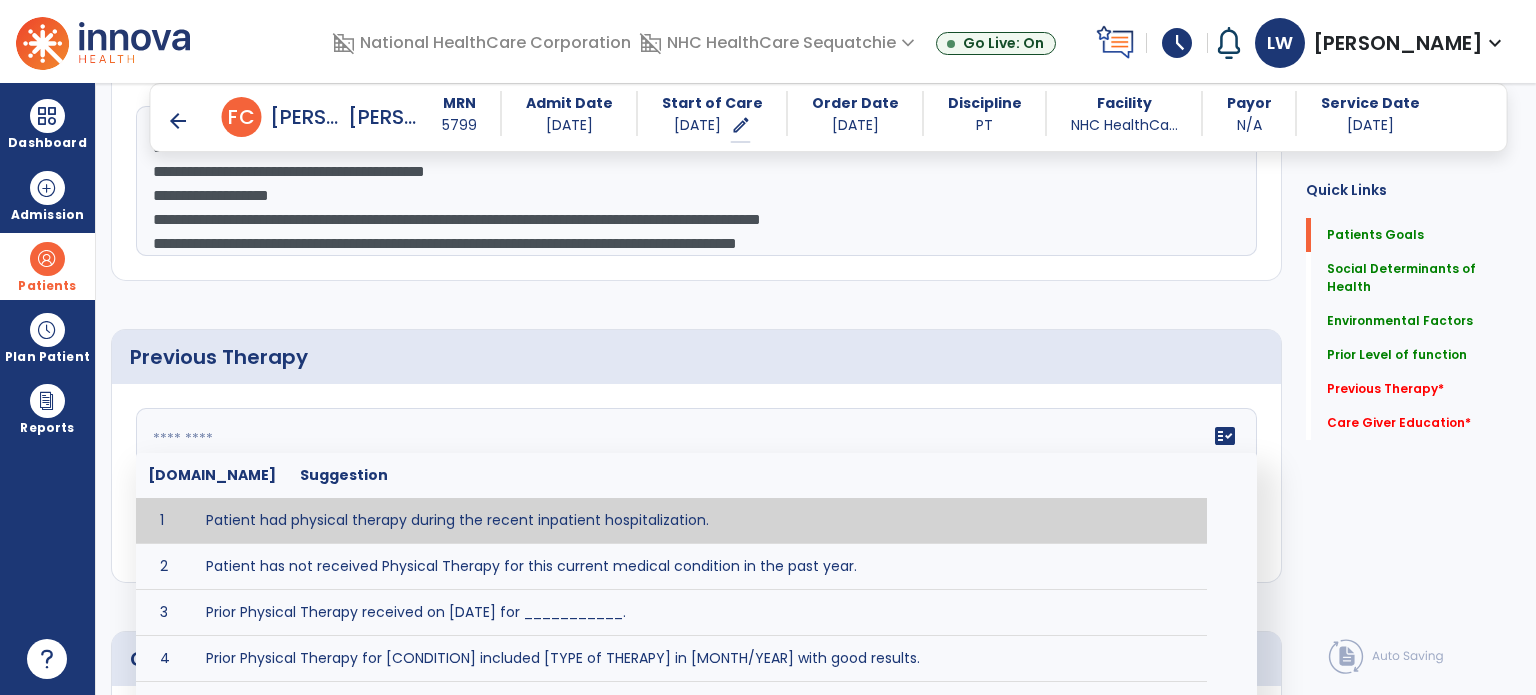 type on "**********" 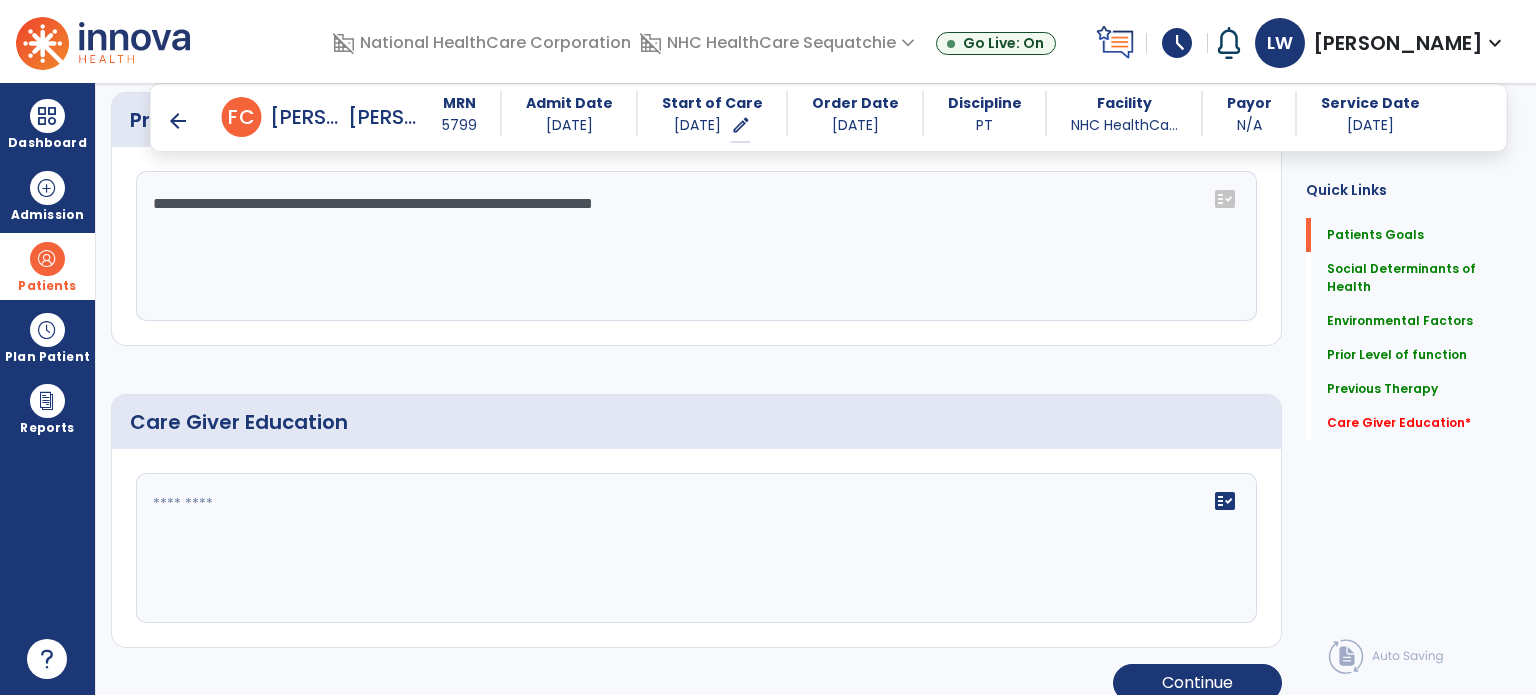 scroll, scrollTop: 1523, scrollLeft: 0, axis: vertical 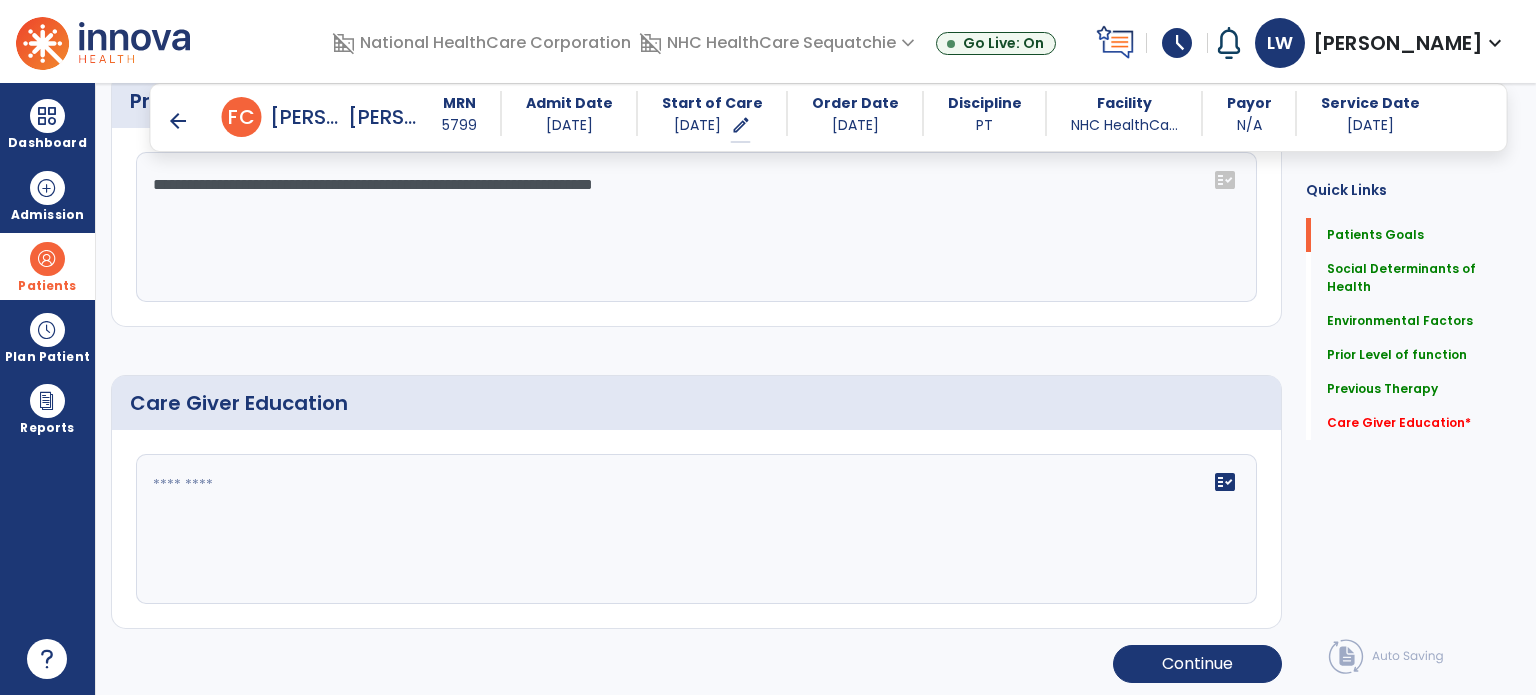 click on "fact_check" 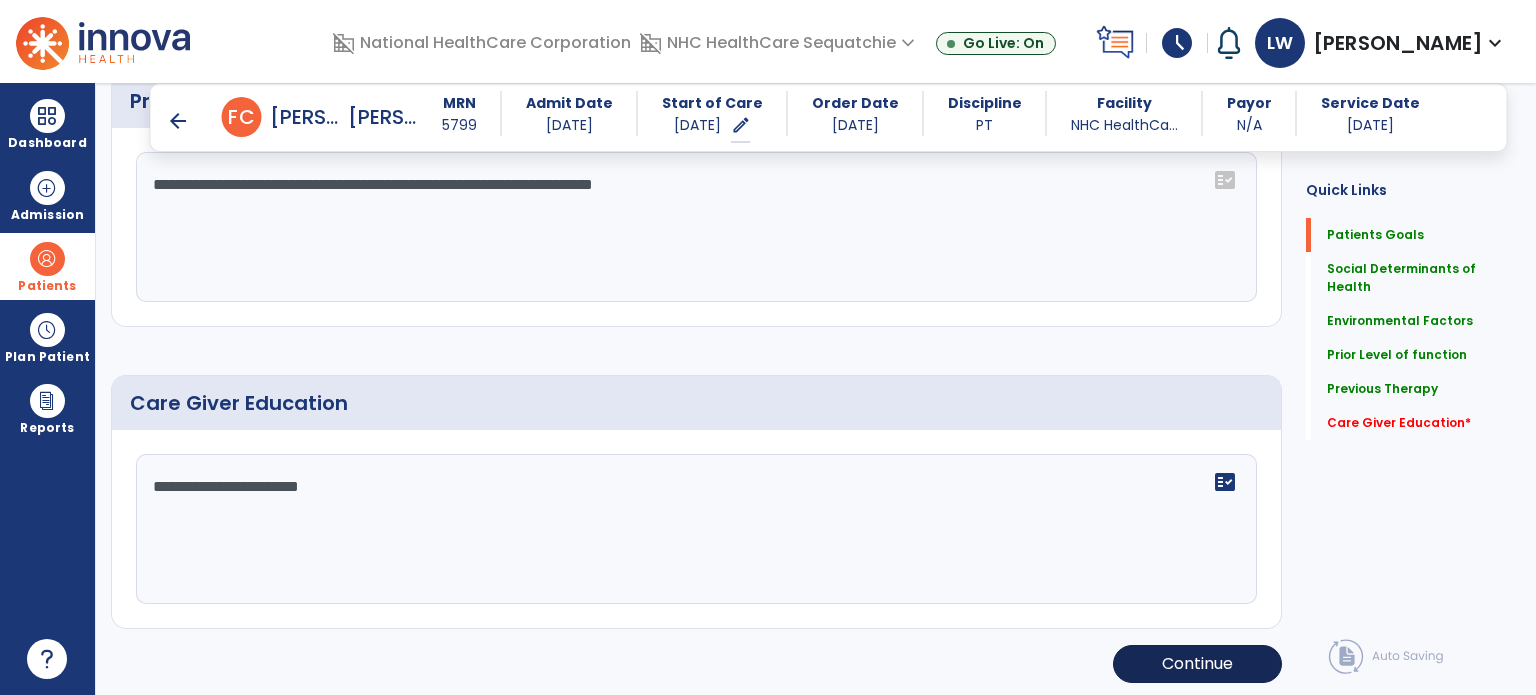 type on "**********" 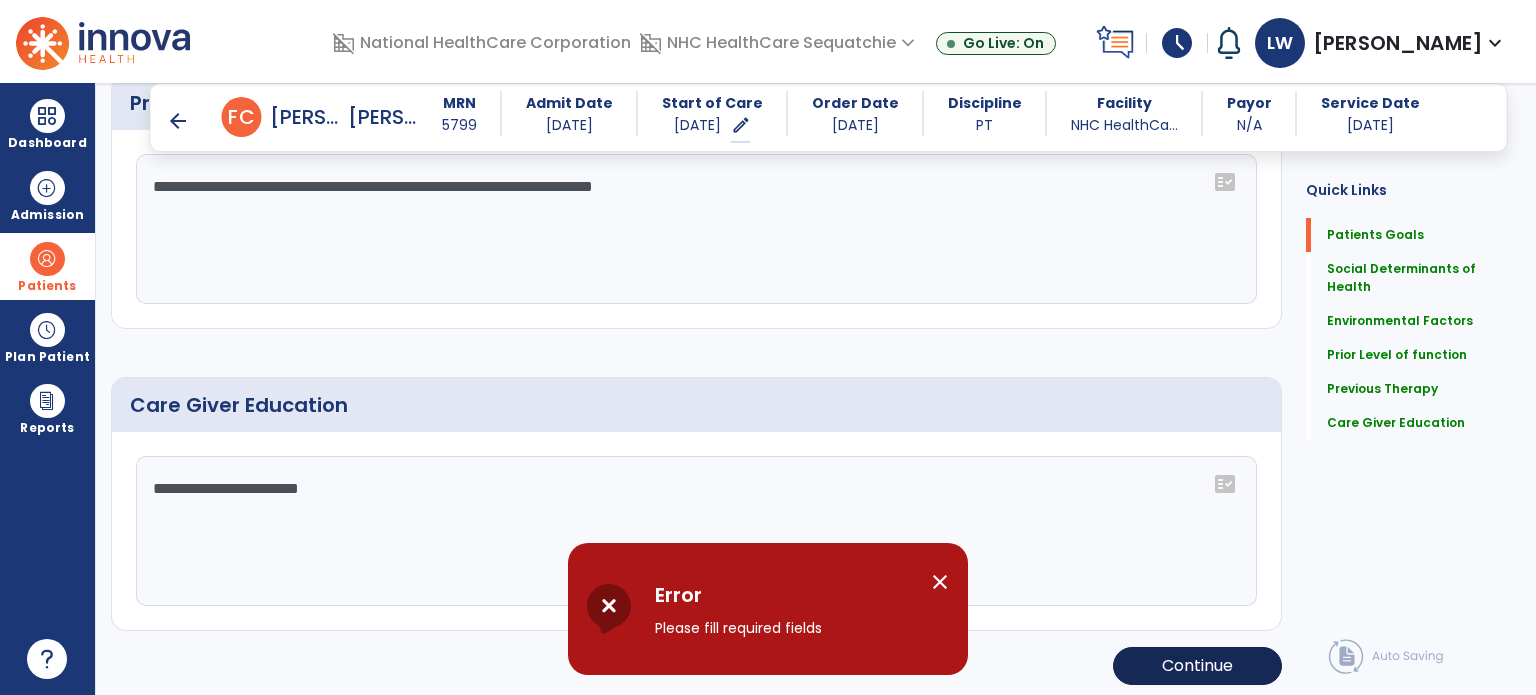 scroll, scrollTop: 1523, scrollLeft: 0, axis: vertical 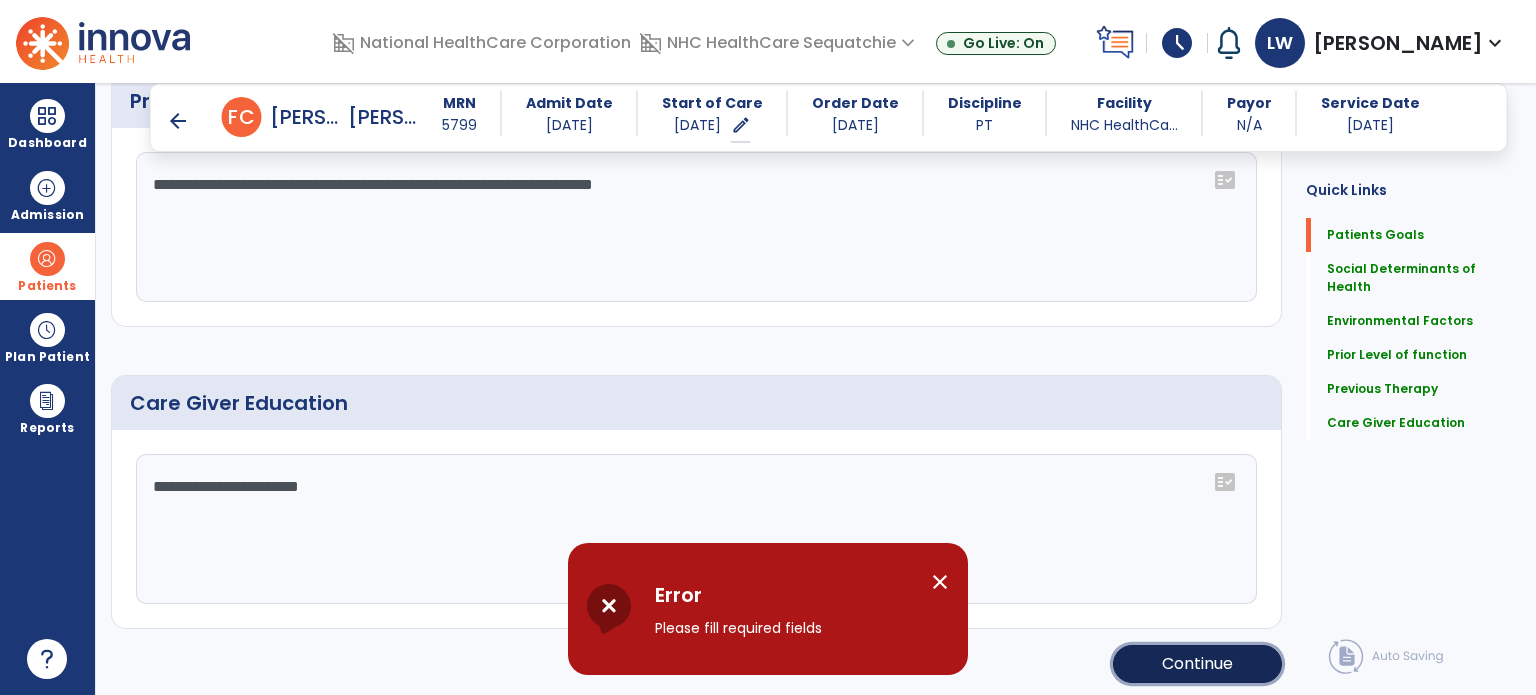 click on "Continue" 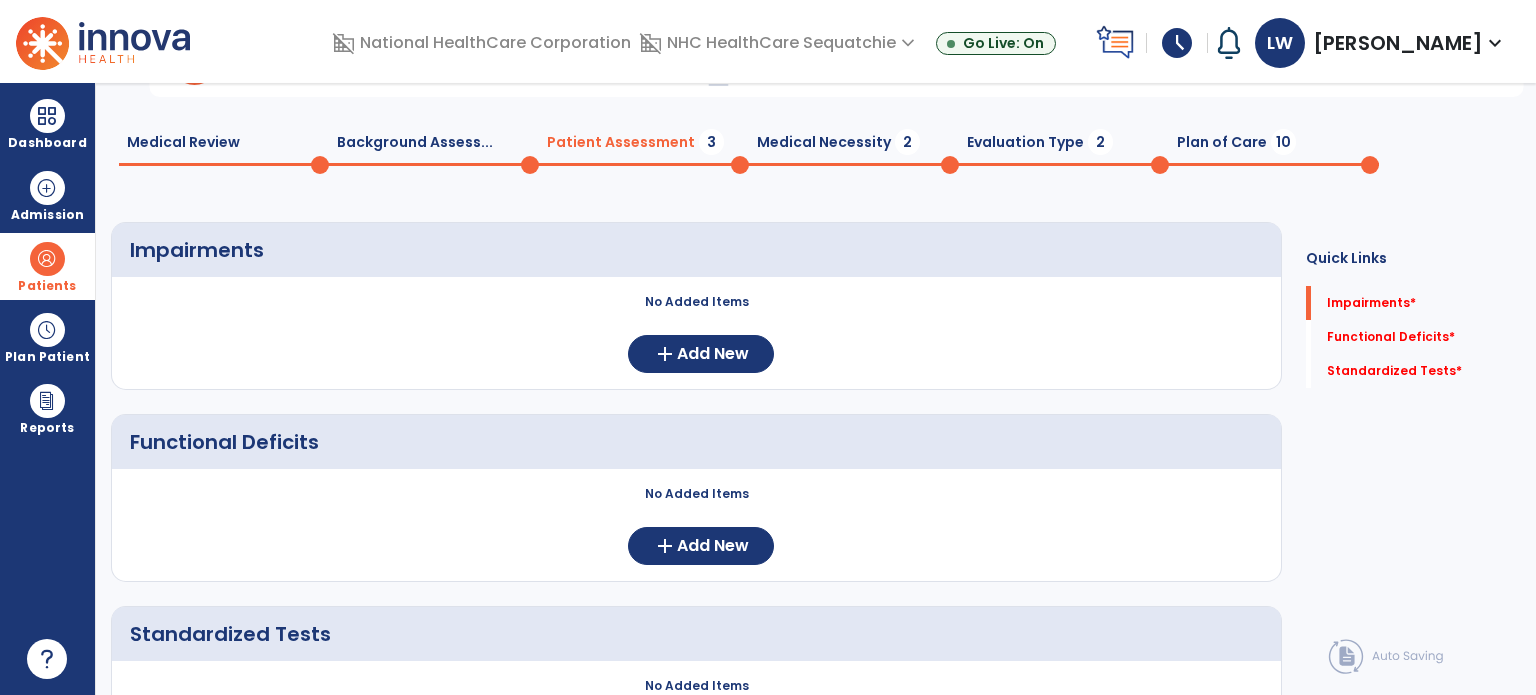 scroll, scrollTop: 0, scrollLeft: 0, axis: both 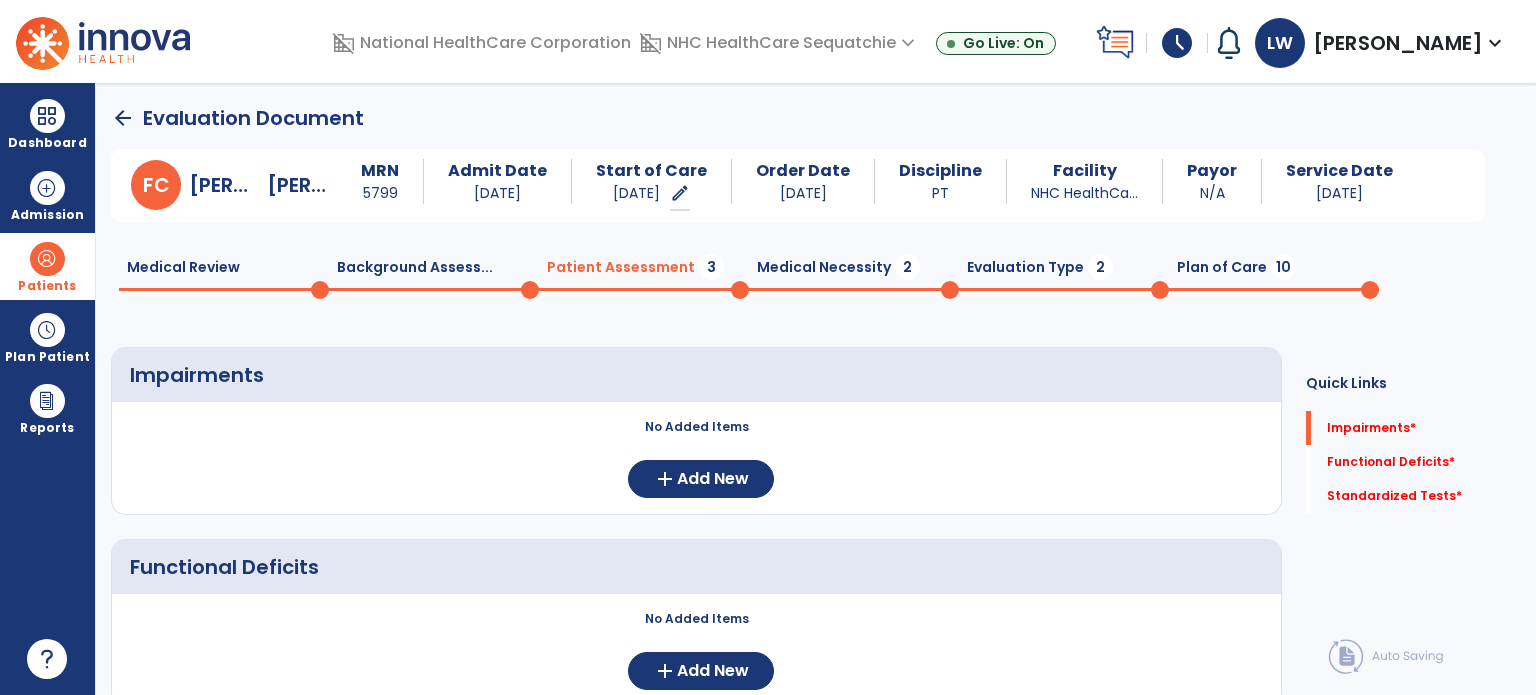click 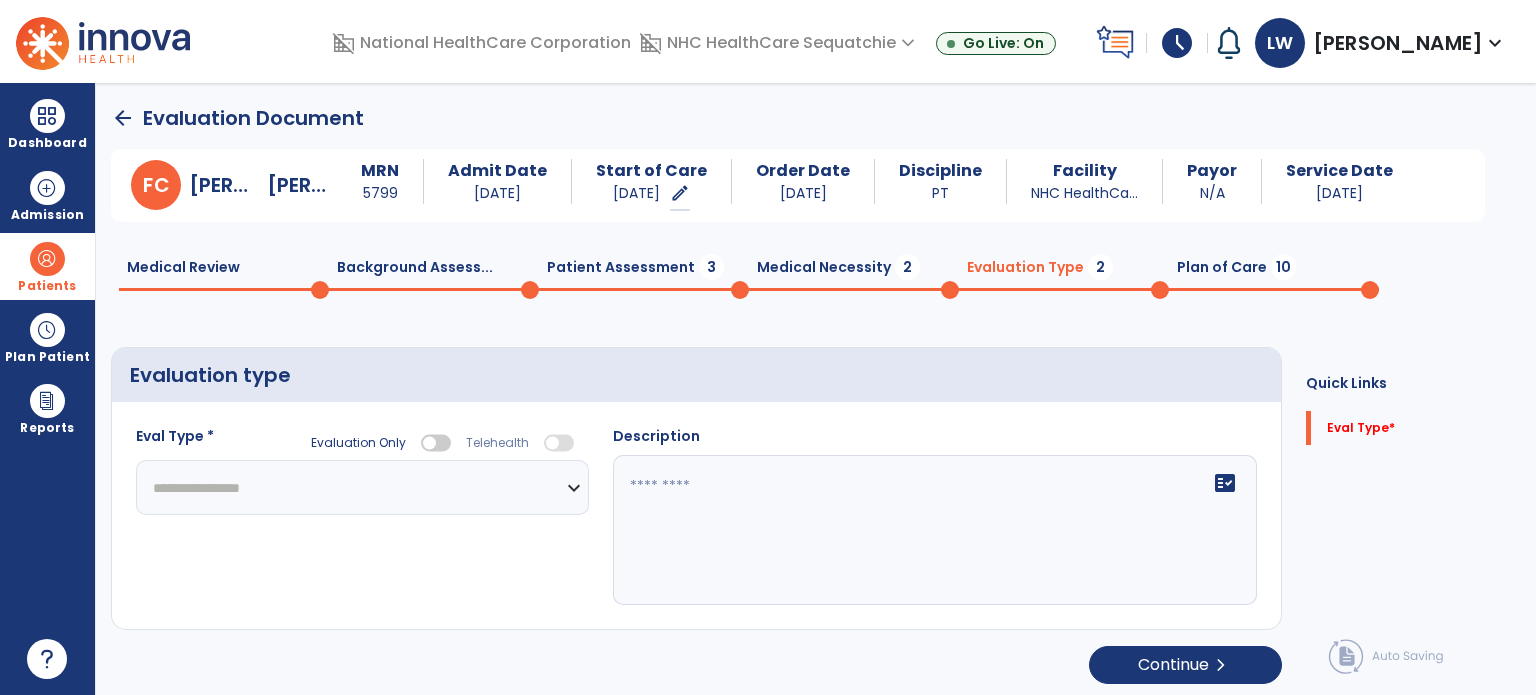 click on "**********" 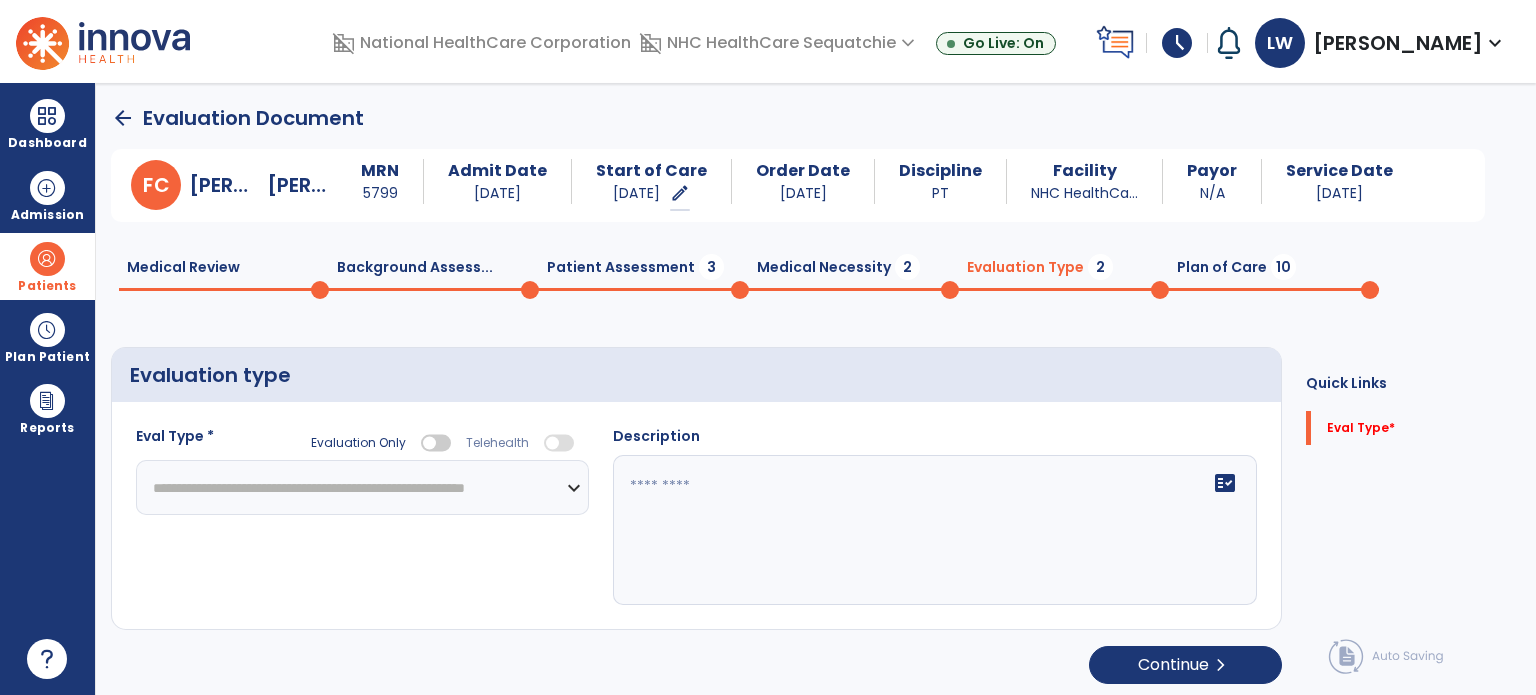 click on "**********" 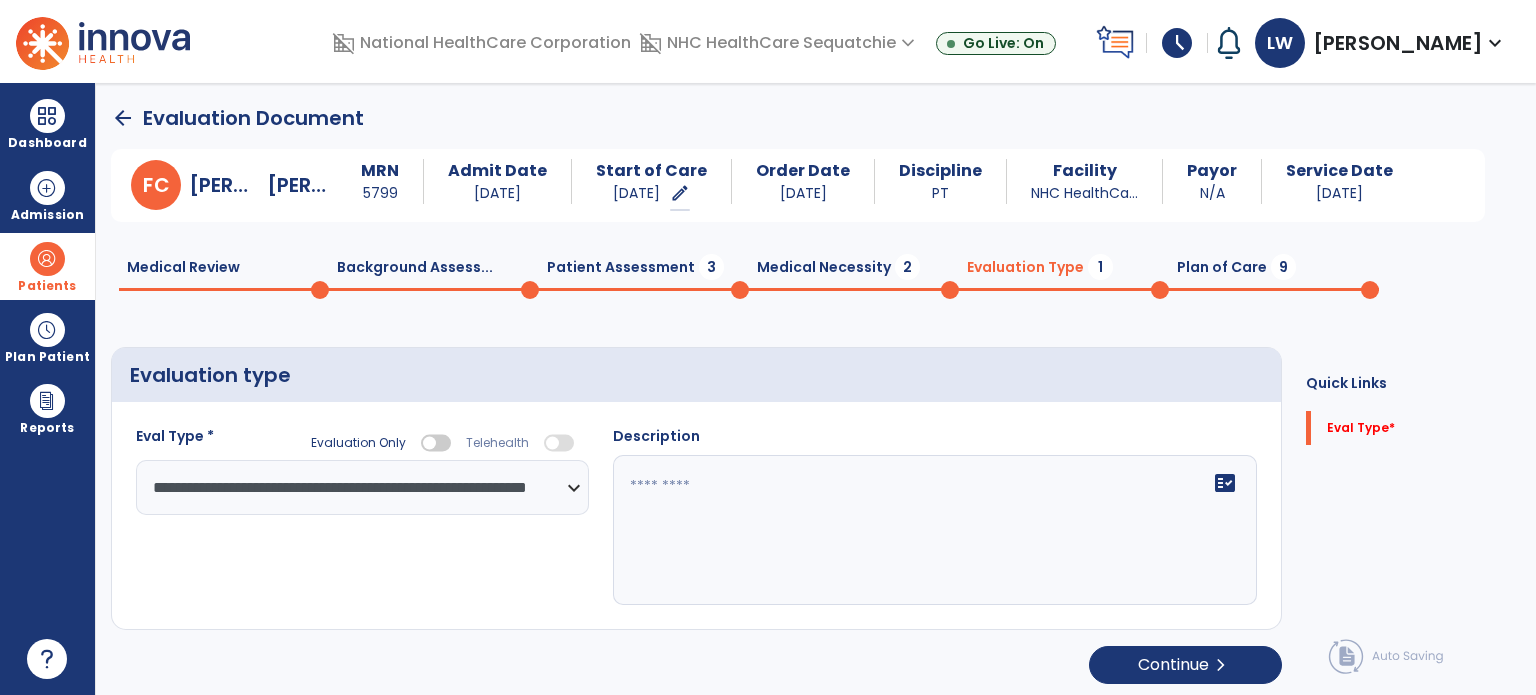 click on "fact_check" 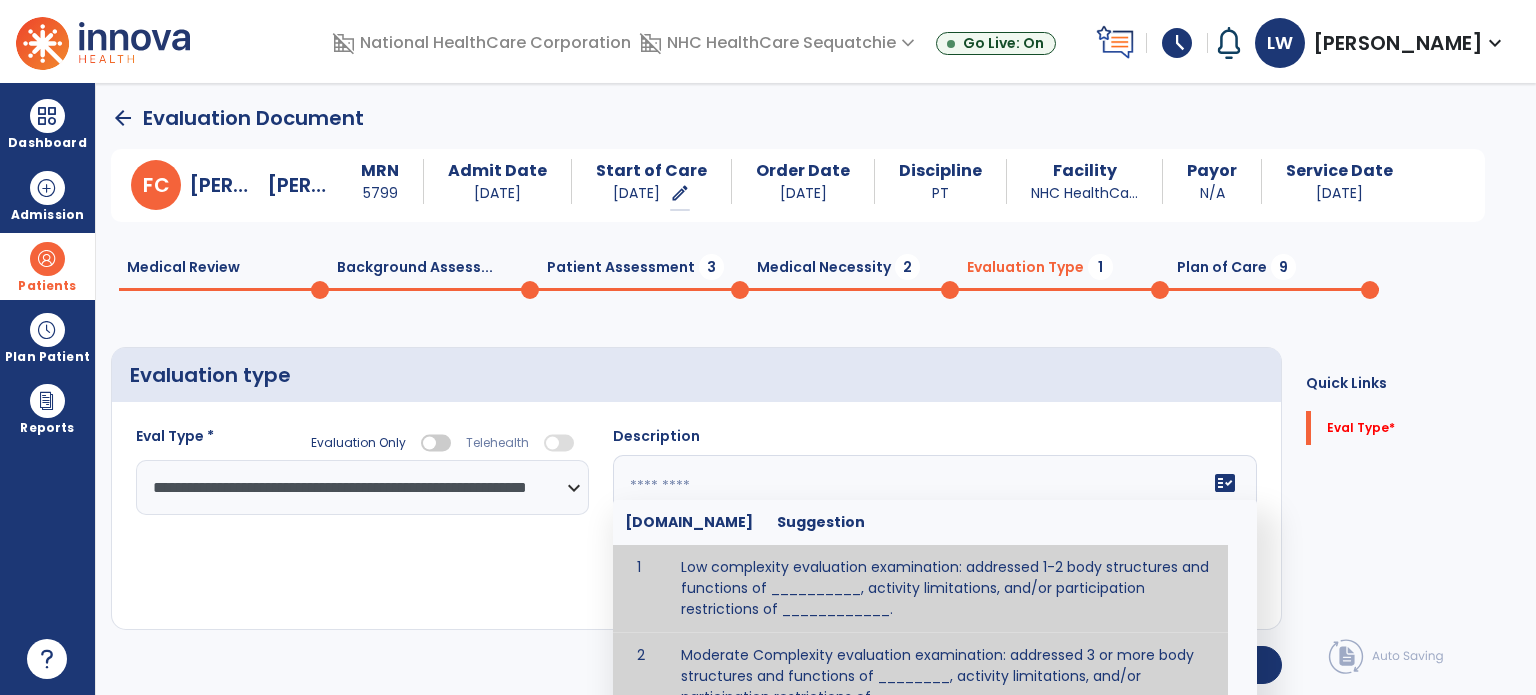 type on "**********" 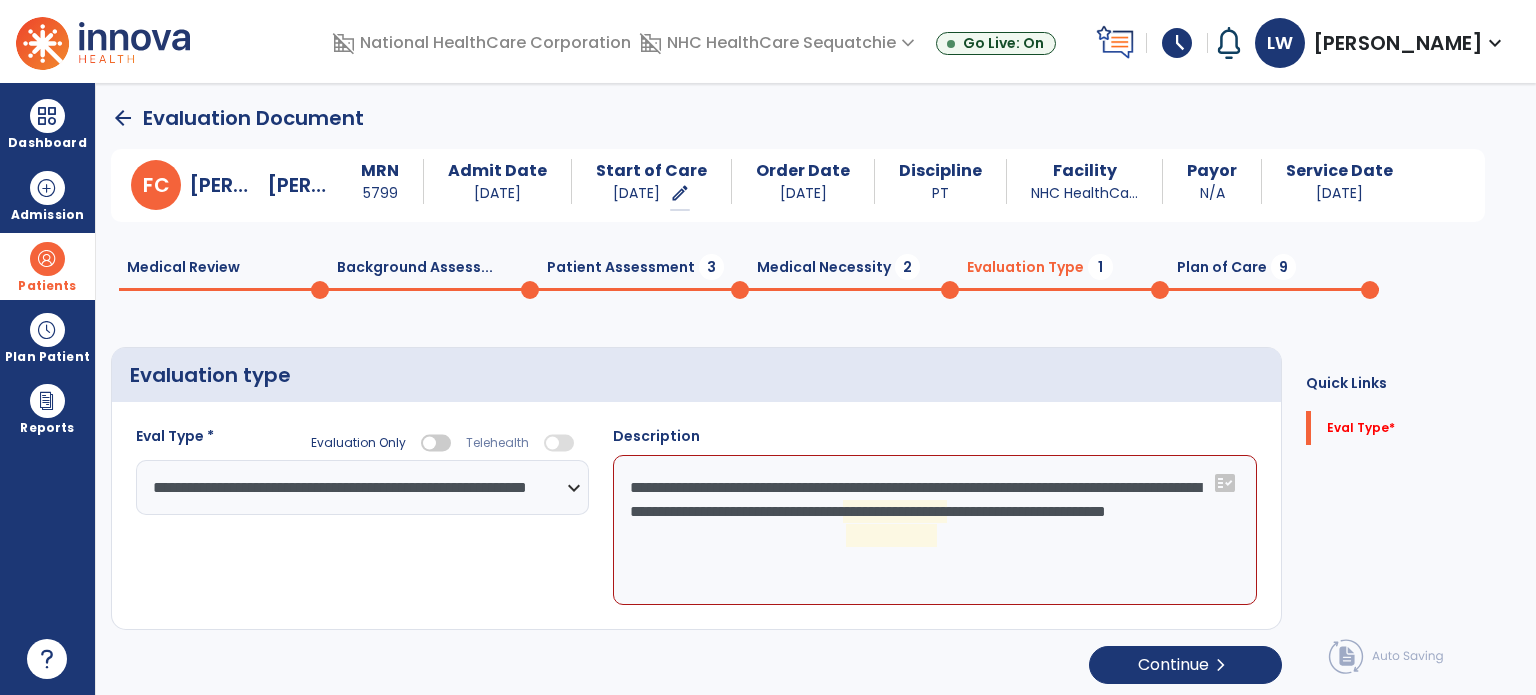click on "Medical Necessity  2" 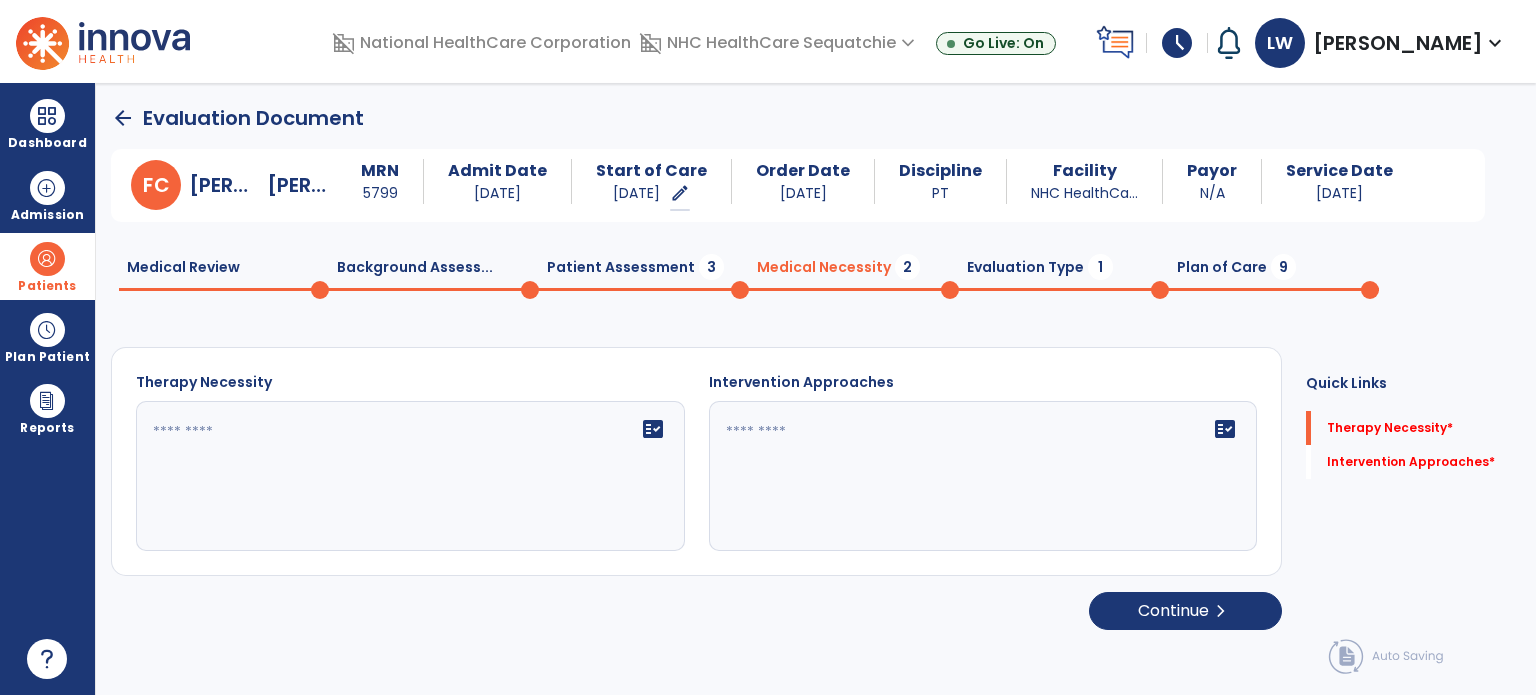 click on "fact_check" 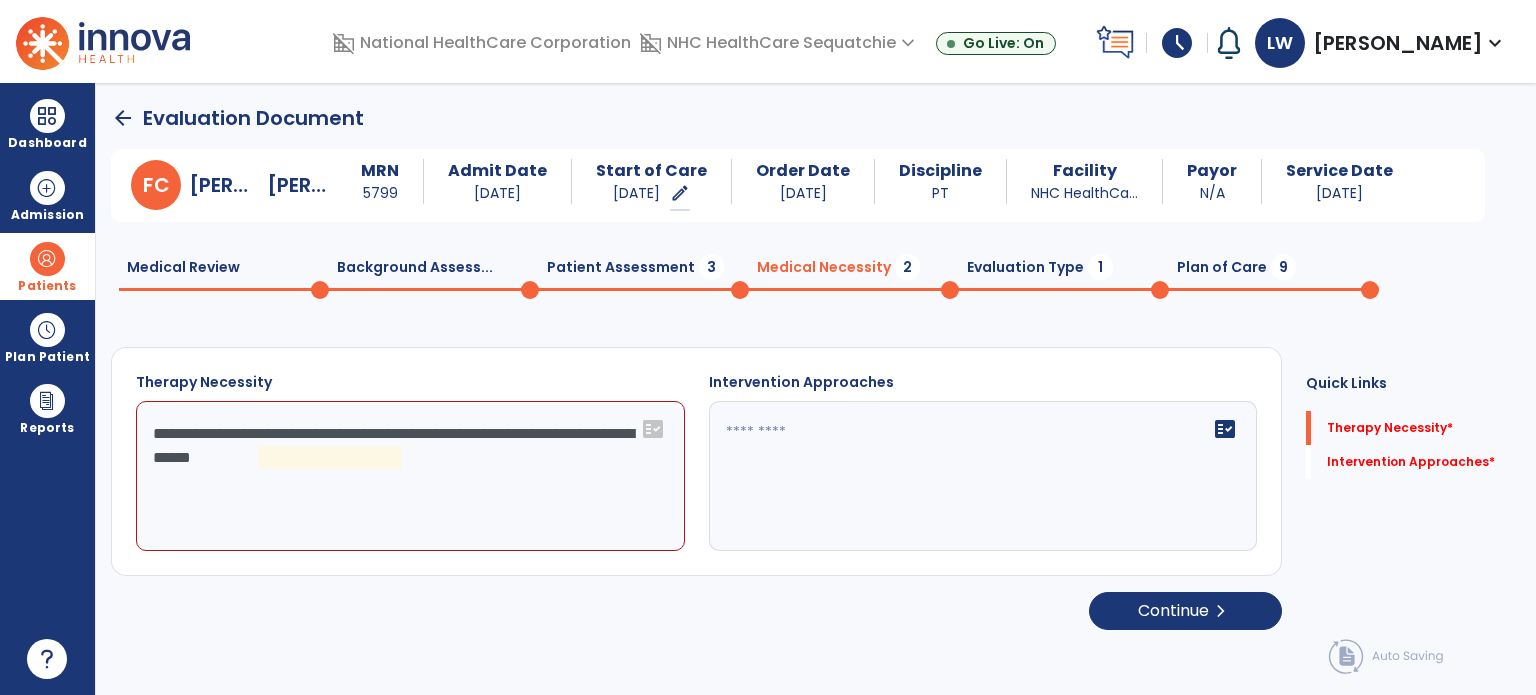 click on "**********" 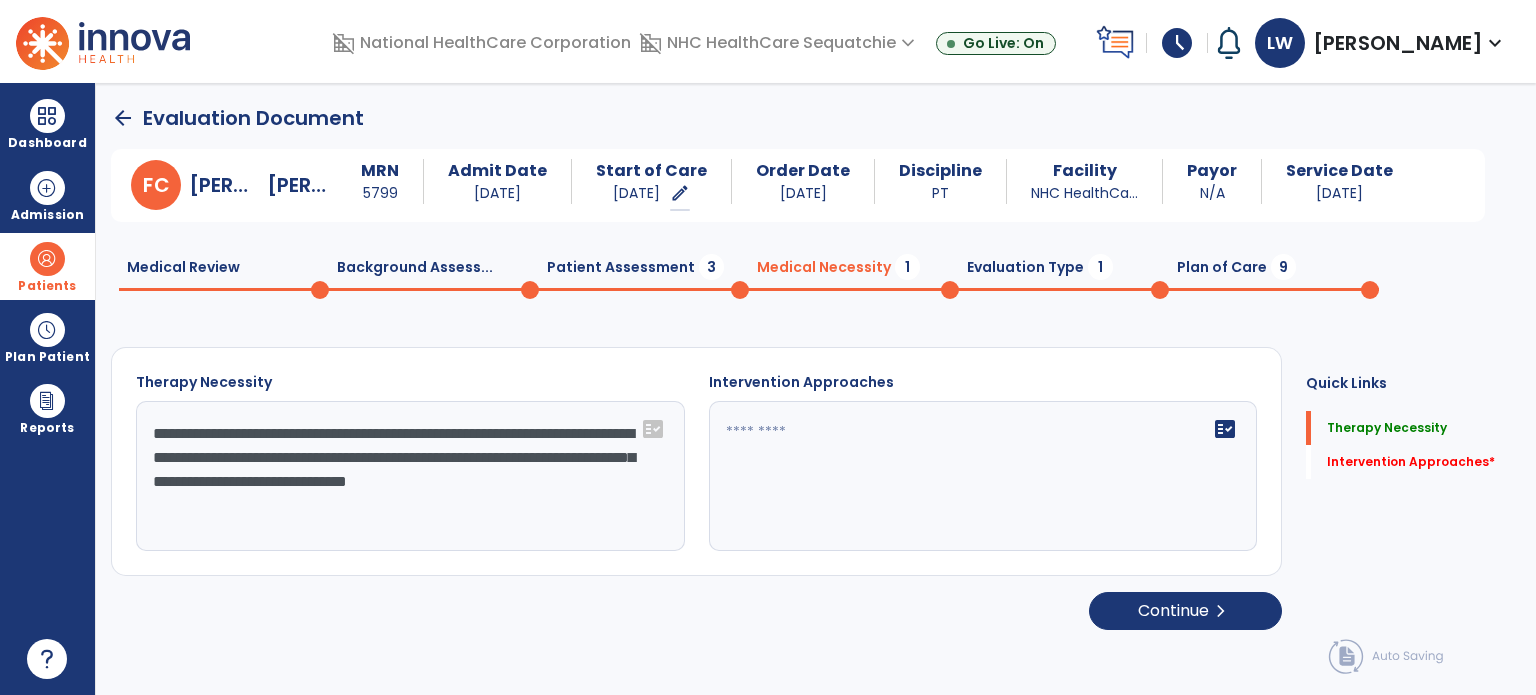 click on "**********" 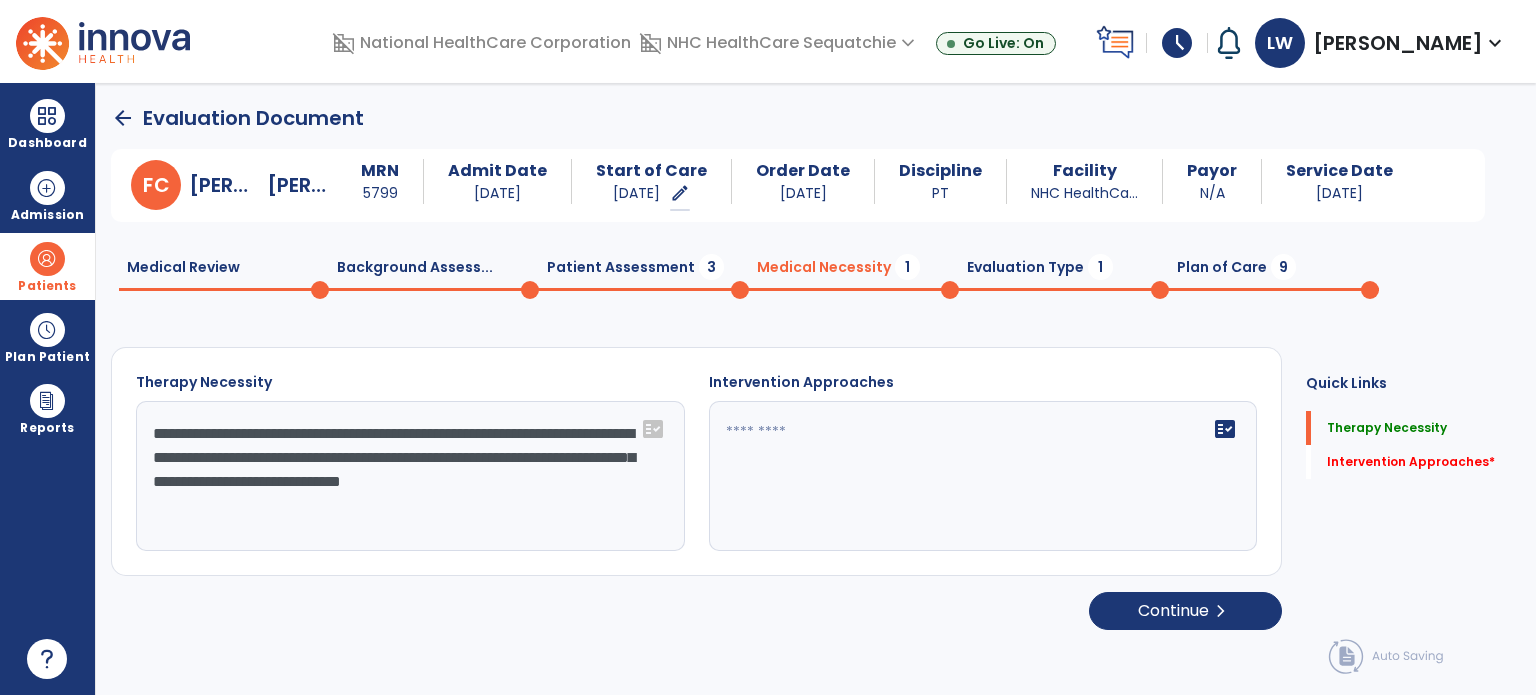 click on "**********" 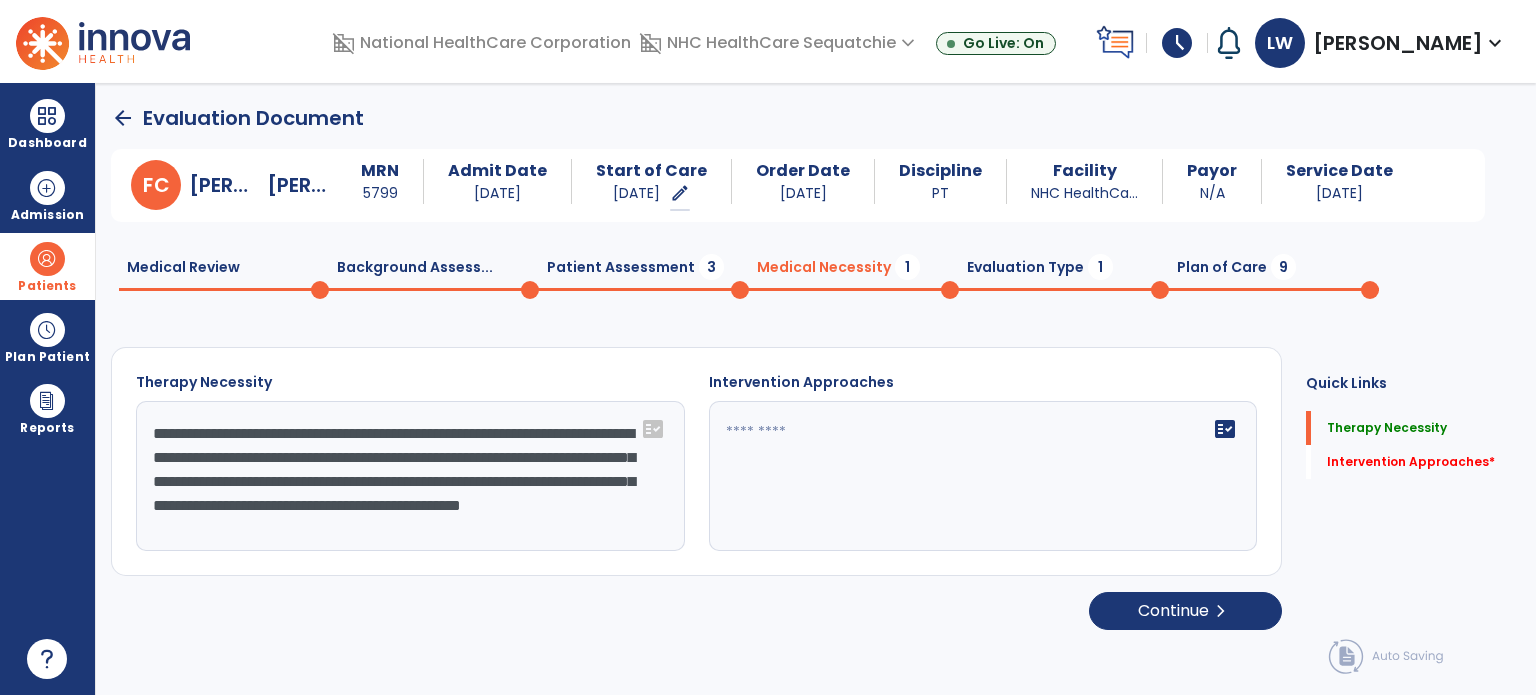 scroll, scrollTop: 16, scrollLeft: 0, axis: vertical 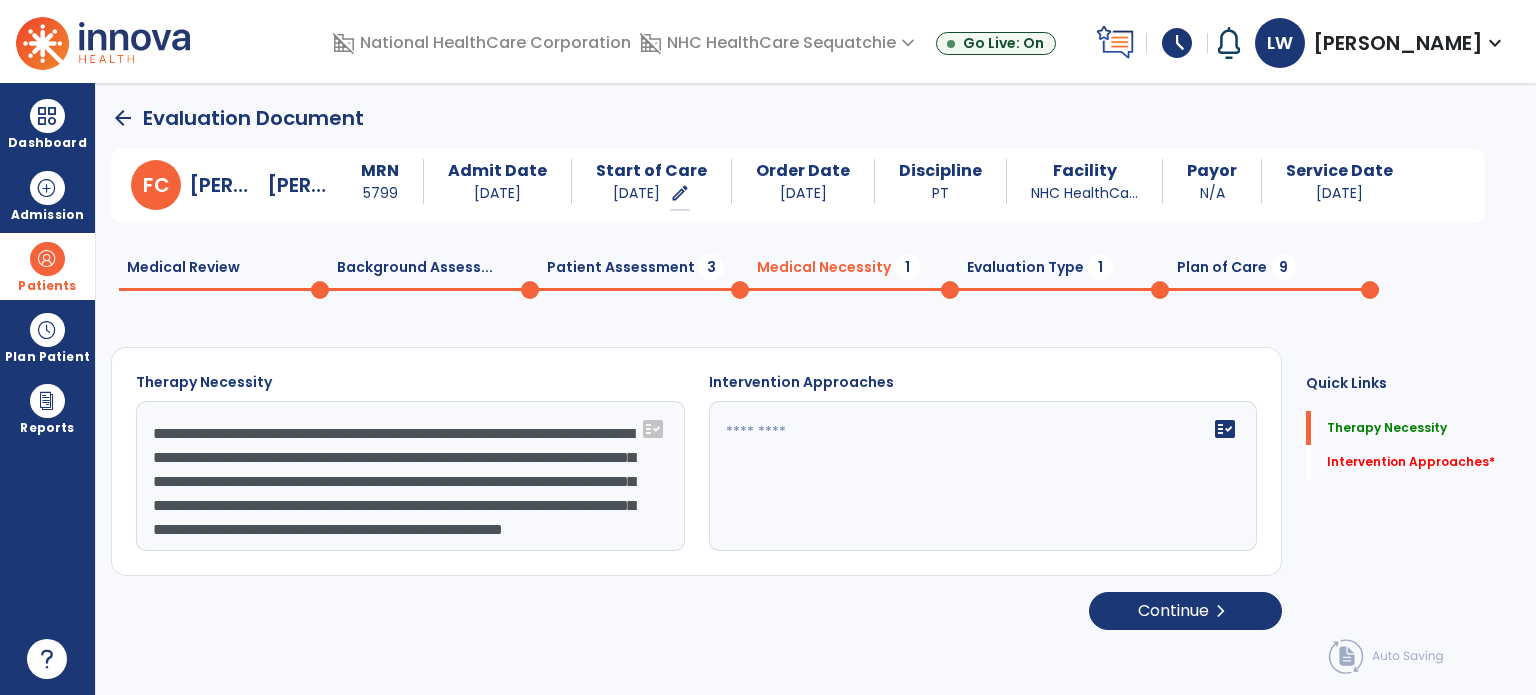 drag, startPoint x: 264, startPoint y: 414, endPoint x: 492, endPoint y: 537, distance: 259.06177 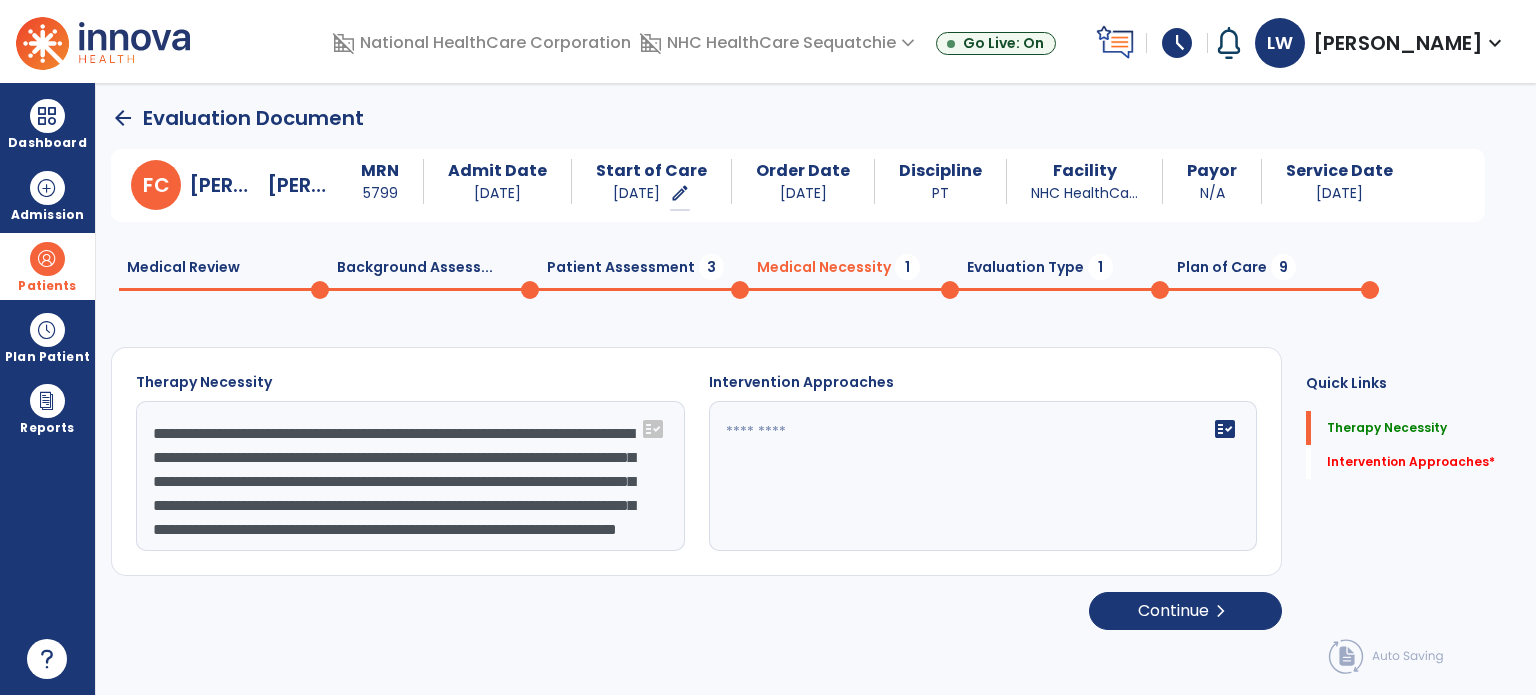 scroll, scrollTop: 64, scrollLeft: 0, axis: vertical 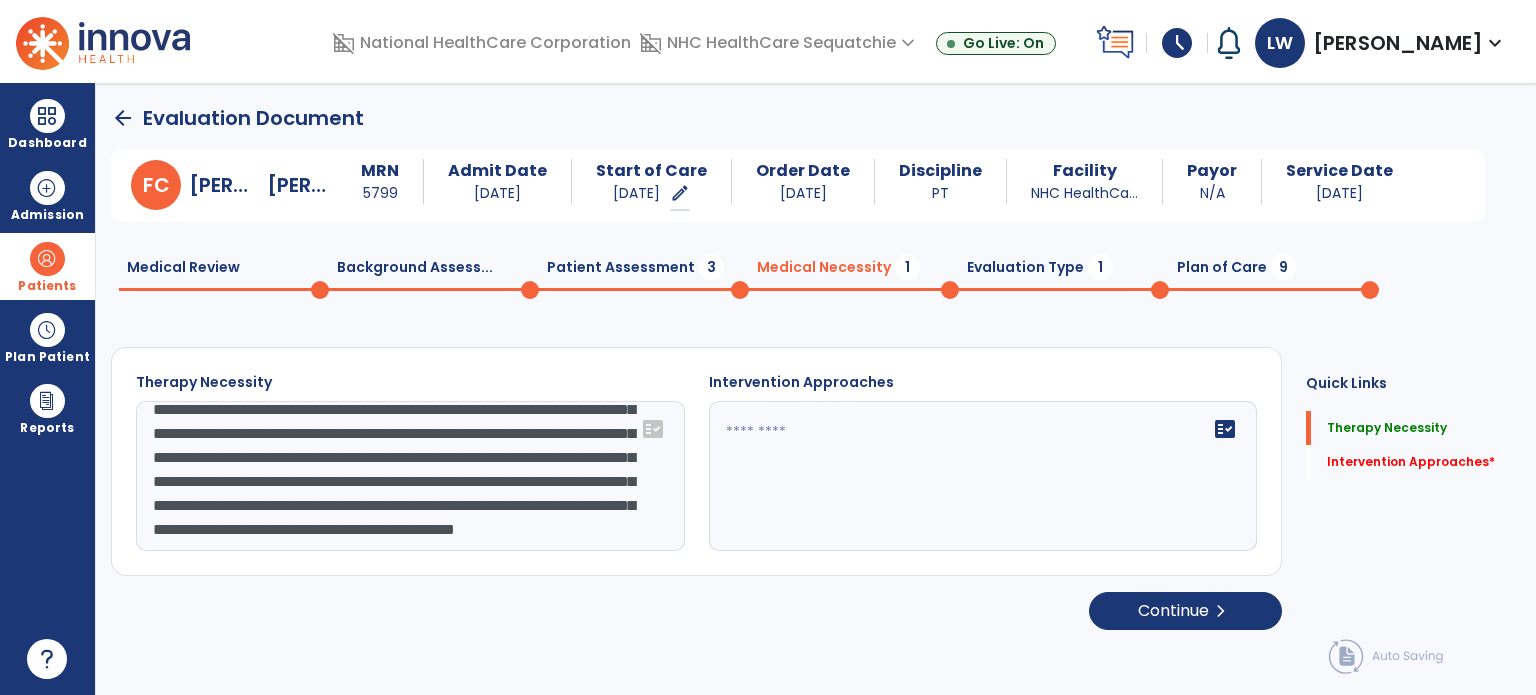 type on "**********" 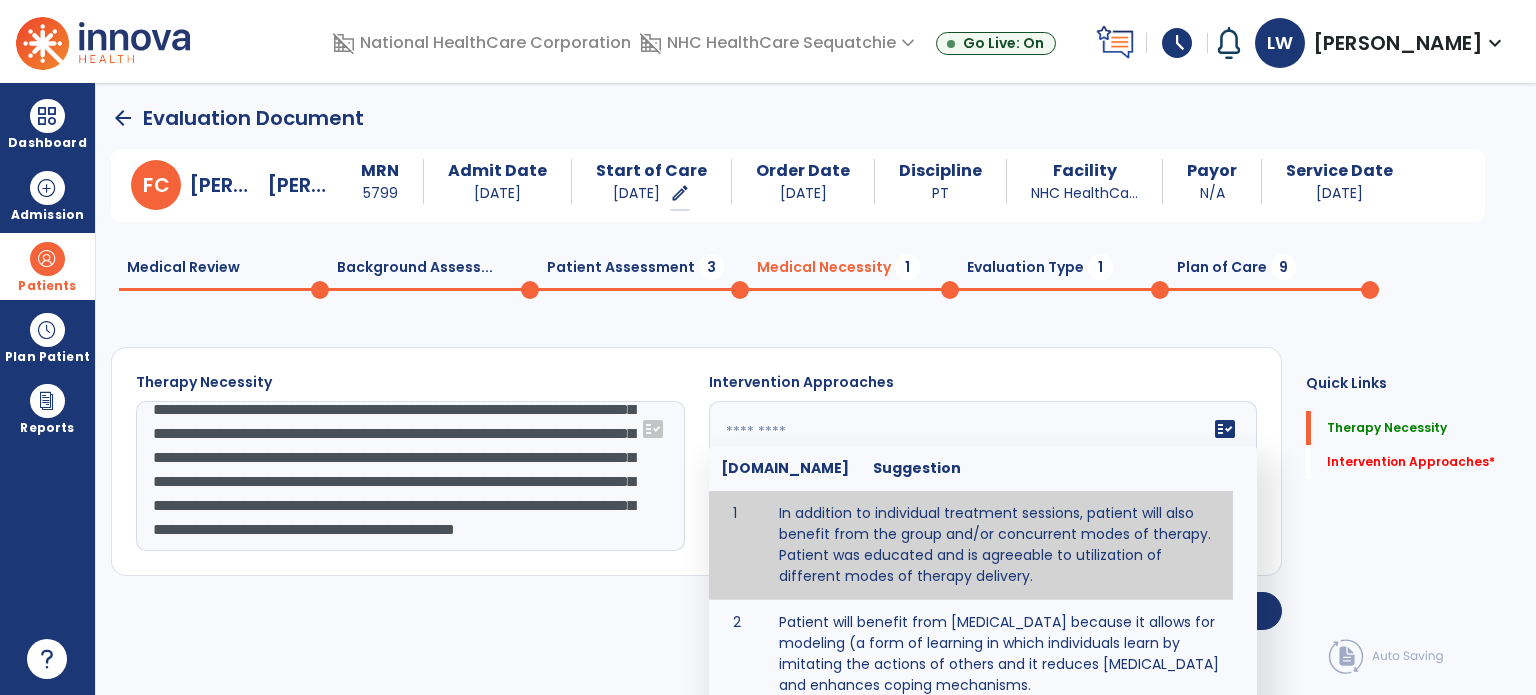 type on "**********" 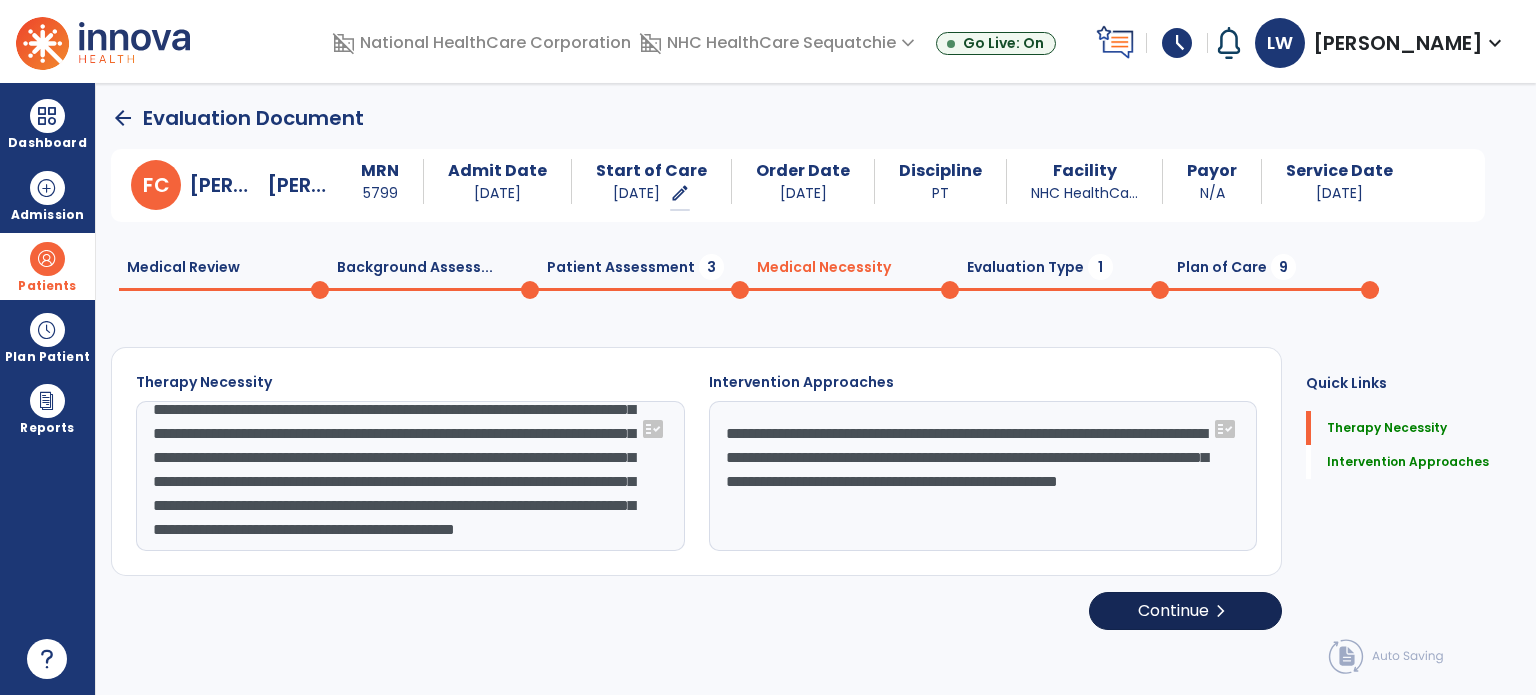 click on "Continue  chevron_right" 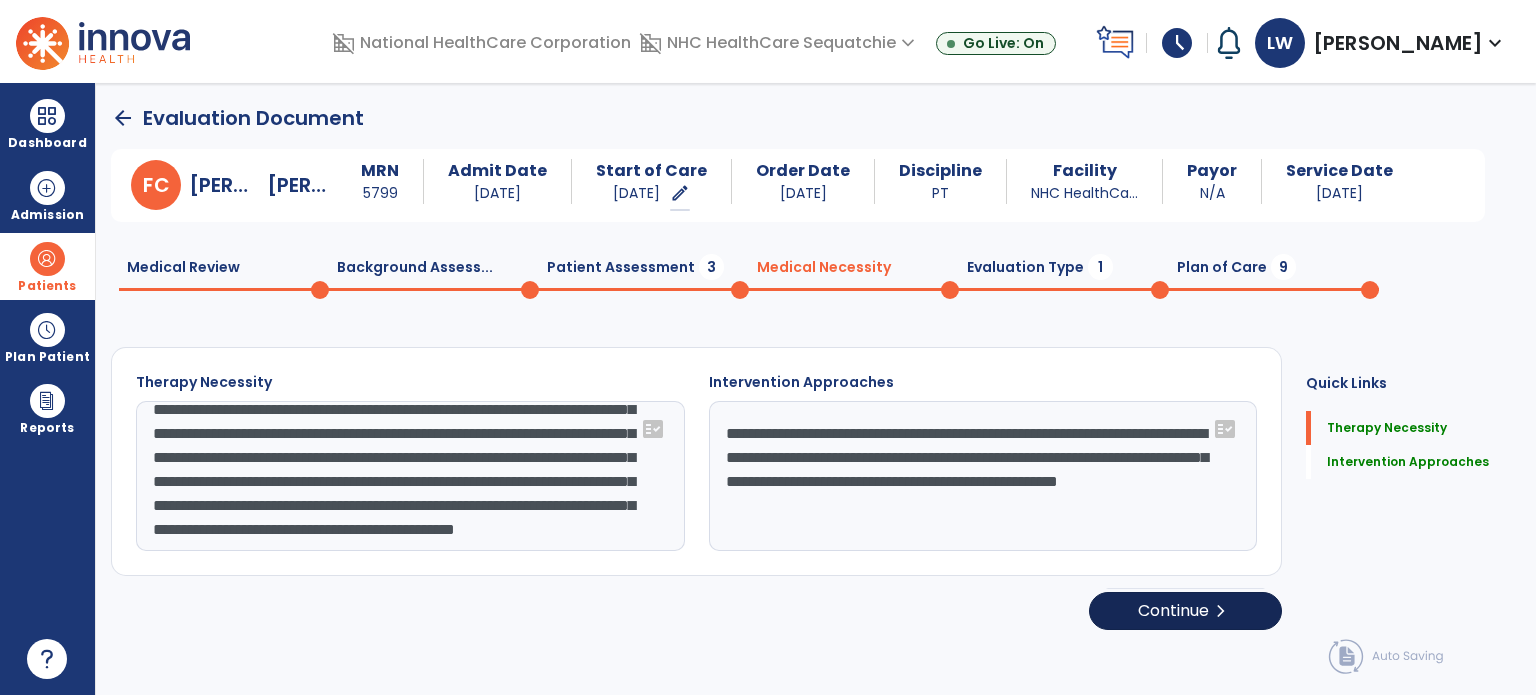 select on "**********" 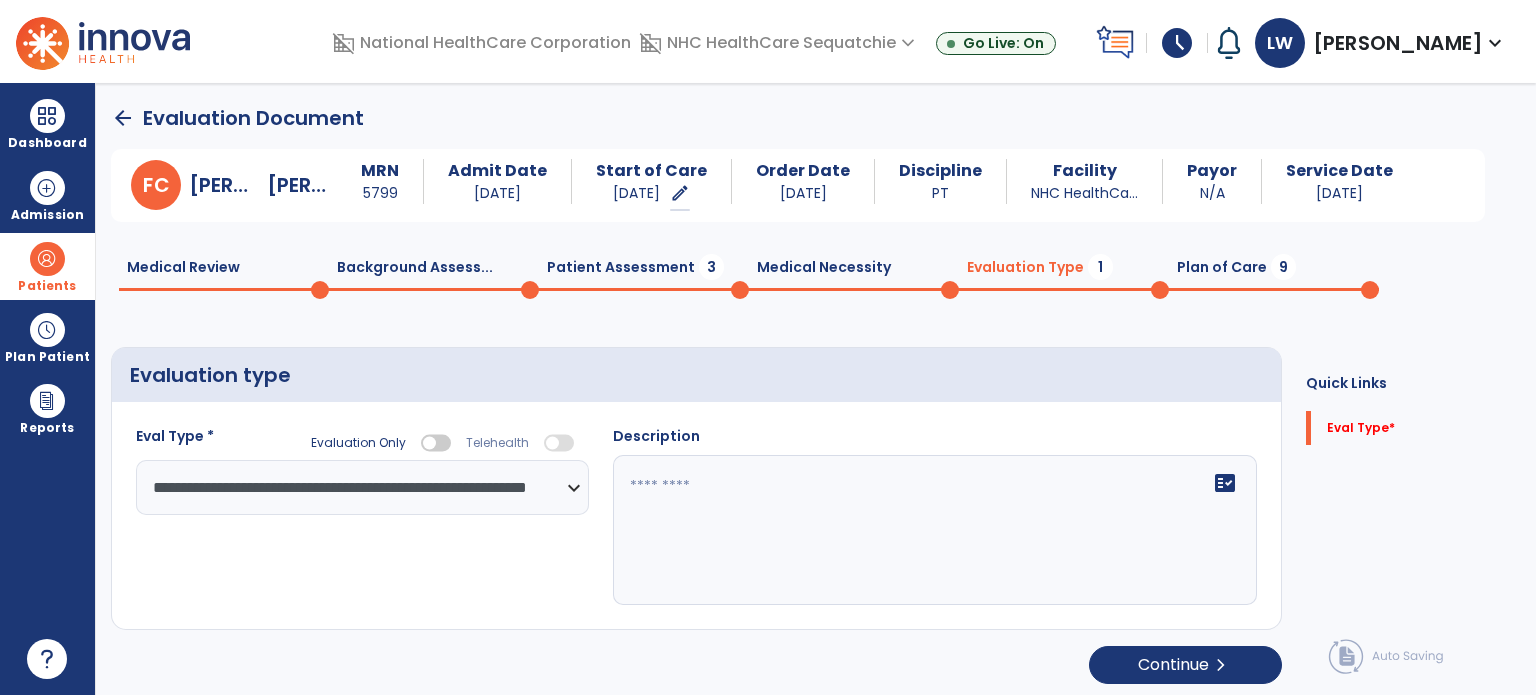 click on "fact_check" 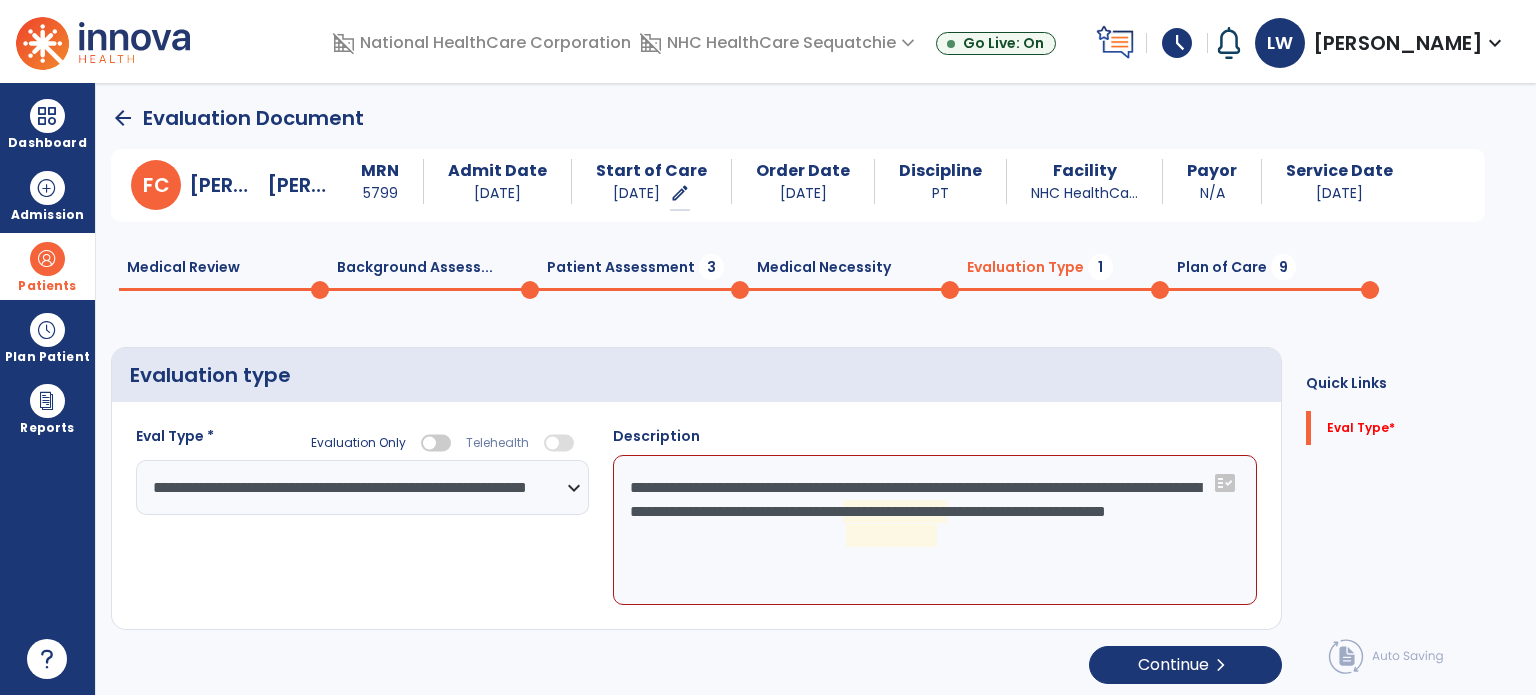 click on "**********" 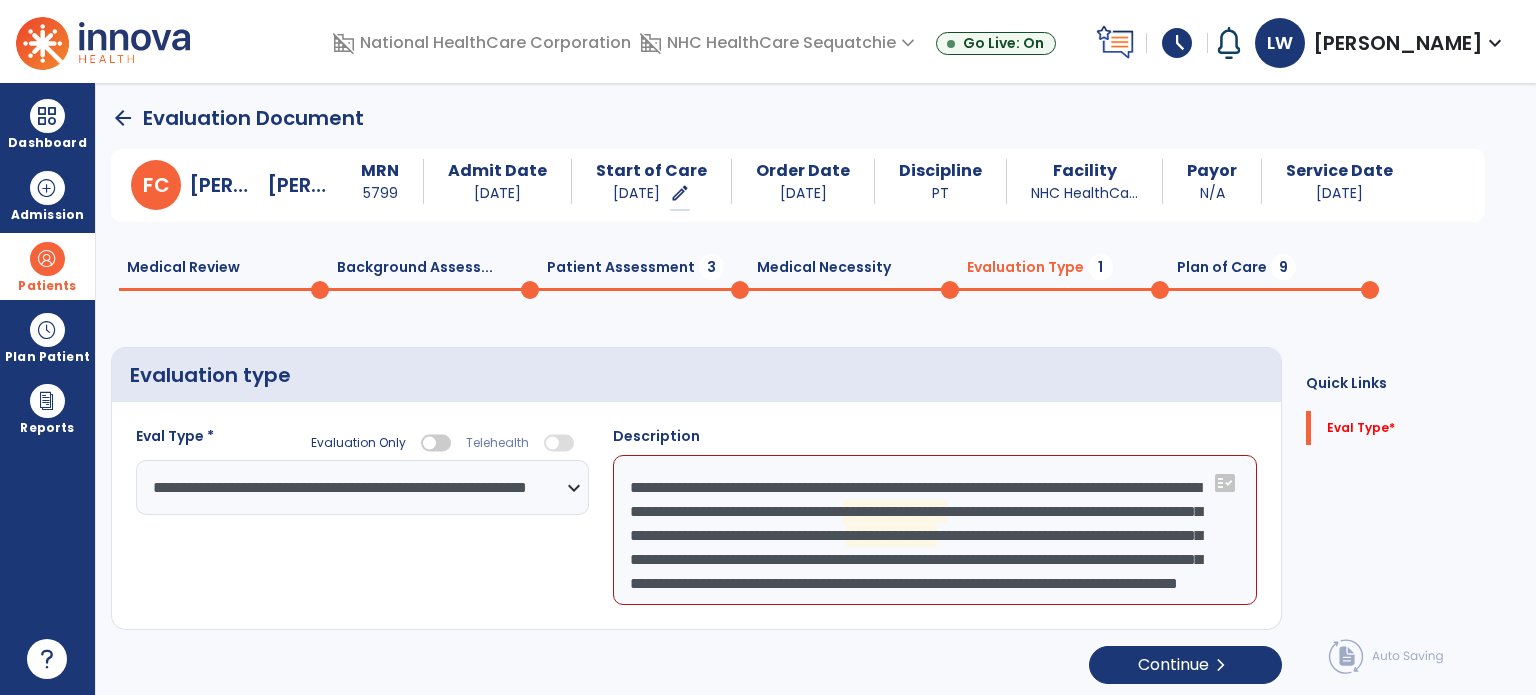scroll, scrollTop: 15, scrollLeft: 0, axis: vertical 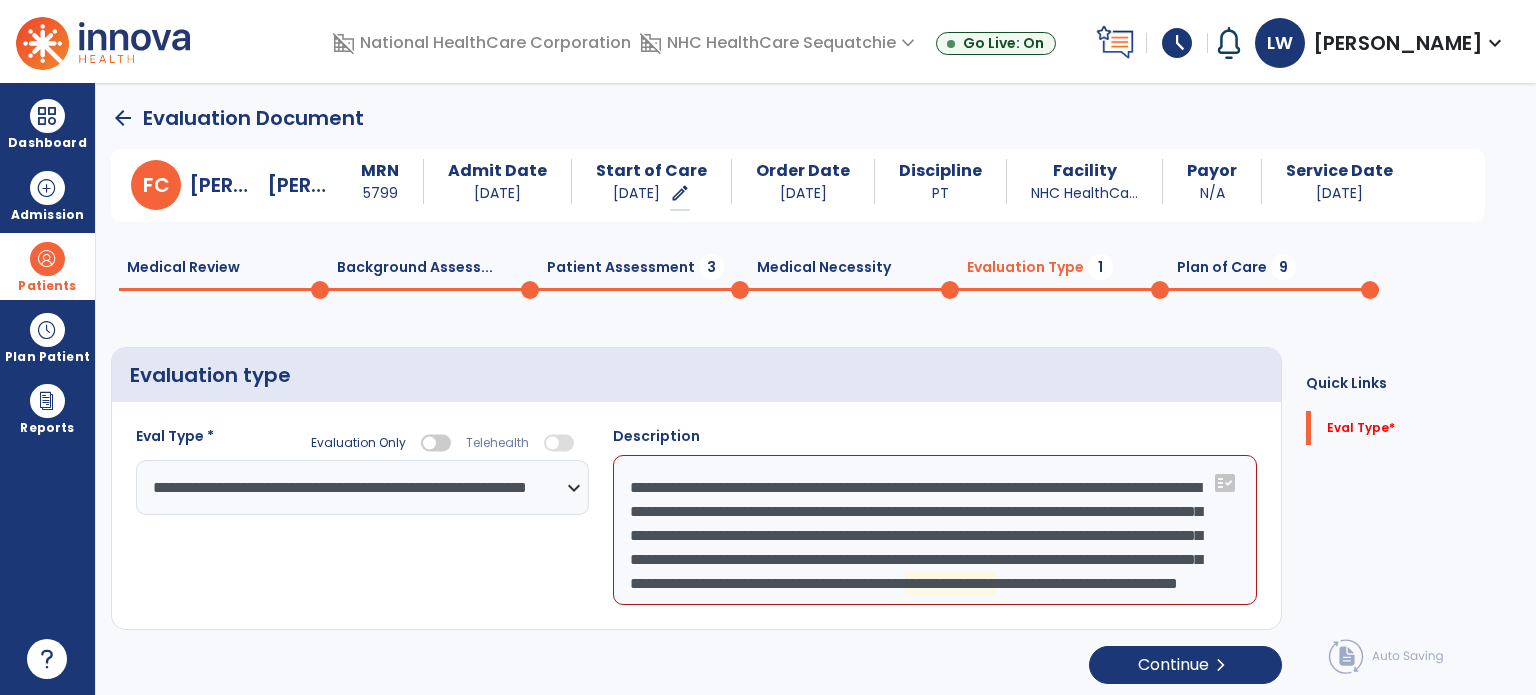 click on "**********" 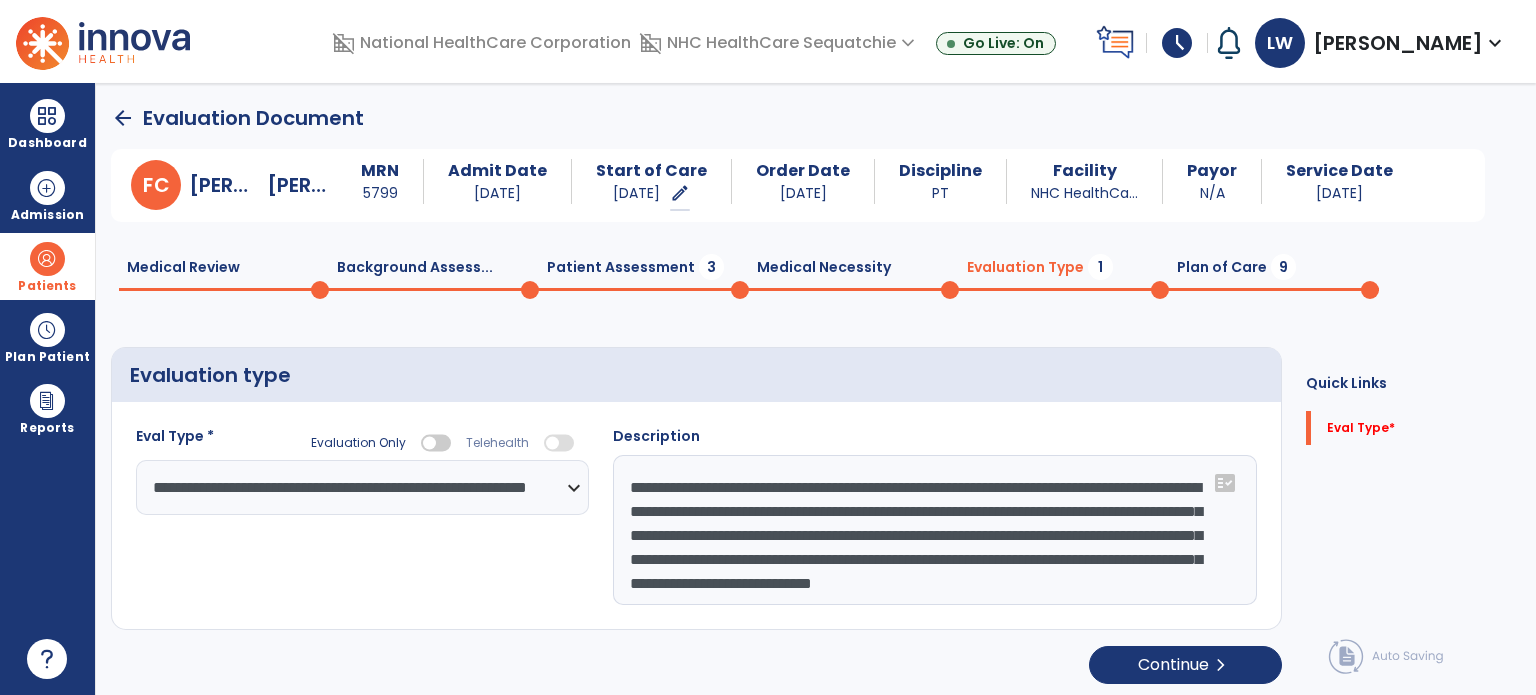 scroll, scrollTop: 24, scrollLeft: 0, axis: vertical 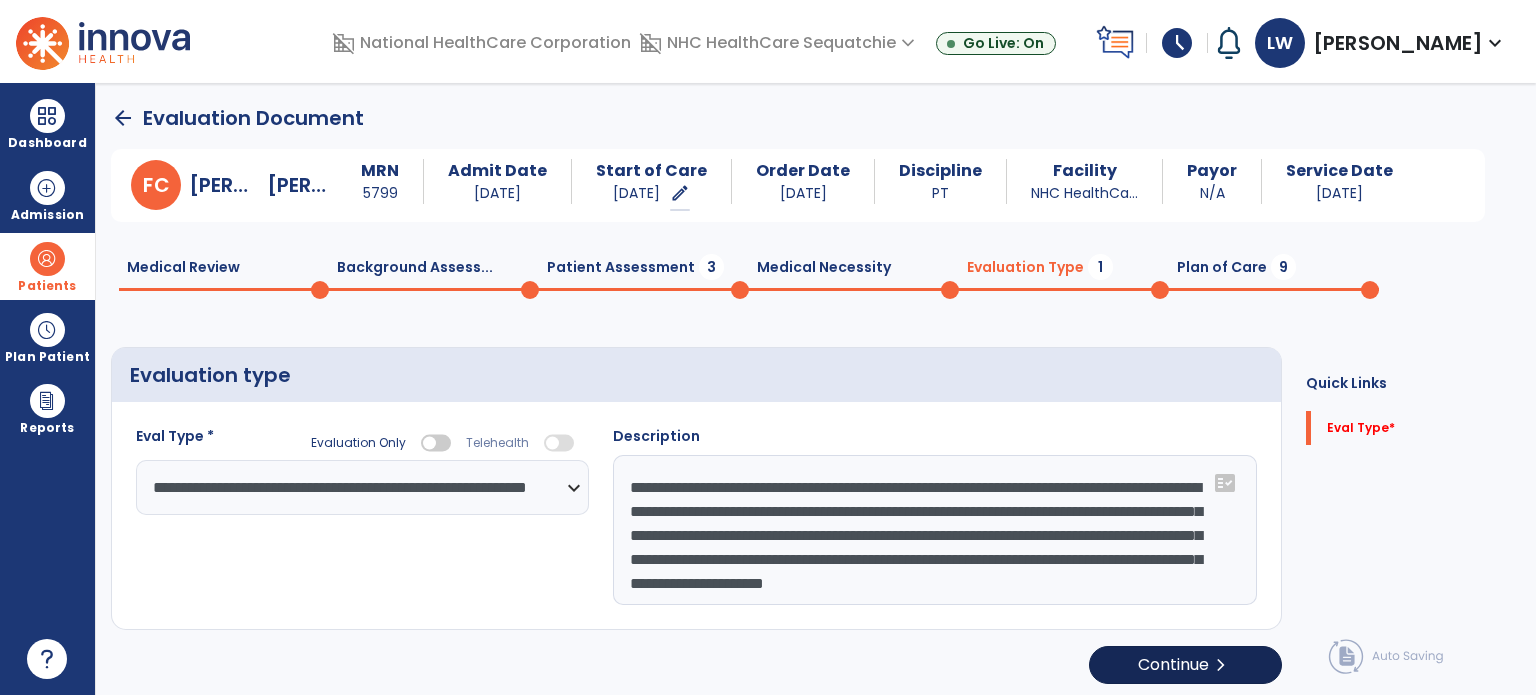 type on "**********" 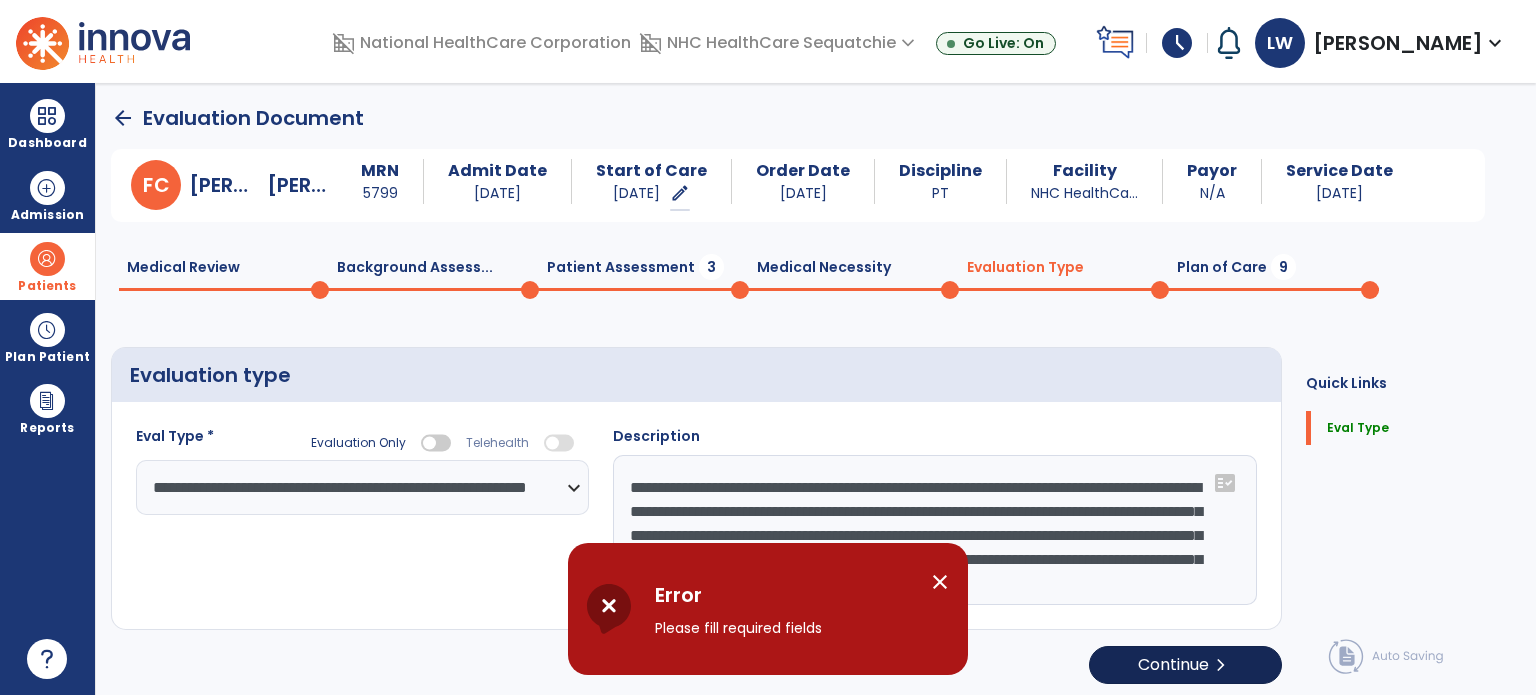 click on "Continue  chevron_right" 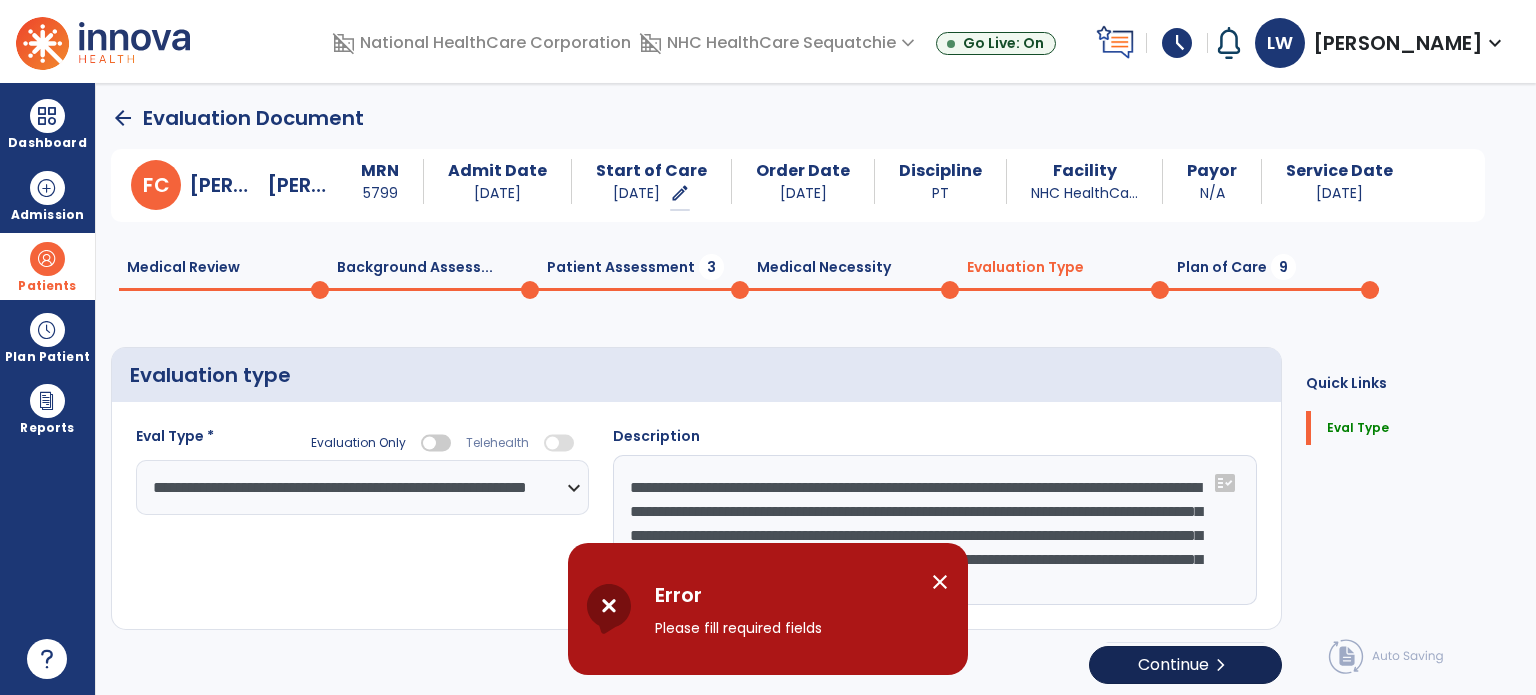 select on "*****" 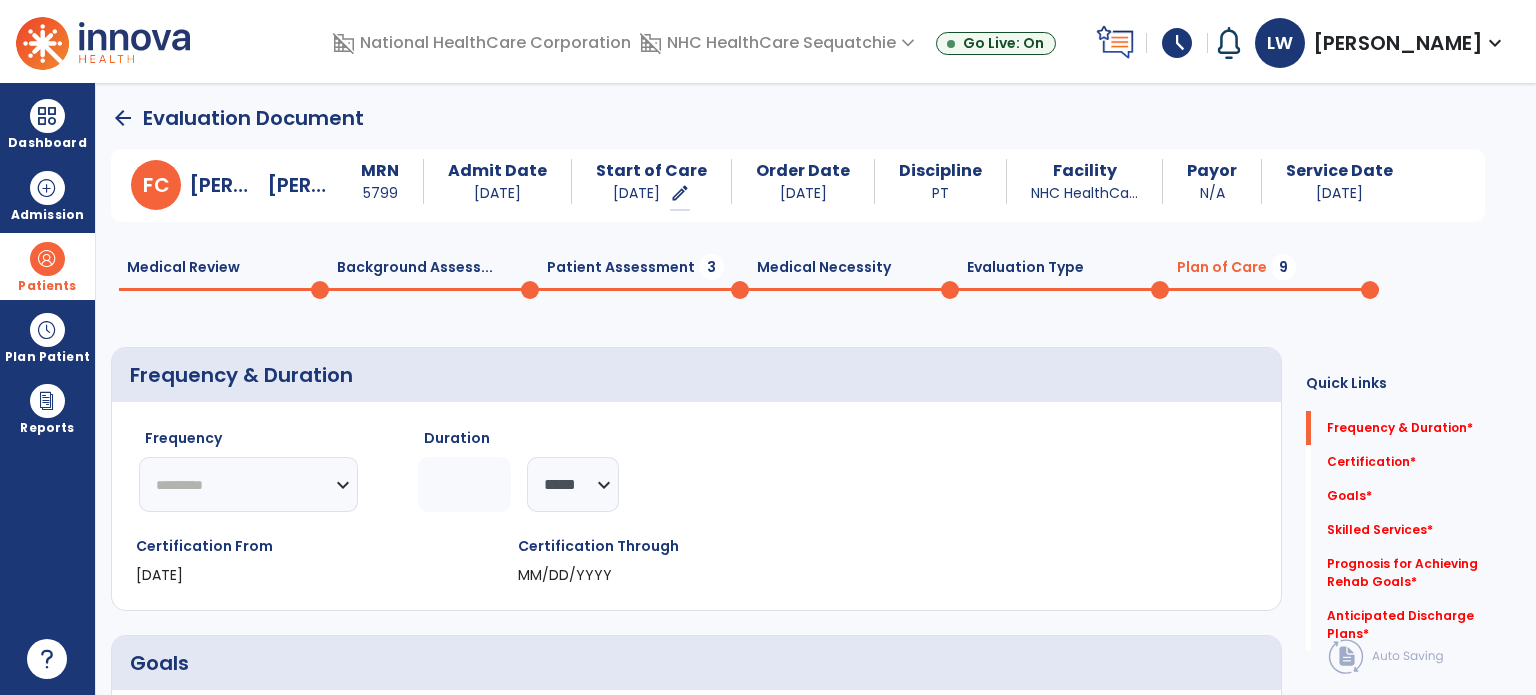 click on "********* ** ** ** ** ** ** **" 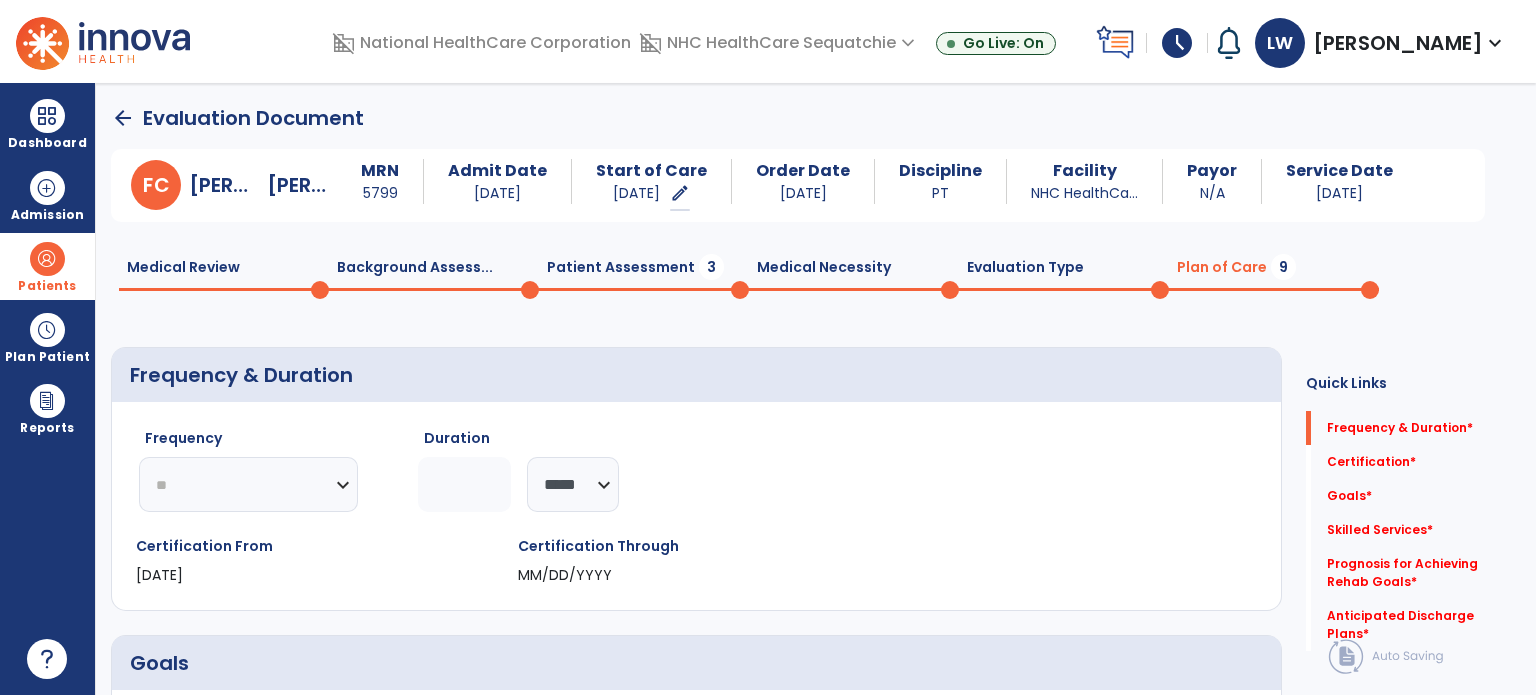 click on "********* ** ** ** ** ** ** **" 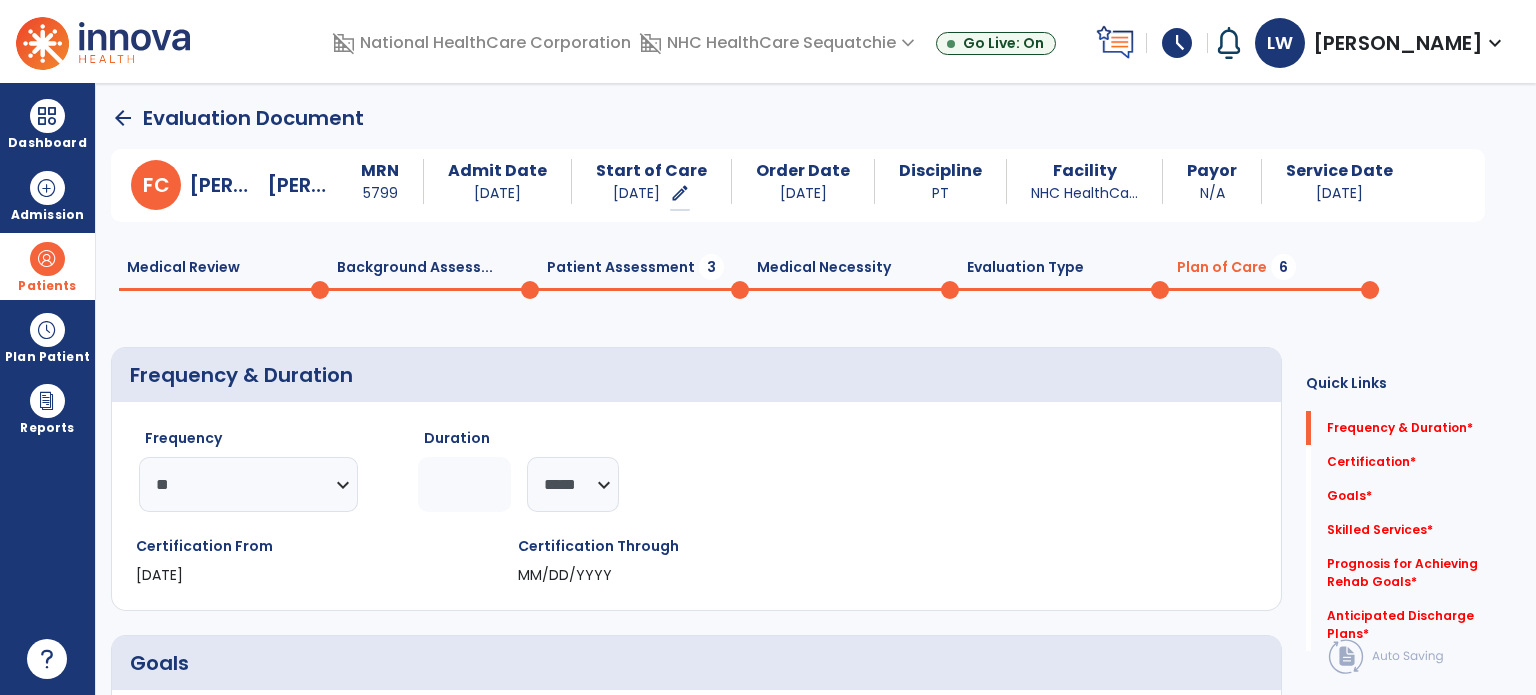 click 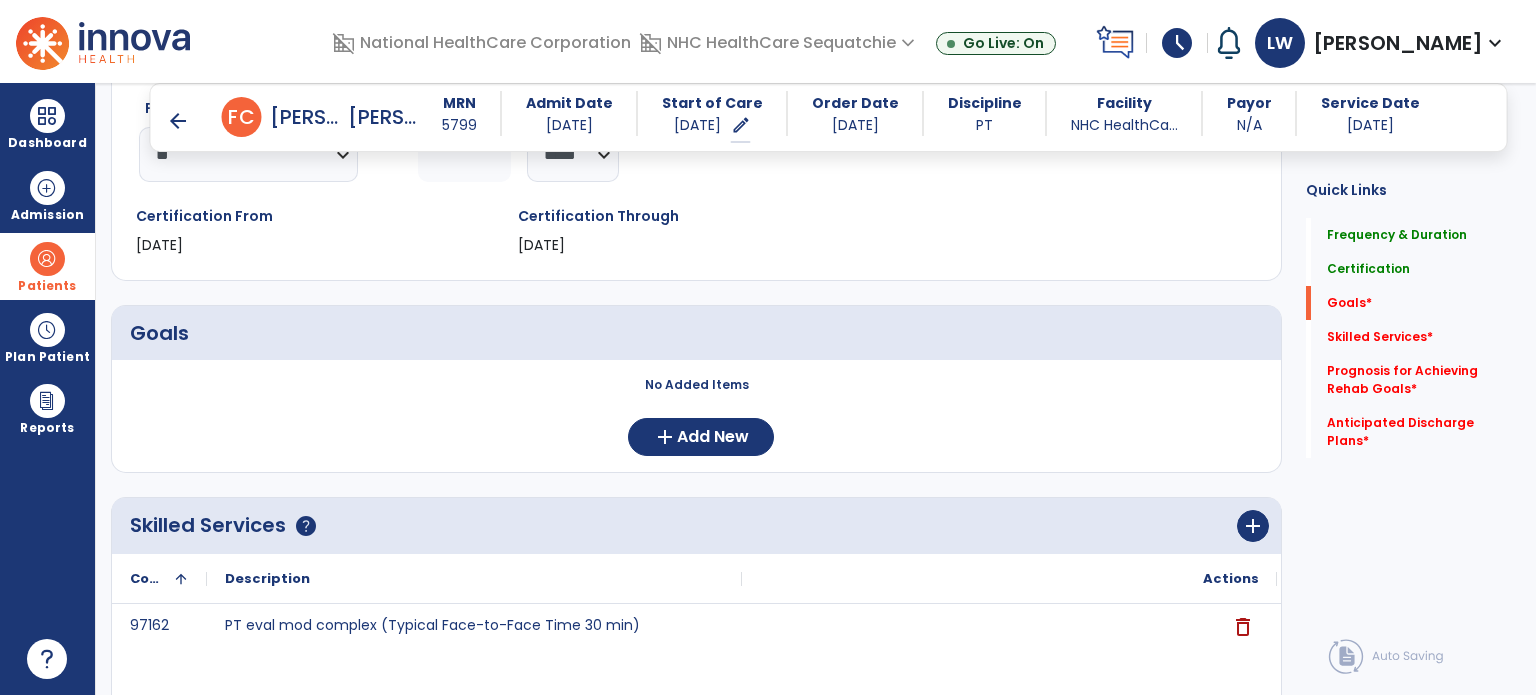 scroll, scrollTop: 328, scrollLeft: 0, axis: vertical 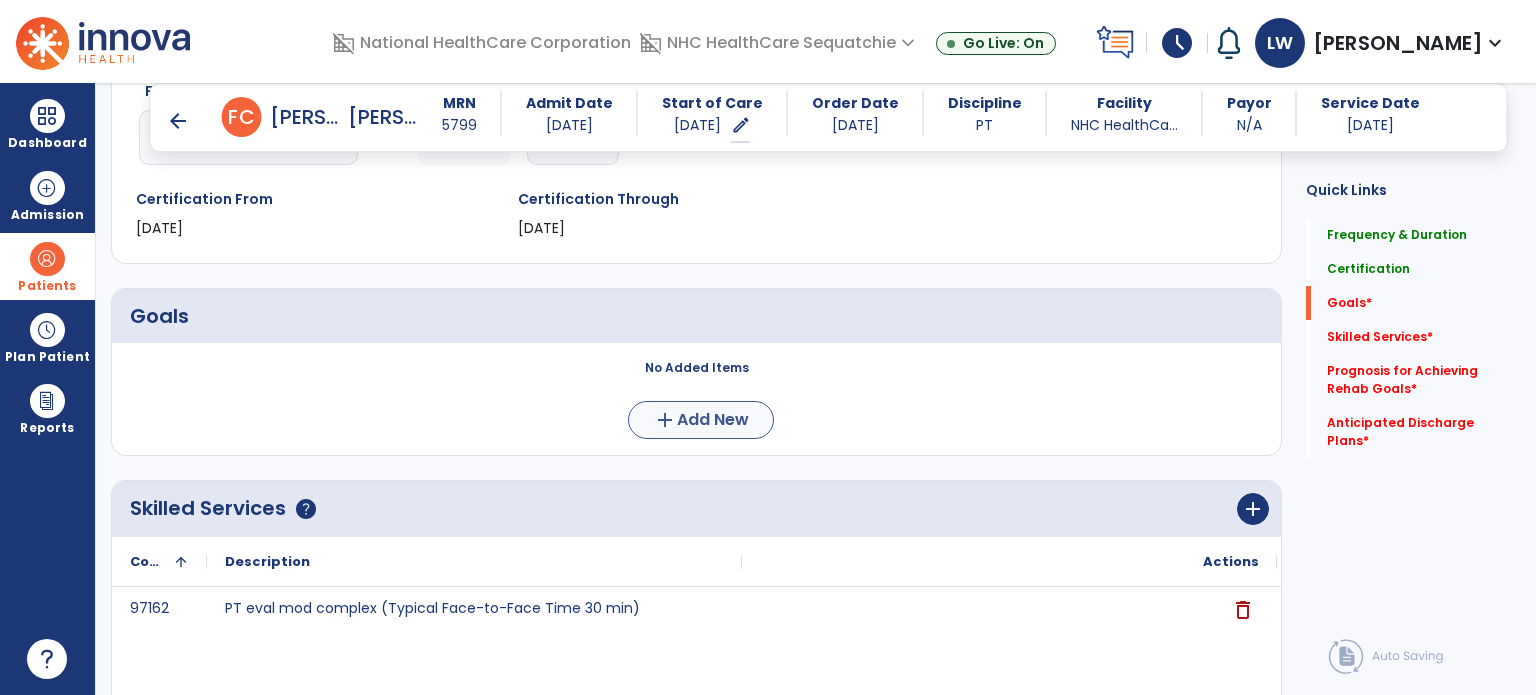 type on "*" 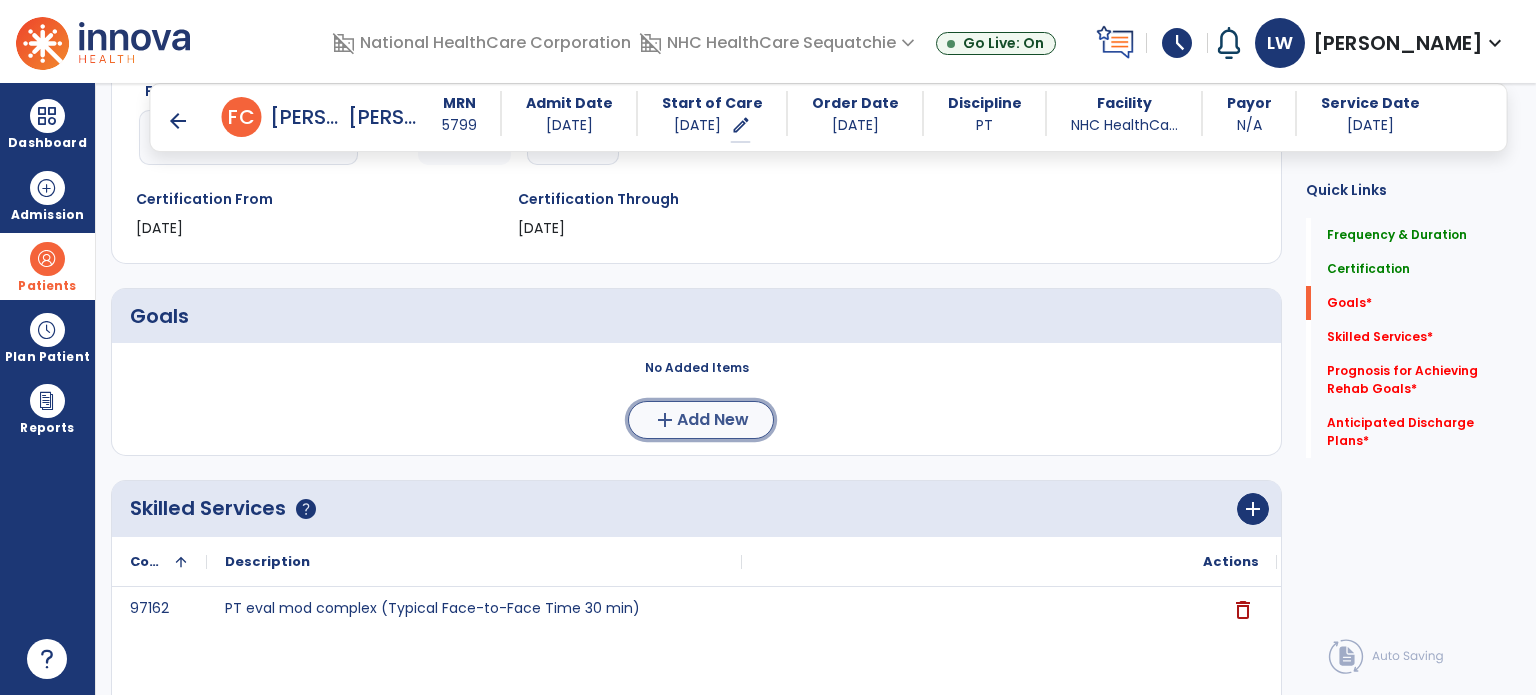 click on "add" at bounding box center [665, 420] 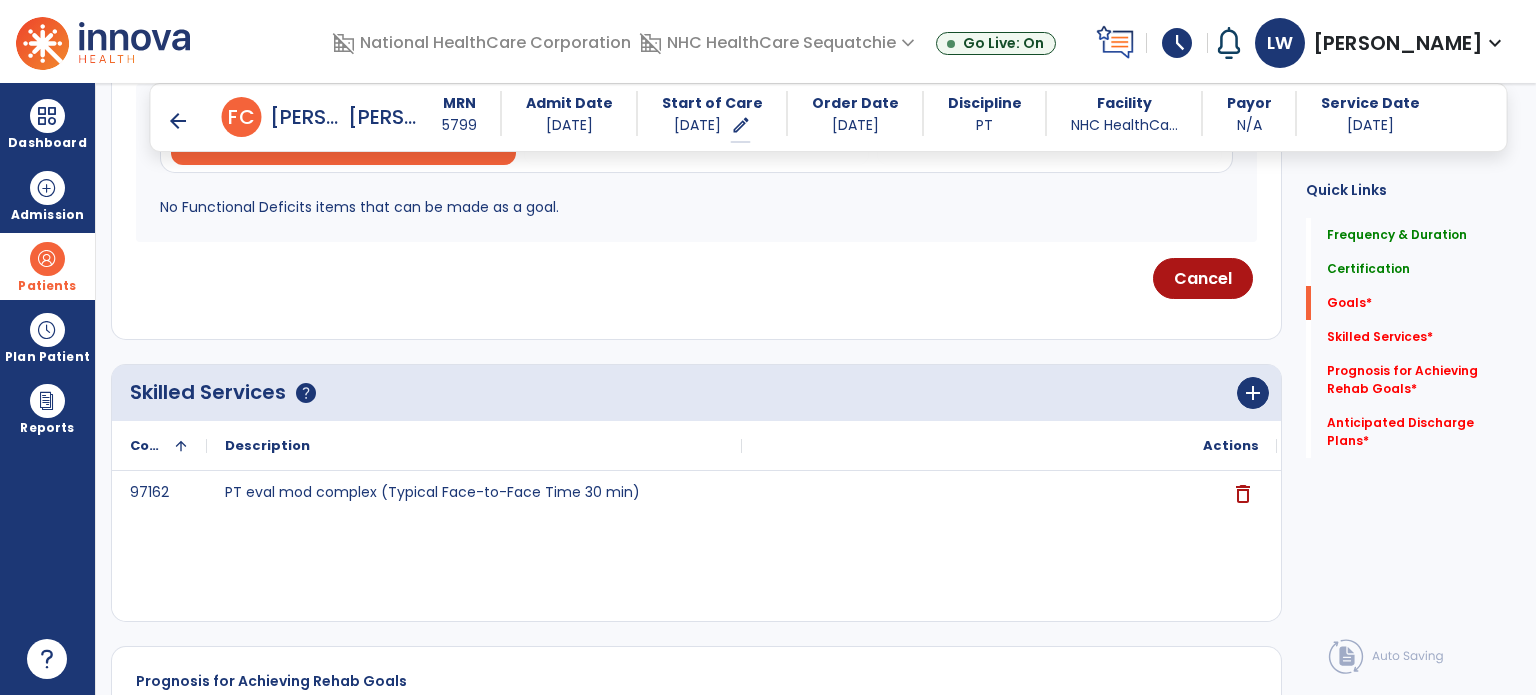 scroll, scrollTop: 660, scrollLeft: 0, axis: vertical 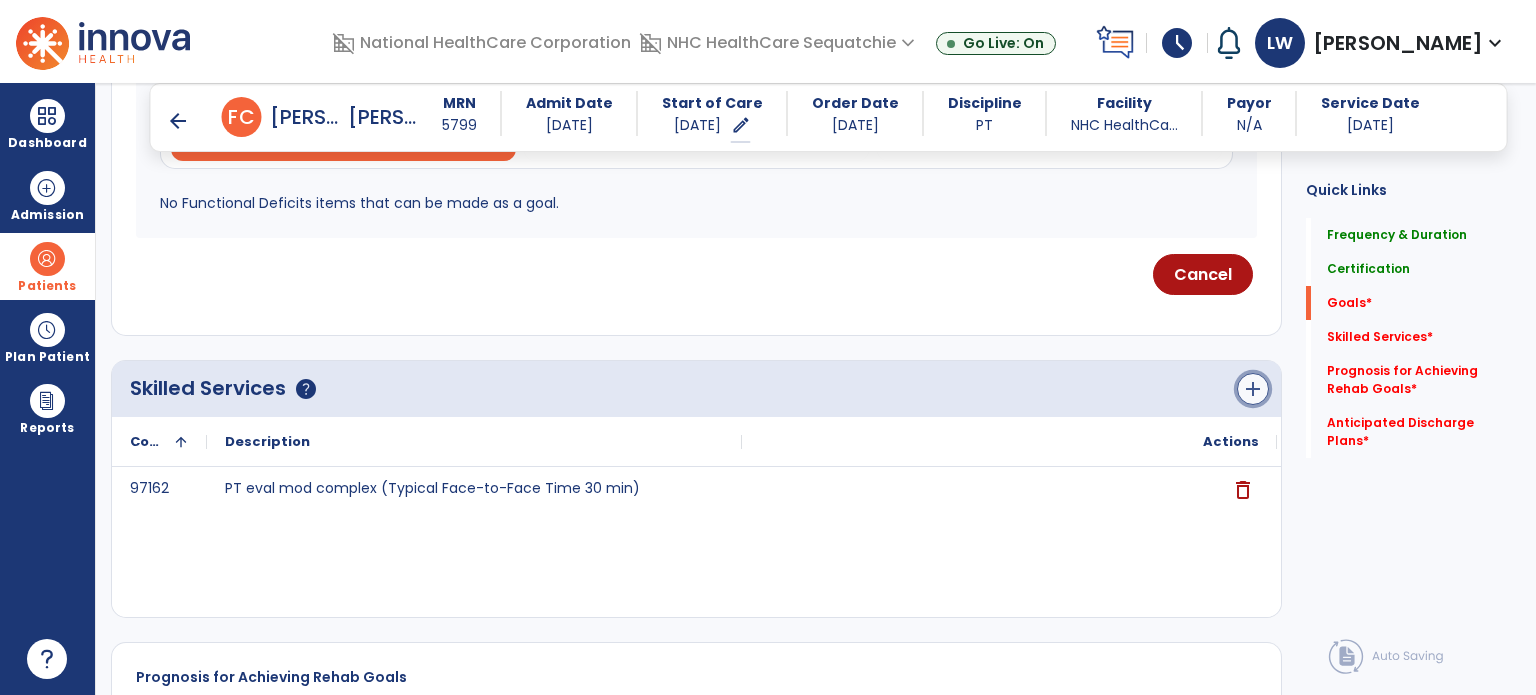 click on "add" 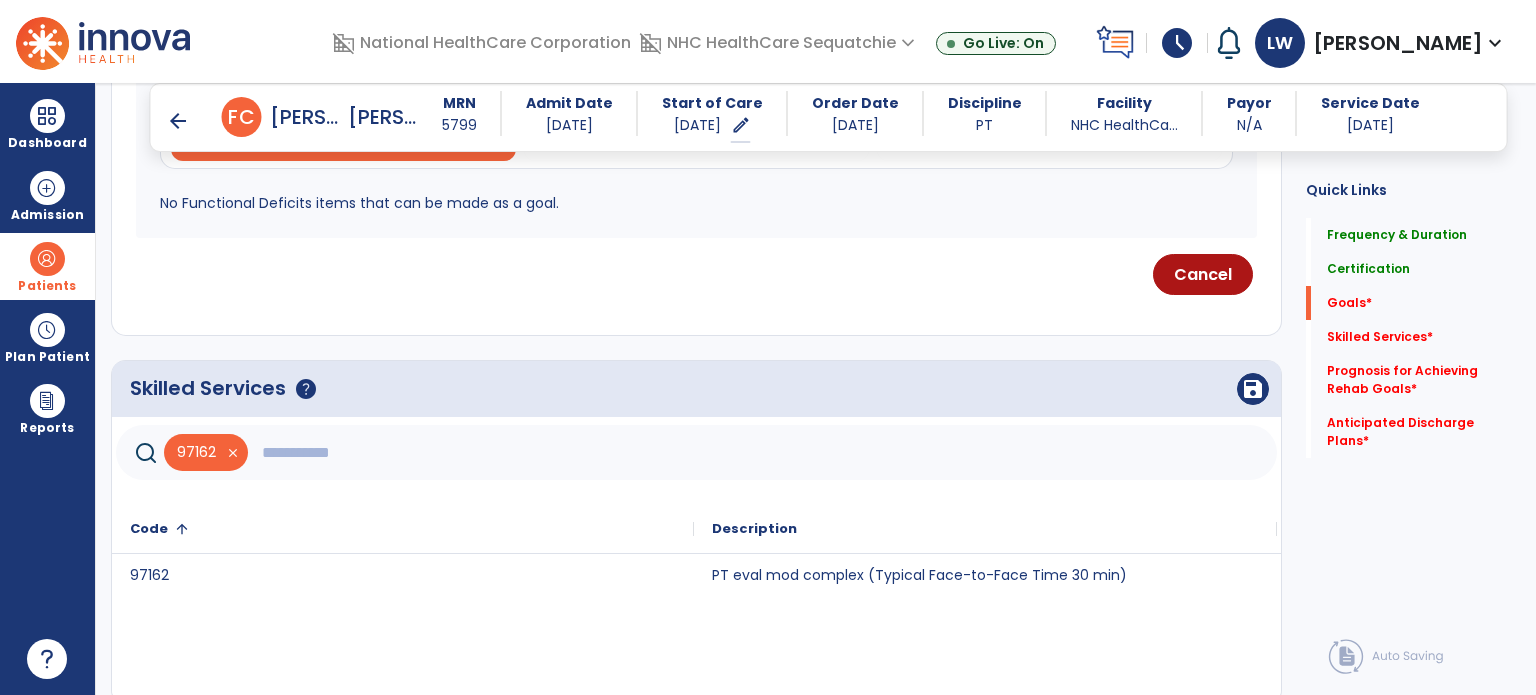 click 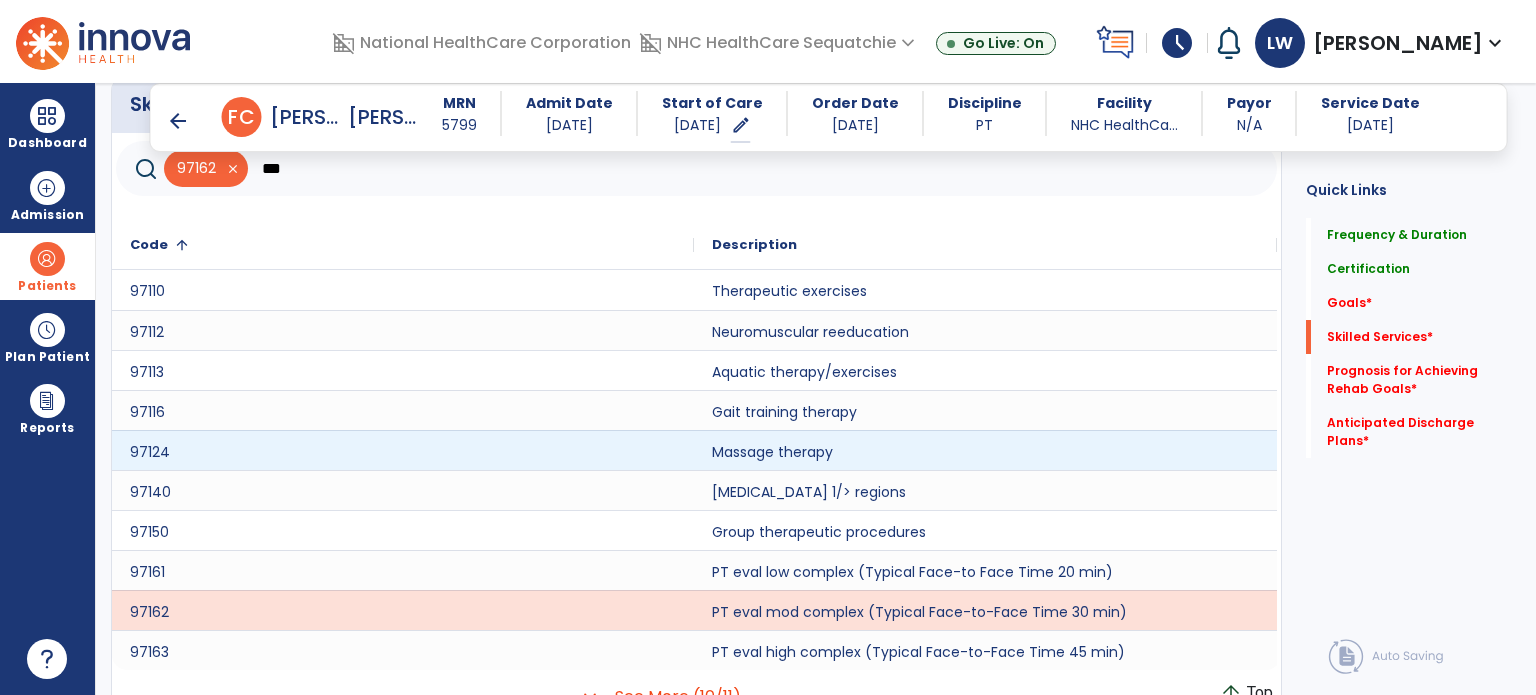 scroll, scrollTop: 964, scrollLeft: 0, axis: vertical 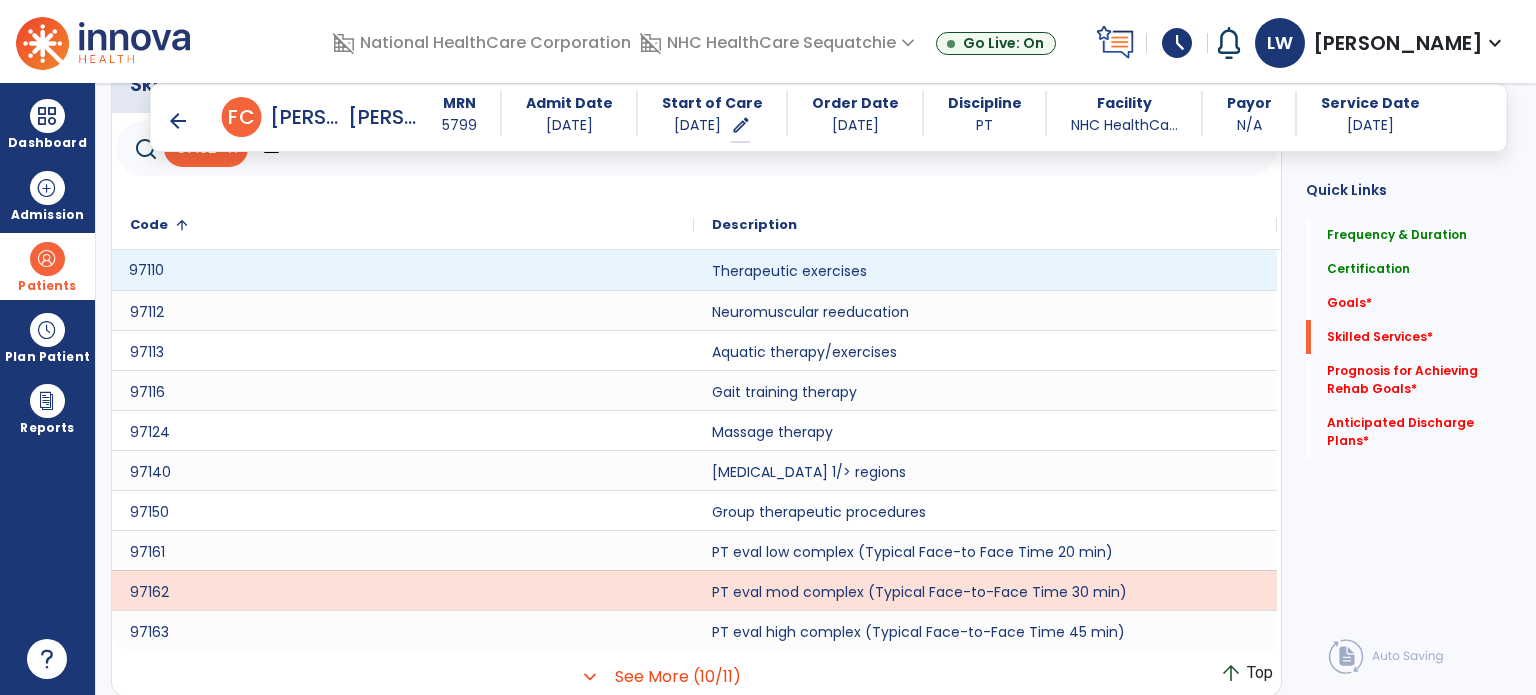 click on "97110" 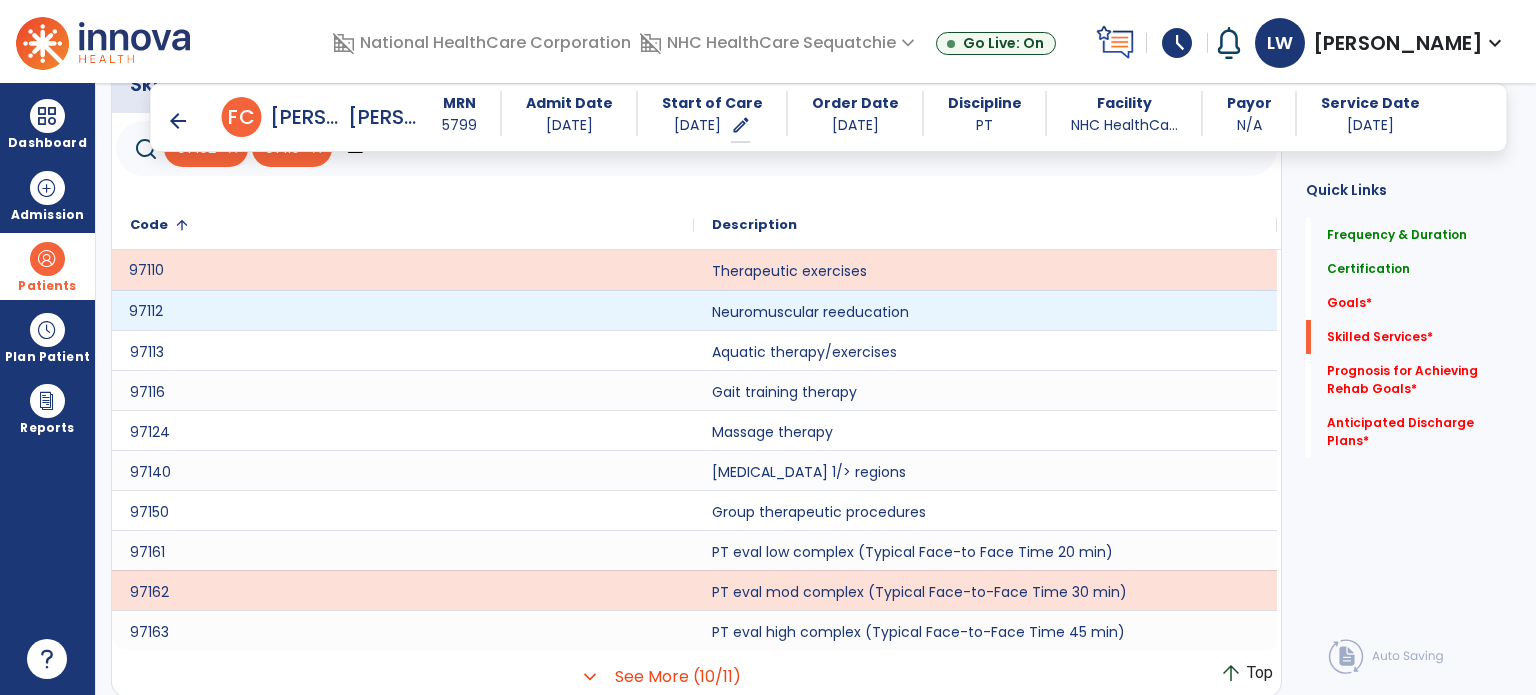 click on "97112" 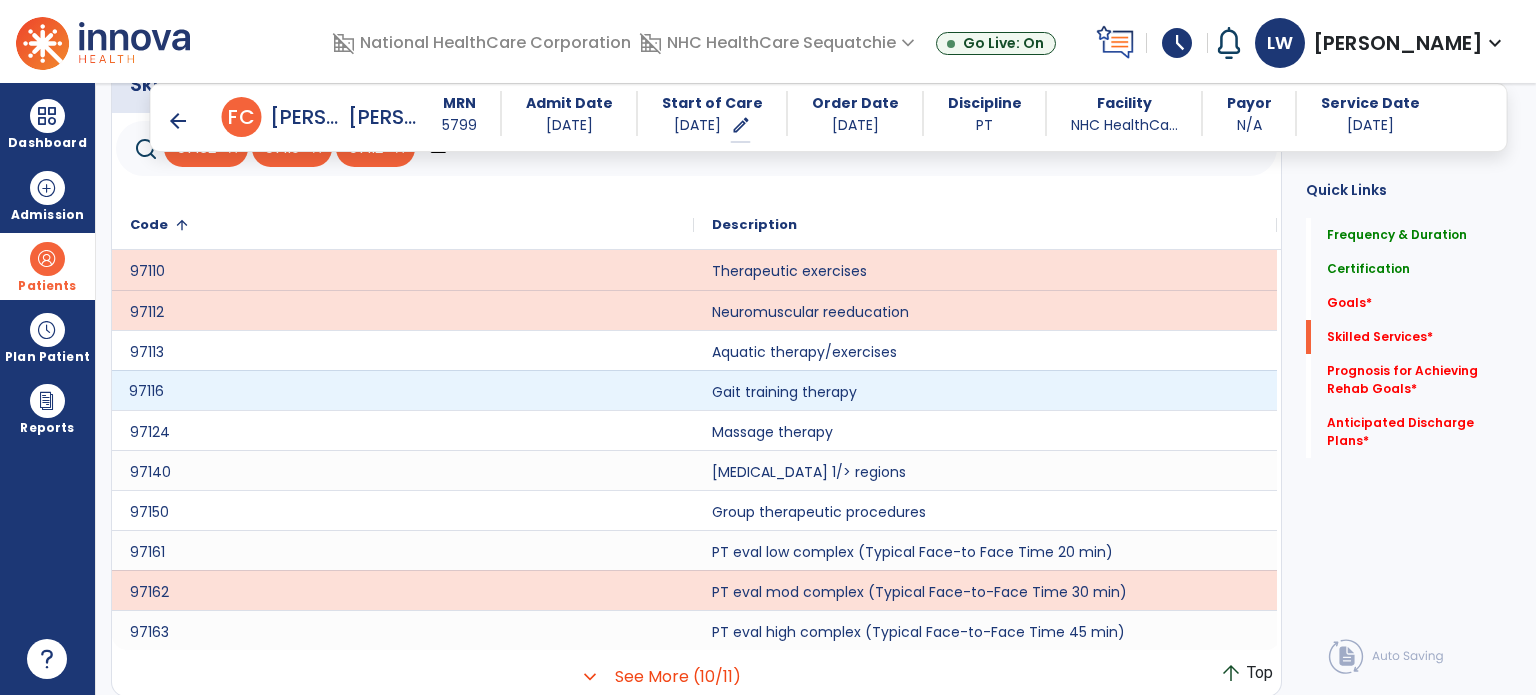 click on "97116" 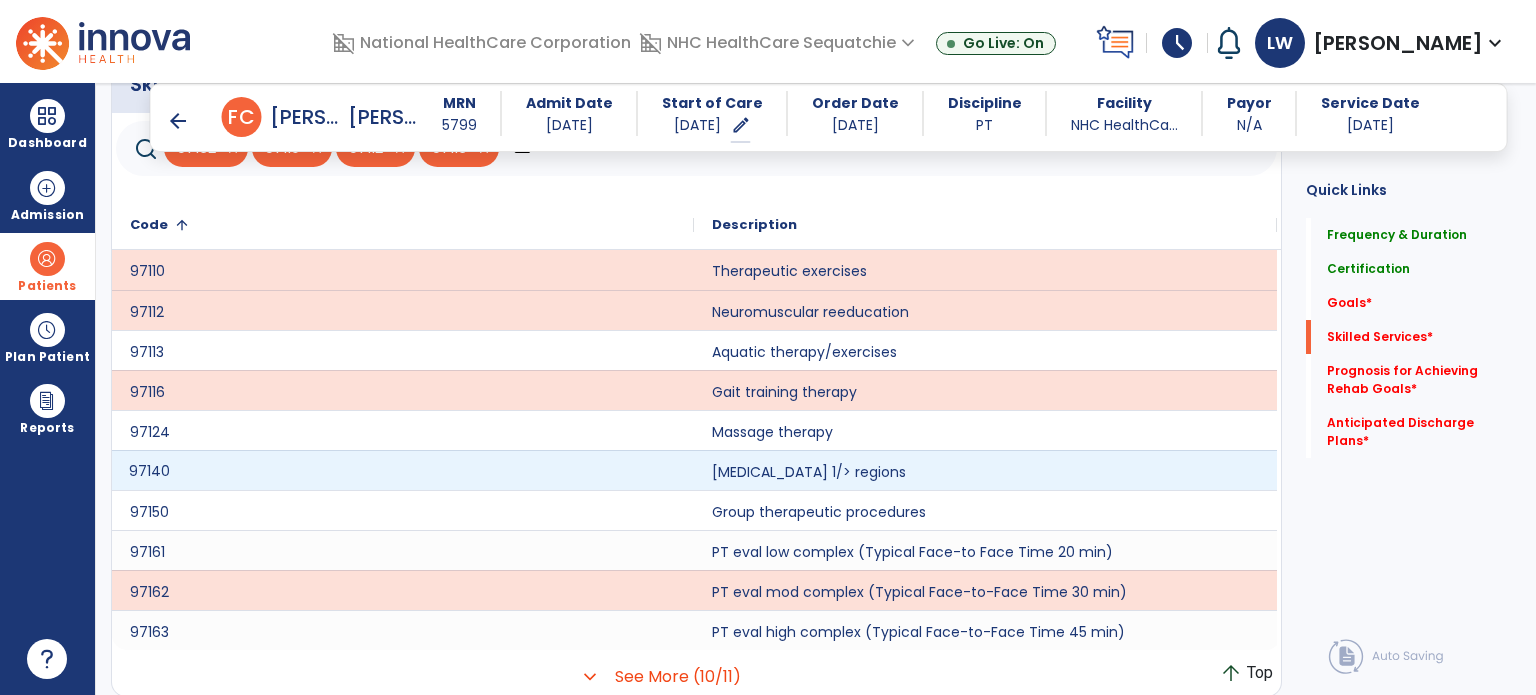 click on "97140" 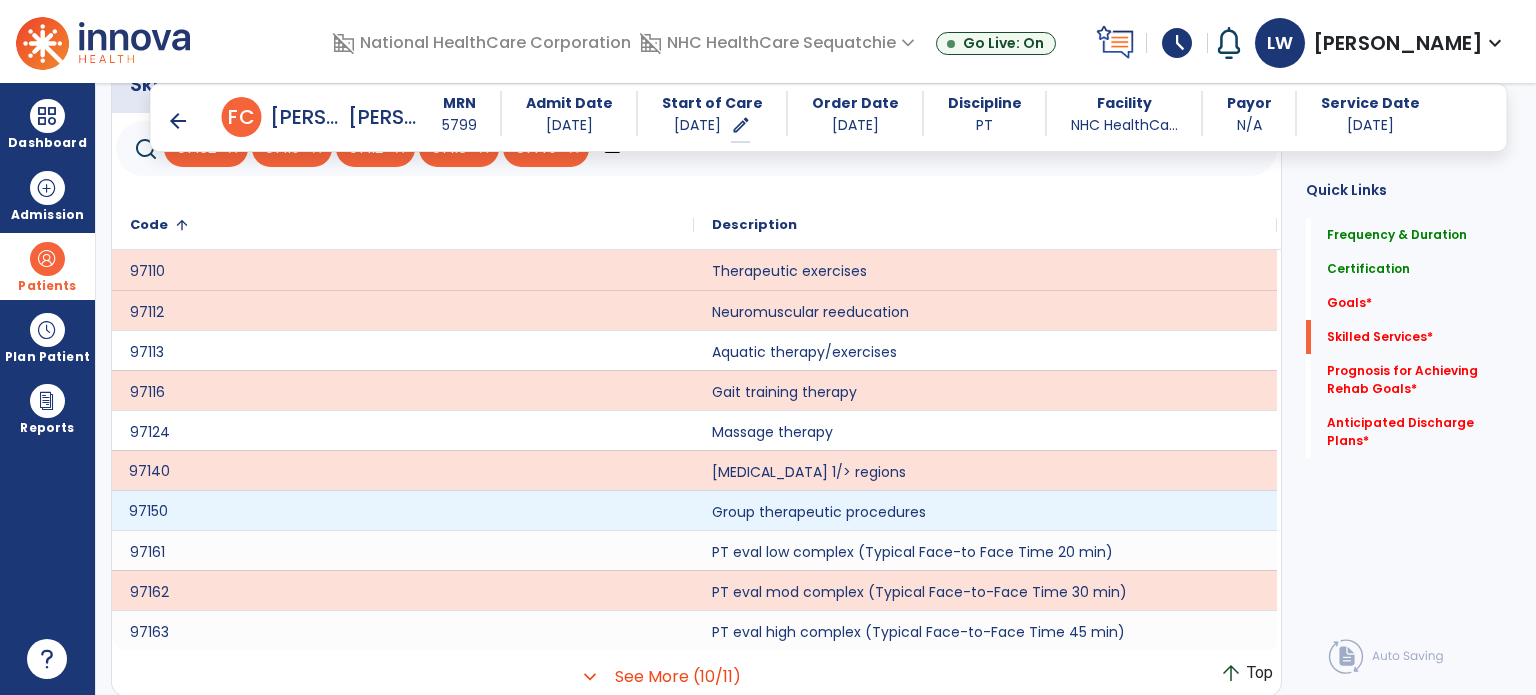 click on "97150" 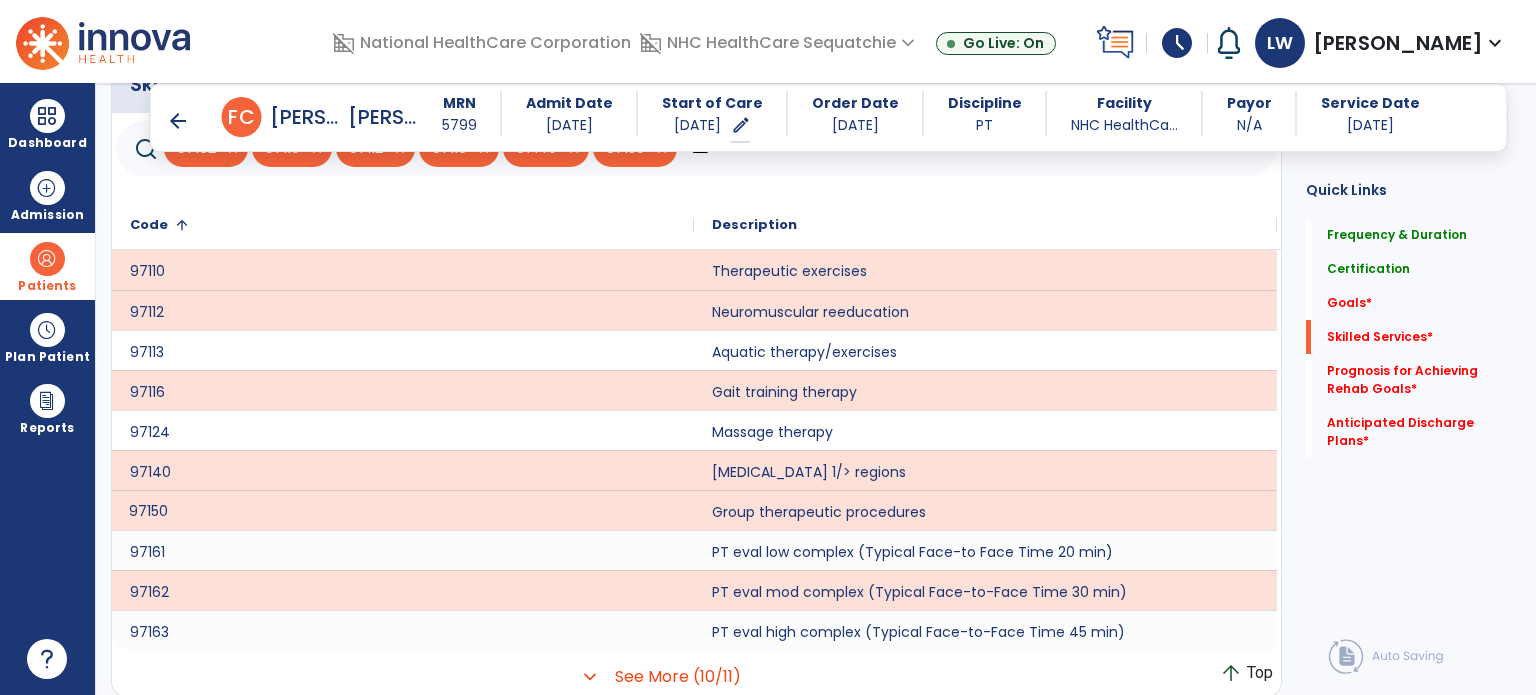 click on "97162   close   97110   close   97112   close   97116   close   97140   close   97150   close  ***" 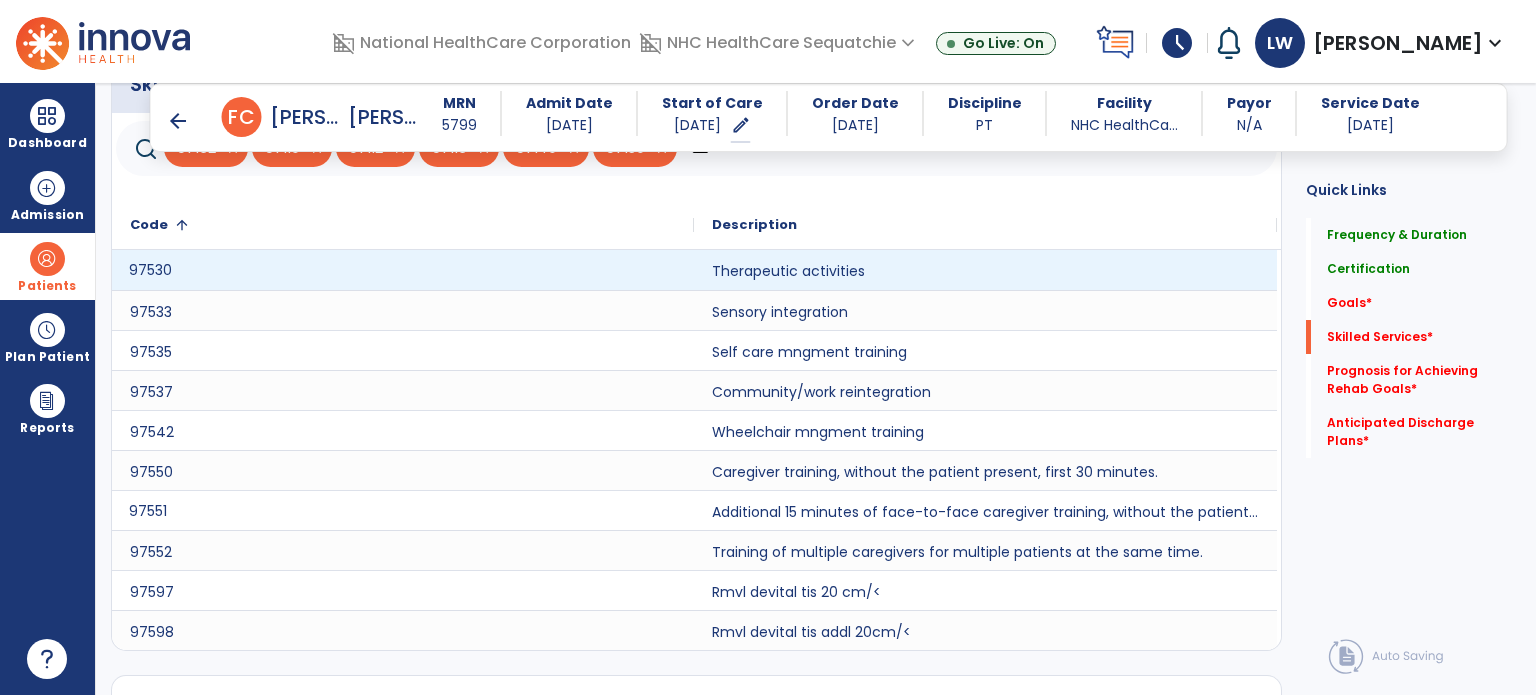 click on "97530" 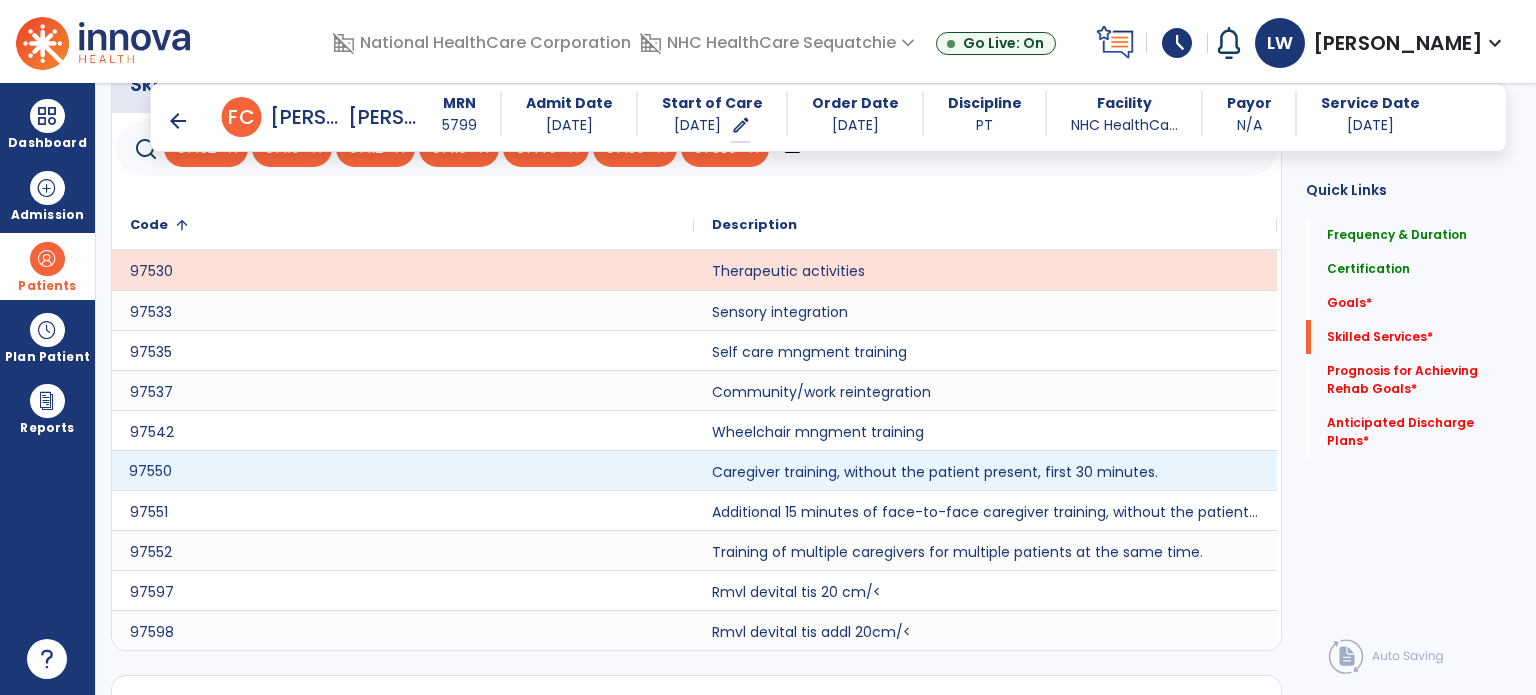 click on "97550" 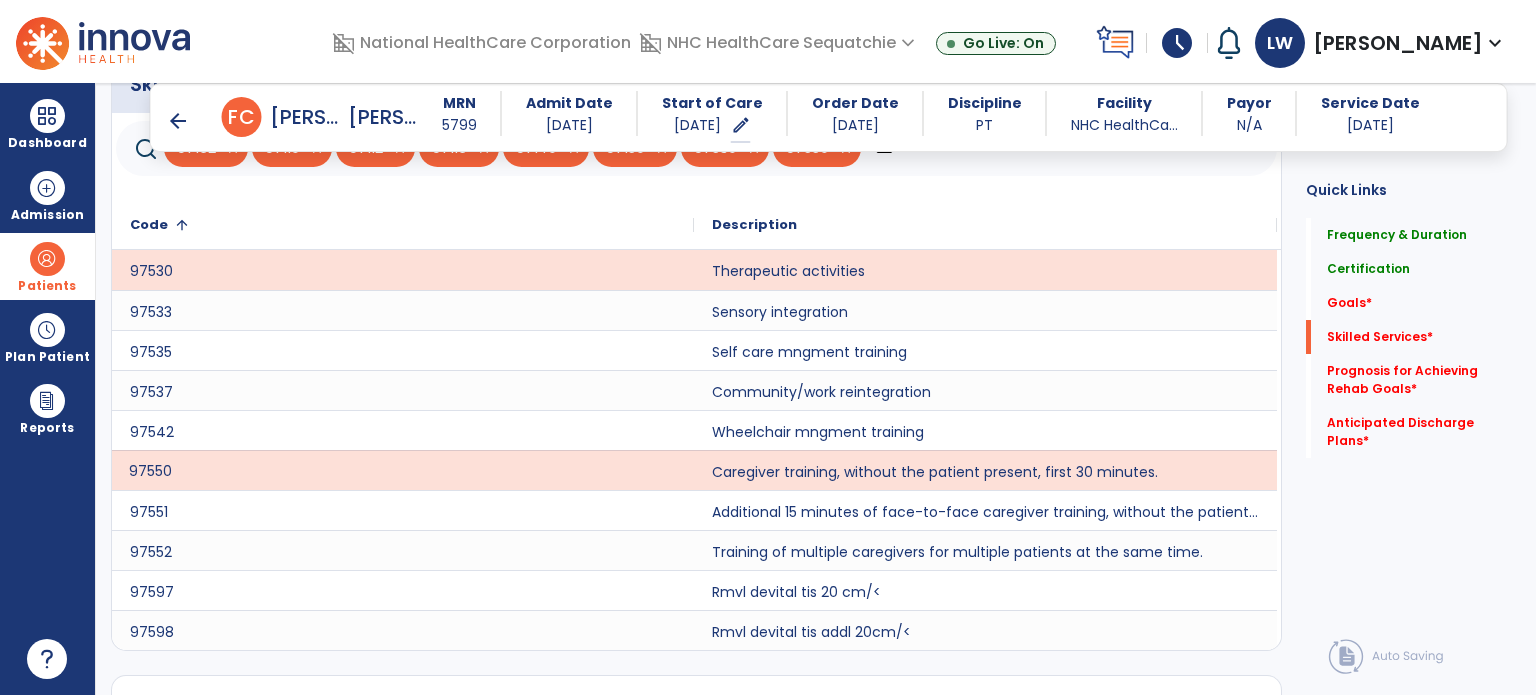 click on "arrow_back      [PERSON_NAME] 5799 Admit Date [DATE] Start of Care [DATE]   edit  ********* Order Date [DATE] Discipline PT Facility NHC HealthCa... Payor N/A Service Date [DATE]" at bounding box center [829, 117] 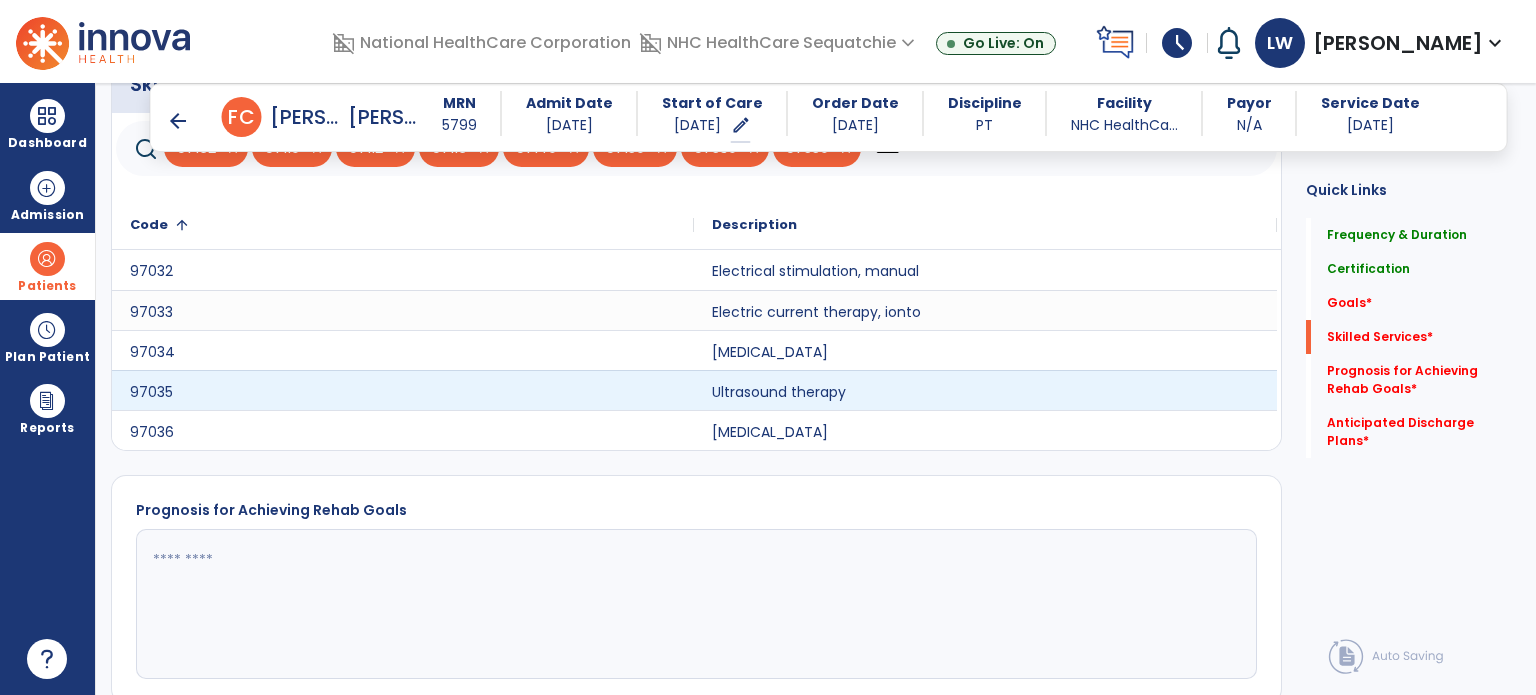 type on "****" 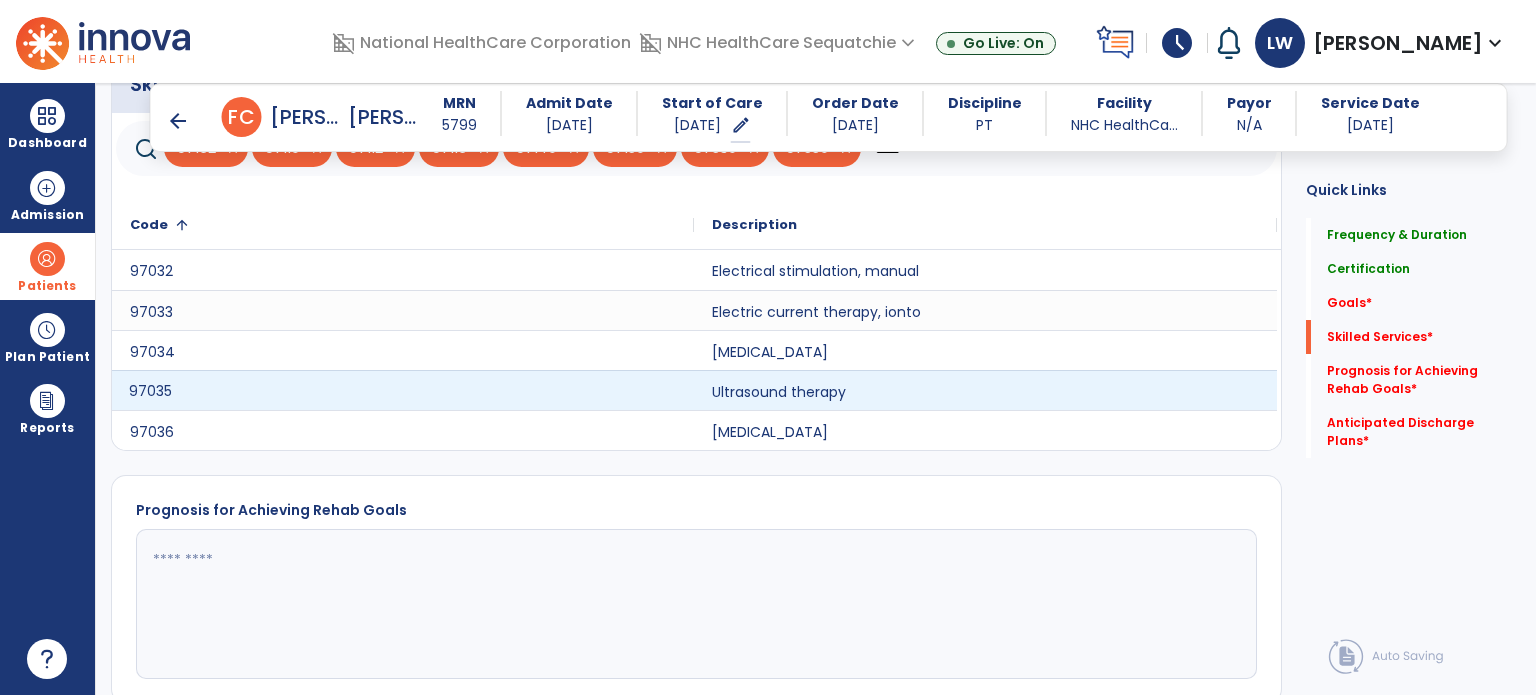 click on "97035" 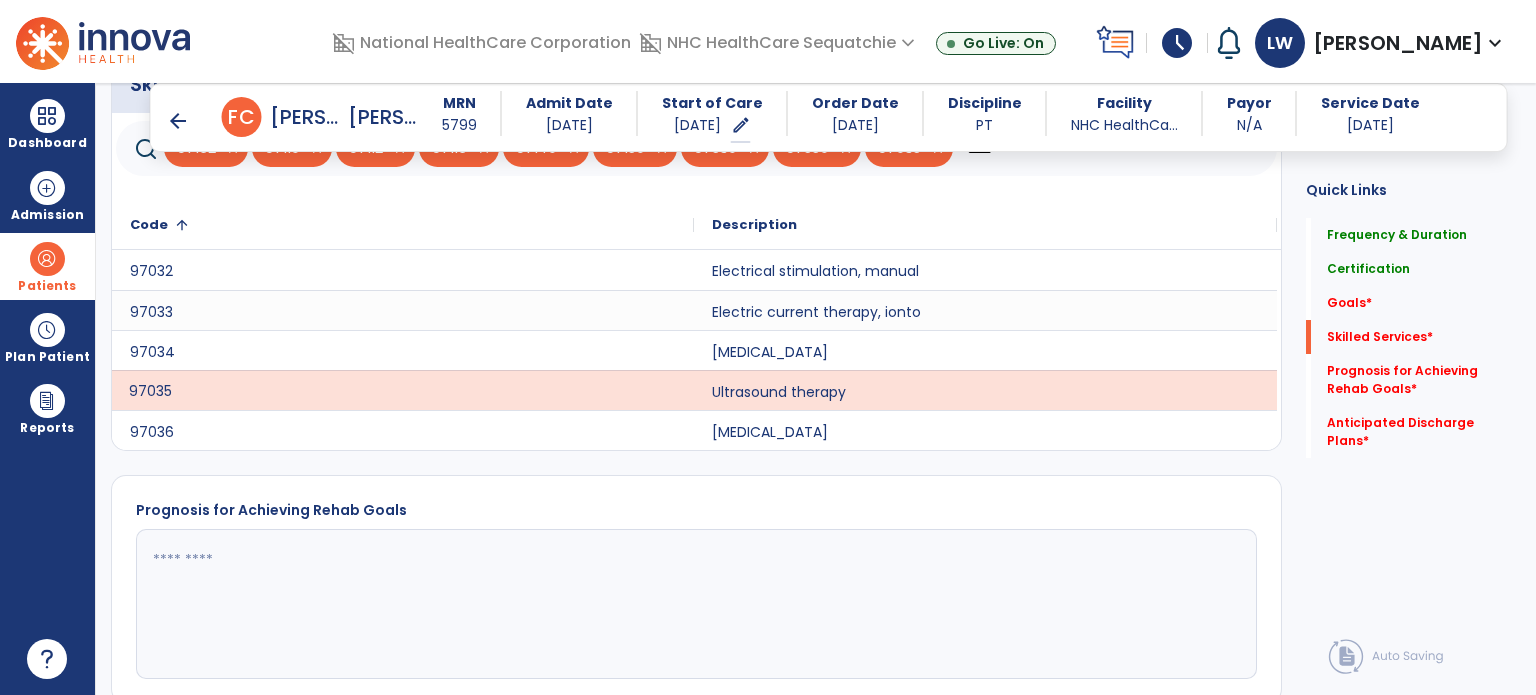 click on "97162   close   97110   close   97112   close   97116   close   97140   close   97150   close   97530   close   97550   close   97035   close  ****" 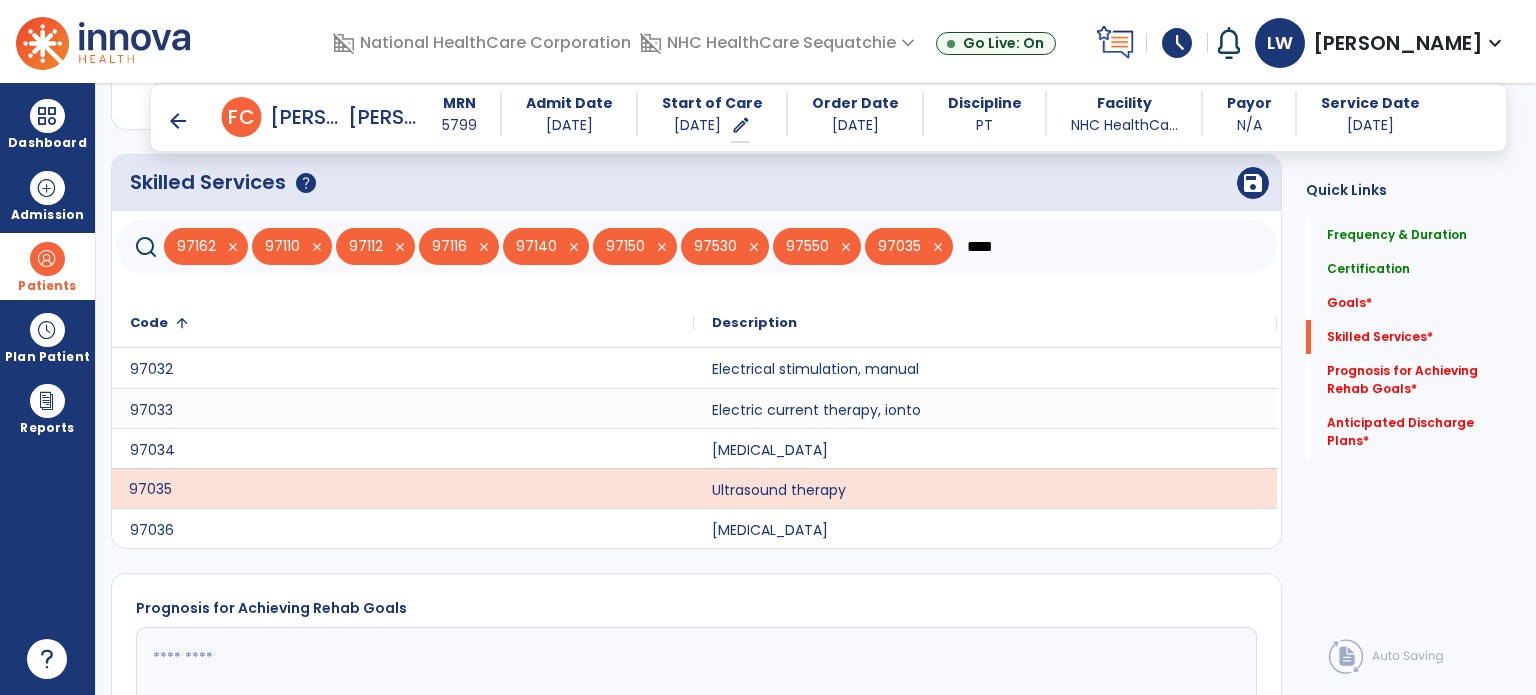 scroll, scrollTop: 761, scrollLeft: 0, axis: vertical 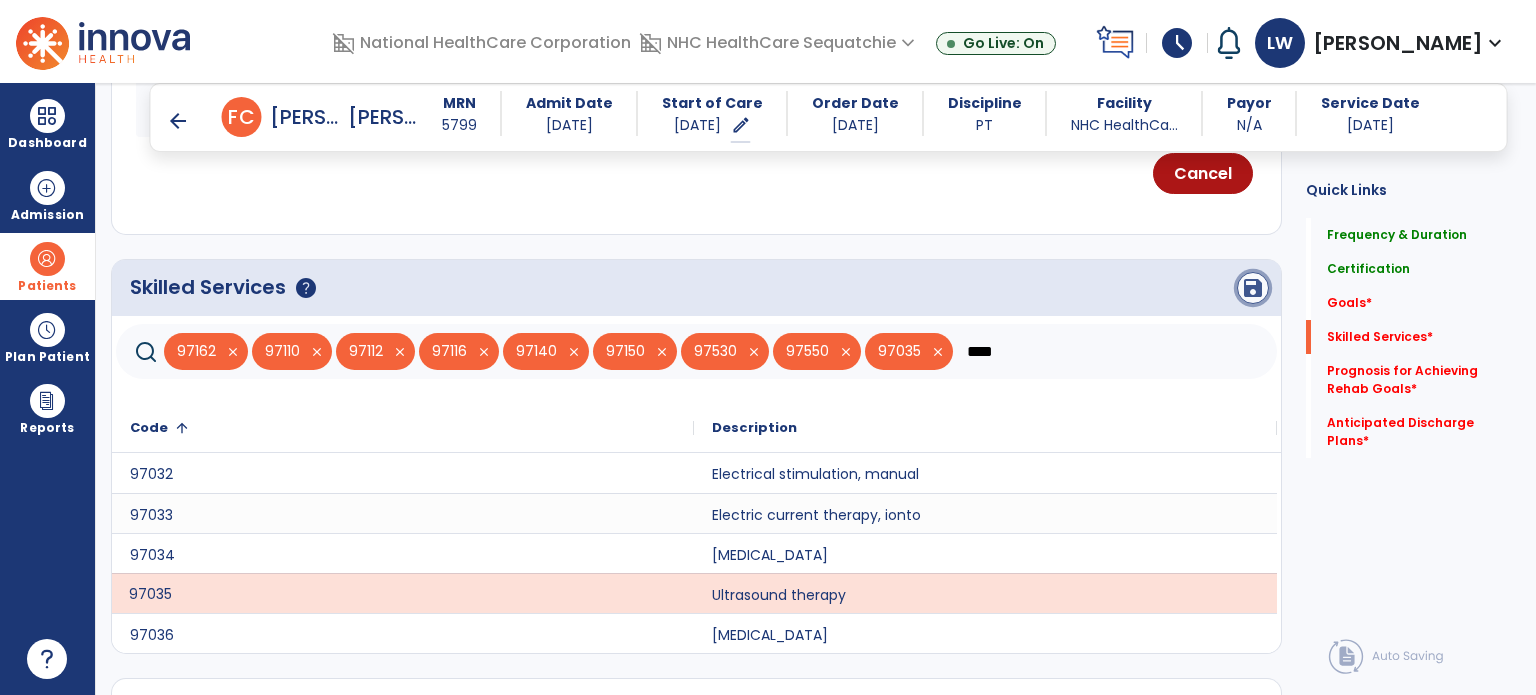 click on "save" 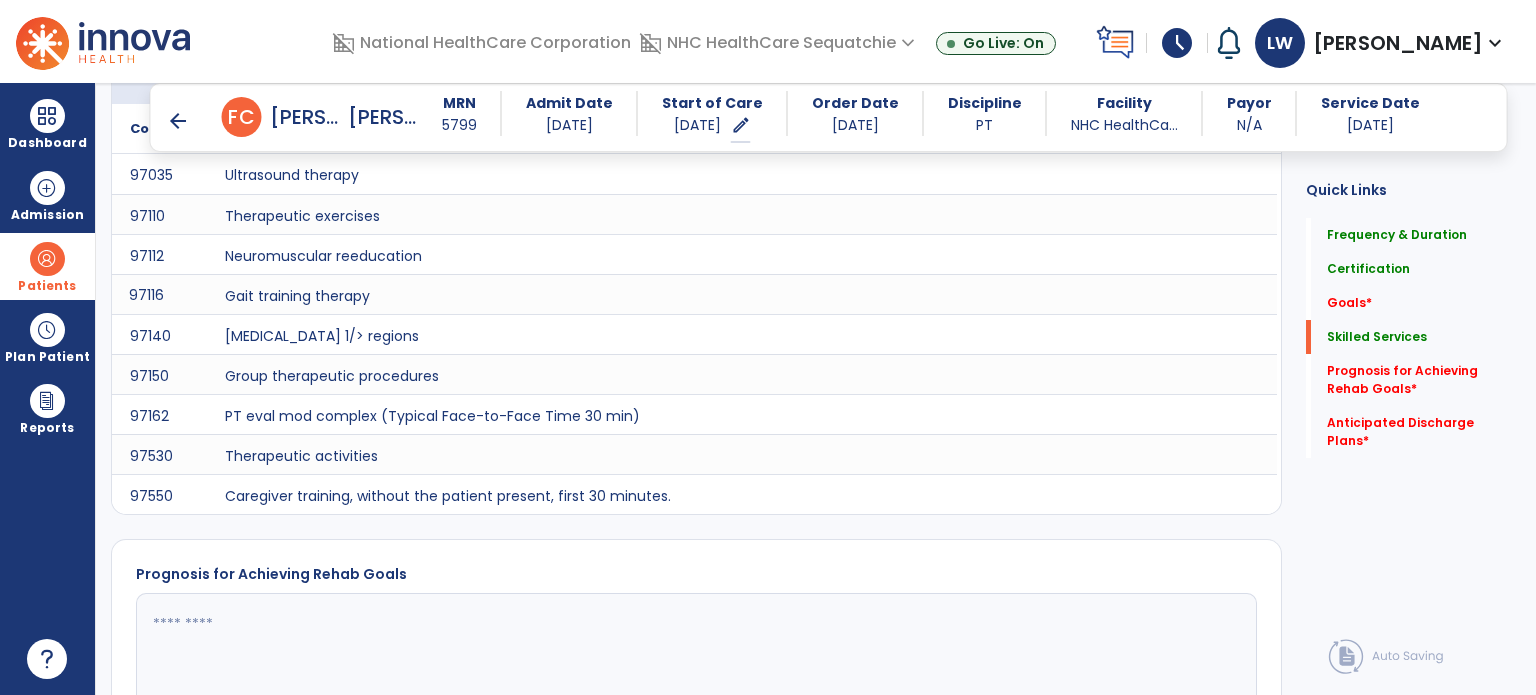 scroll, scrollTop: 873, scrollLeft: 0, axis: vertical 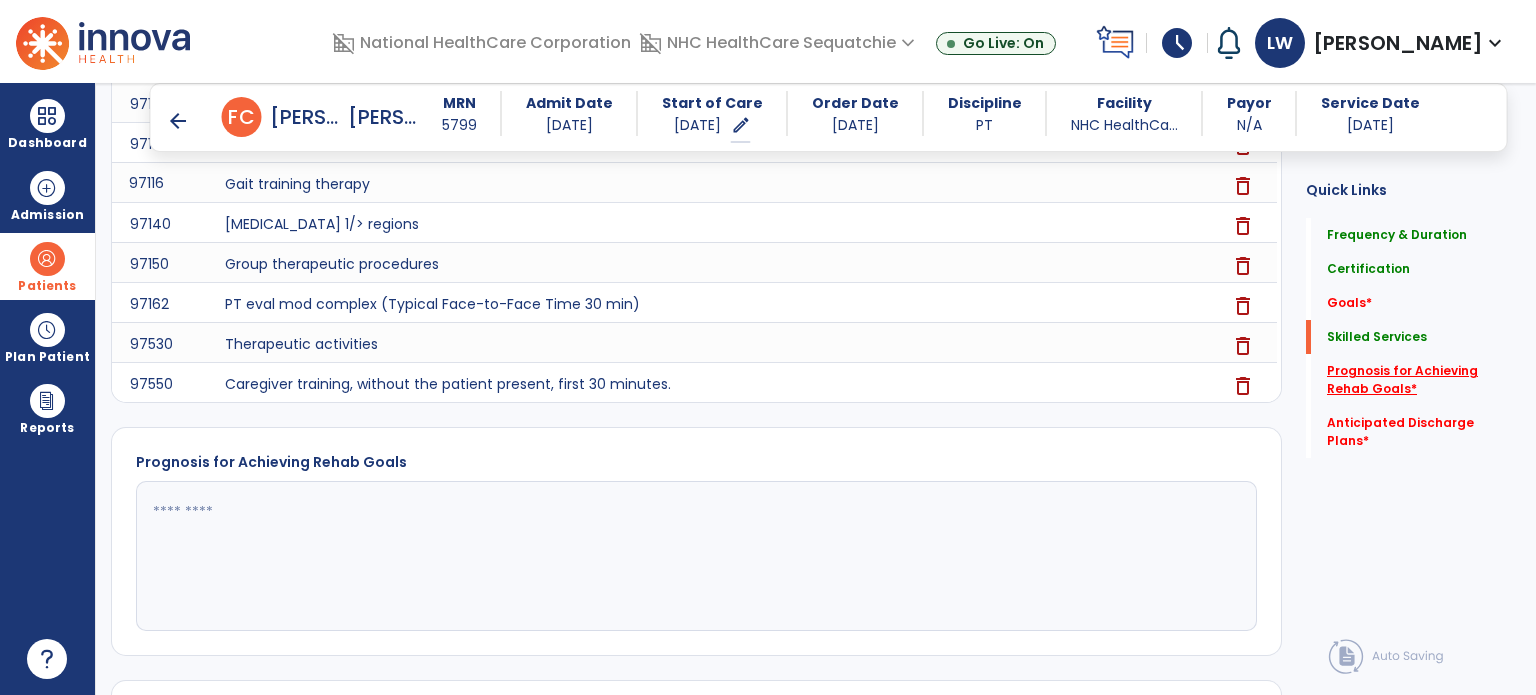 click on "Prognosis for Achieving Rehab Goals   *" 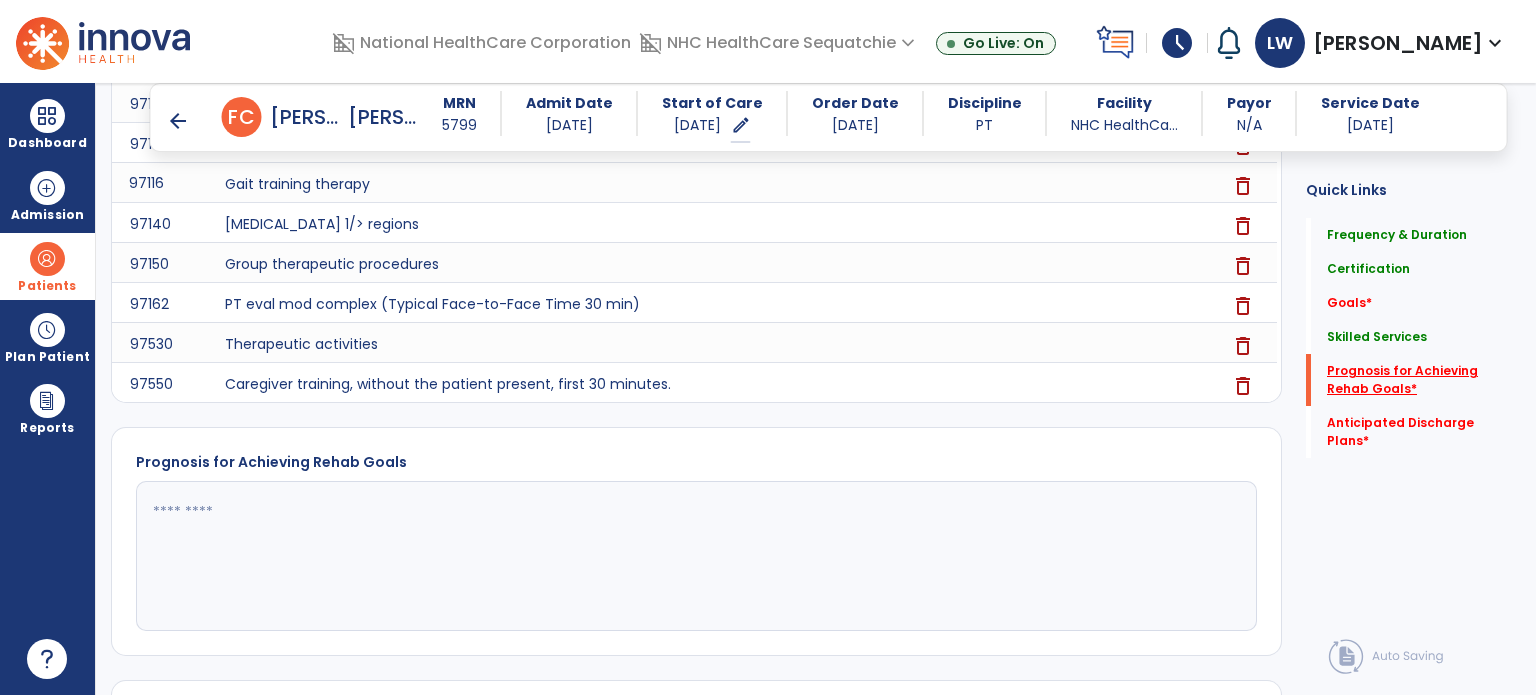 scroll, scrollTop: 41, scrollLeft: 0, axis: vertical 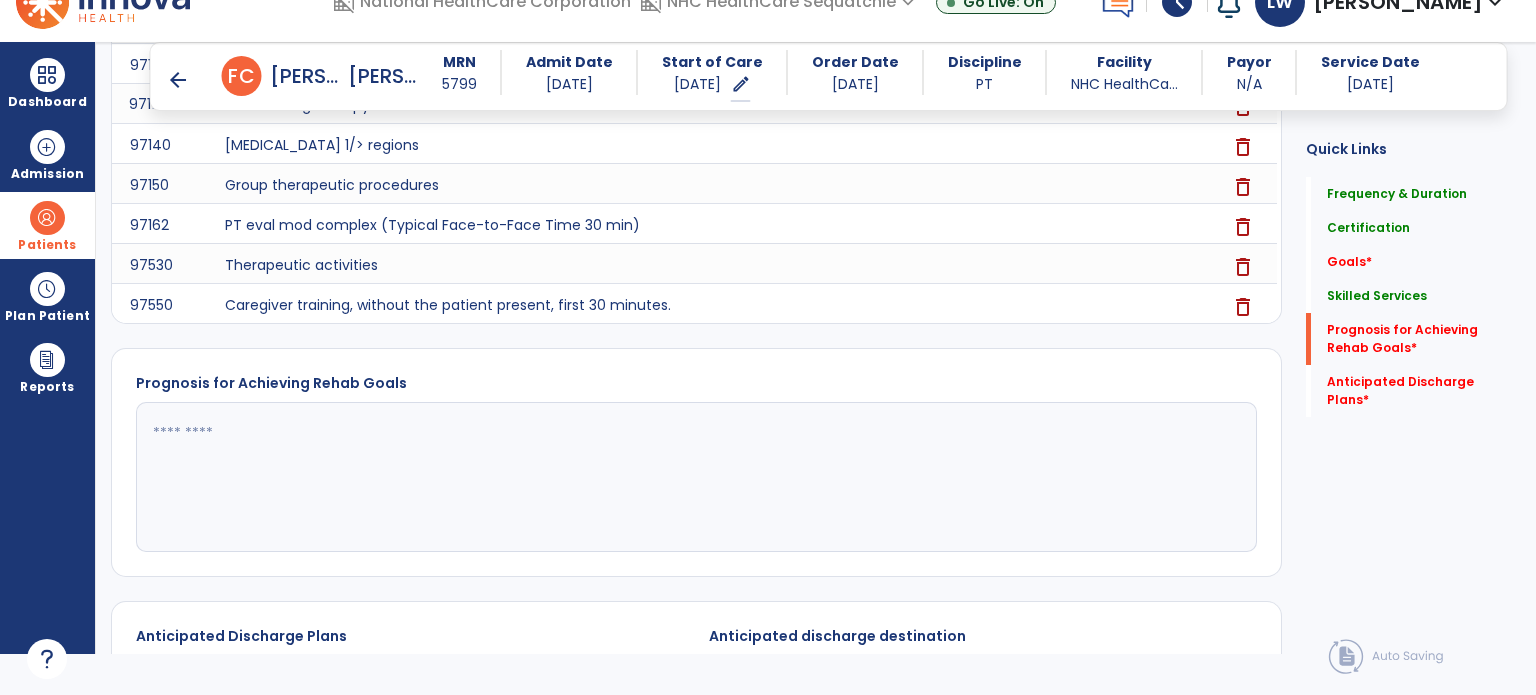 click 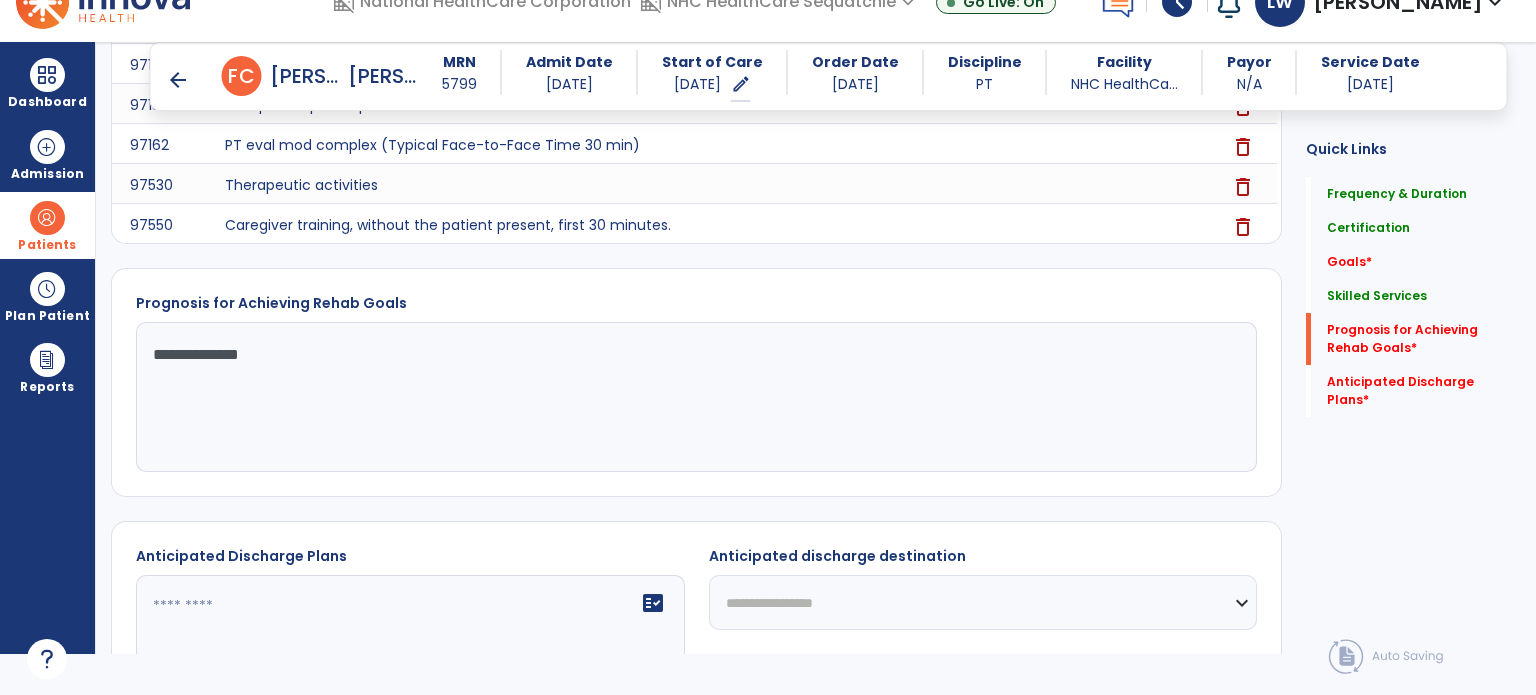scroll, scrollTop: 1168, scrollLeft: 0, axis: vertical 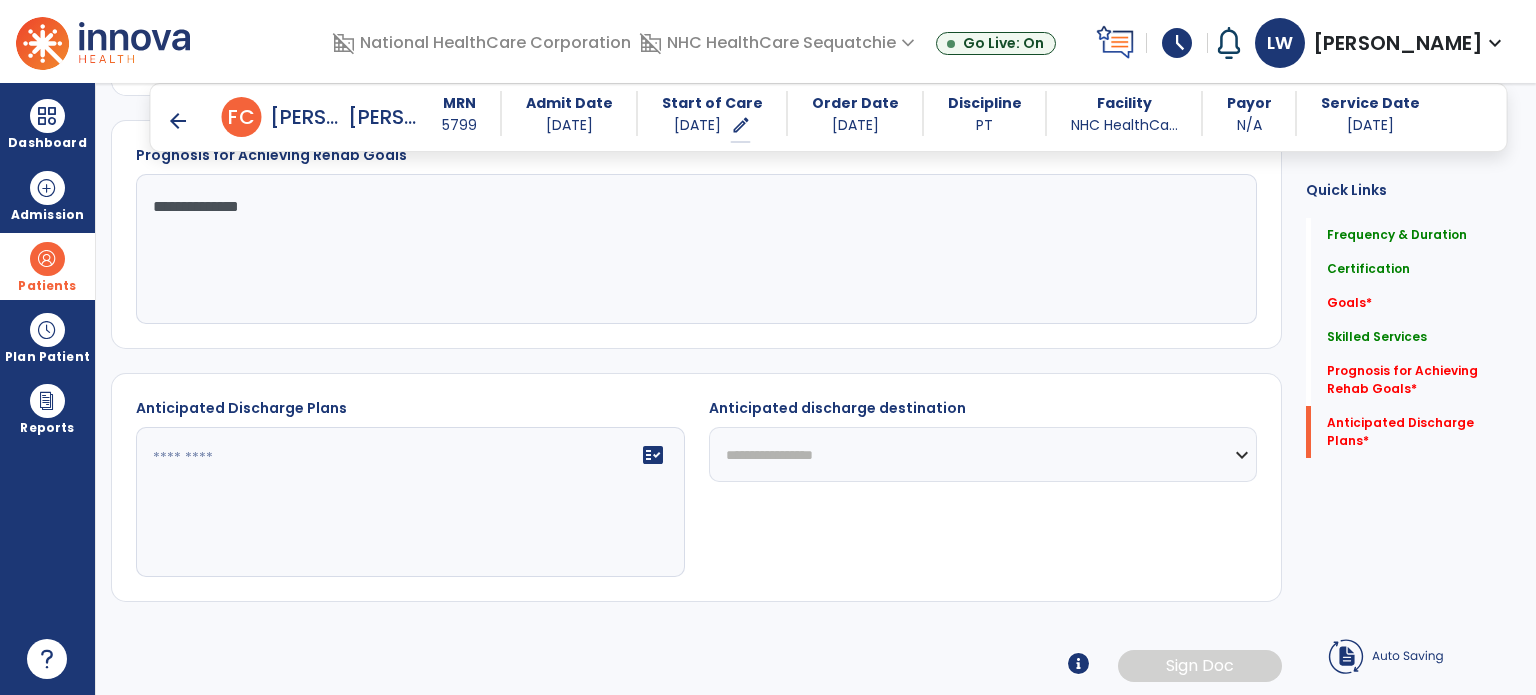 type on "**********" 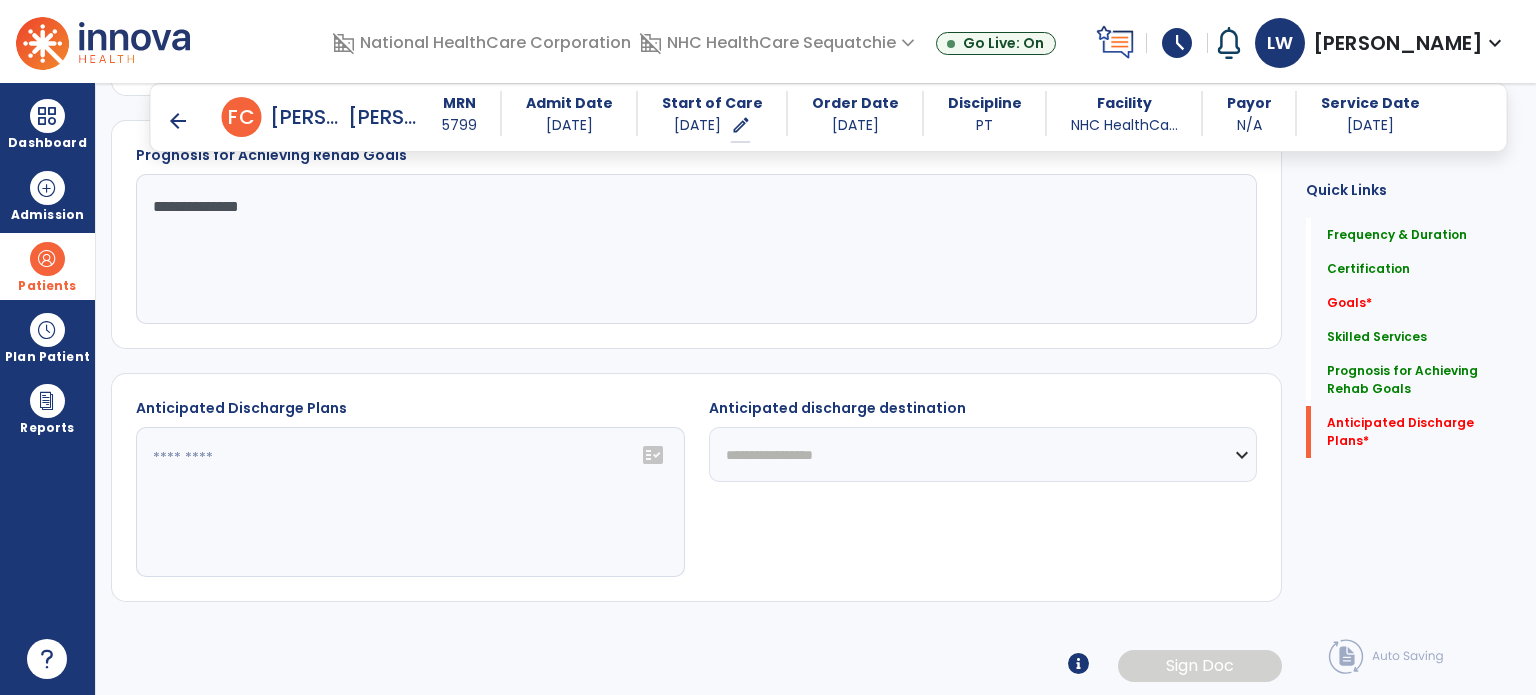 click 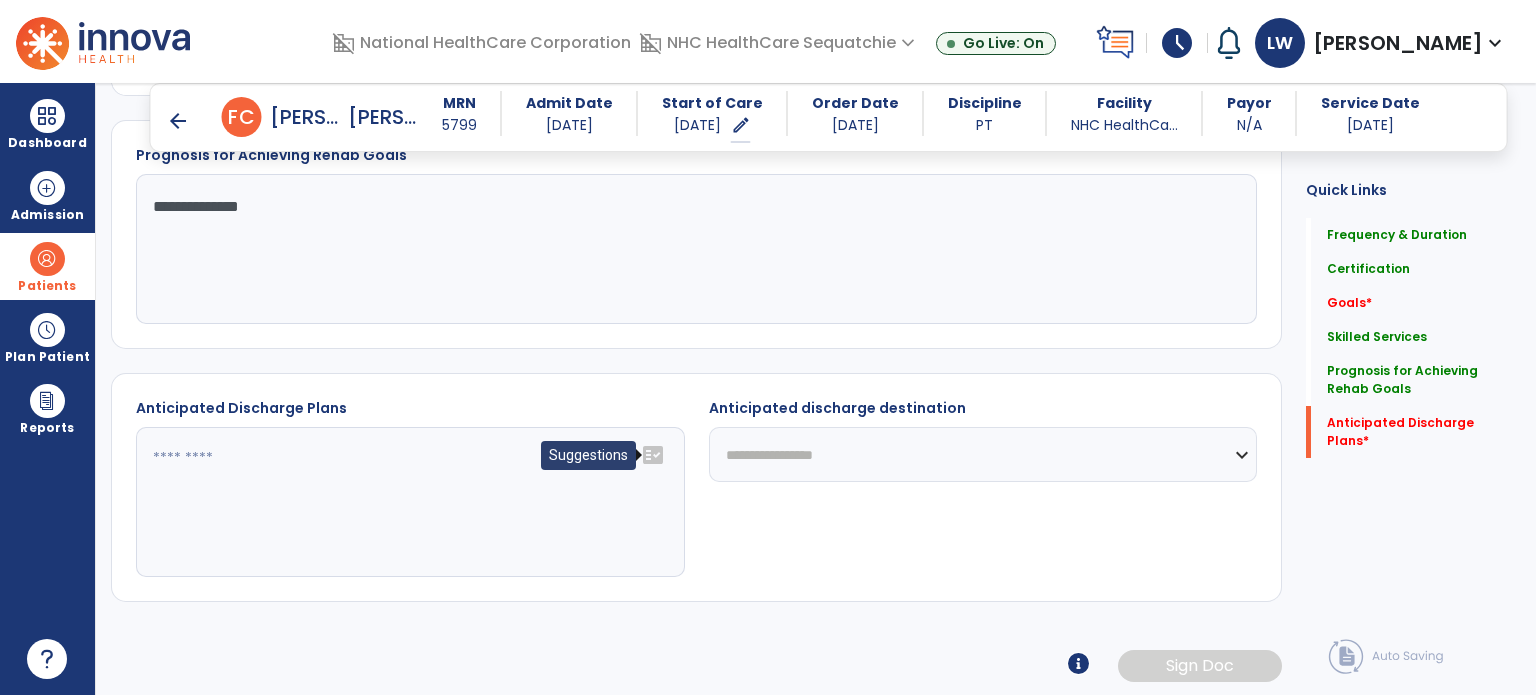 click on "fact_check" 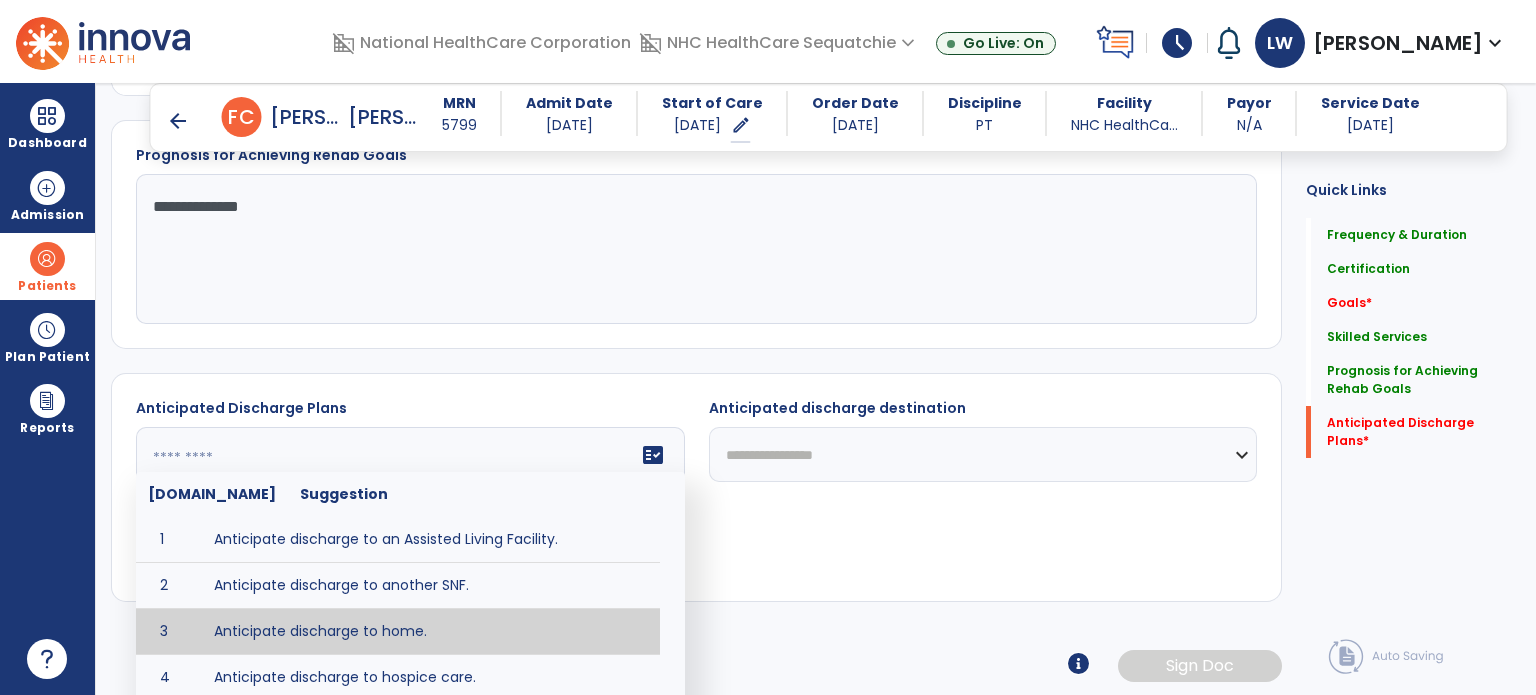 type on "**********" 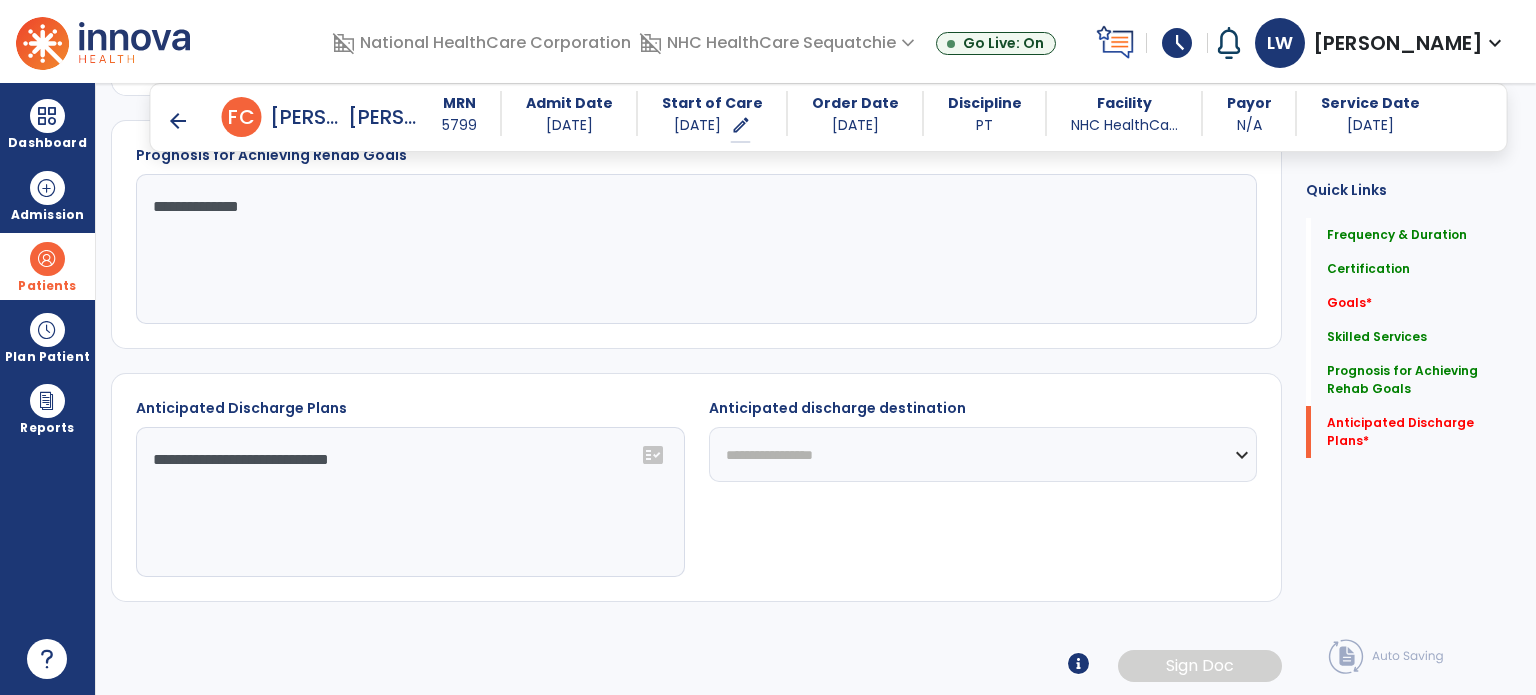 click on "**********" 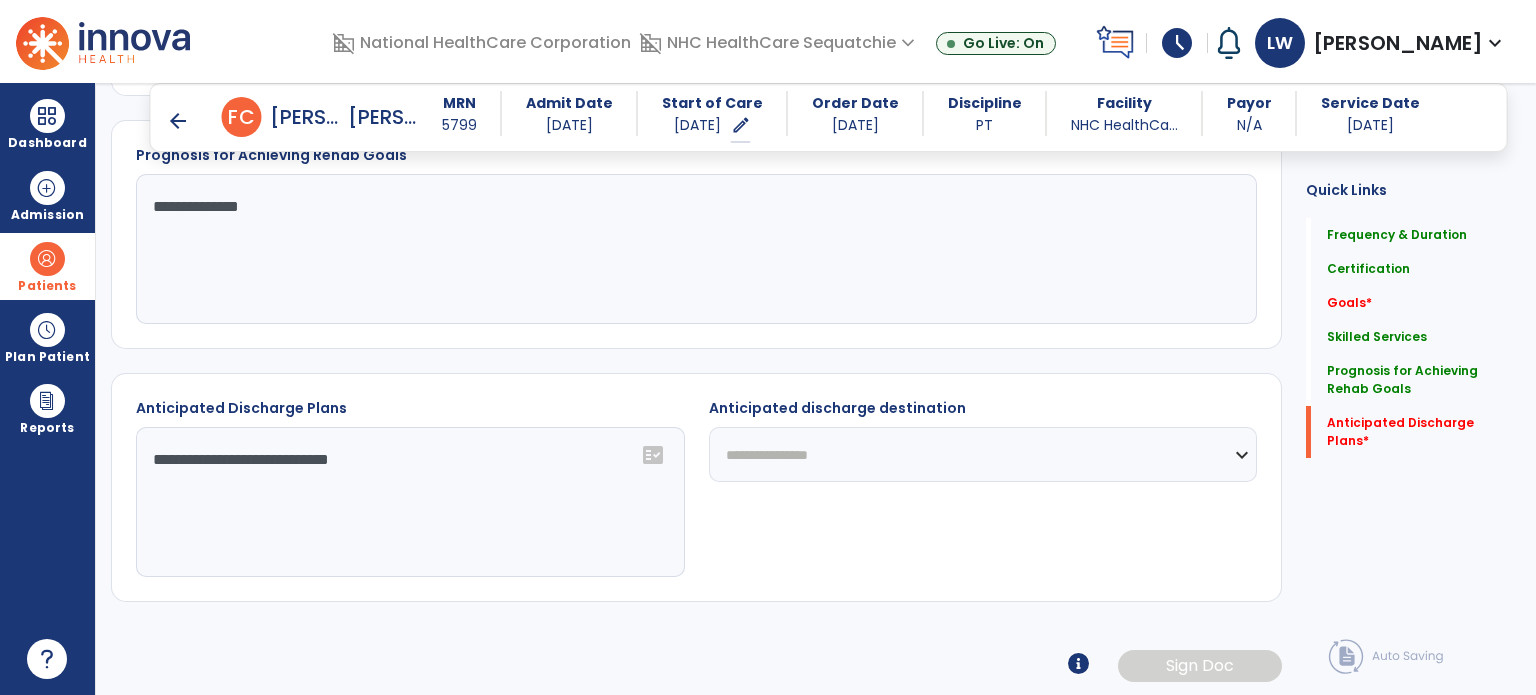 click on "**********" 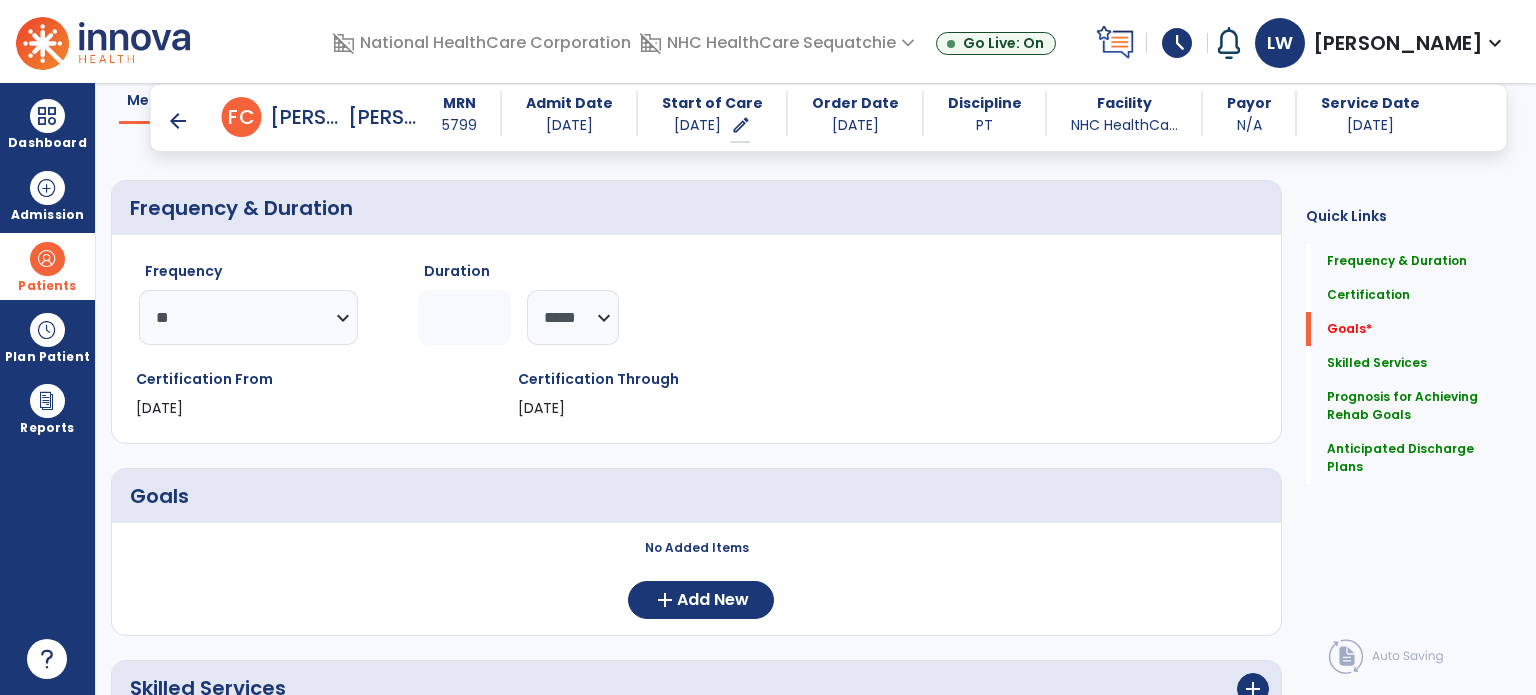 scroll, scrollTop: 0, scrollLeft: 0, axis: both 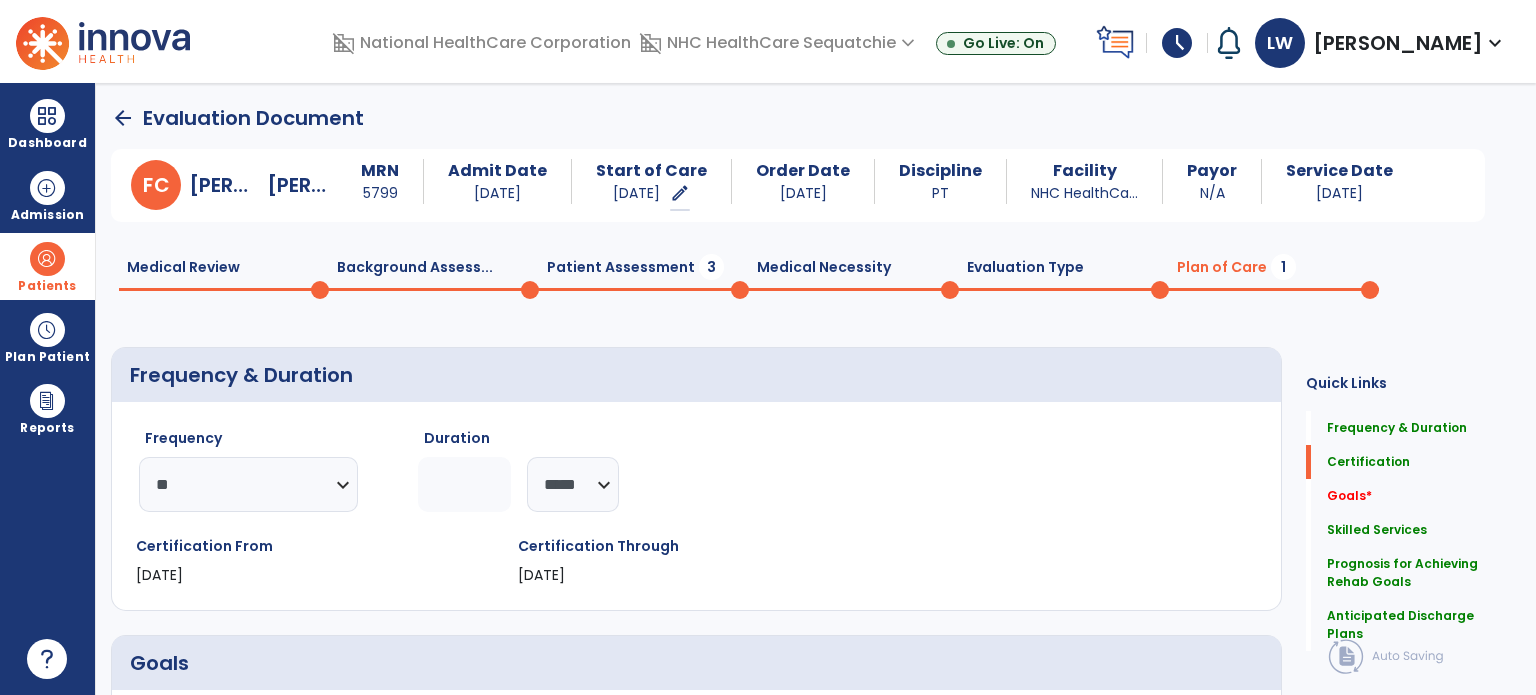 click on "arrow_back" 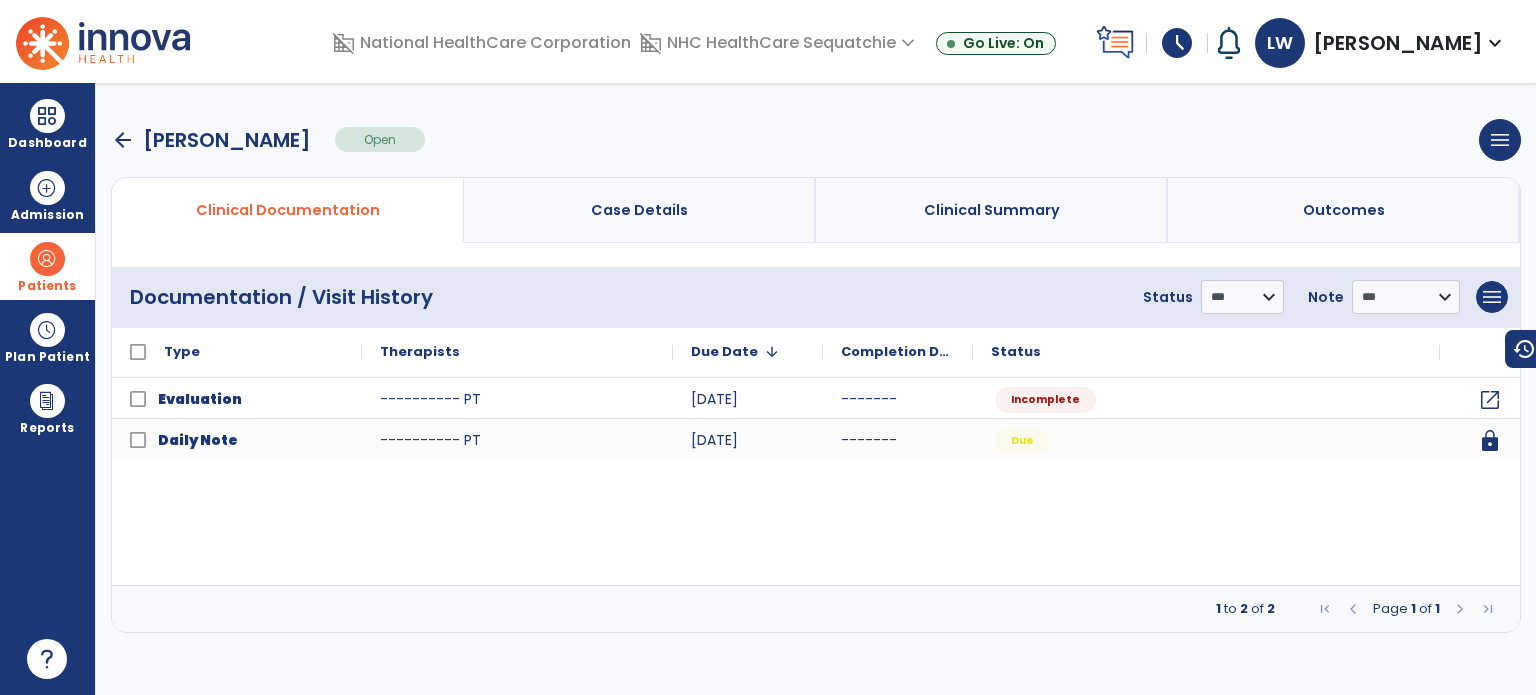 click on "arrow_back   [PERSON_NAME]  Open  menu   Edit Therapy Case   Delete Therapy Case   Close Therapy Case" at bounding box center [816, 140] 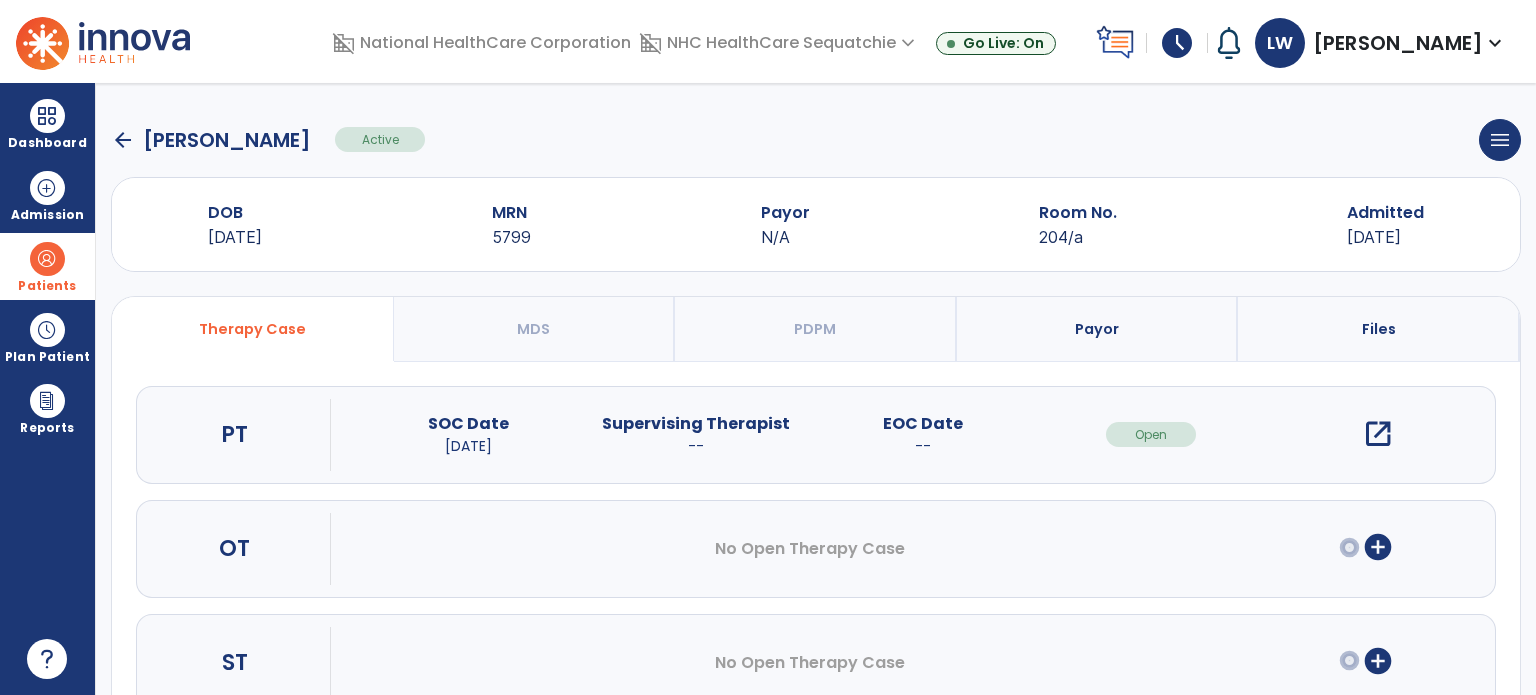 click on "arrow_back" 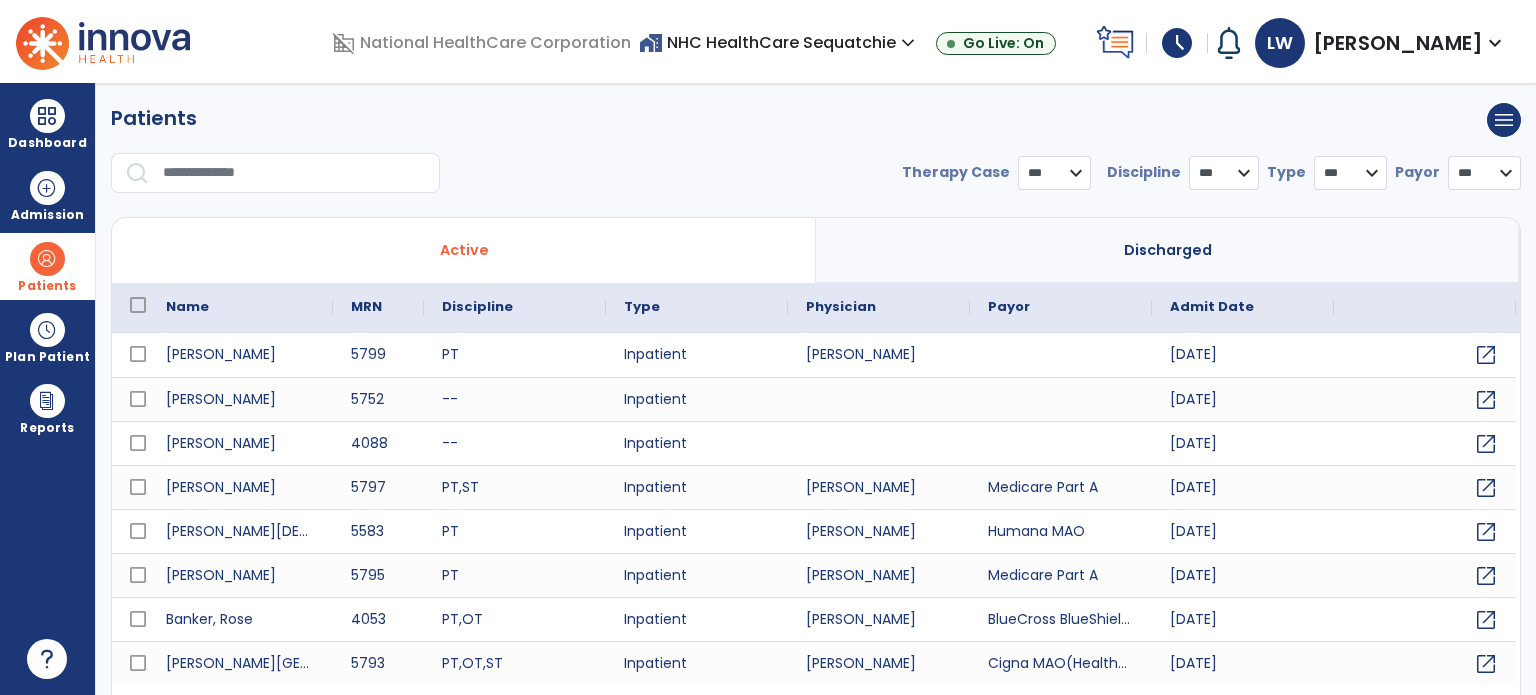 select on "***" 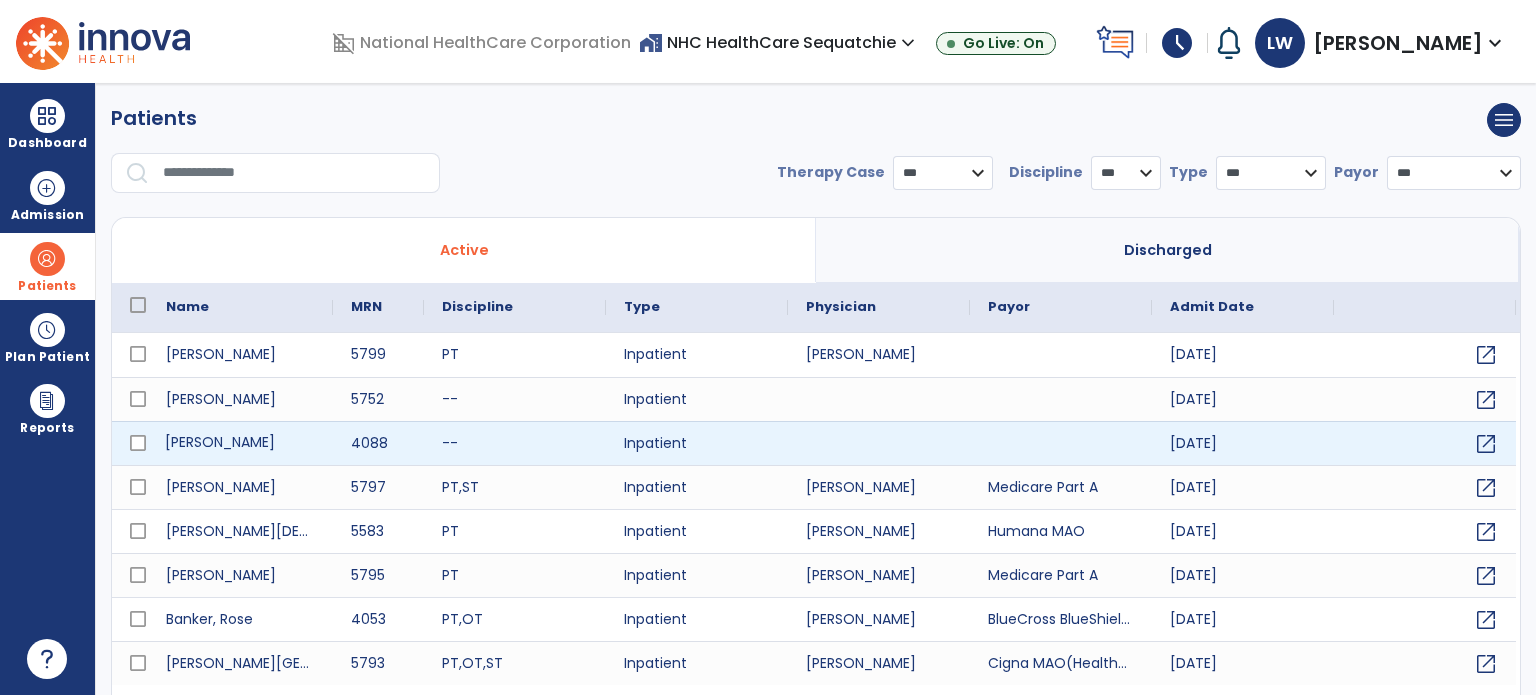 click on "[PERSON_NAME]" at bounding box center [240, 443] 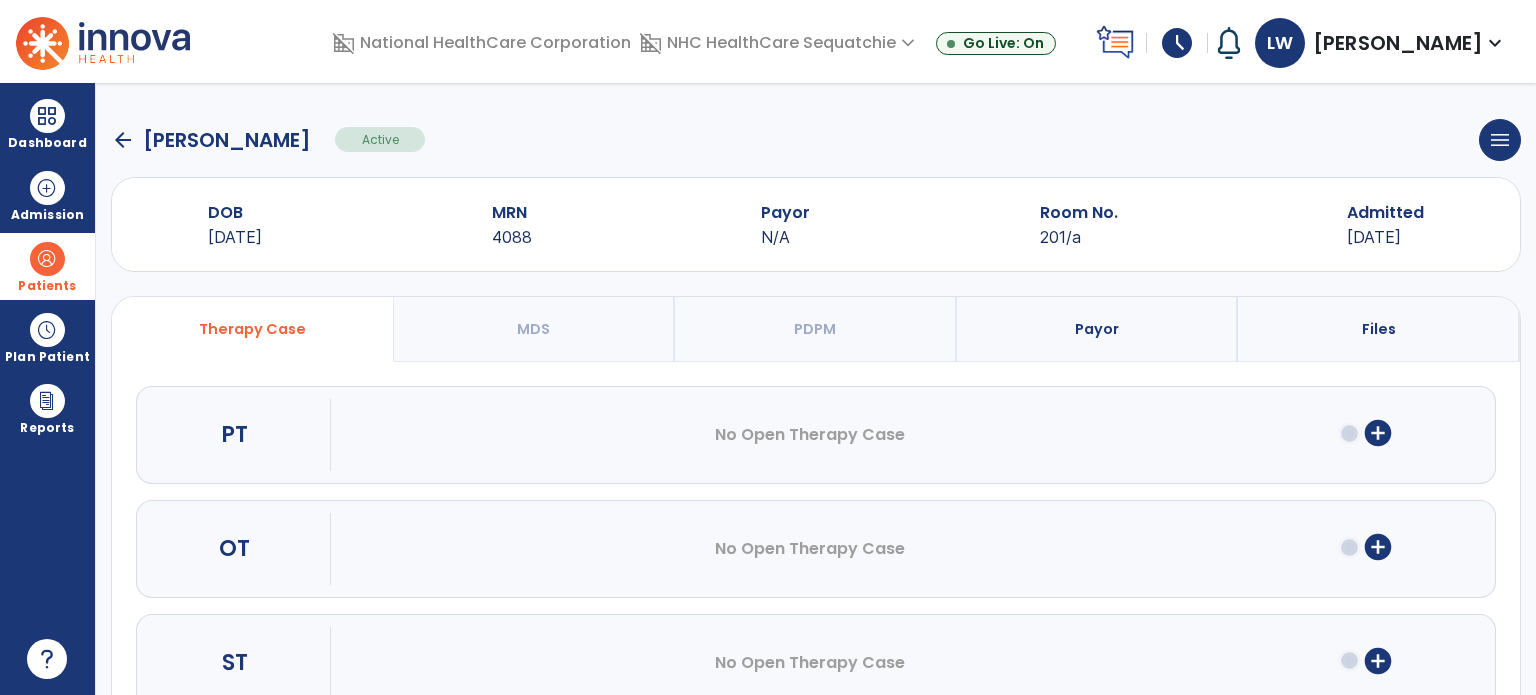 click on "add_circle" at bounding box center [1378, 433] 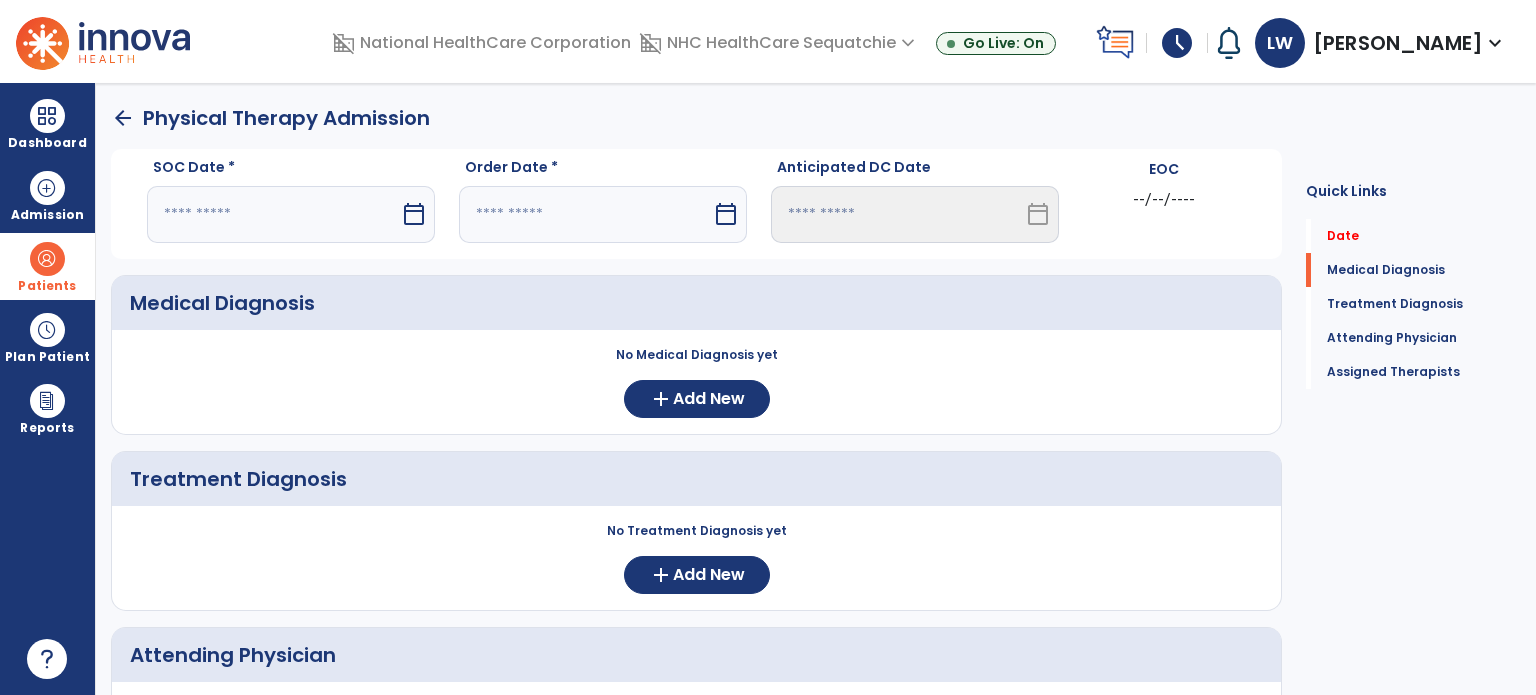 click on "calendar_today" at bounding box center (414, 214) 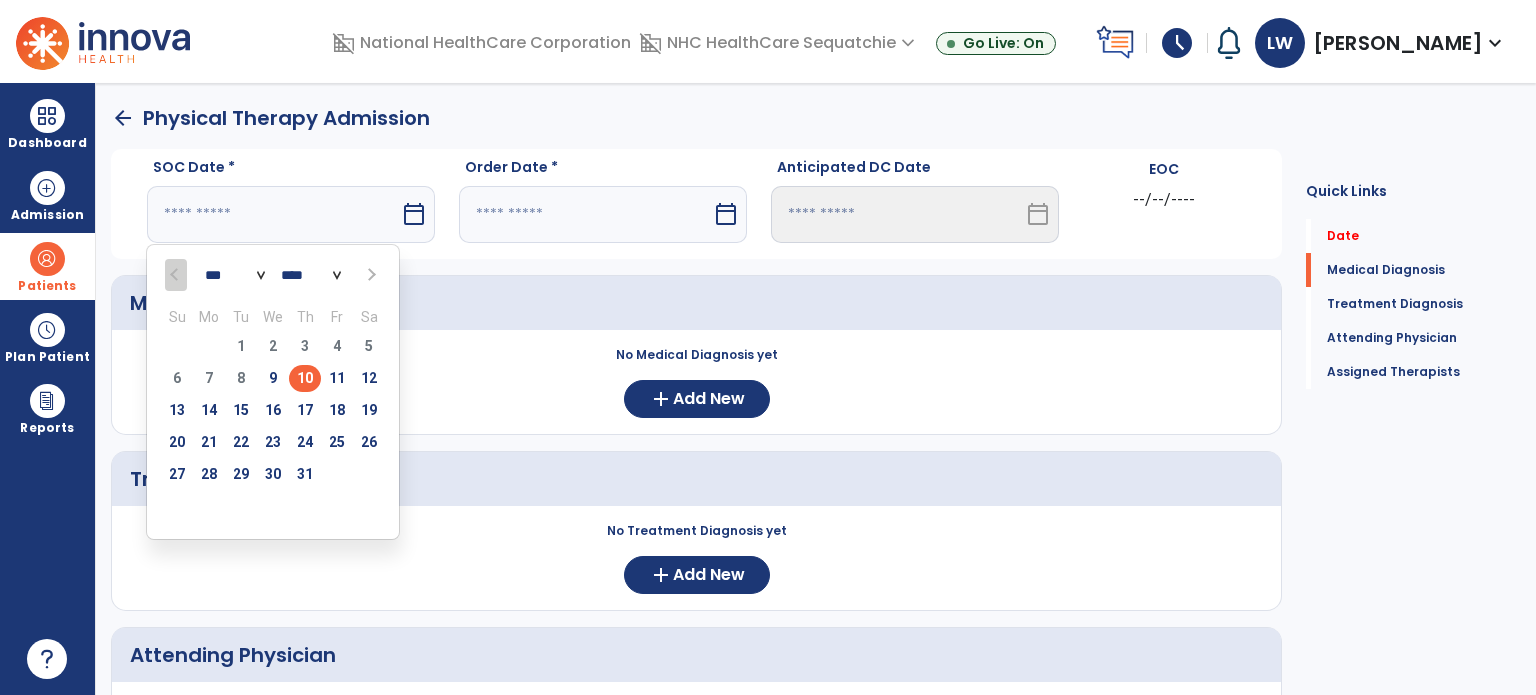click on "10" at bounding box center [305, 378] 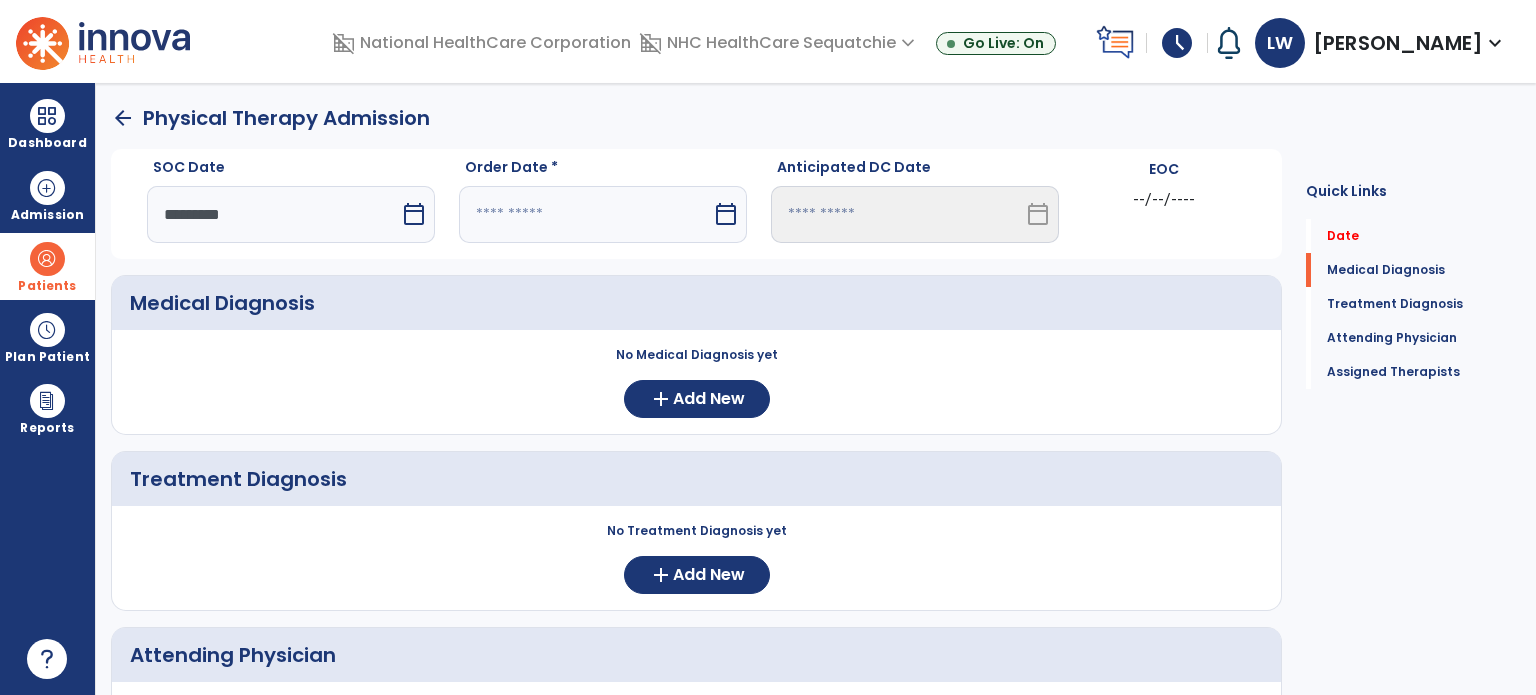 click on "calendar_today" at bounding box center (726, 214) 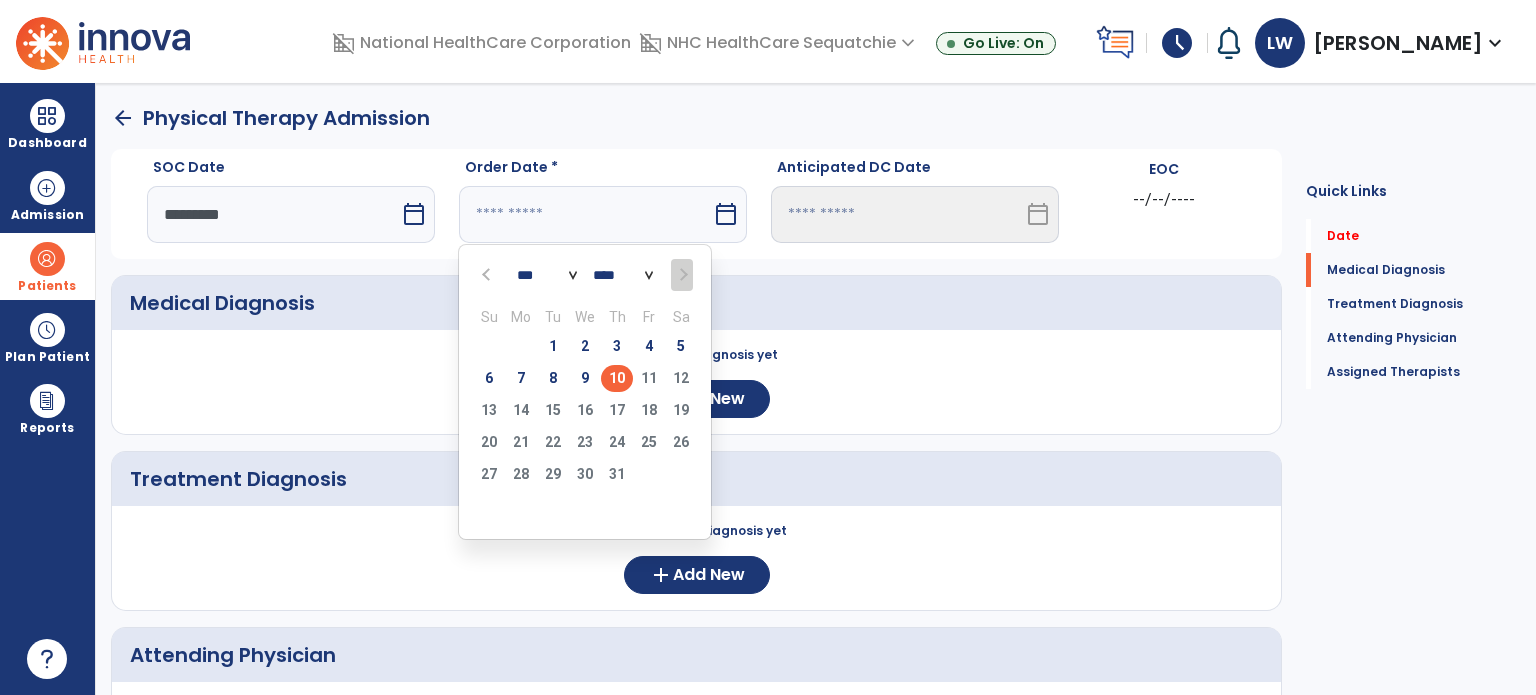 click on "10" at bounding box center (617, 378) 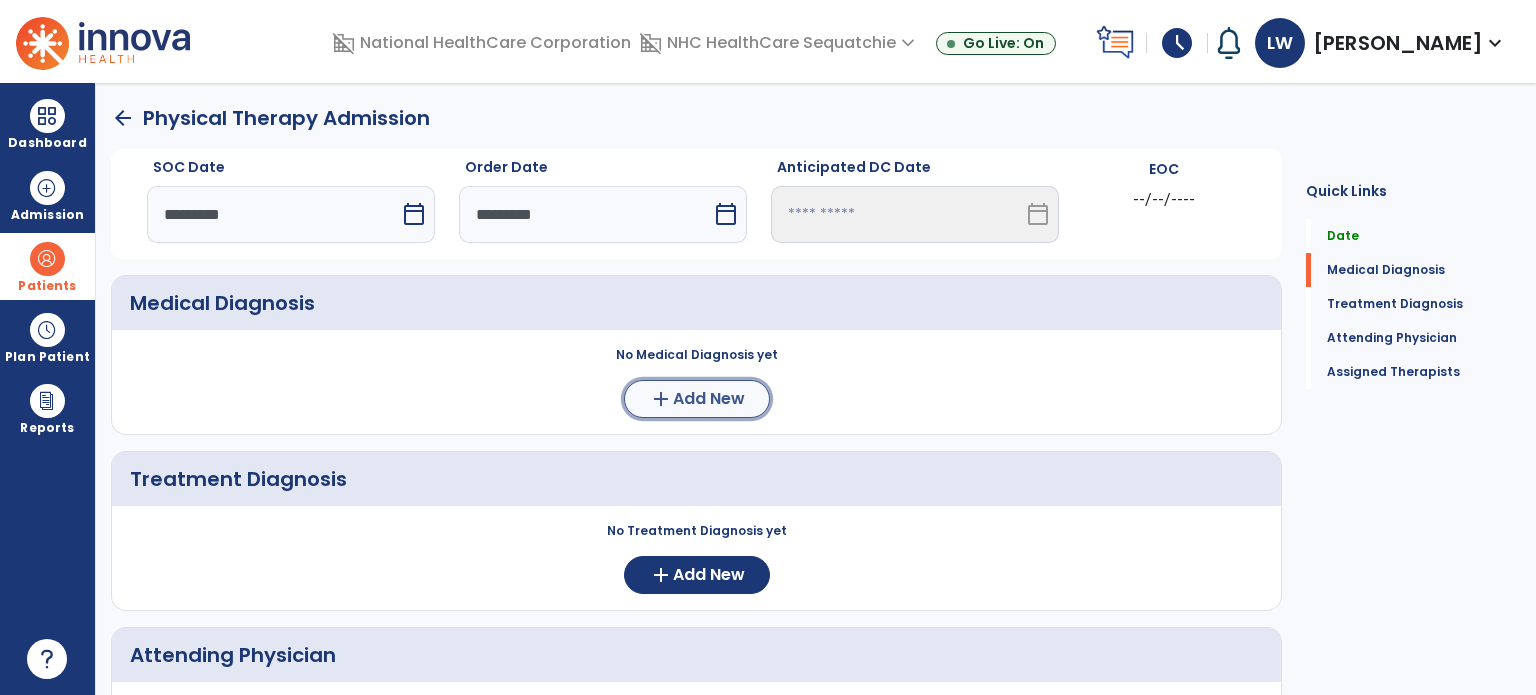 click on "add" 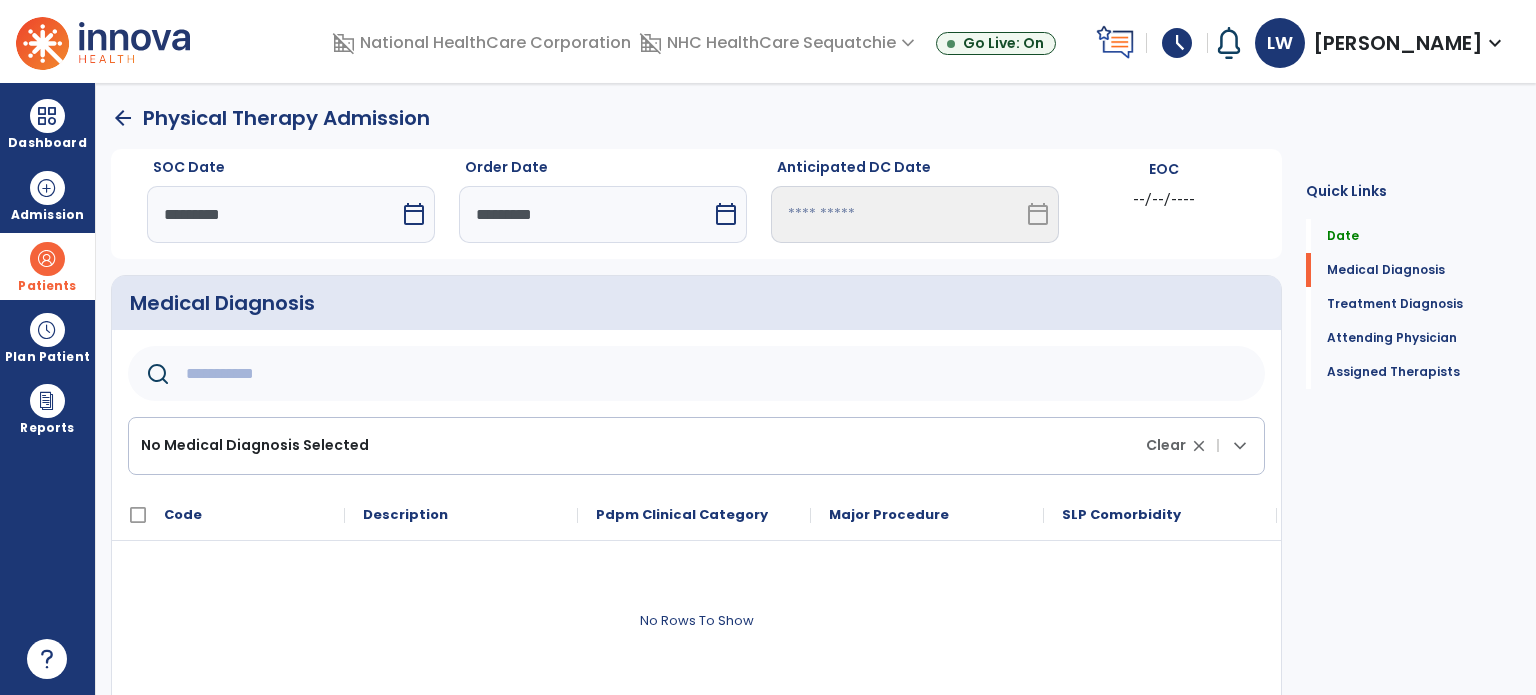 click on "Quick Links  Date   Date   Medical Diagnosis   Medical Diagnosis   Treatment Diagnosis   Treatment Diagnosis   Attending Physician   Attending Physician   Assigned Therapists   Assigned Therapists" 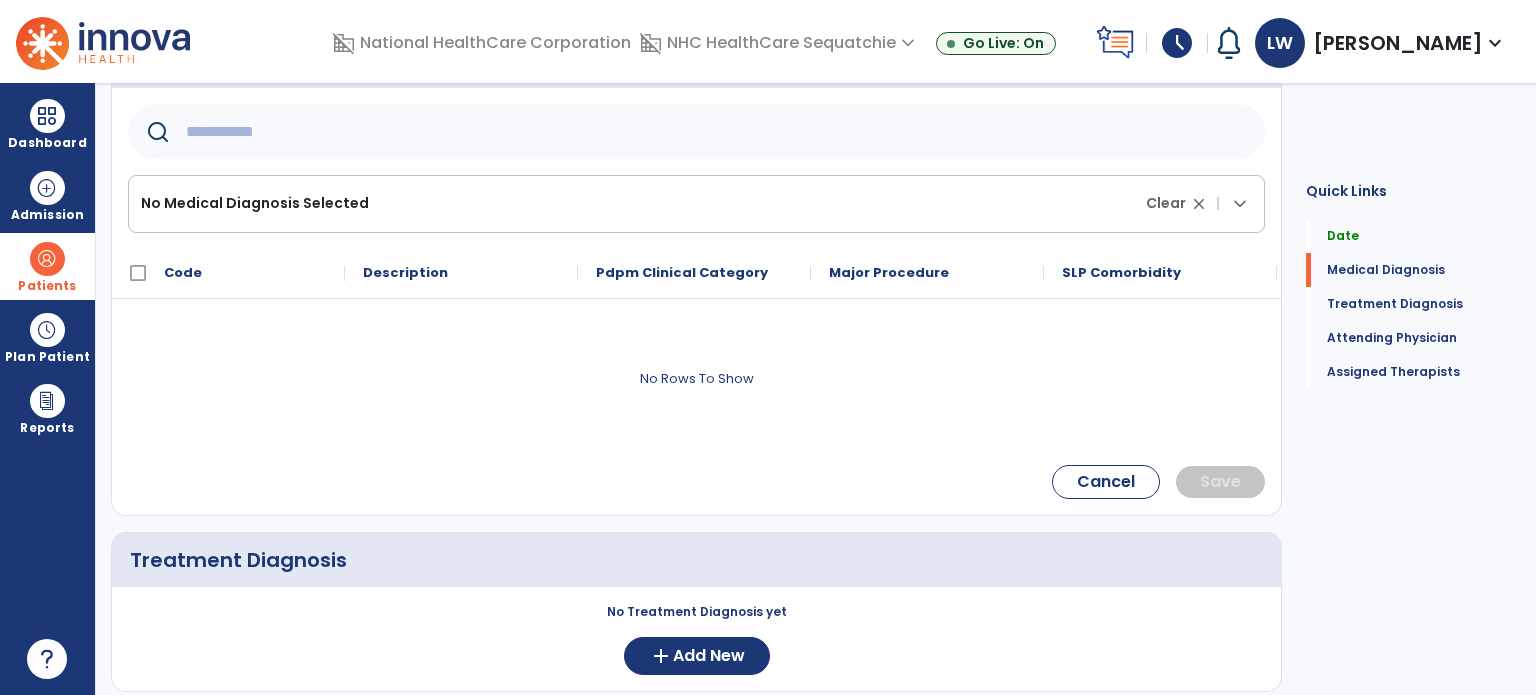 scroll, scrollTop: 241, scrollLeft: 0, axis: vertical 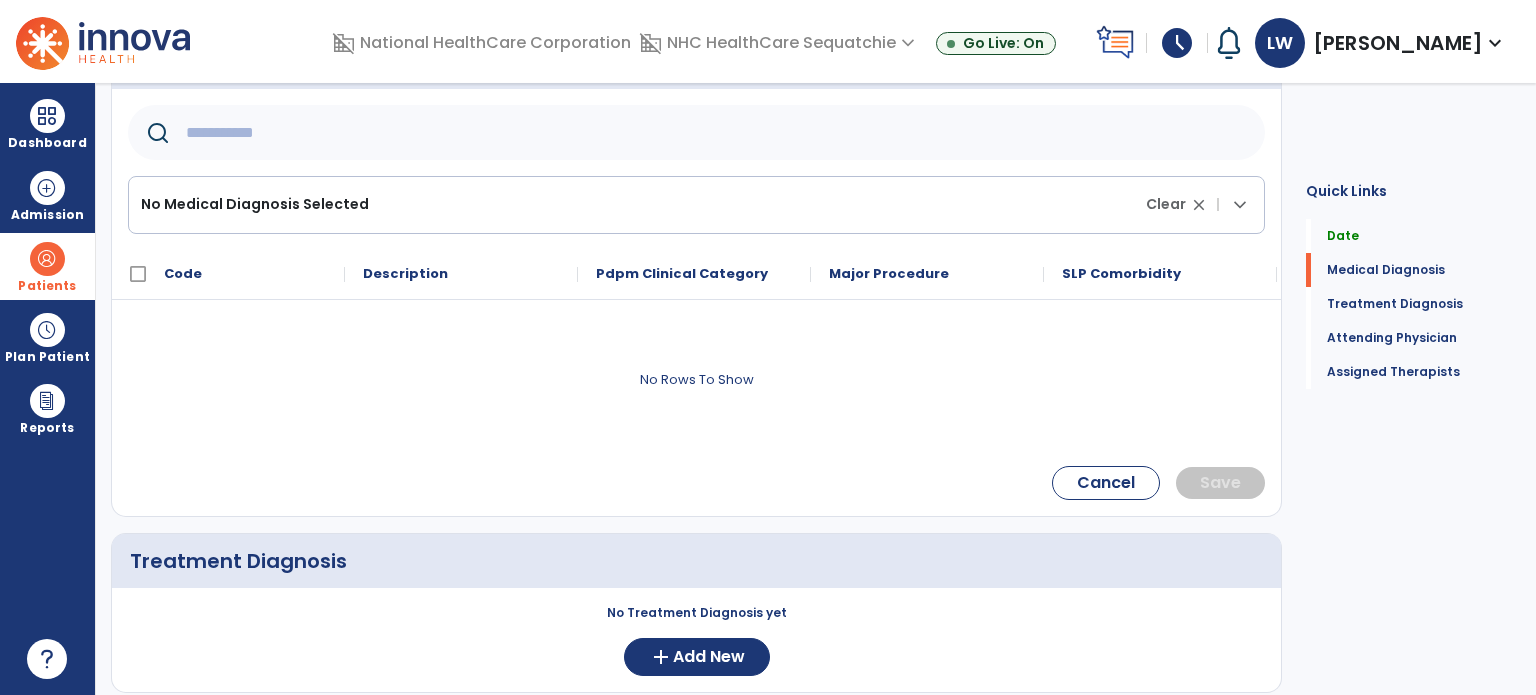 click 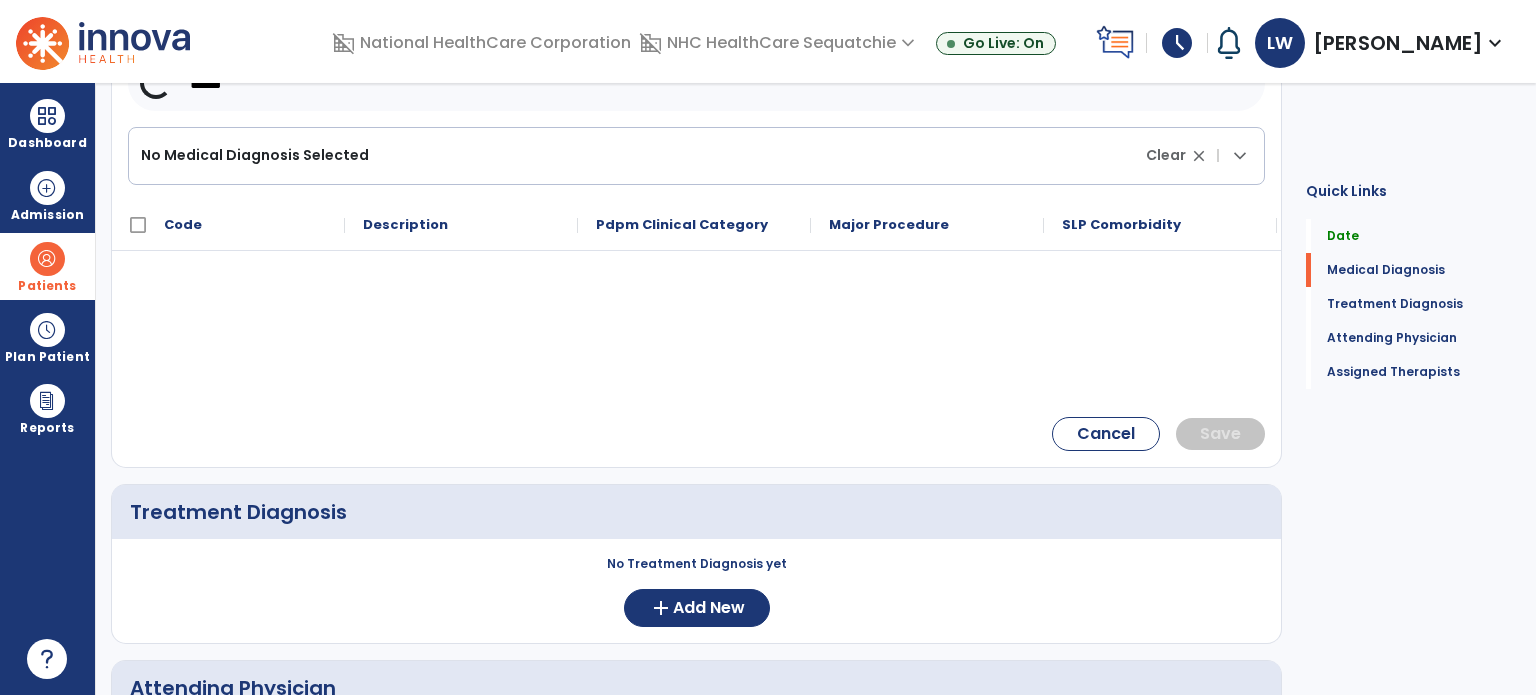 scroll, scrollTop: 306, scrollLeft: 0, axis: vertical 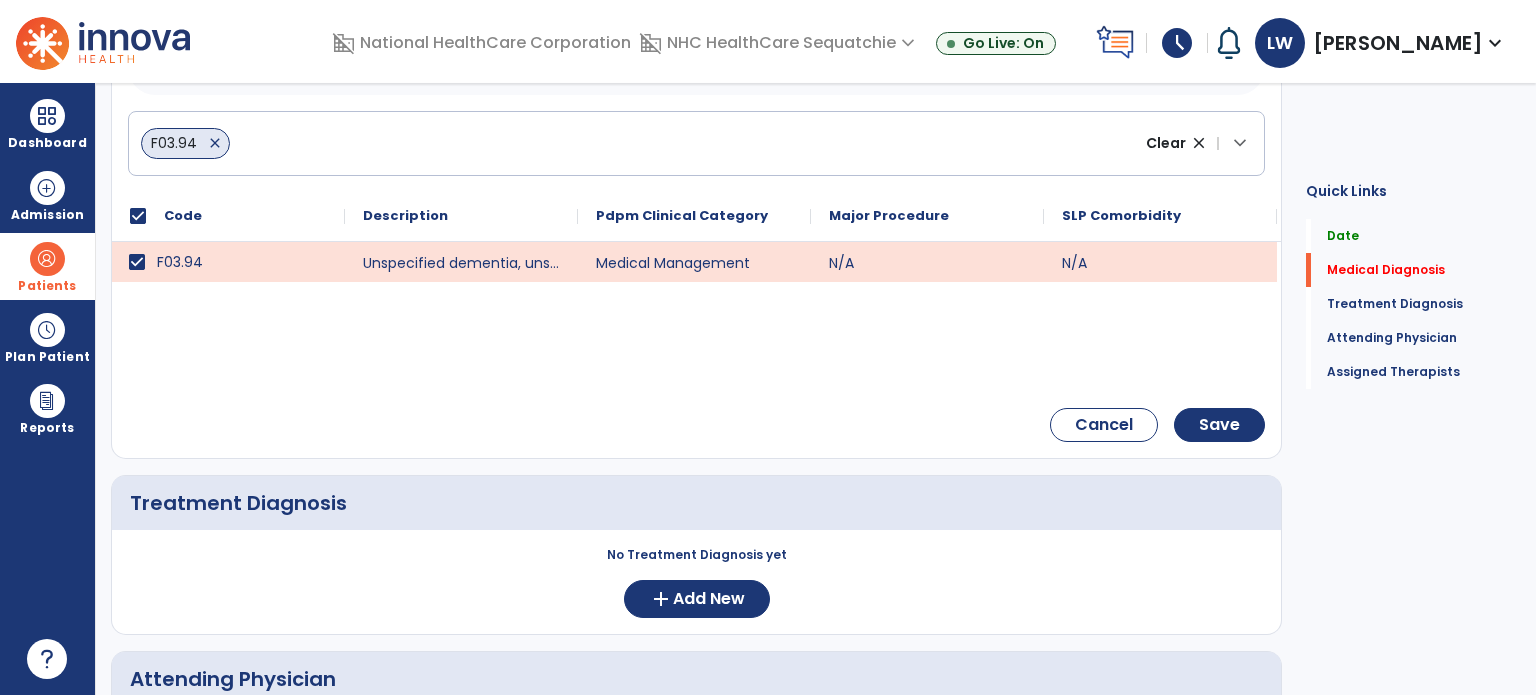 click on "F03.94   close" 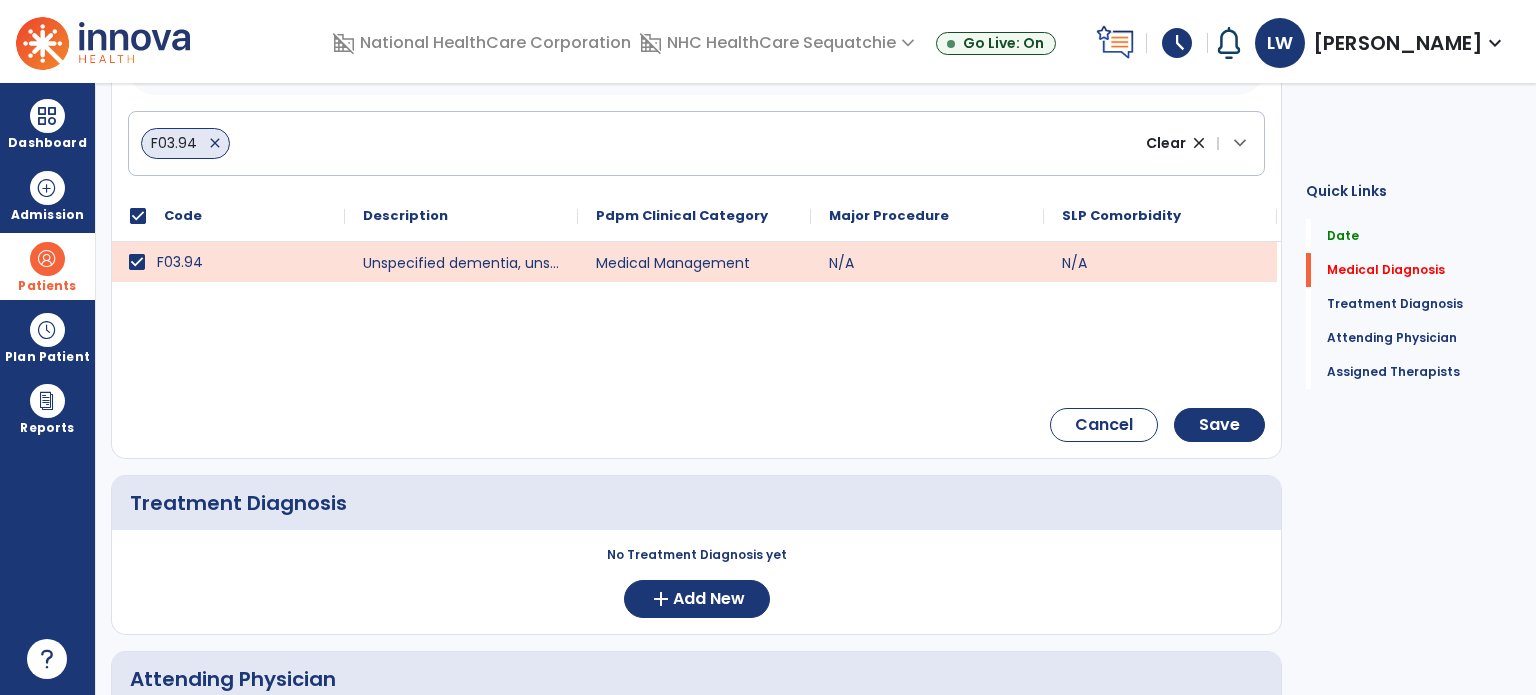 click on "F03.94   close" 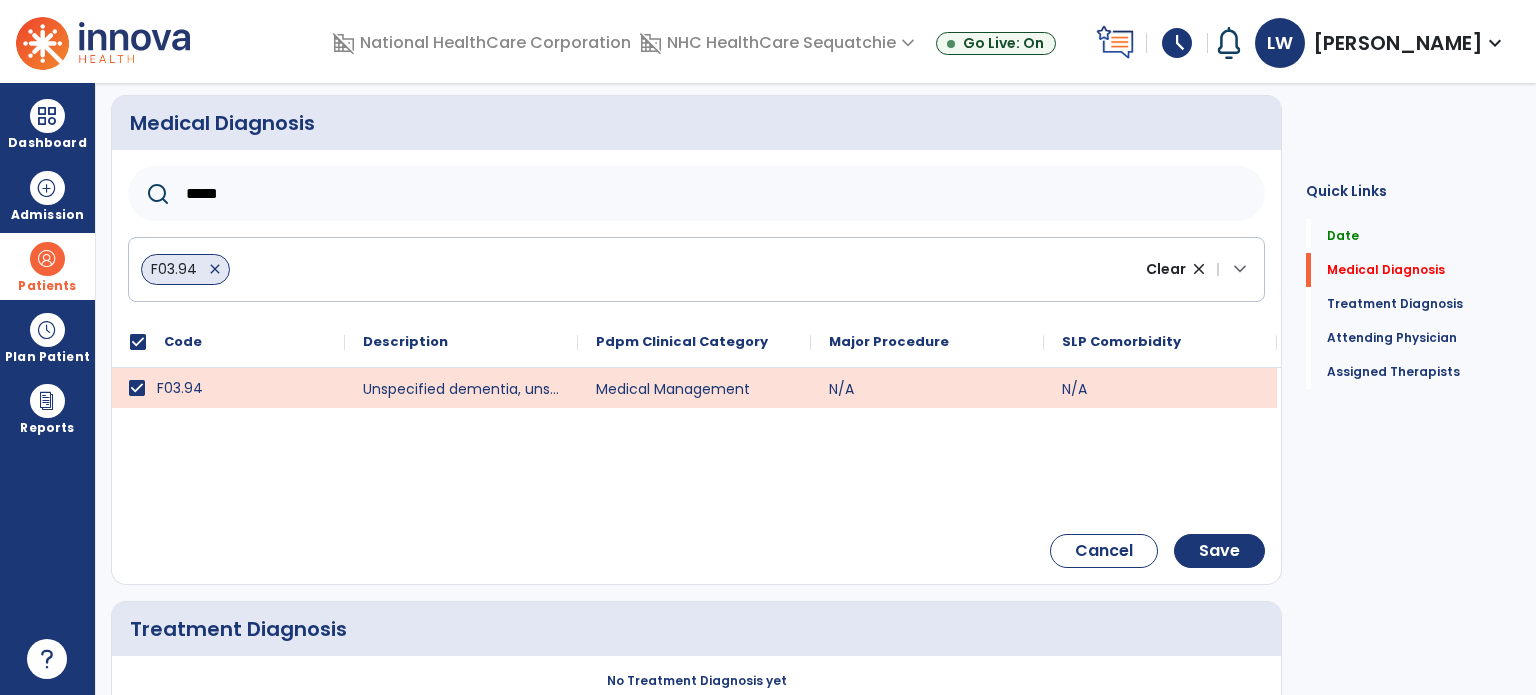 scroll, scrollTop: 174, scrollLeft: 0, axis: vertical 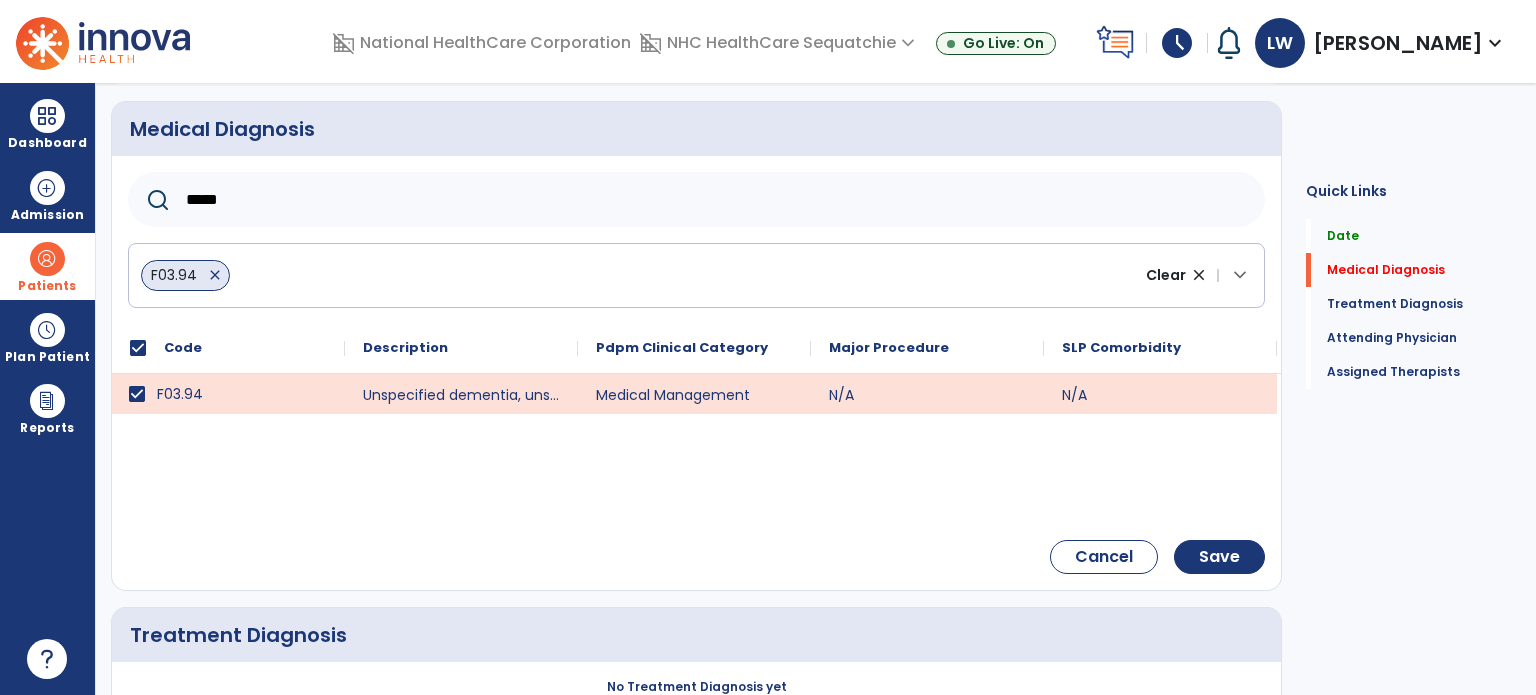 click on "*****" 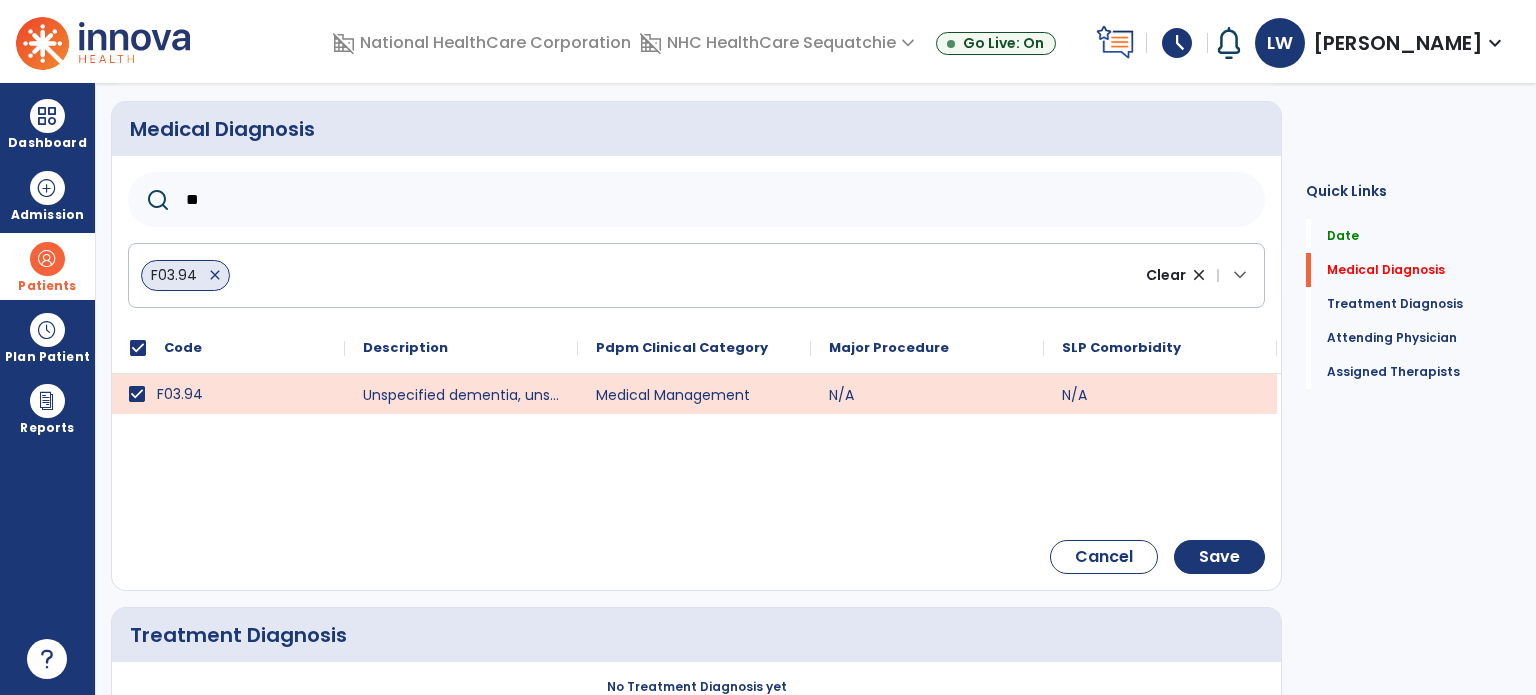 type on "*" 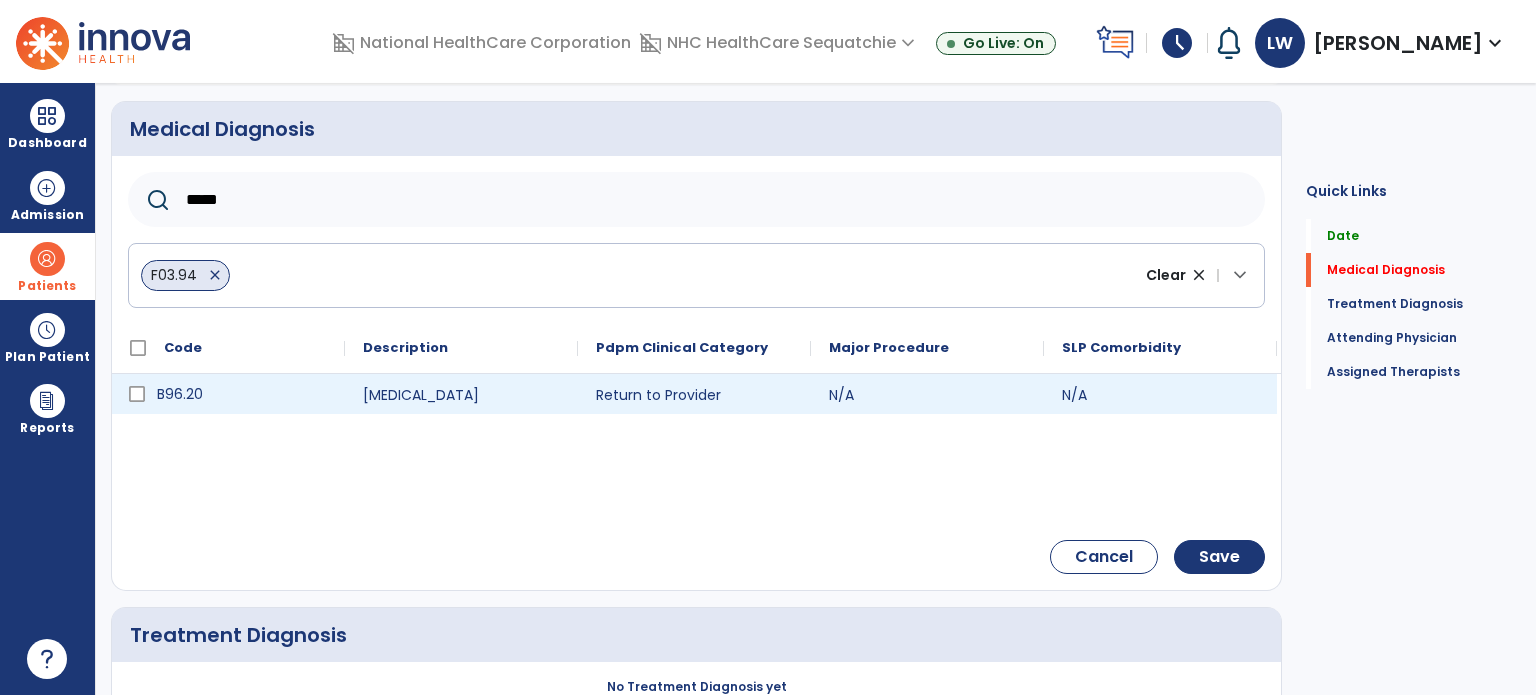 type on "*****" 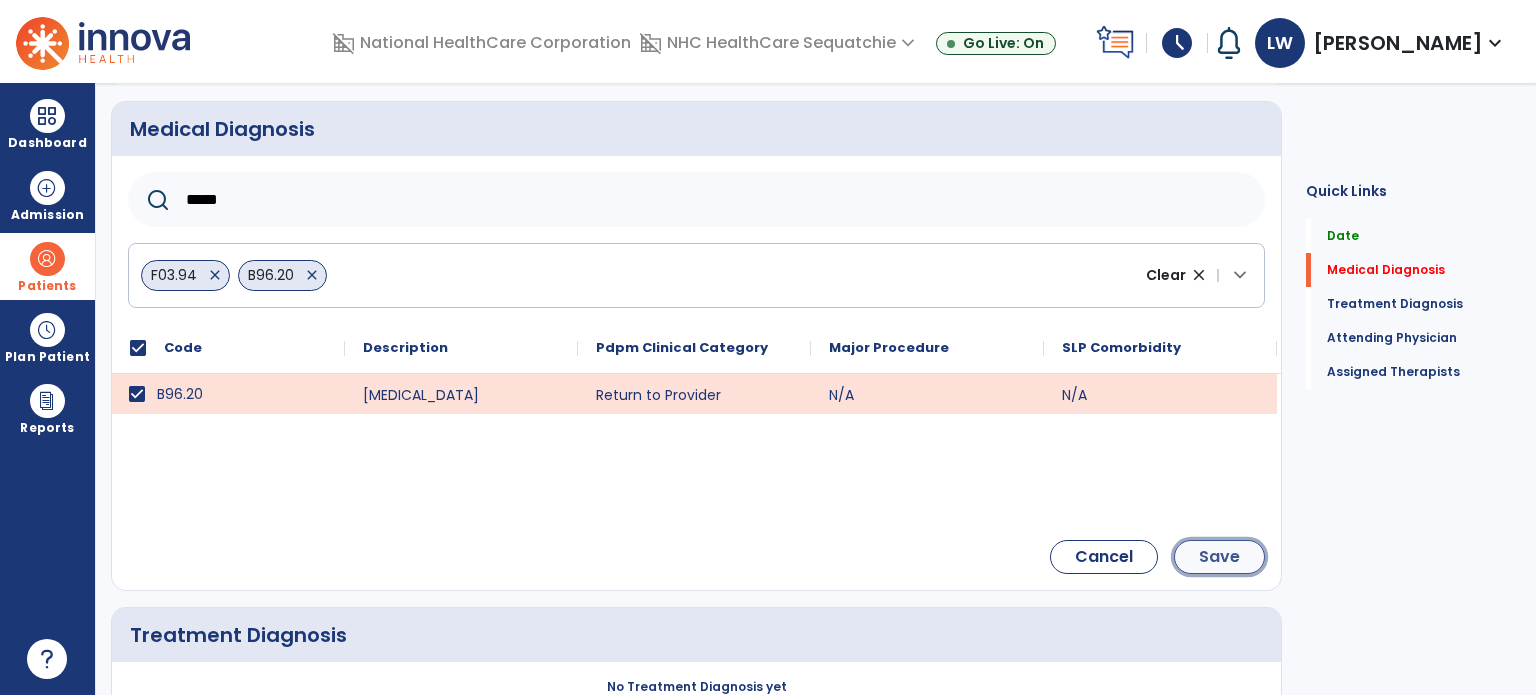 click on "Save" 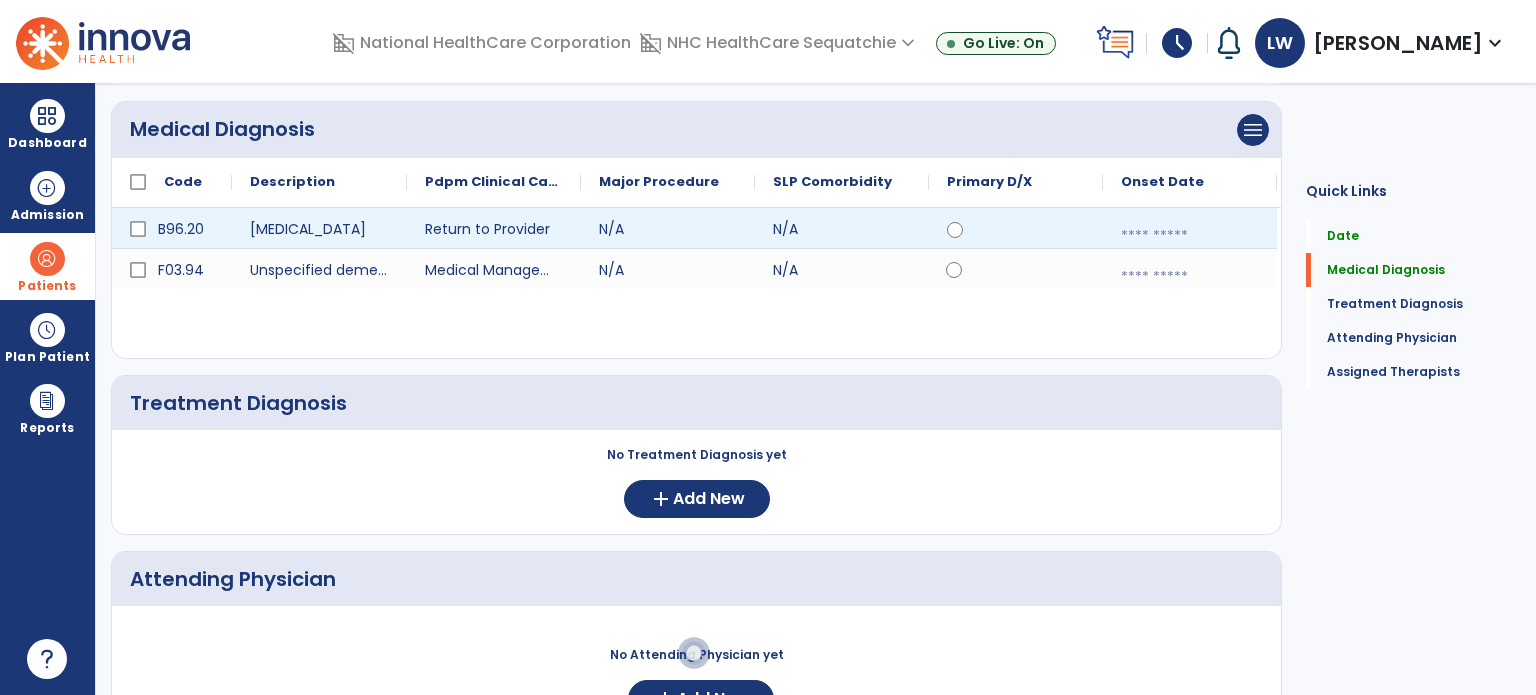 click at bounding box center [1190, 236] 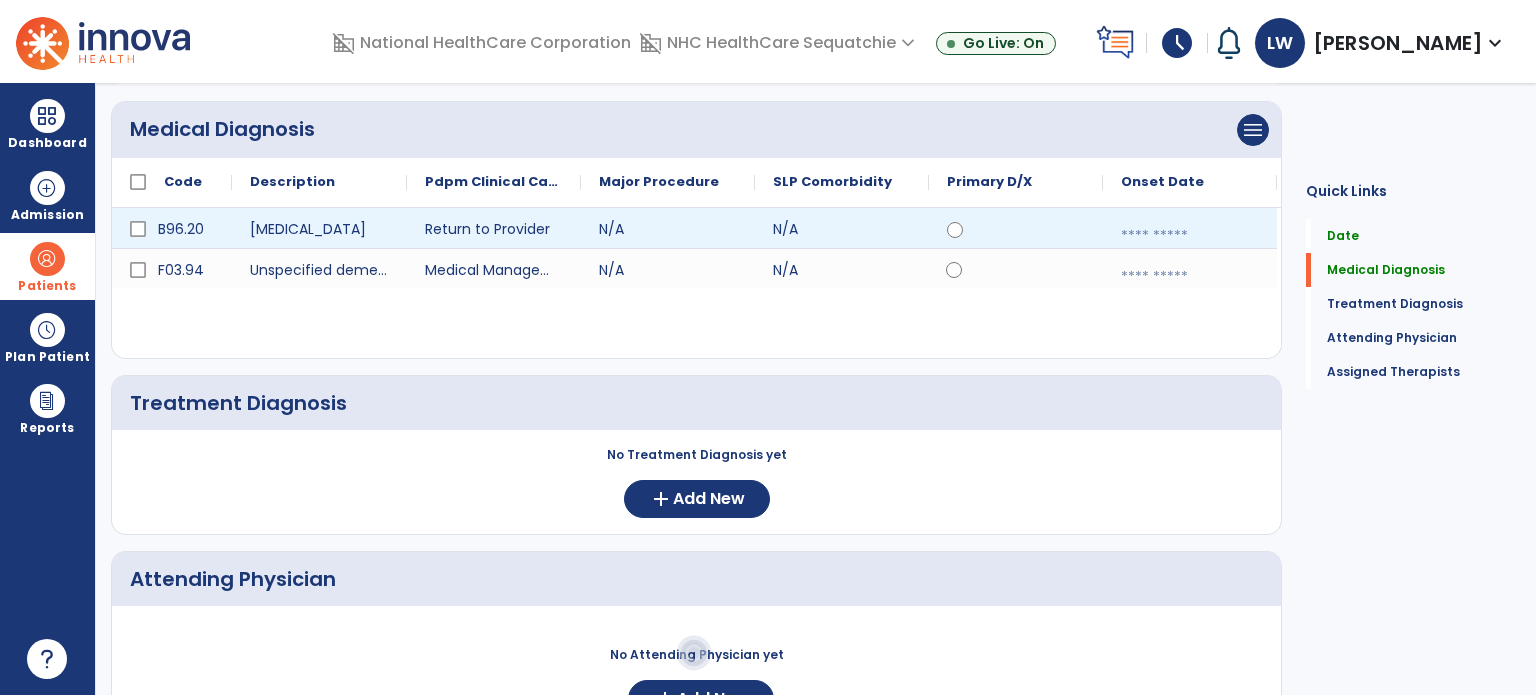 select on "*" 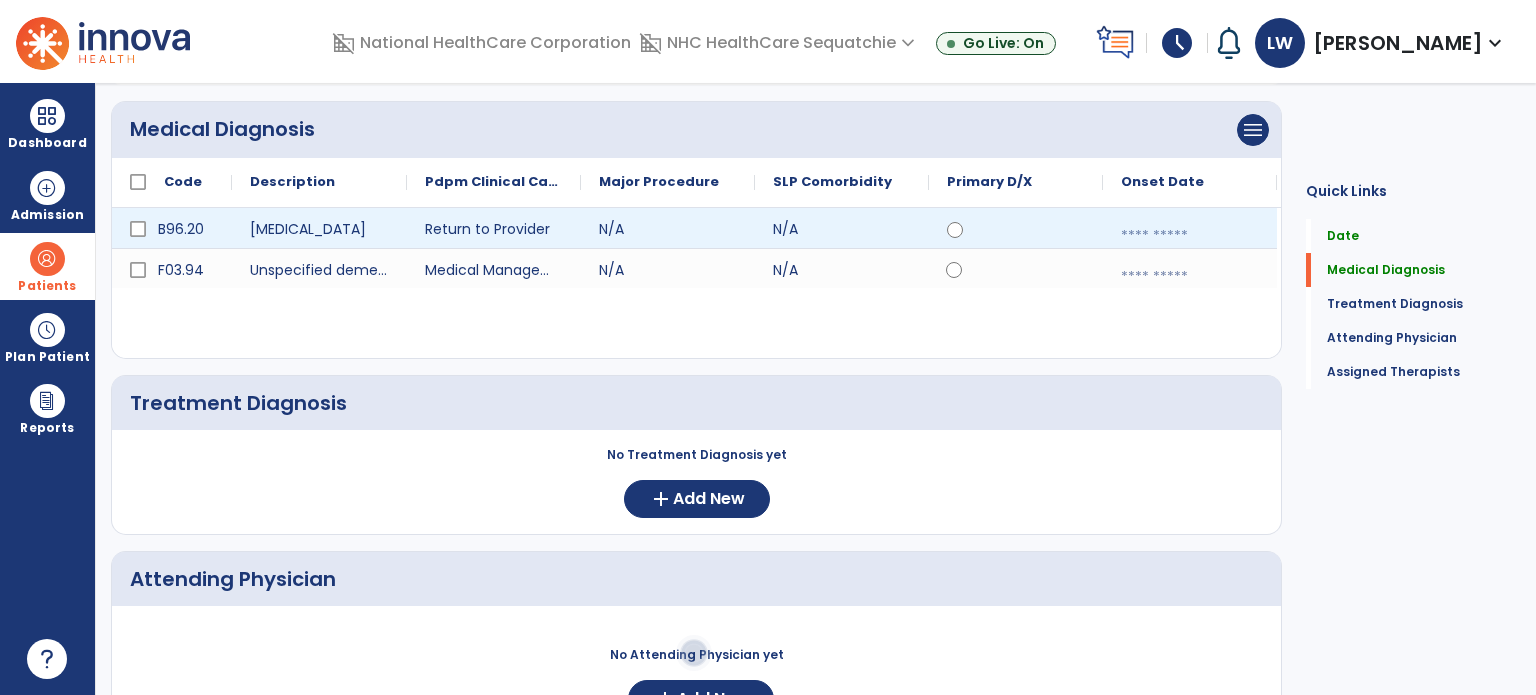 select on "****" 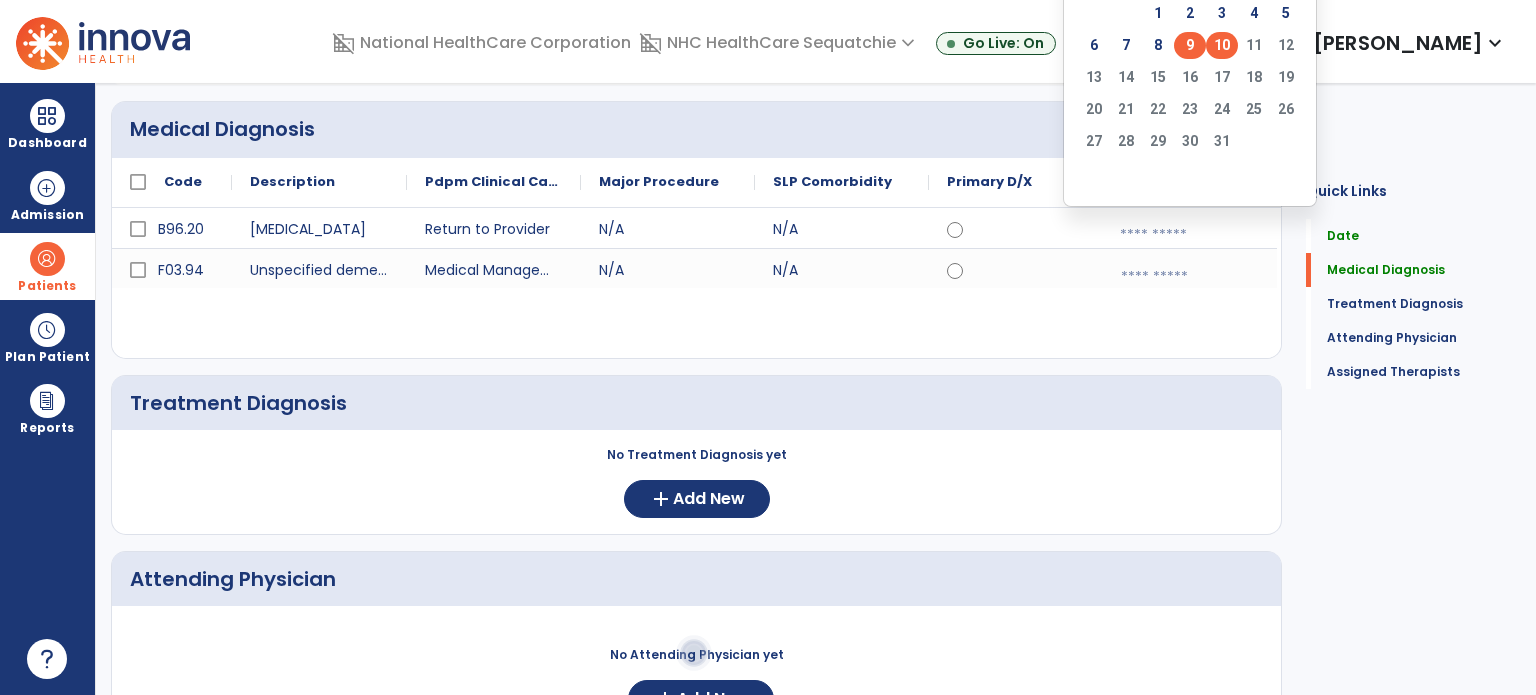 click on "9" 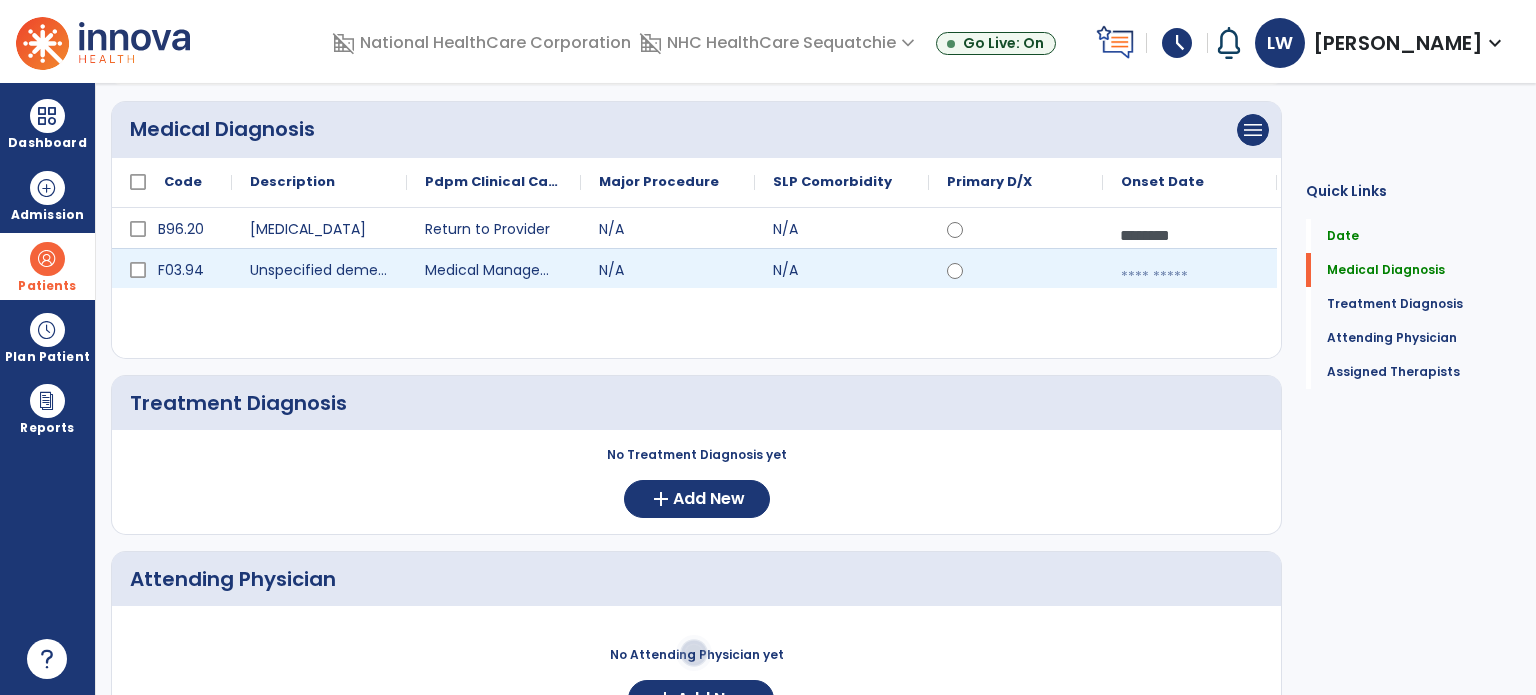 click at bounding box center (1190, 277) 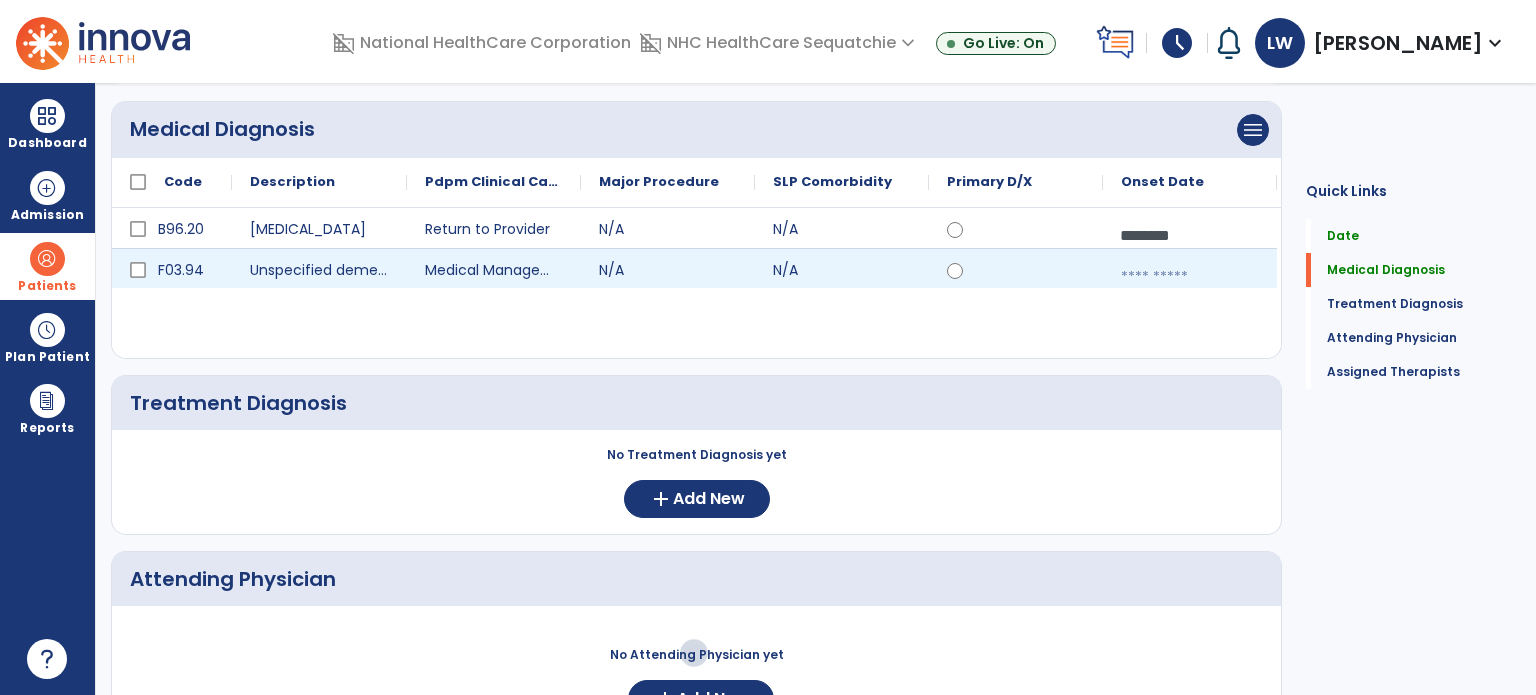 select on "*" 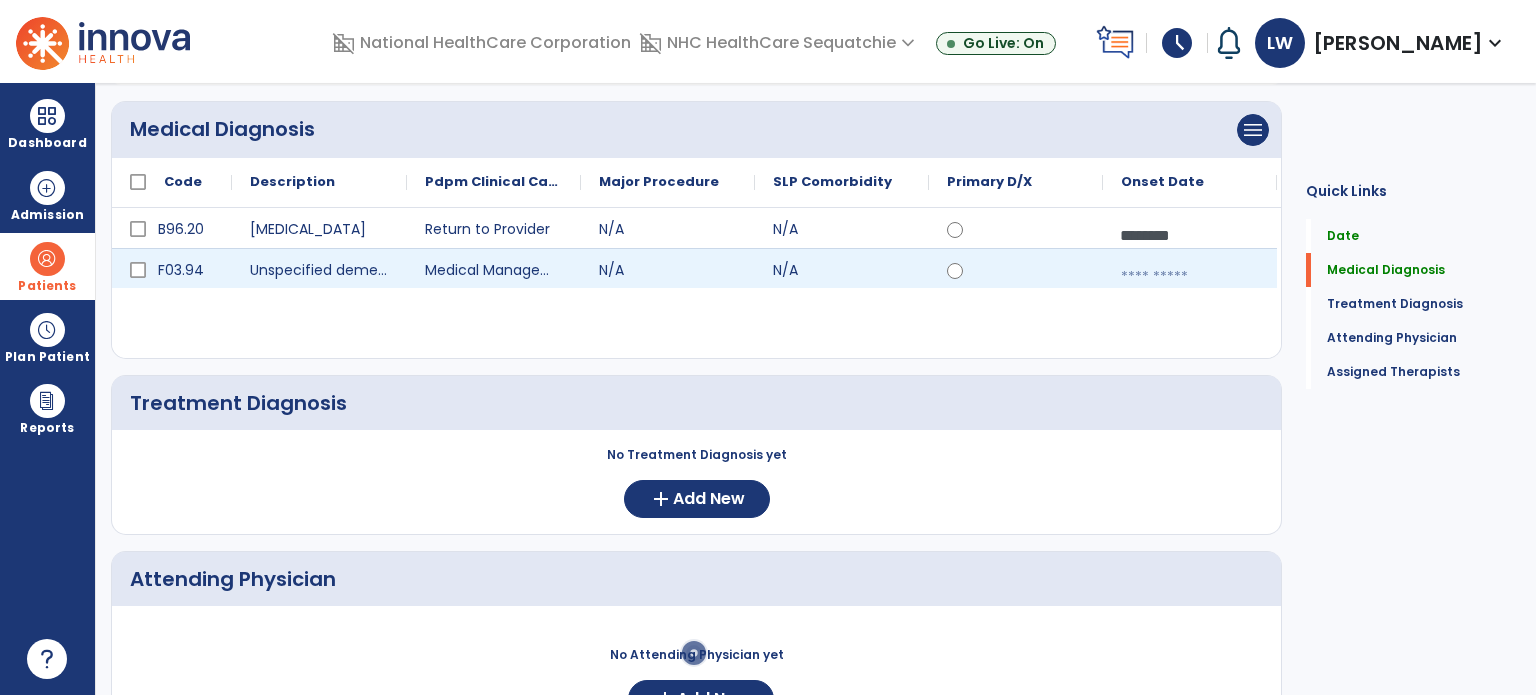 select on "****" 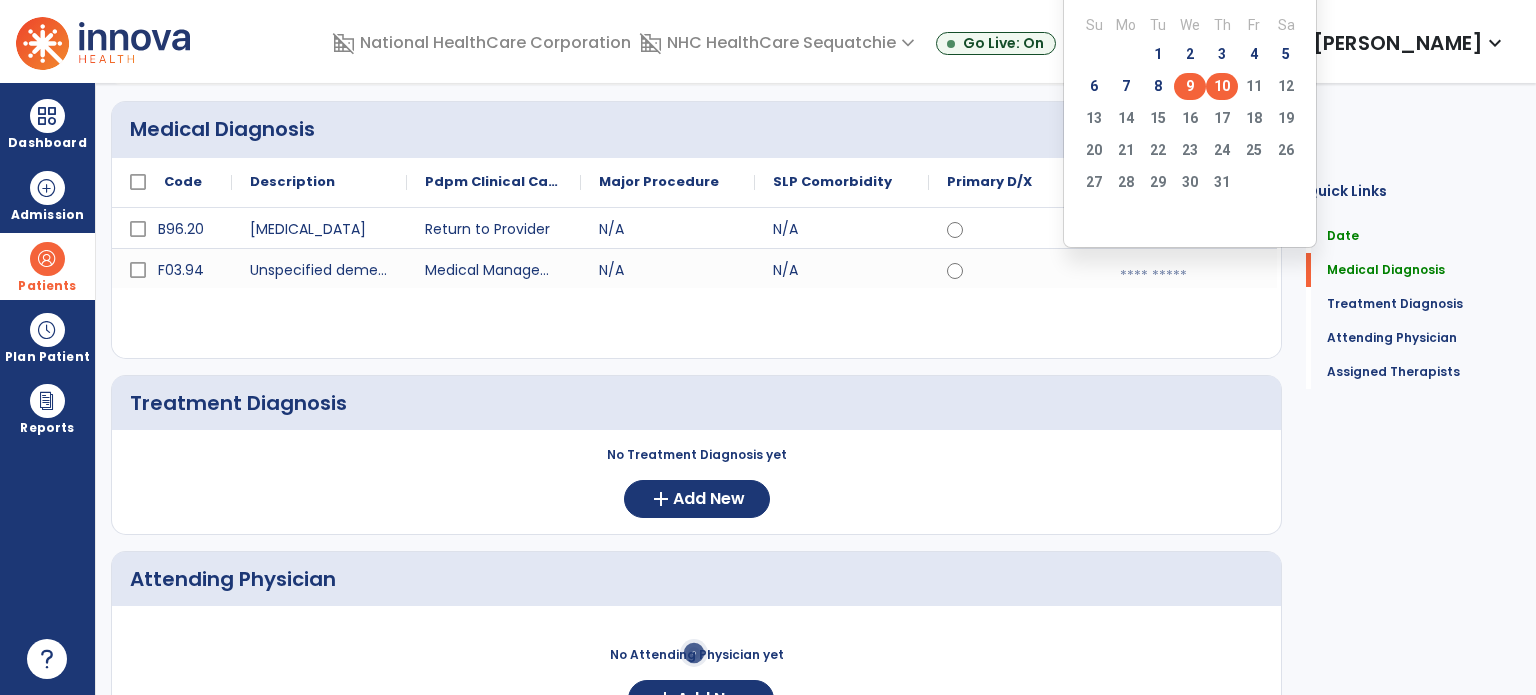 click on "9" 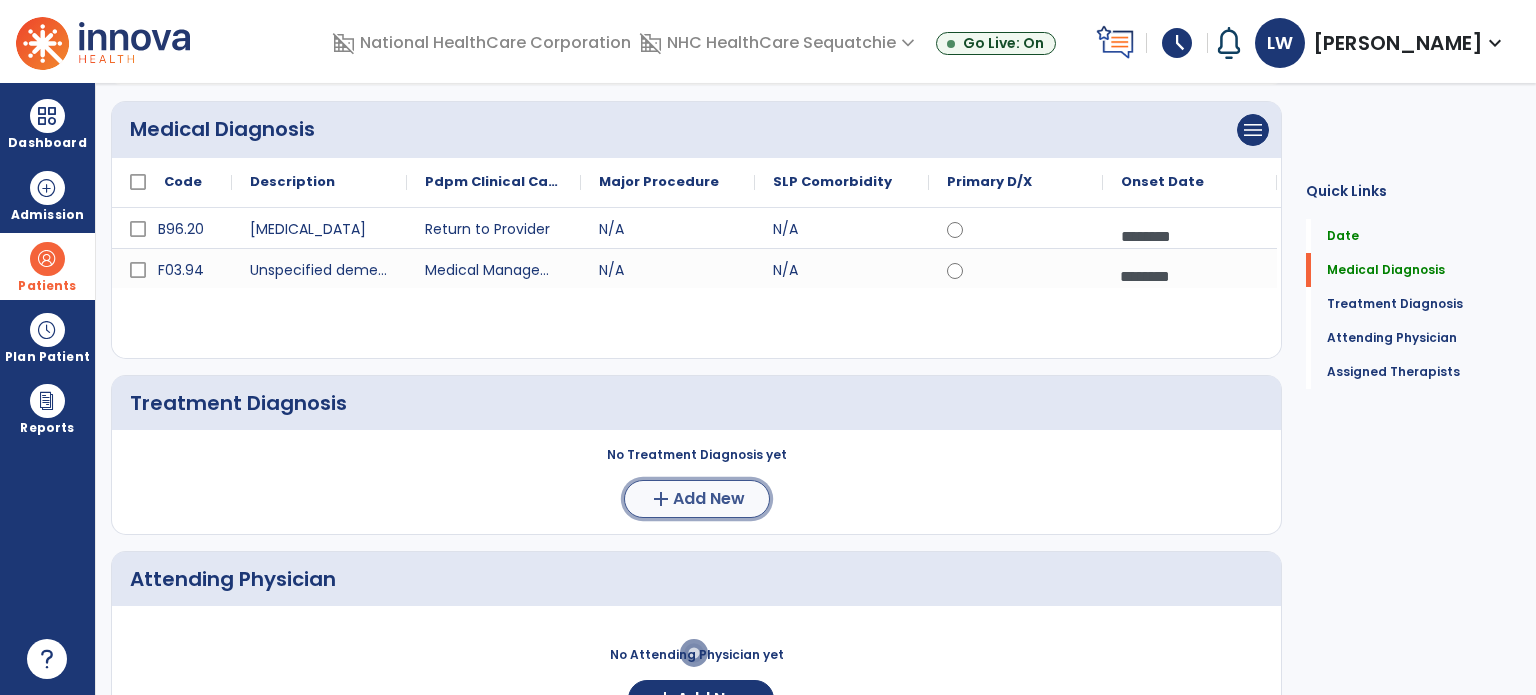 click on "add  Add New" 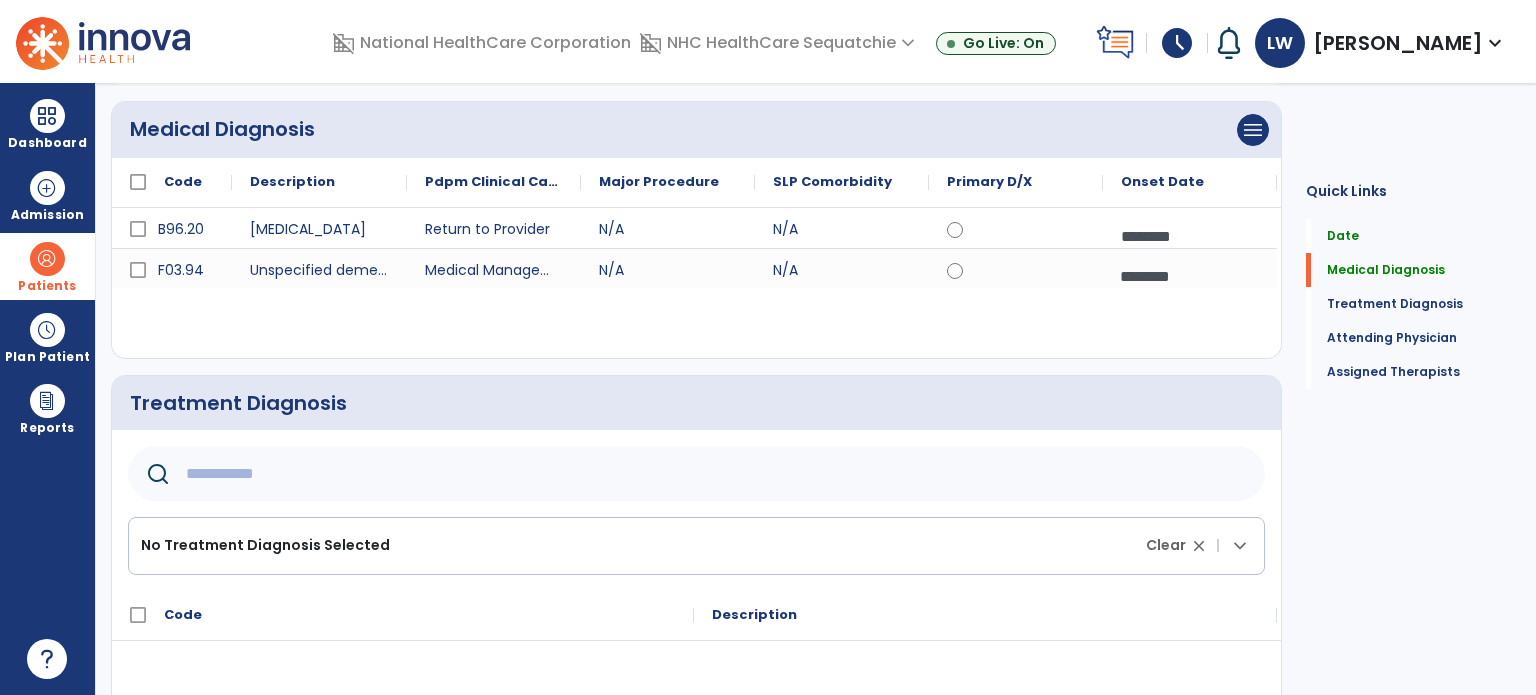 click 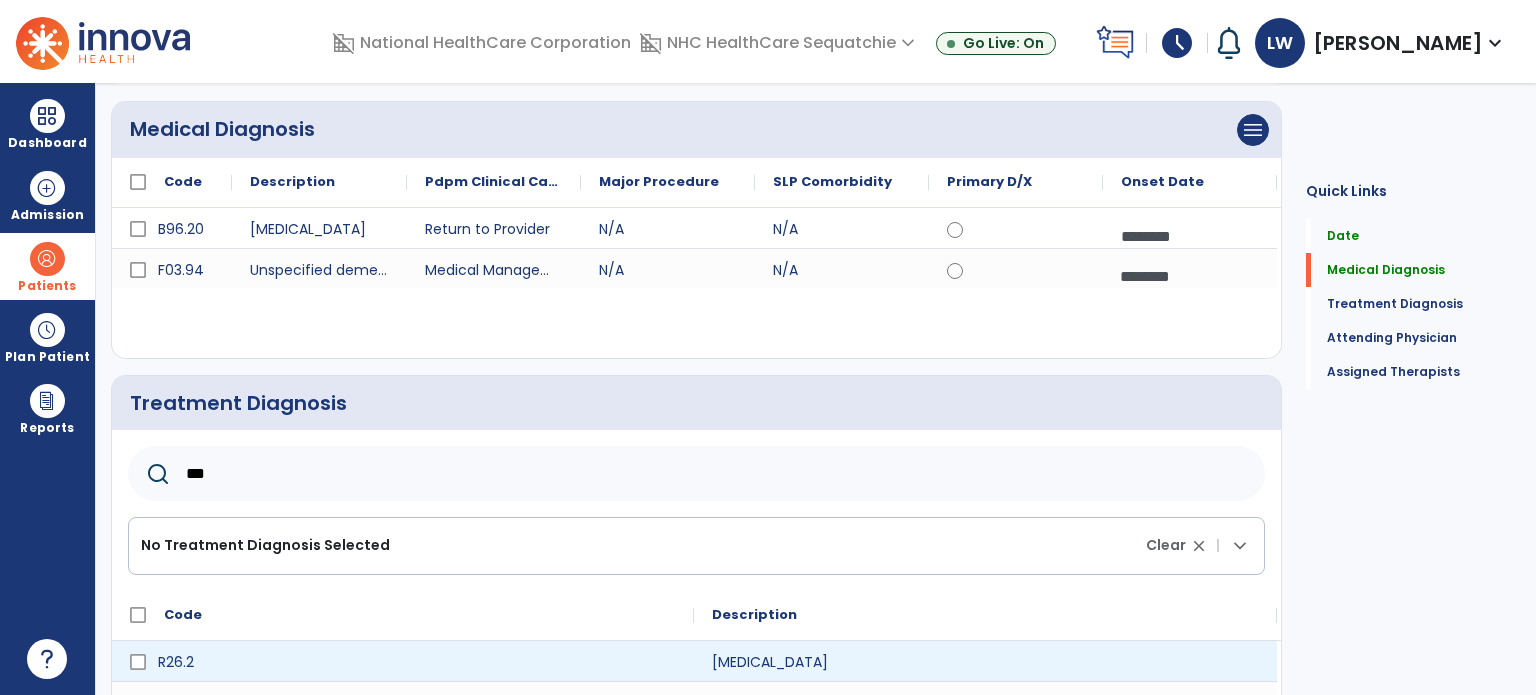type on "***" 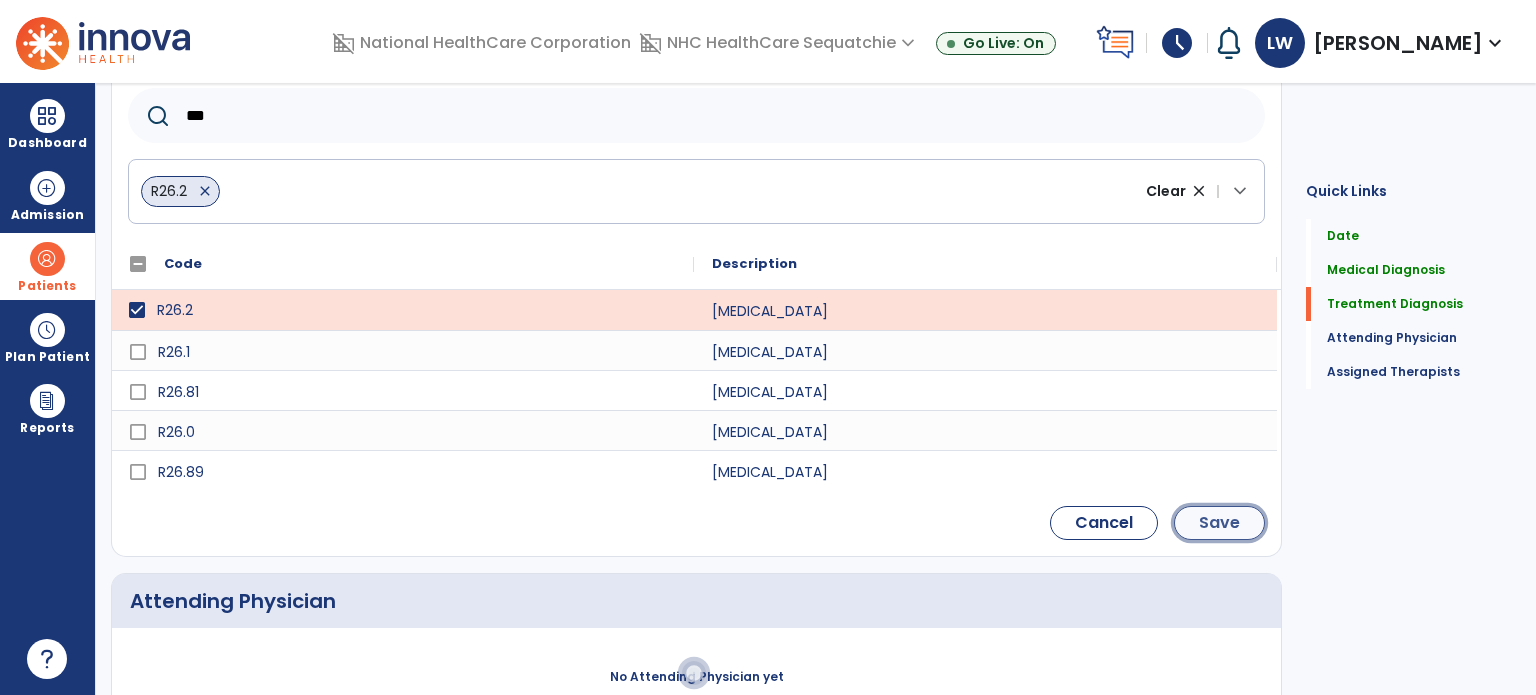 click on "Save" 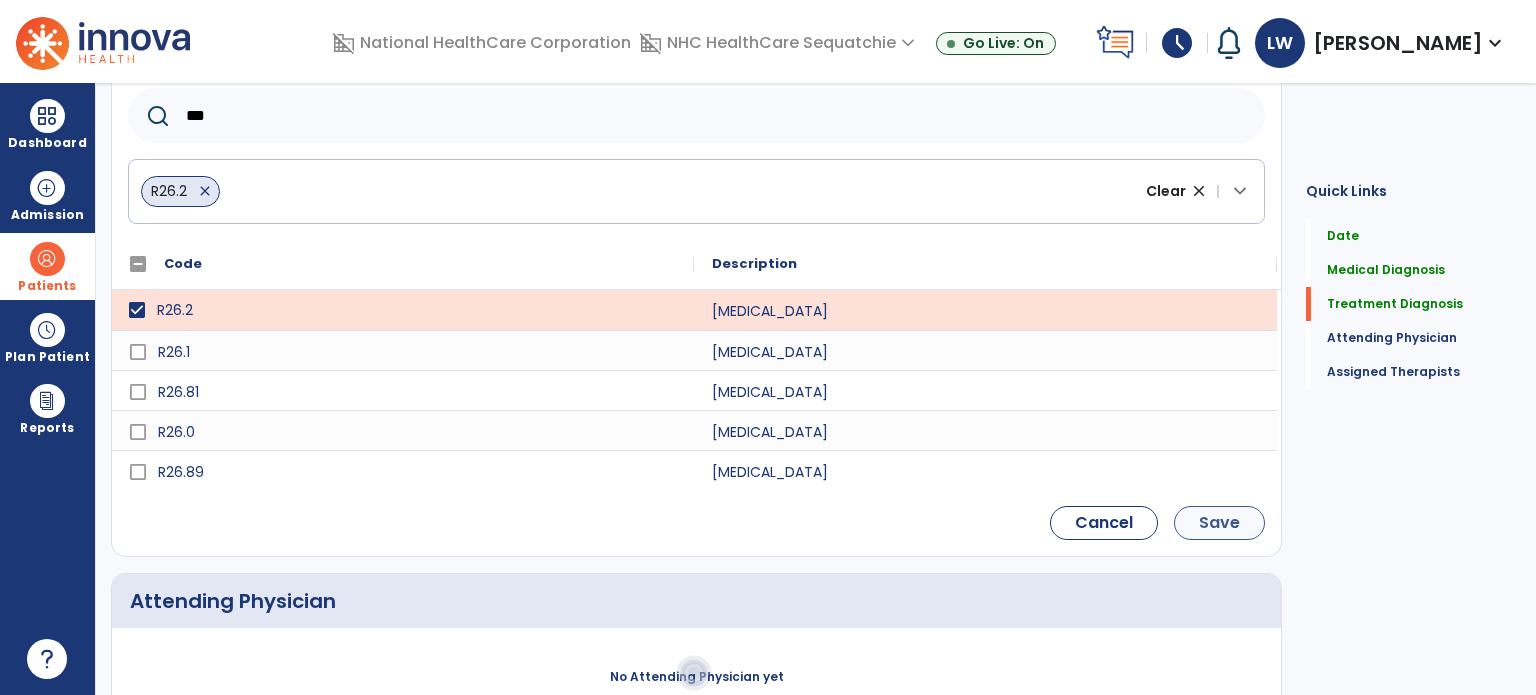 scroll, scrollTop: 519, scrollLeft: 0, axis: vertical 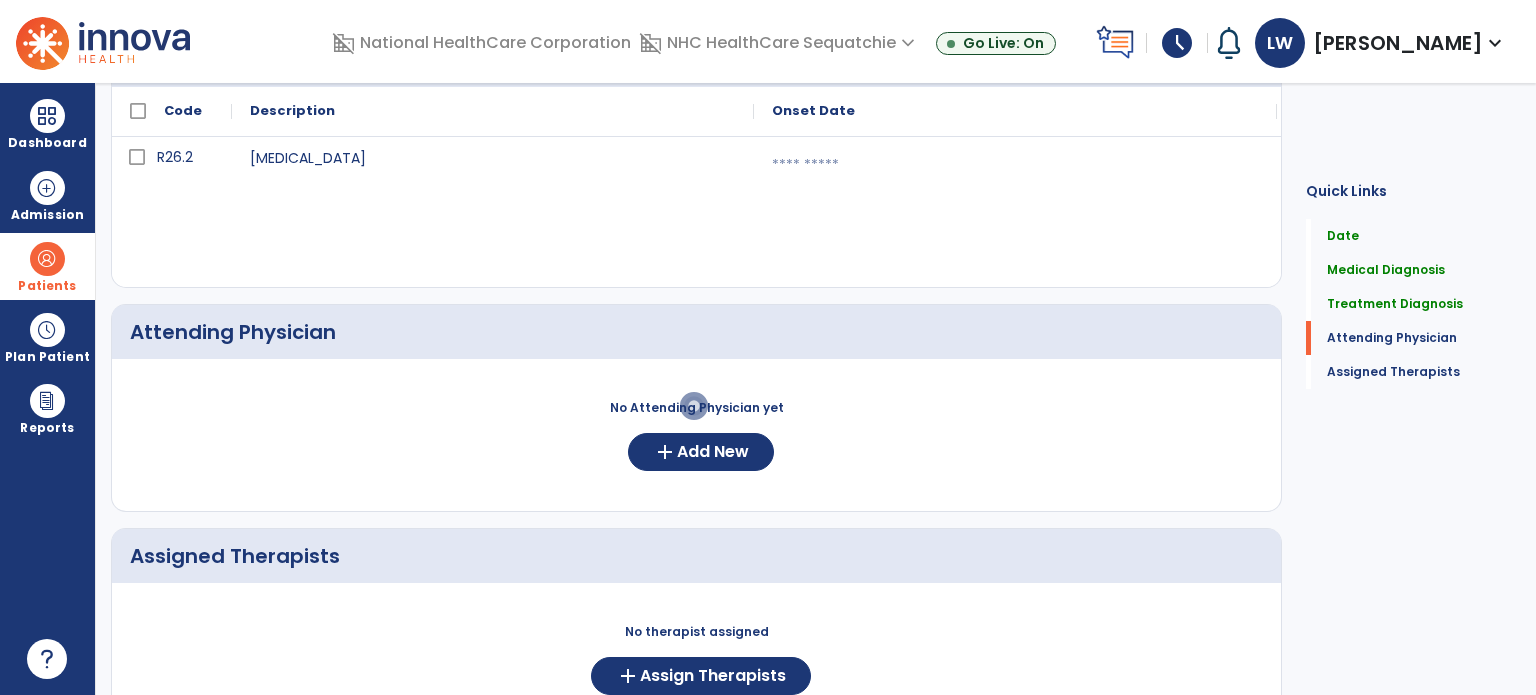 click on "Quick Links  Date   Date   Medical Diagnosis   Medical Diagnosis   Treatment Diagnosis   Treatment Diagnosis   Attending Physician   Attending Physician   Assigned Therapists   Assigned Therapists" 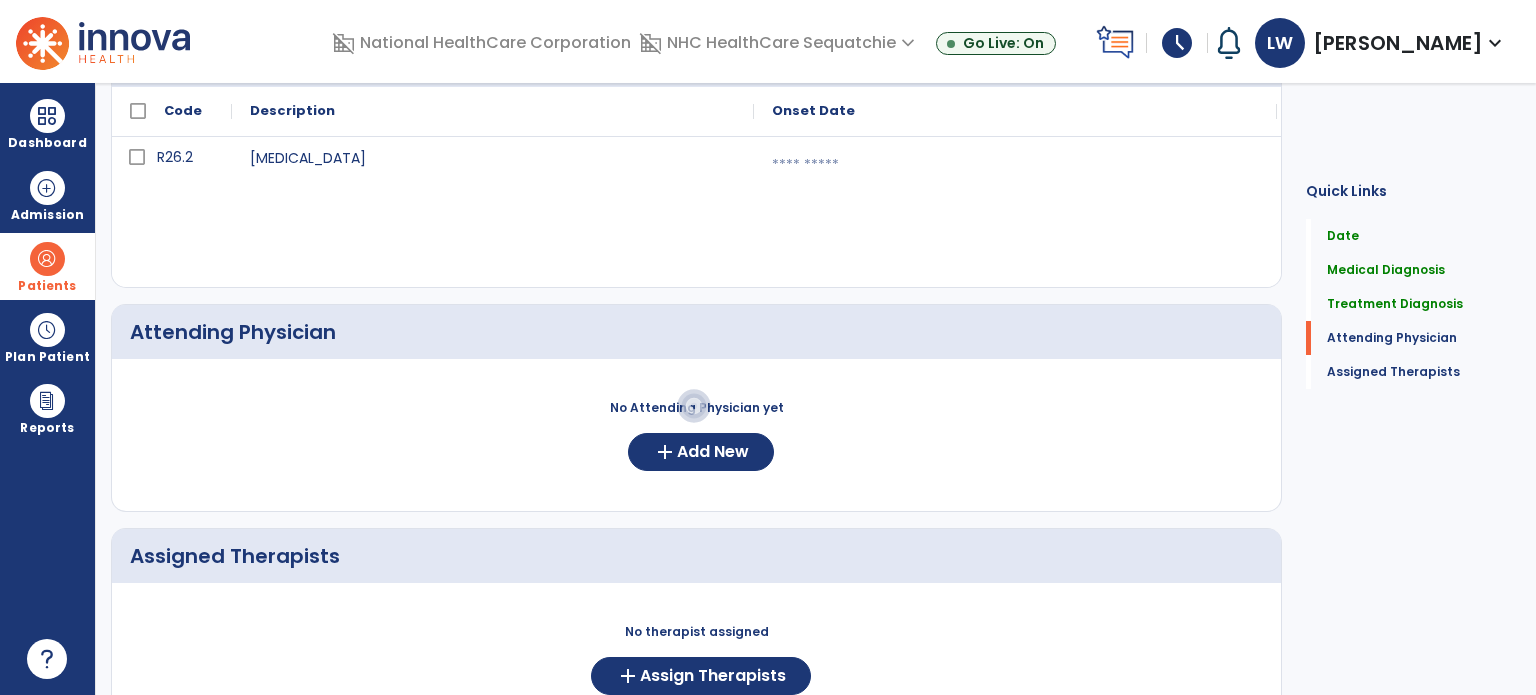 scroll, scrollTop: 522, scrollLeft: 0, axis: vertical 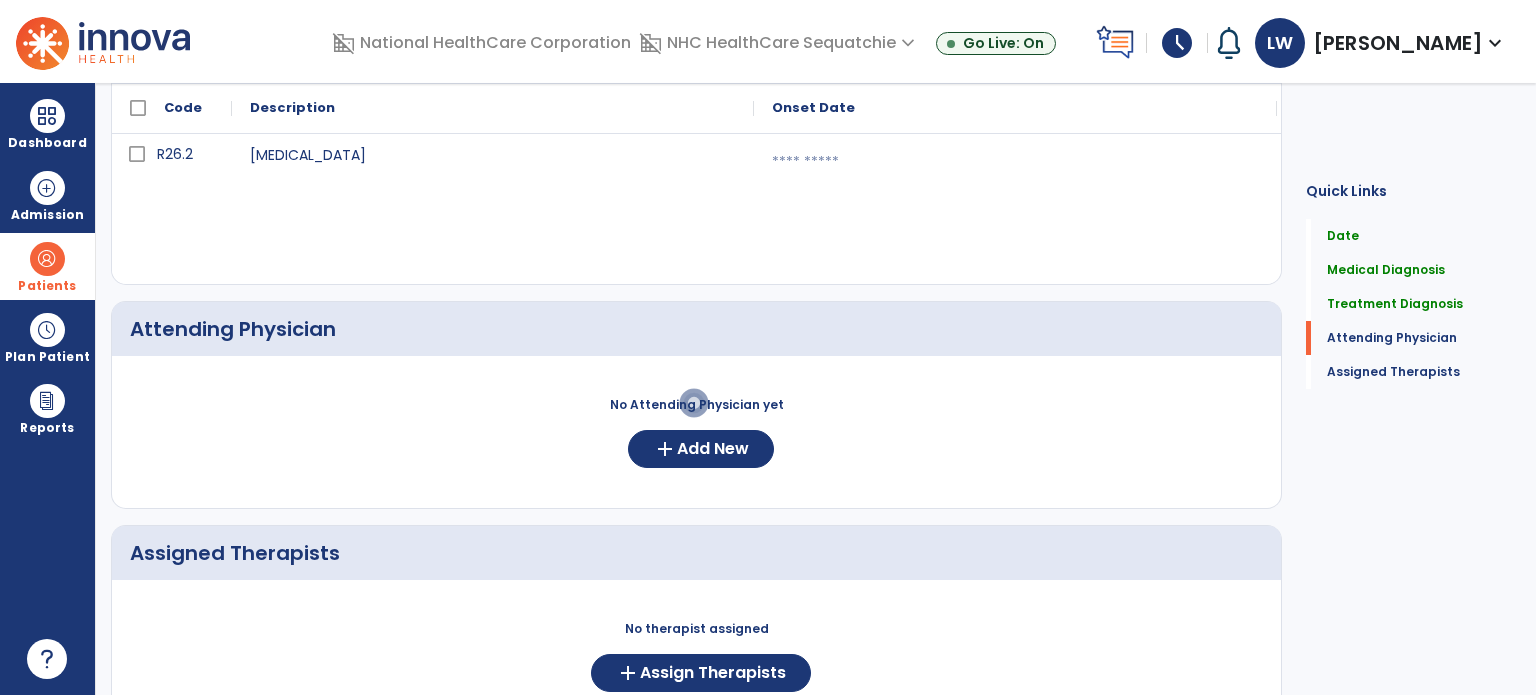 click at bounding box center (1015, 162) 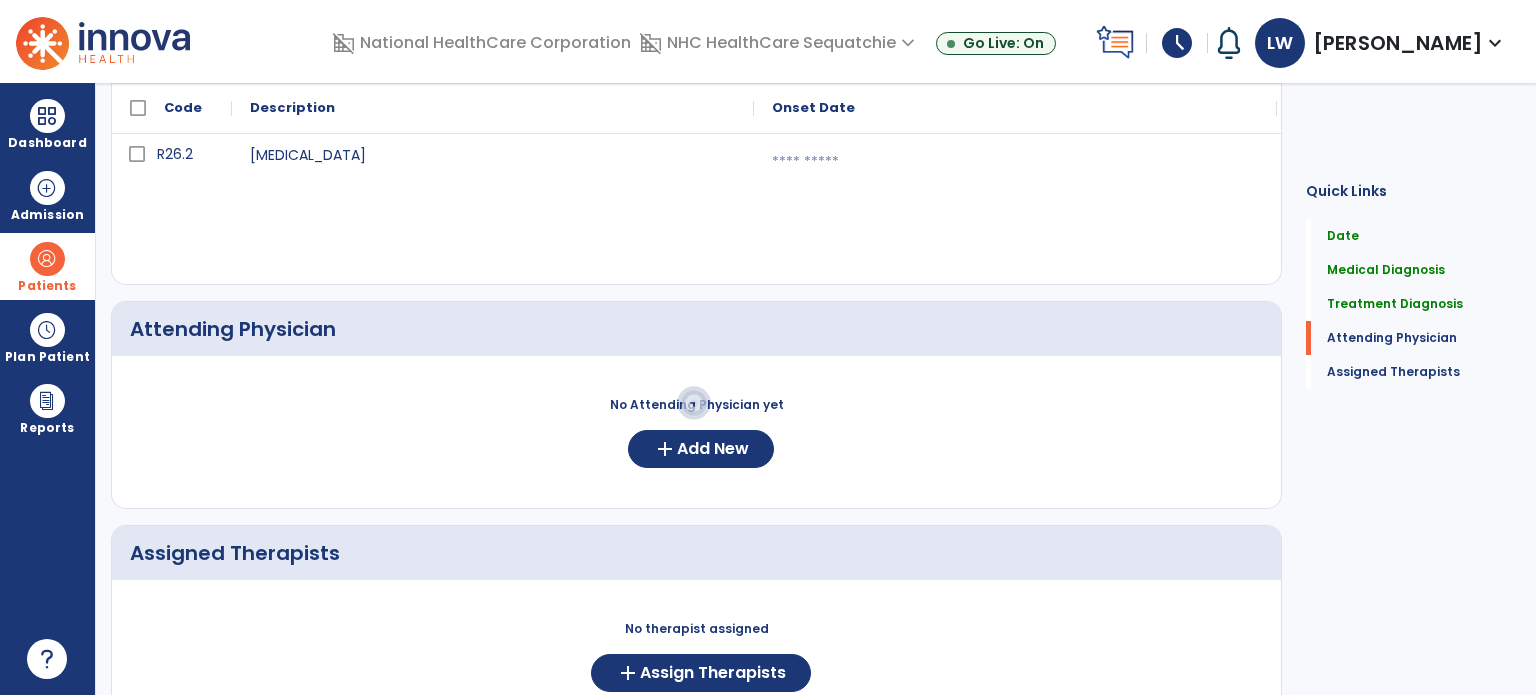 select on "*" 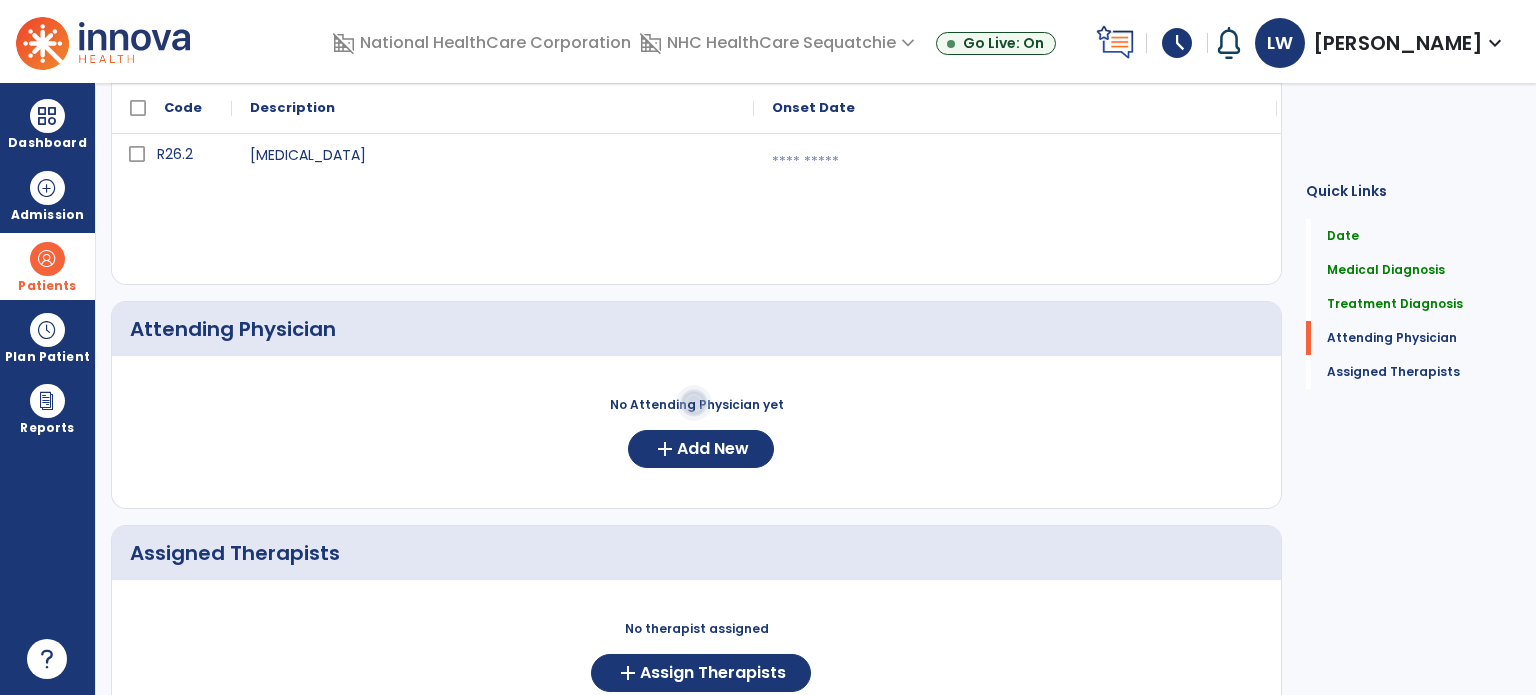 select on "****" 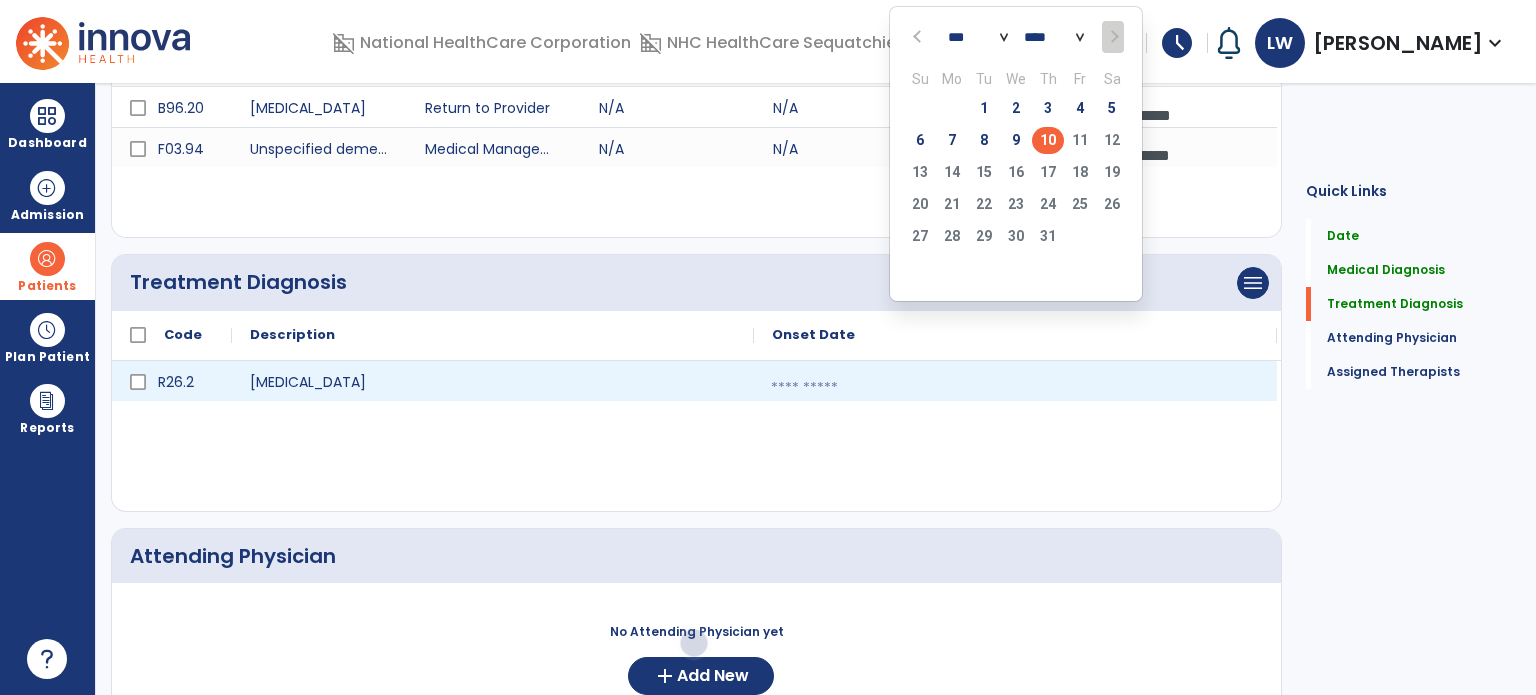 scroll, scrollTop: 282, scrollLeft: 0, axis: vertical 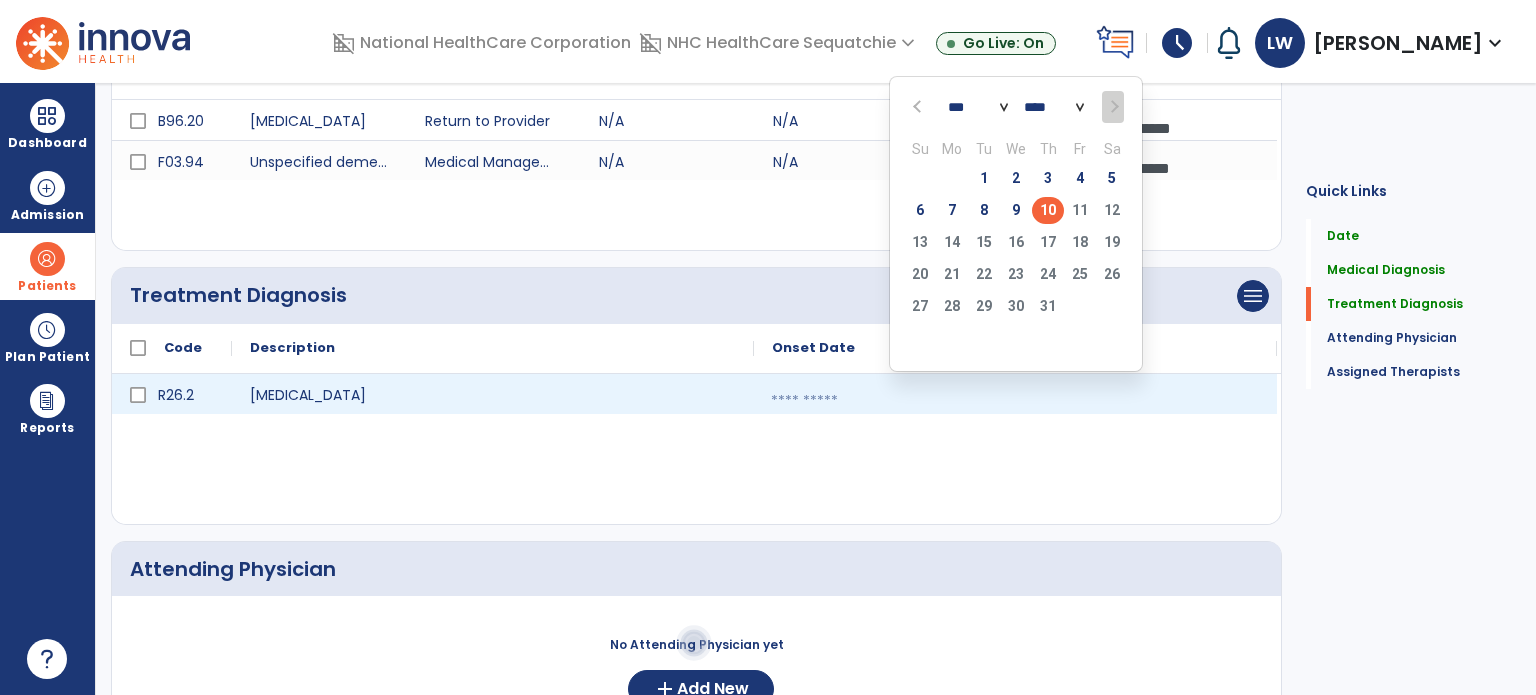 click on "10" 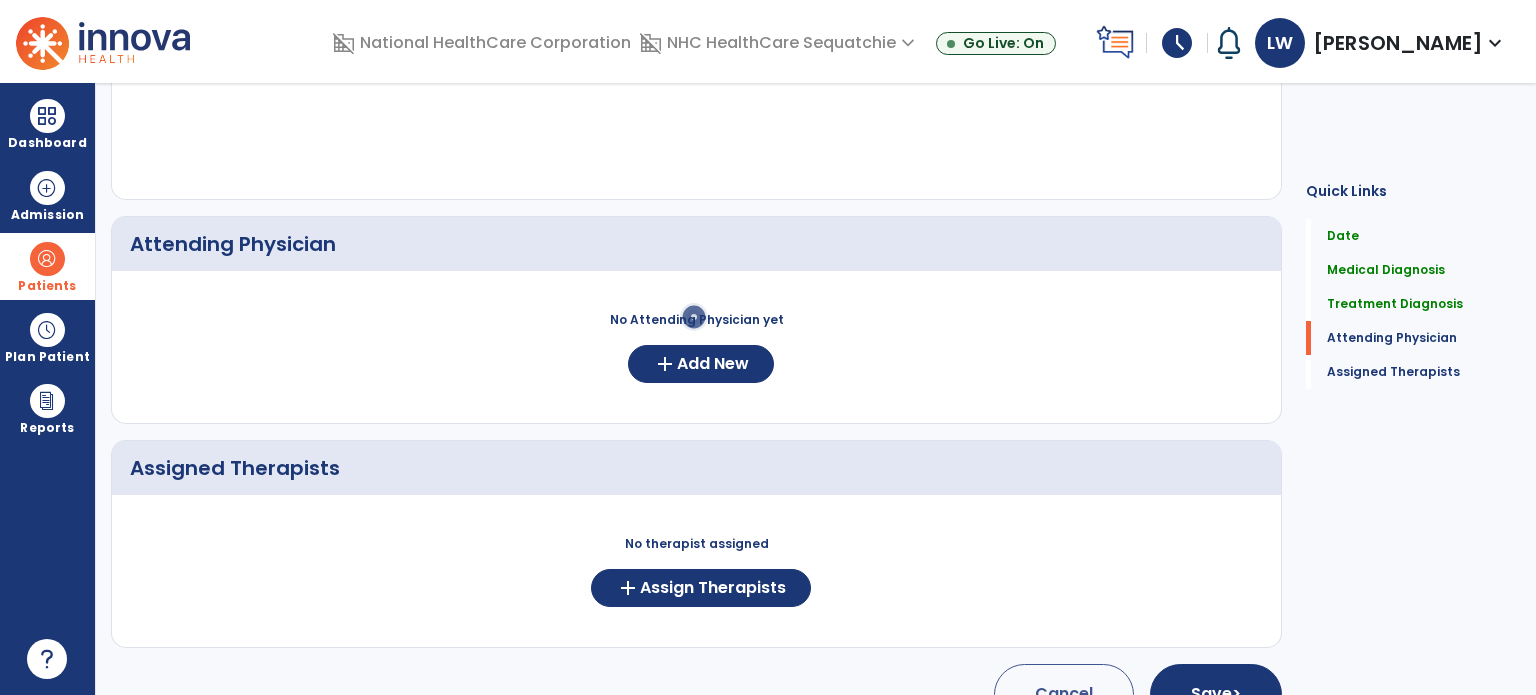 scroll, scrollTop: 608, scrollLeft: 0, axis: vertical 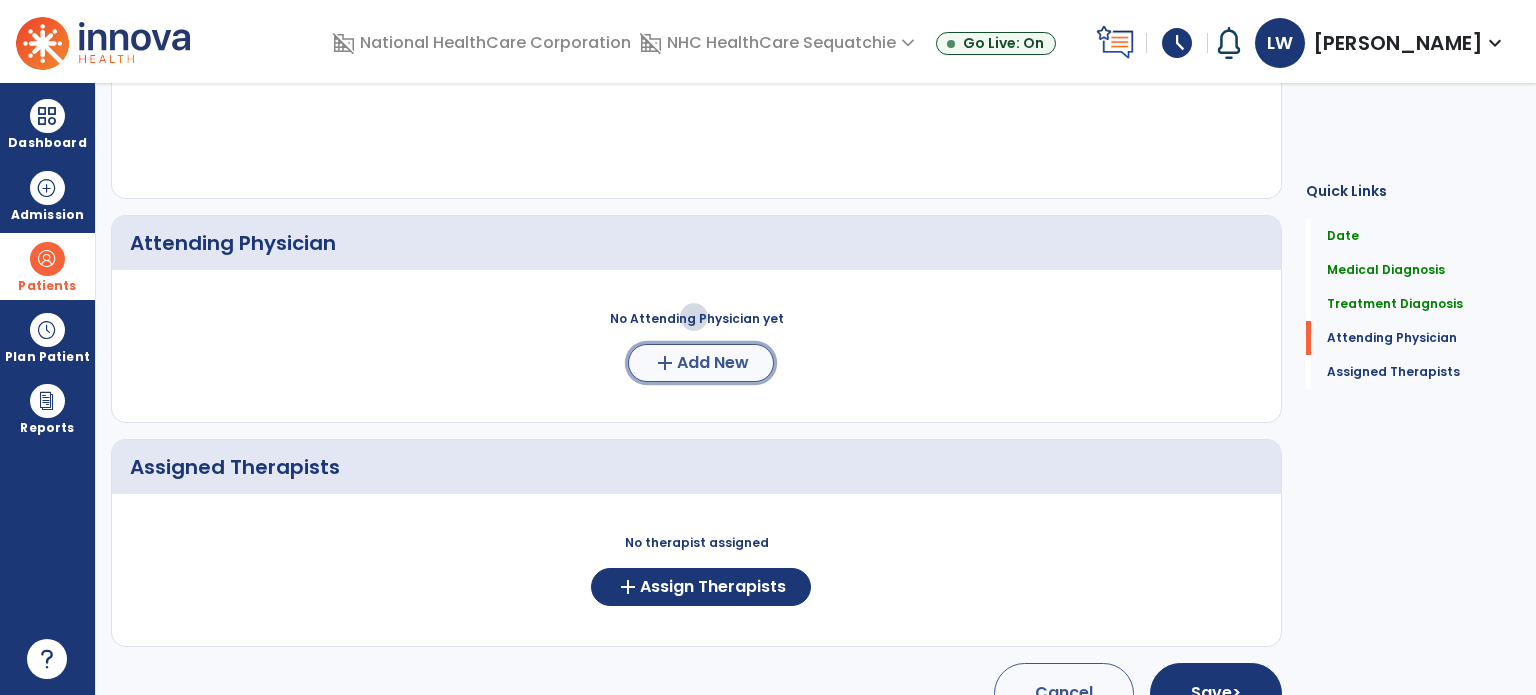 click on "add" 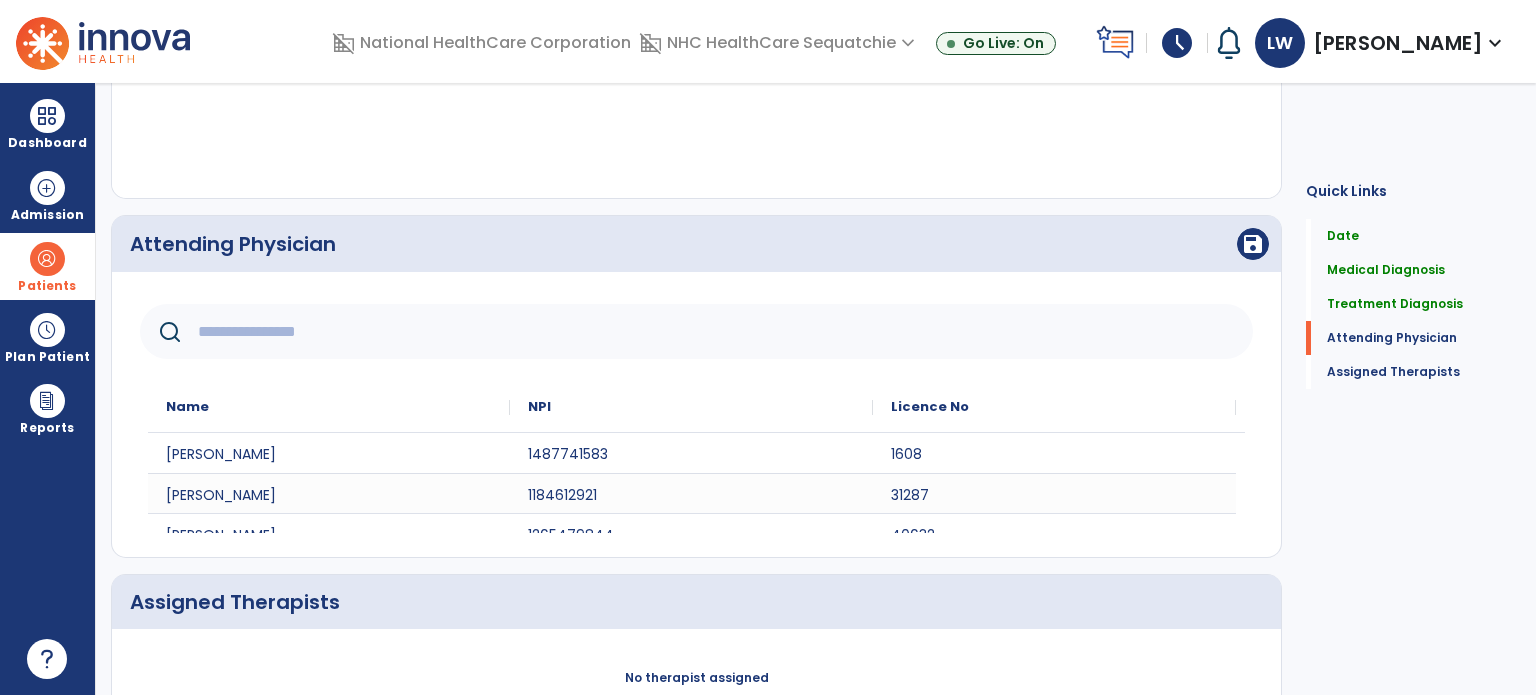 click 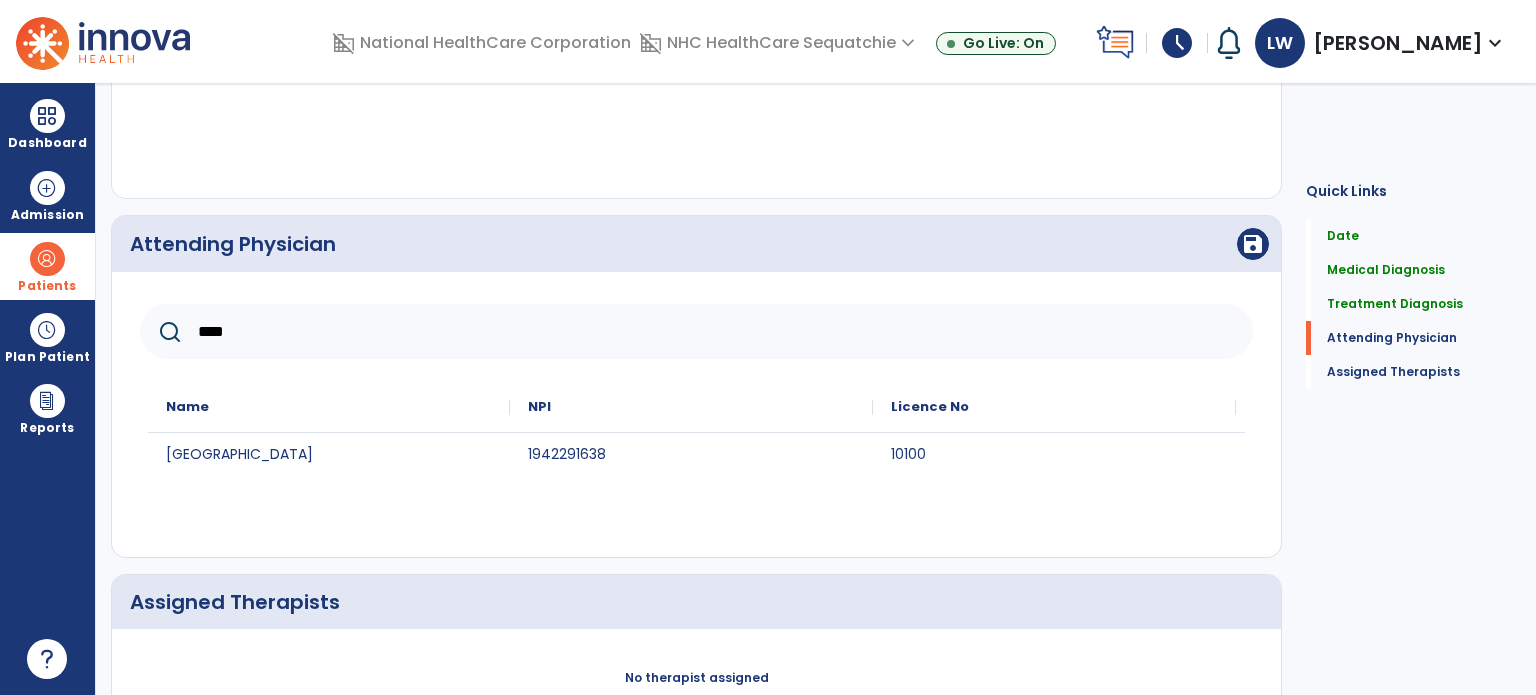 type on "****" 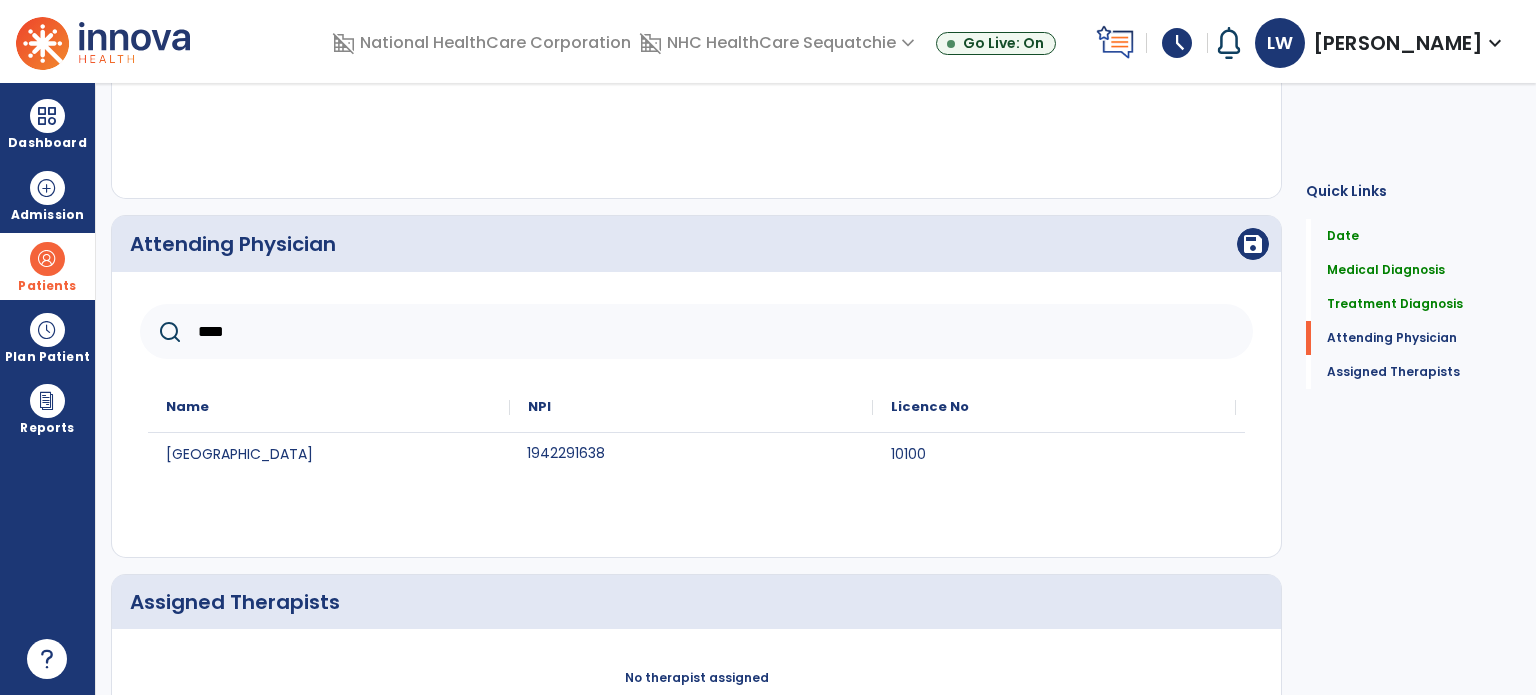 click on "1942291638" 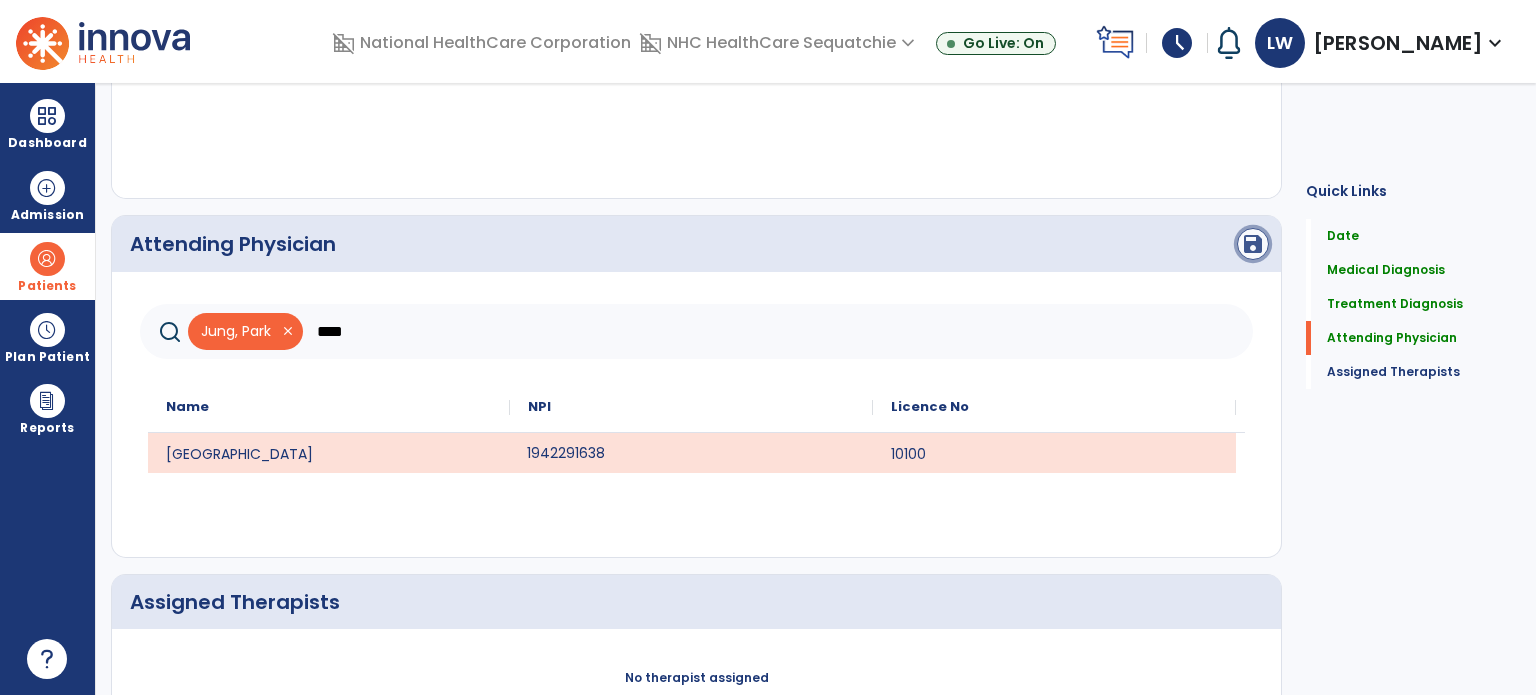click on "save" 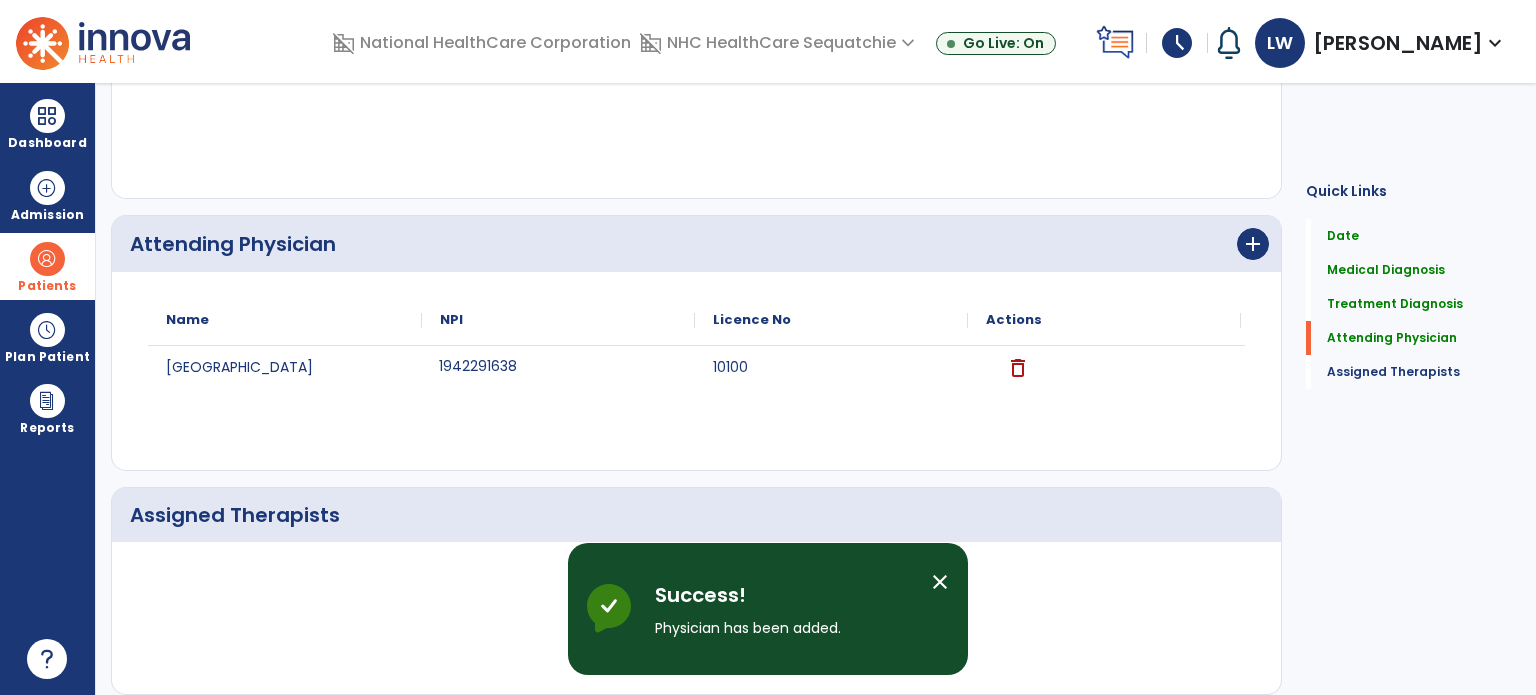 scroll, scrollTop: 697, scrollLeft: 0, axis: vertical 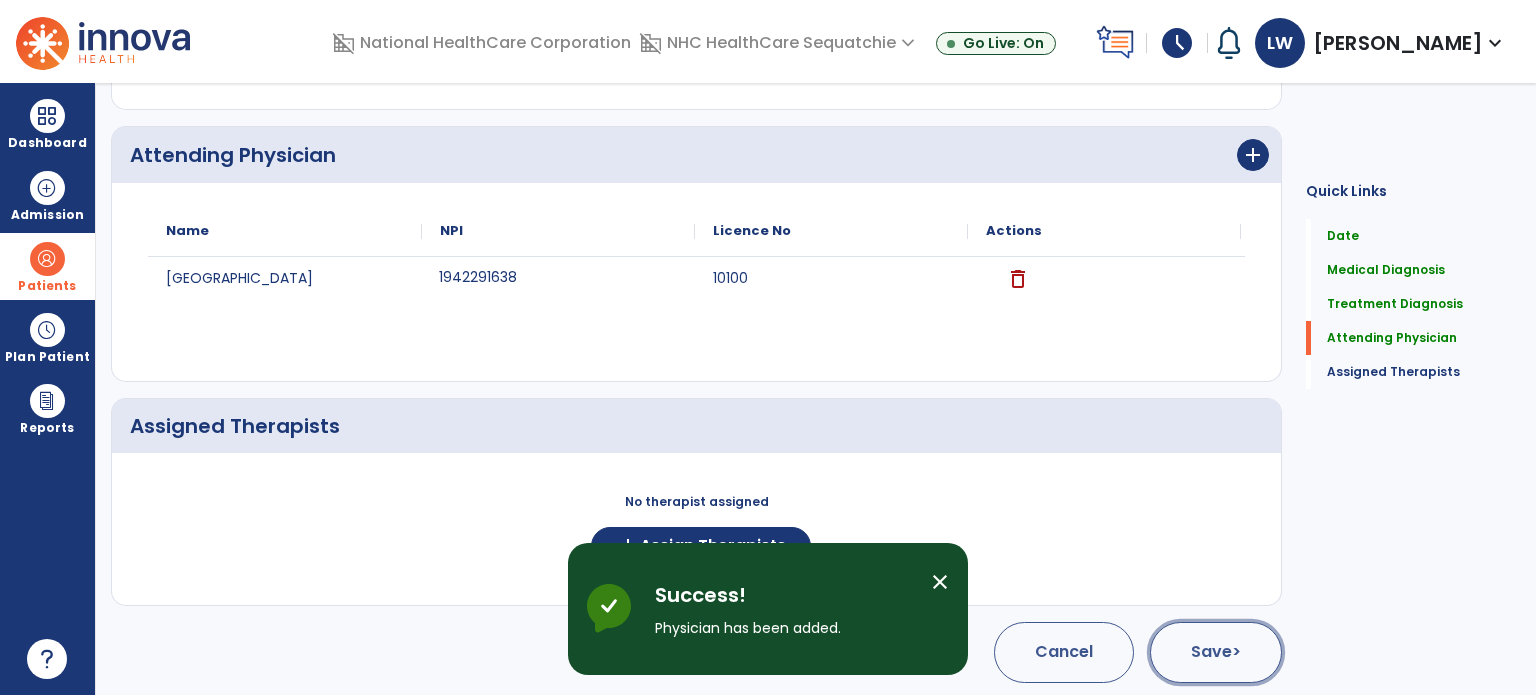 click on "Save  >" 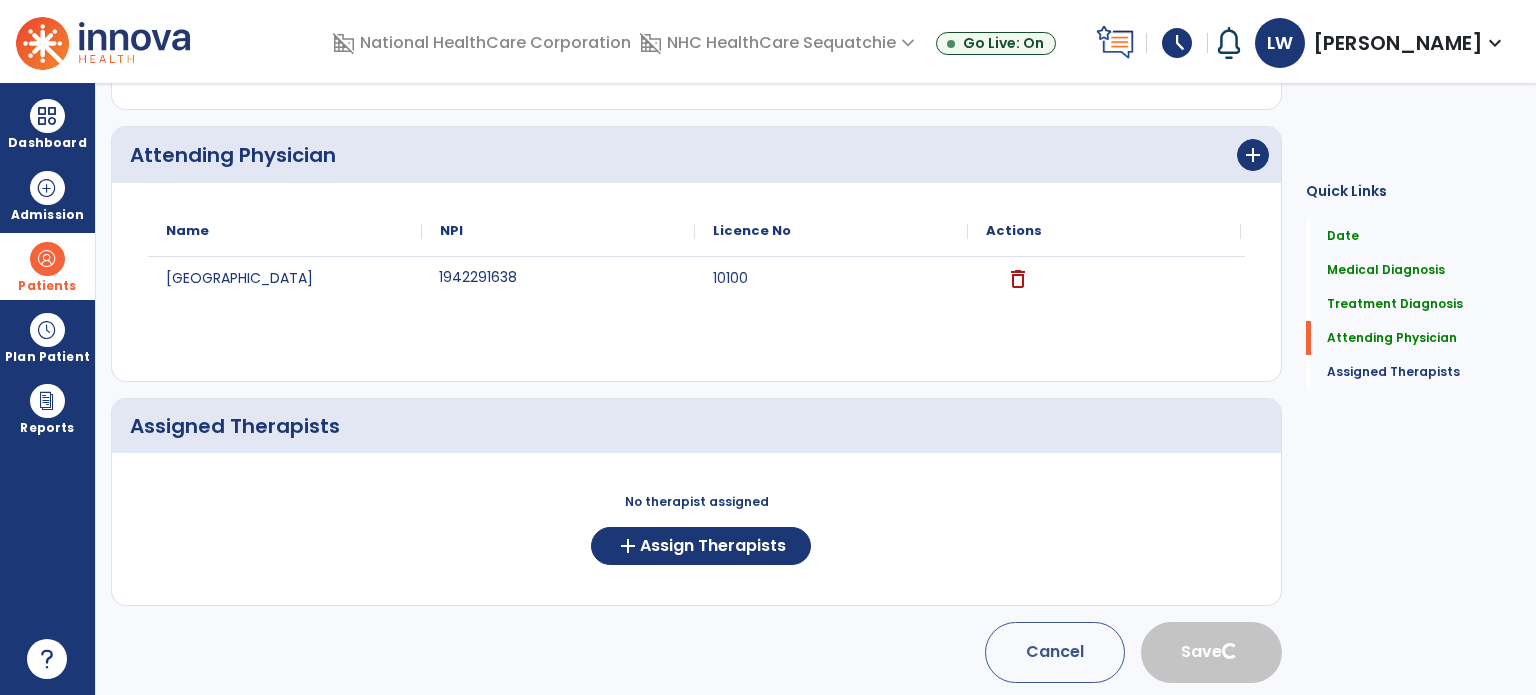 type 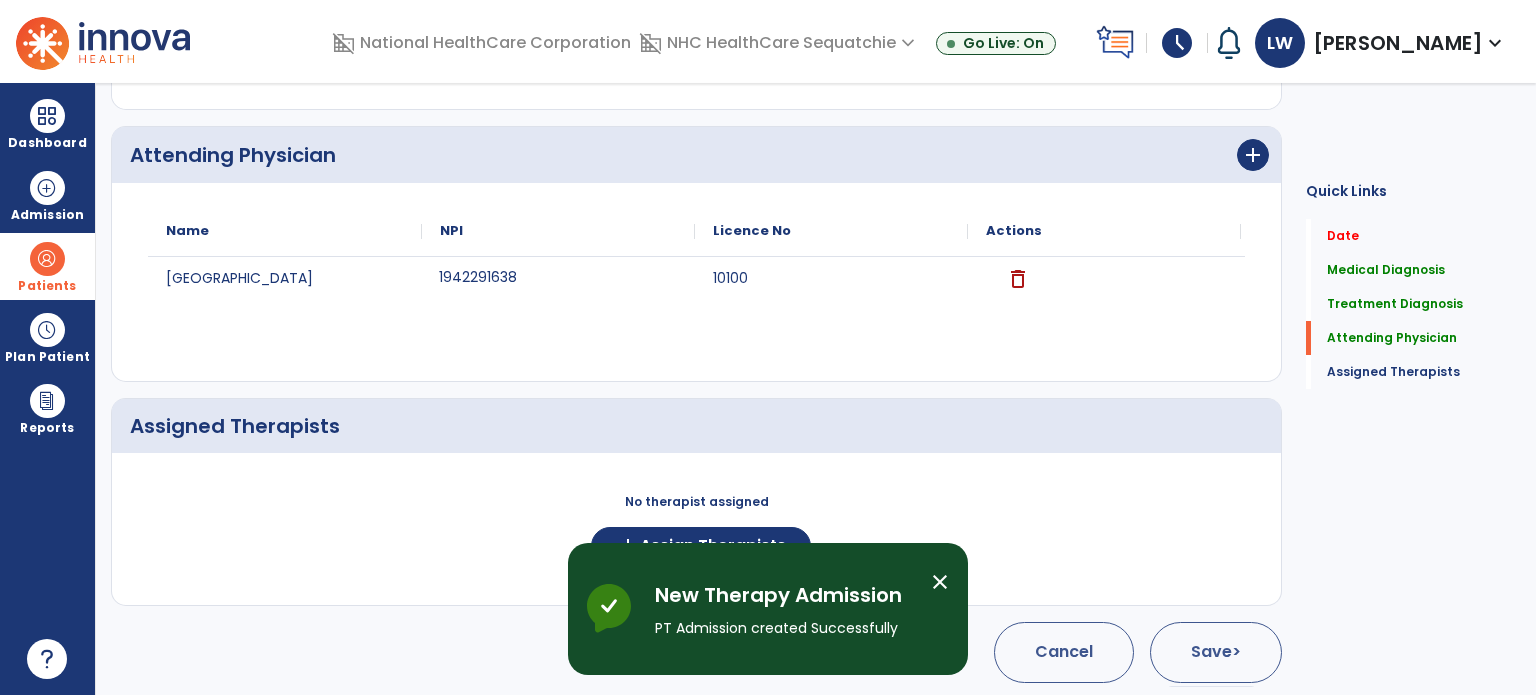 scroll, scrollTop: 62, scrollLeft: 0, axis: vertical 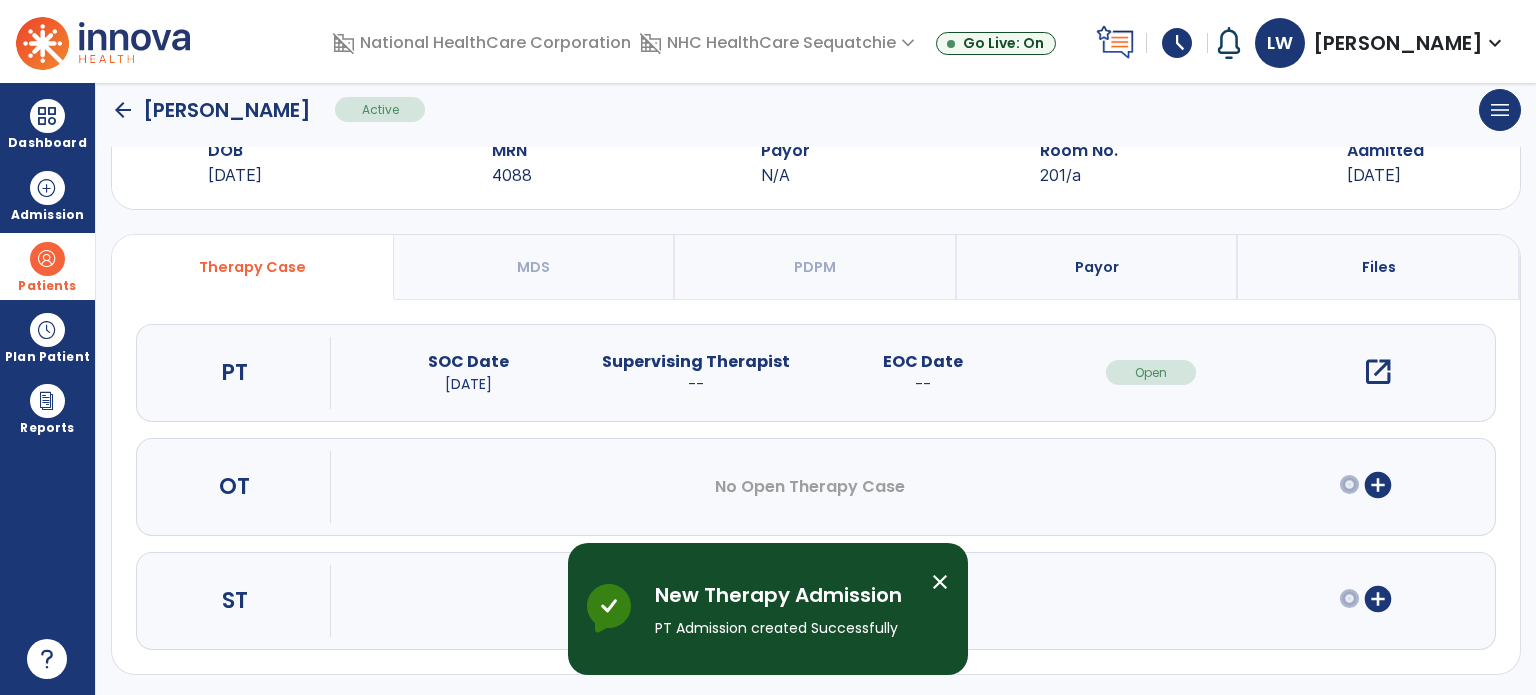 click on "open_in_new" at bounding box center (1378, 372) 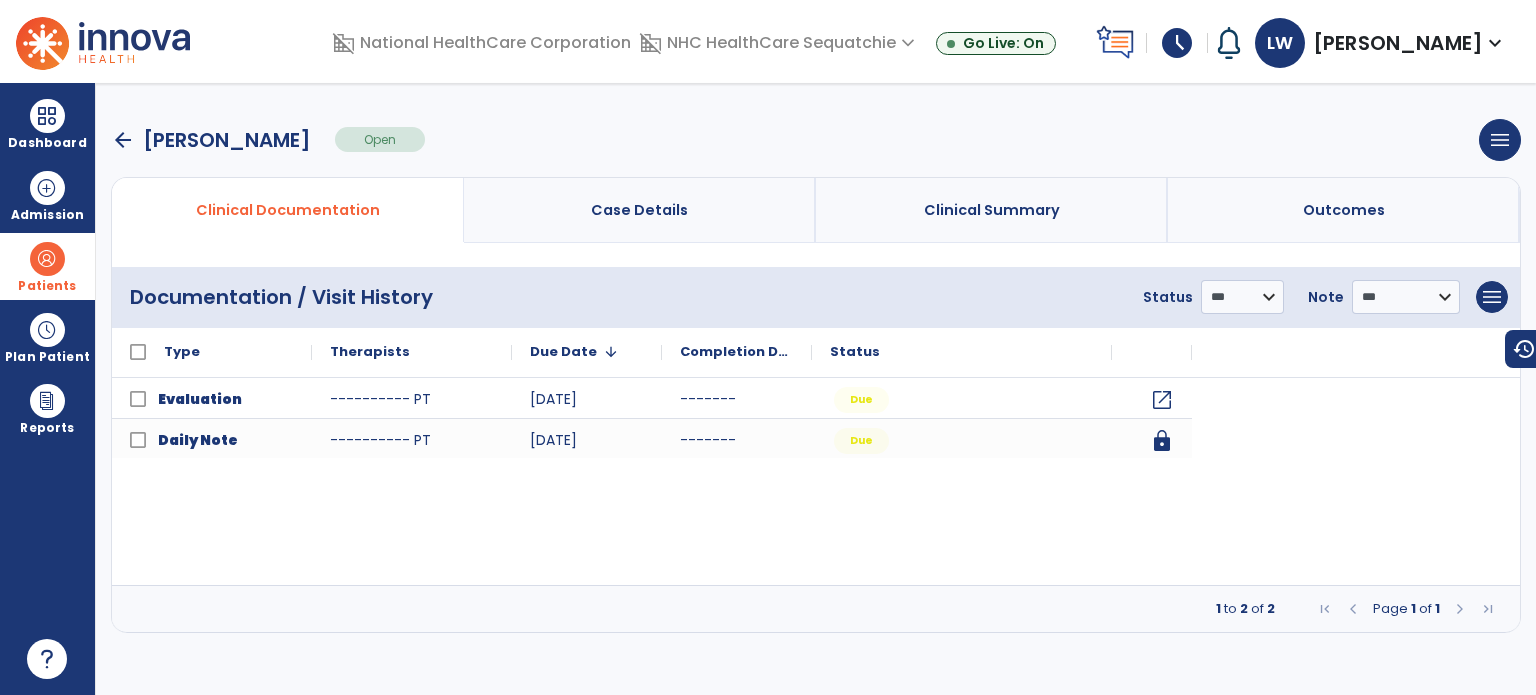 scroll, scrollTop: 0, scrollLeft: 0, axis: both 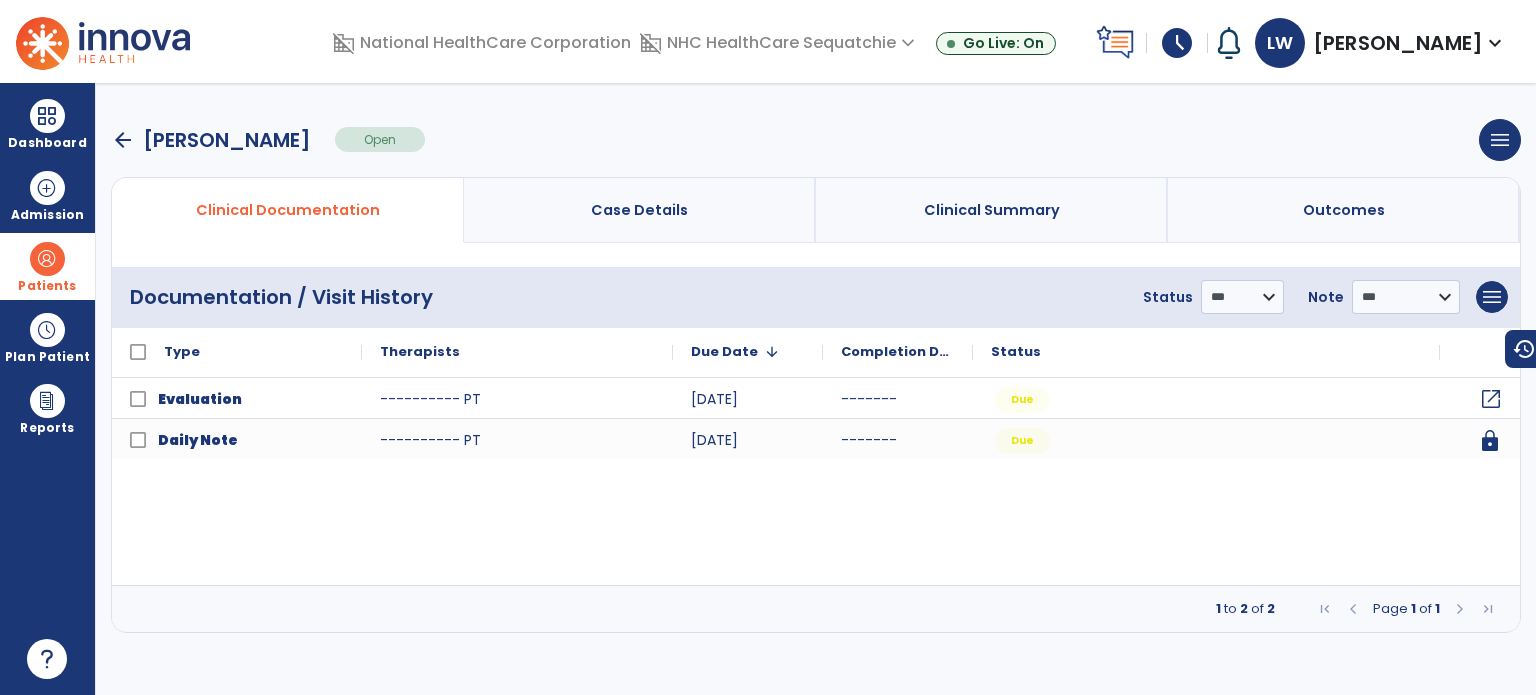 click on "open_in_new" 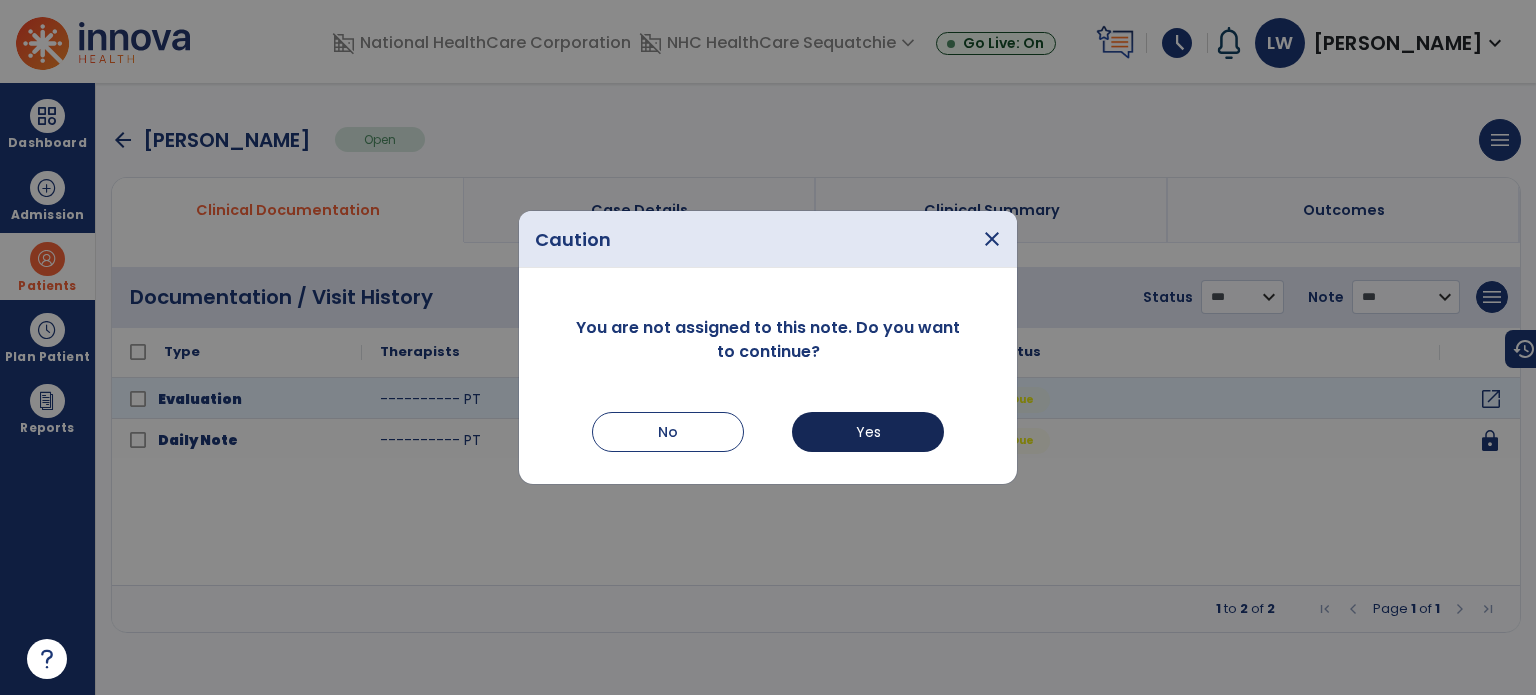 click on "Yes" at bounding box center (868, 432) 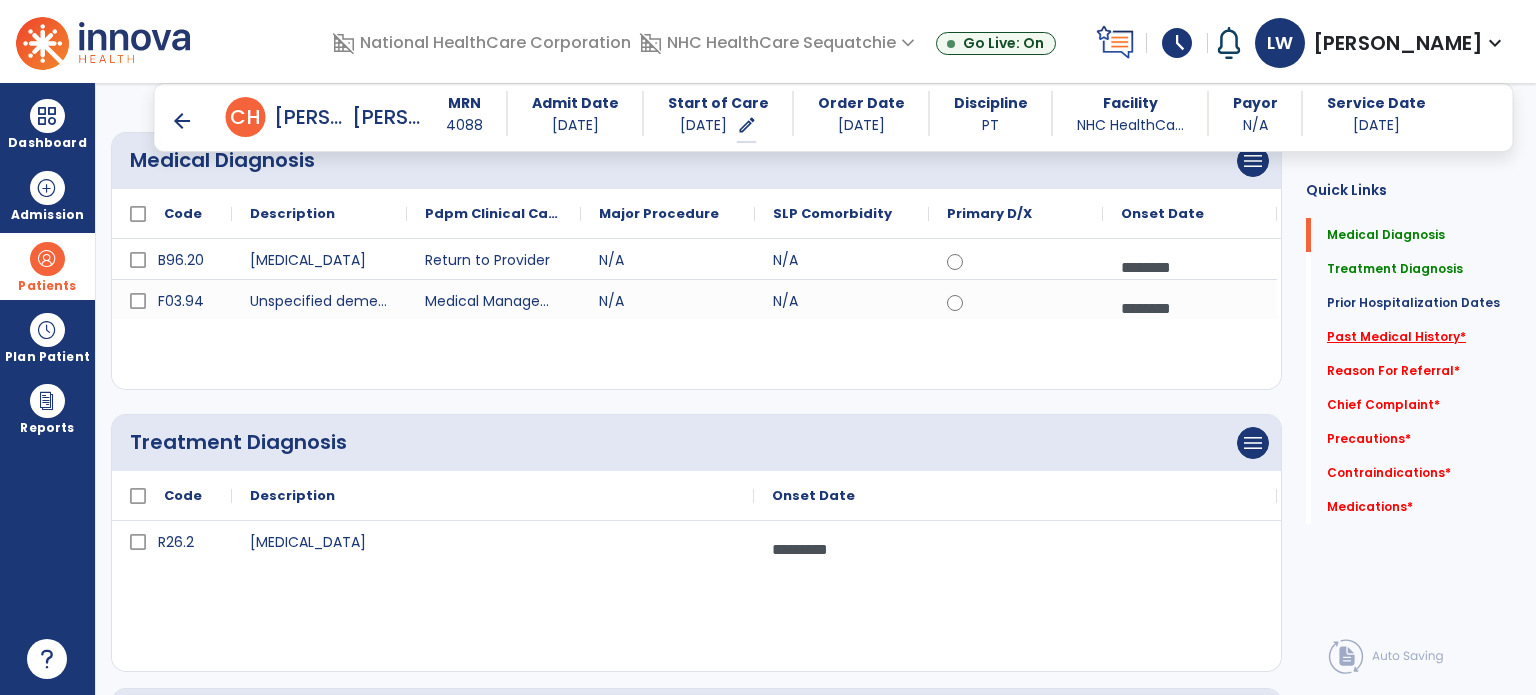 click on "Past Medical History   *" 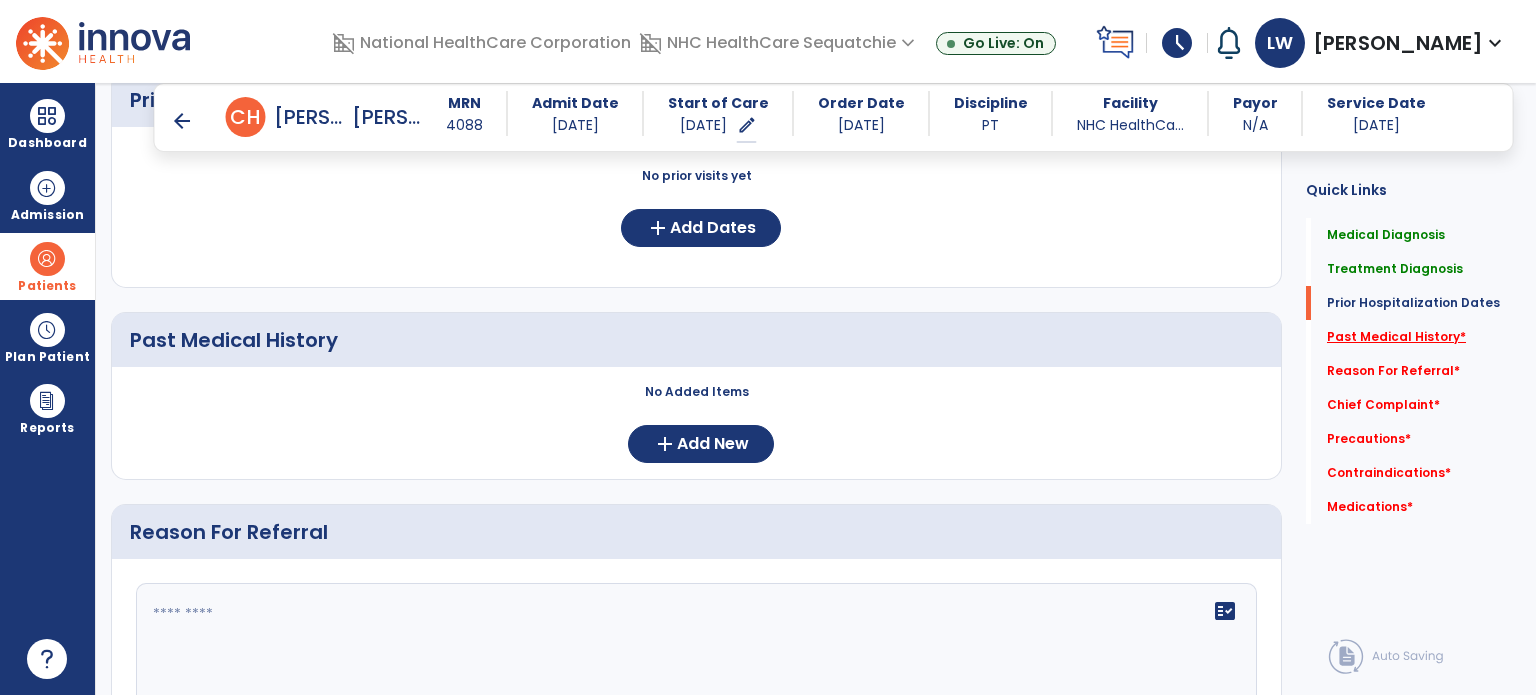 scroll, scrollTop: 817, scrollLeft: 0, axis: vertical 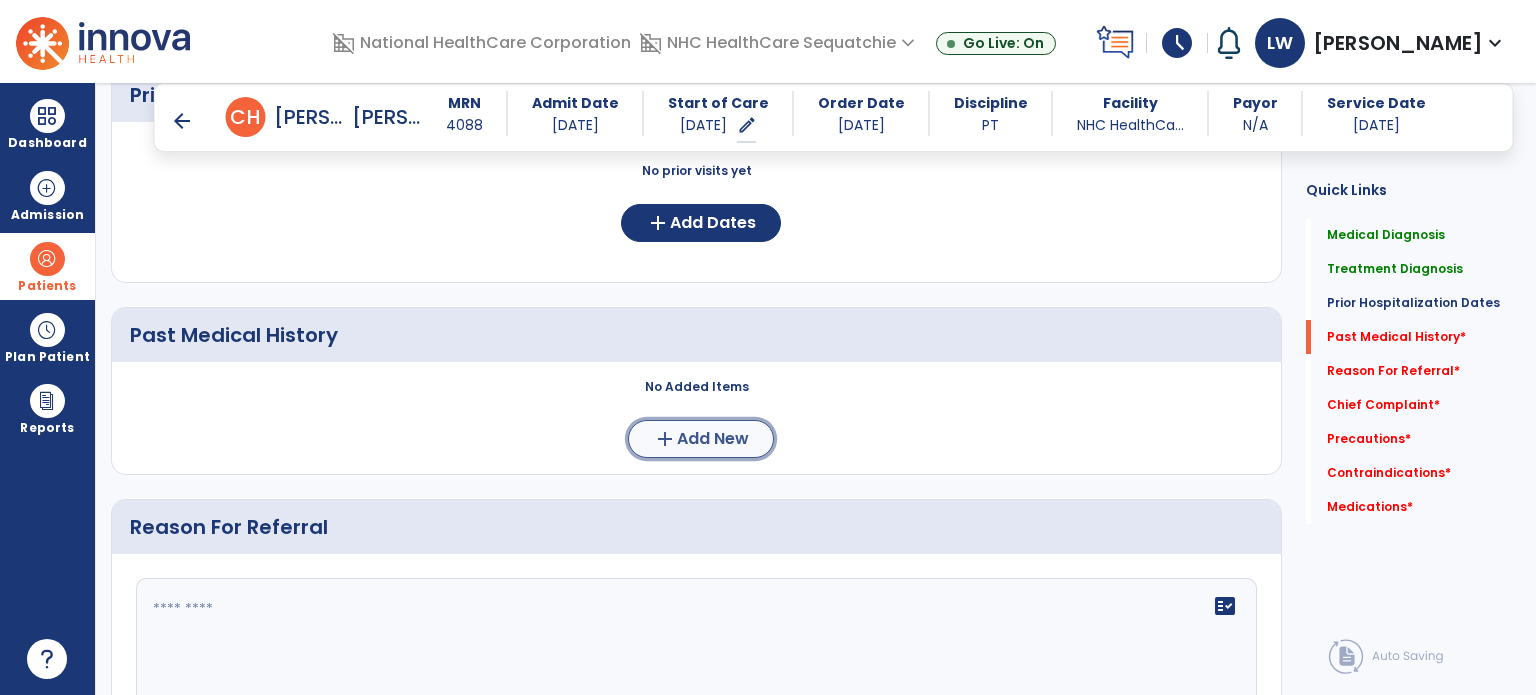 click on "add" 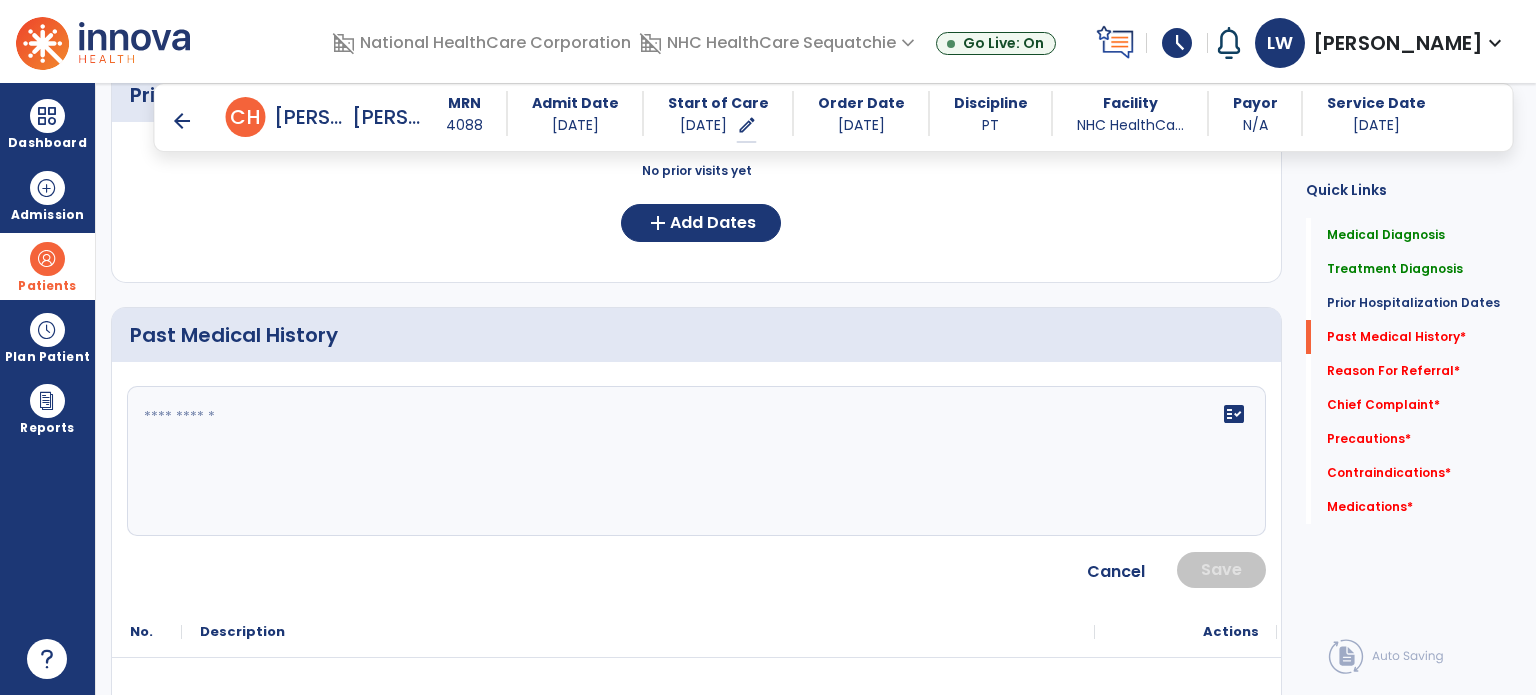 click on "fact_check" 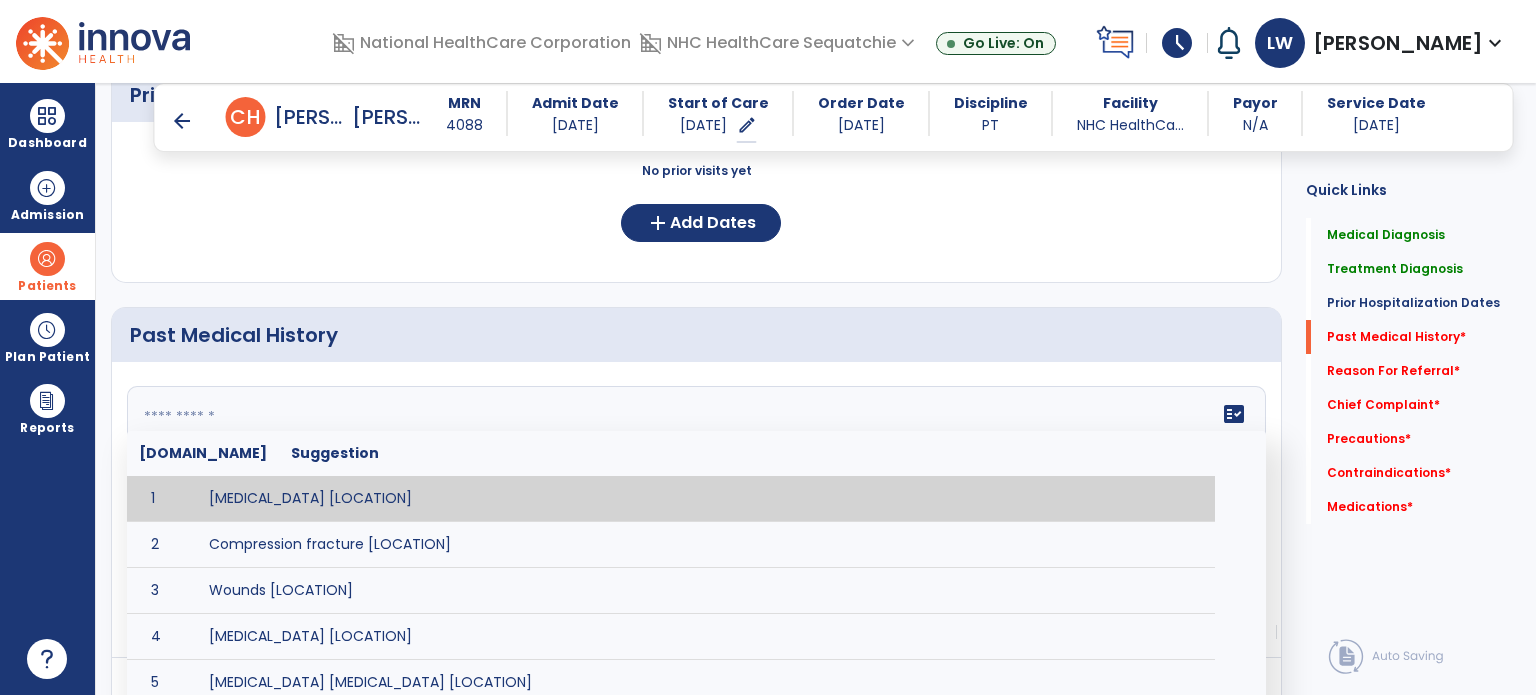paste on "**********" 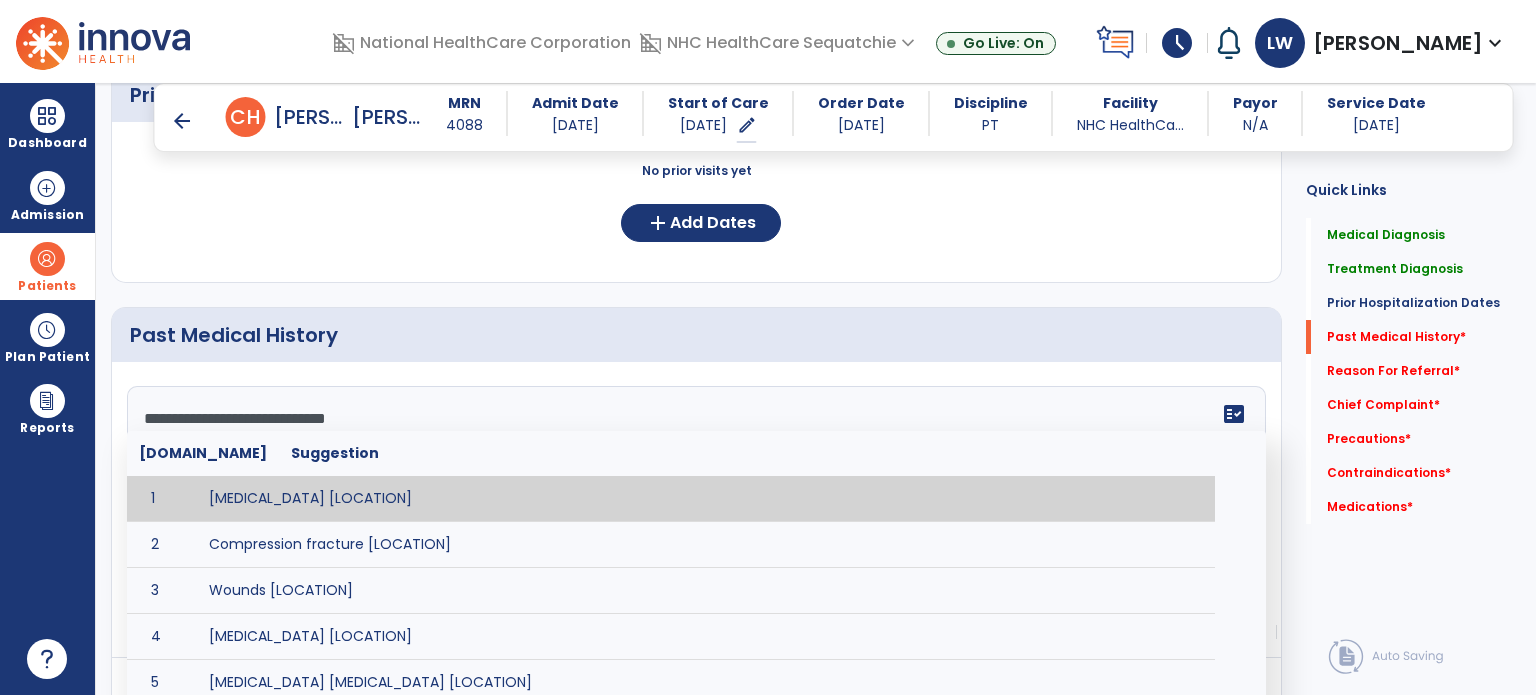 scroll, scrollTop: 279, scrollLeft: 0, axis: vertical 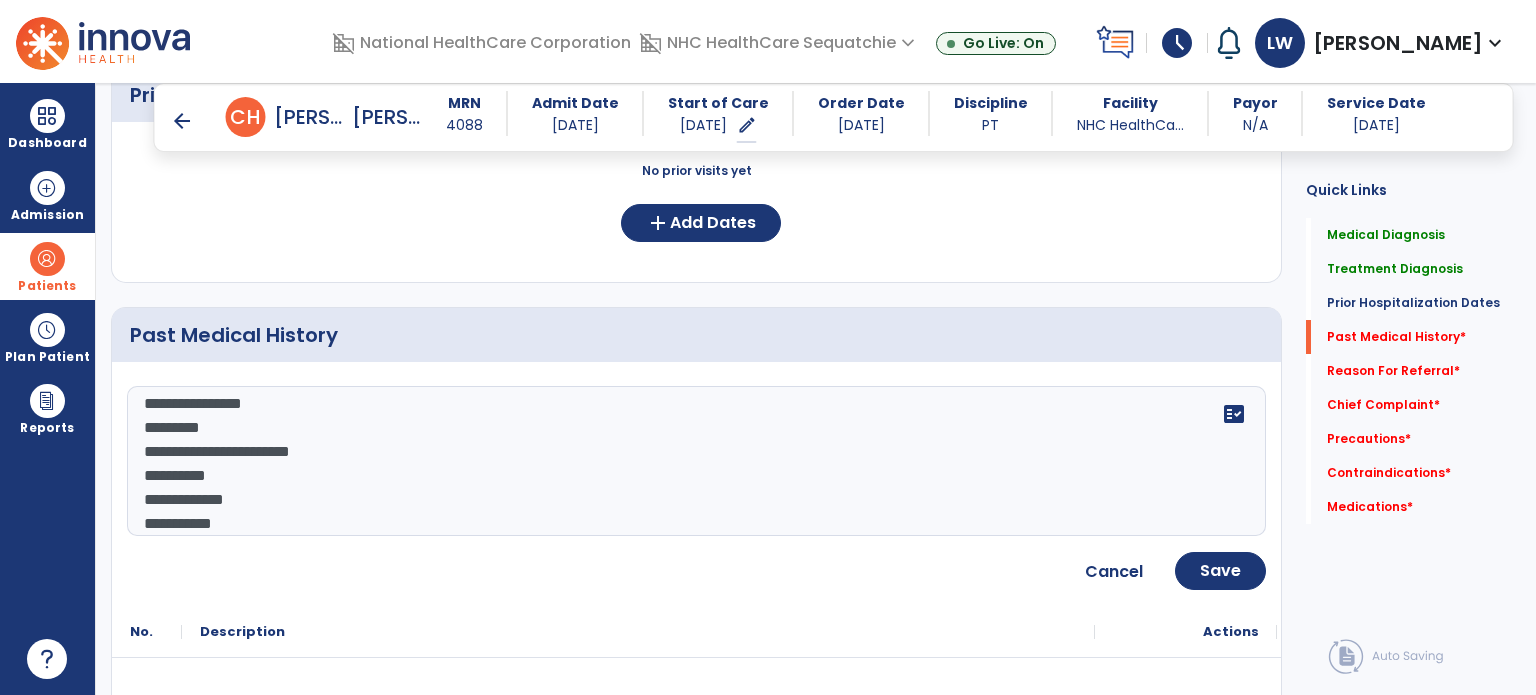 click on "**********" 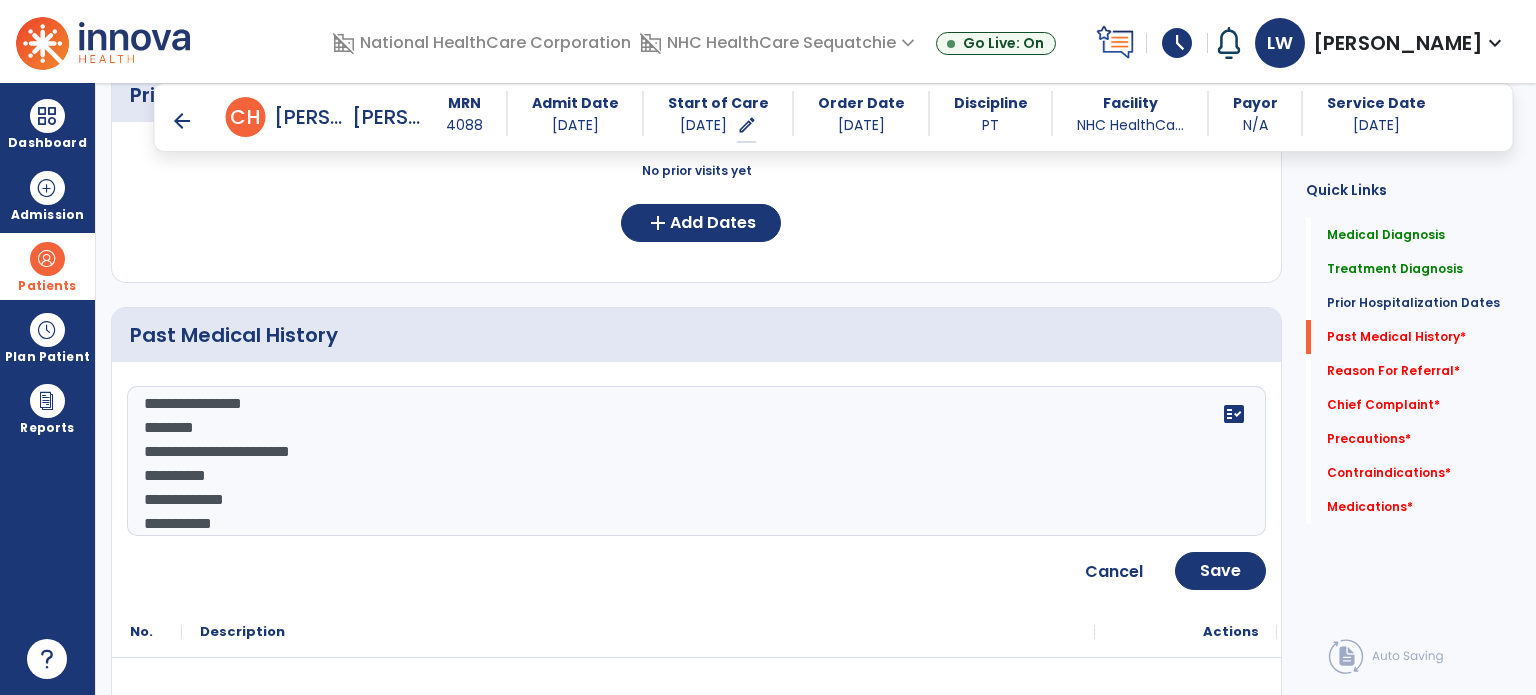 click on "**********" 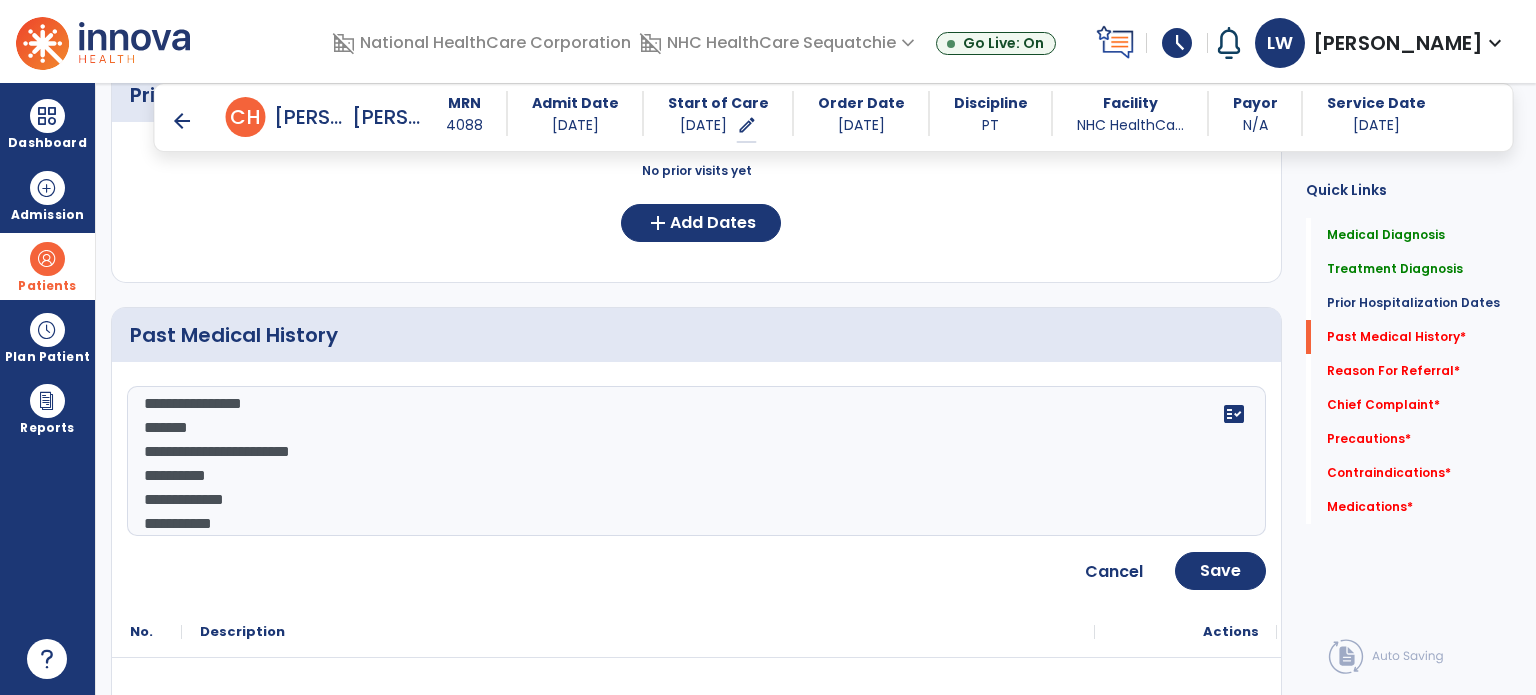 click on "**********" 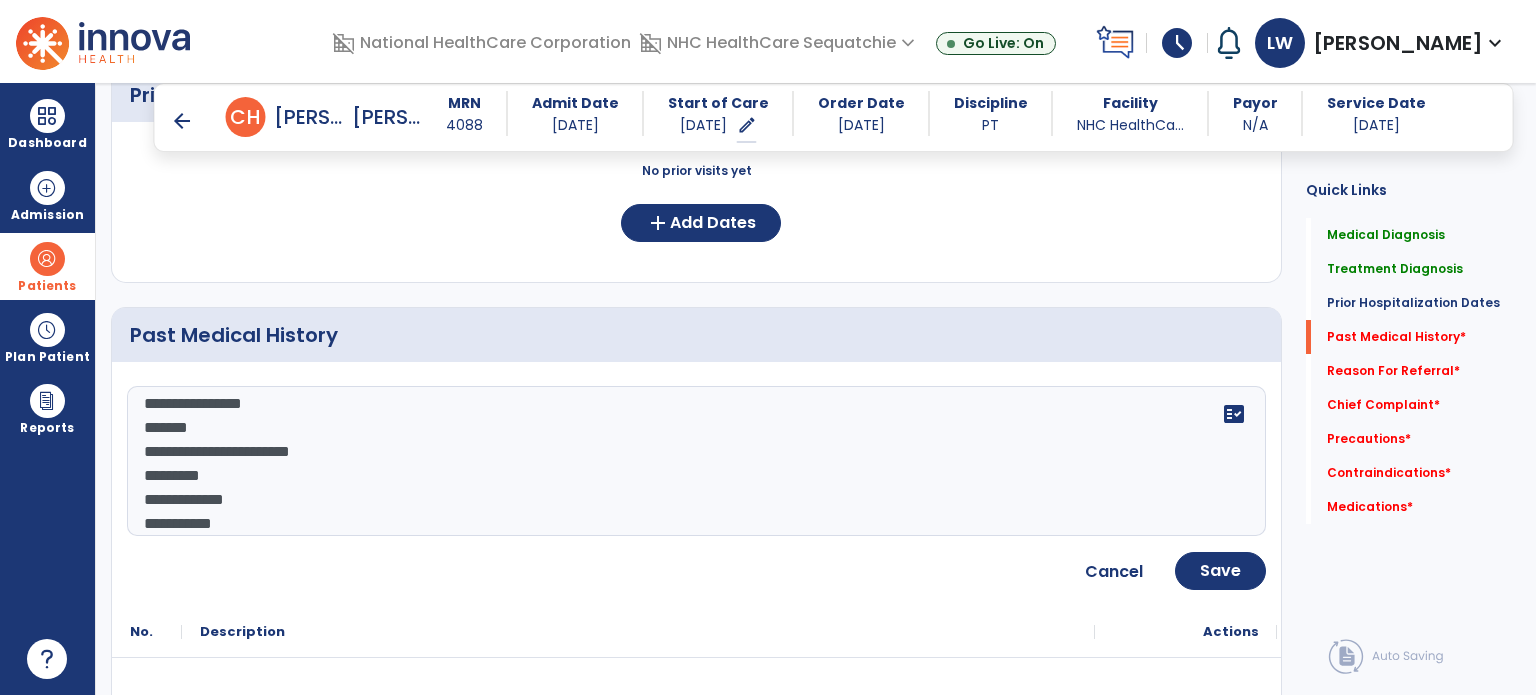 click on "**********" 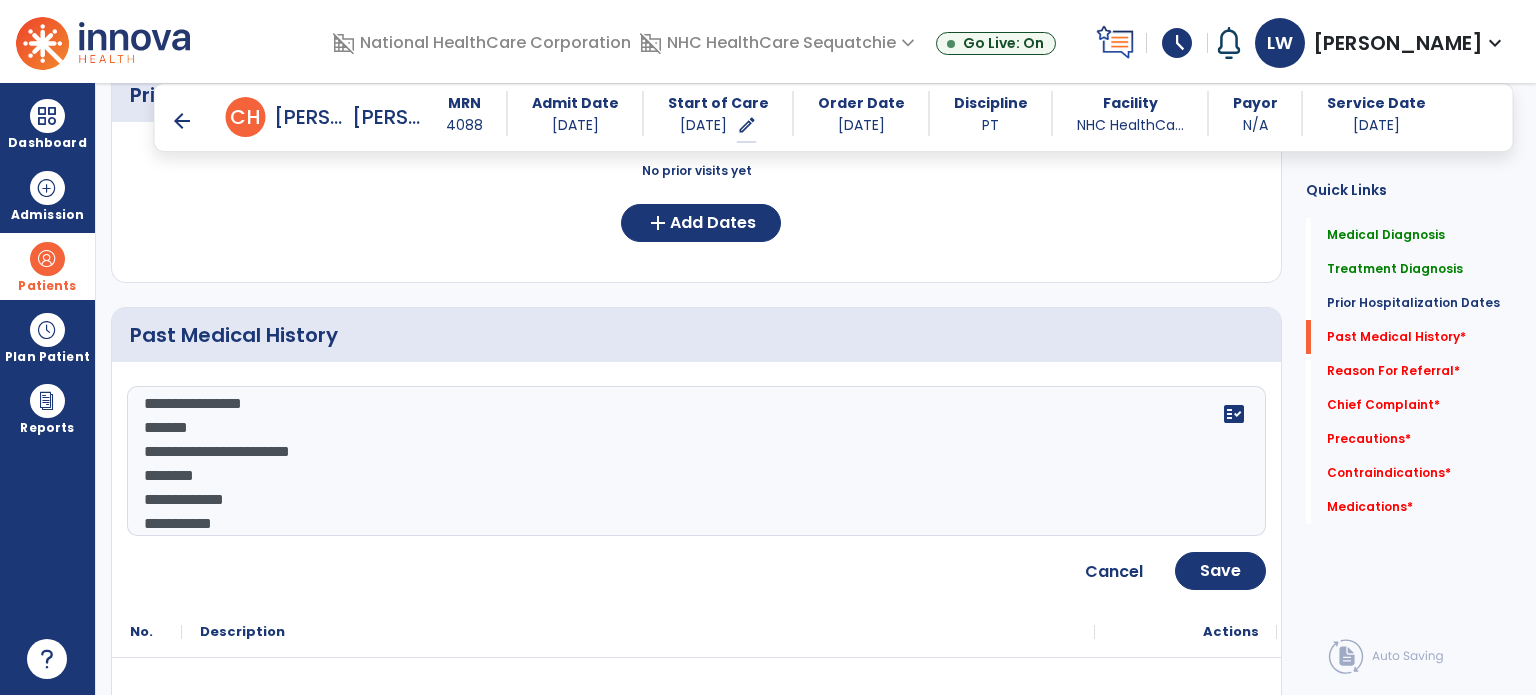 click on "**********" 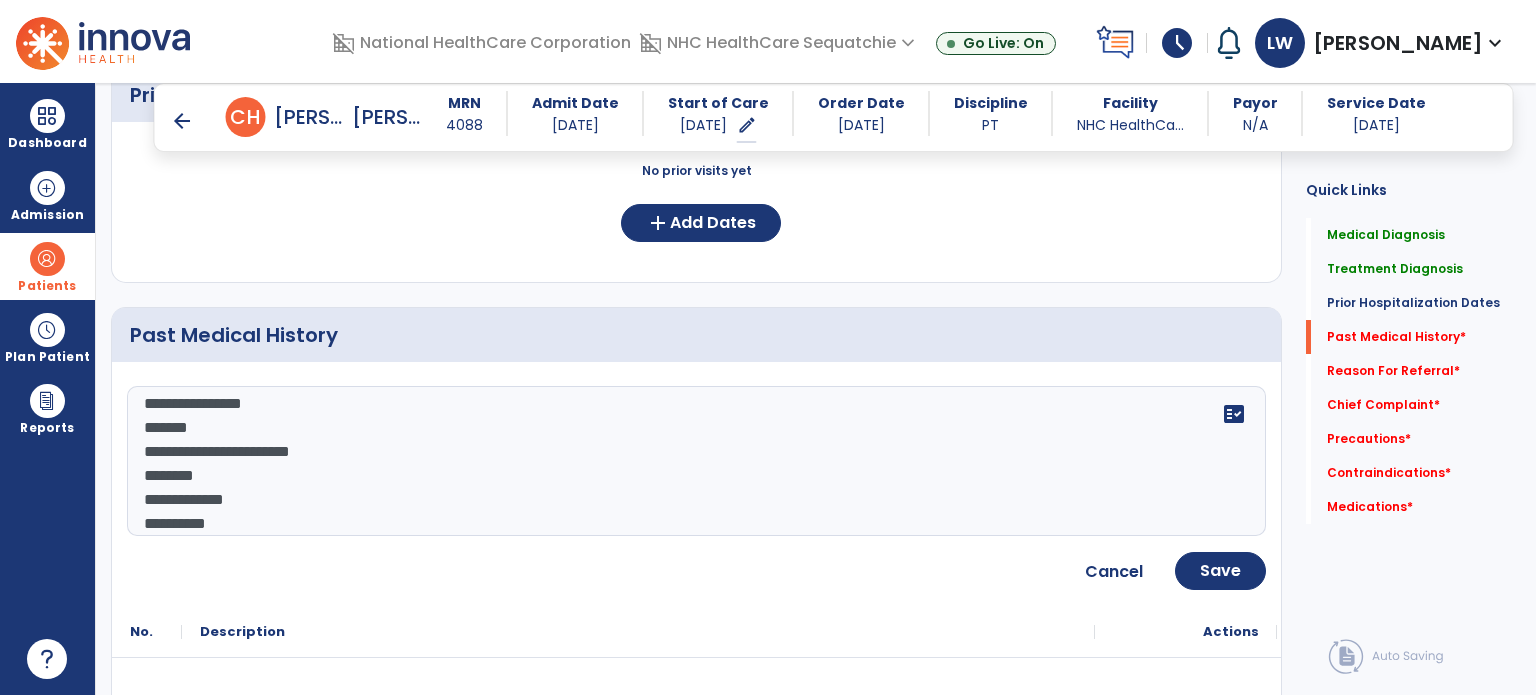 click on "**********" 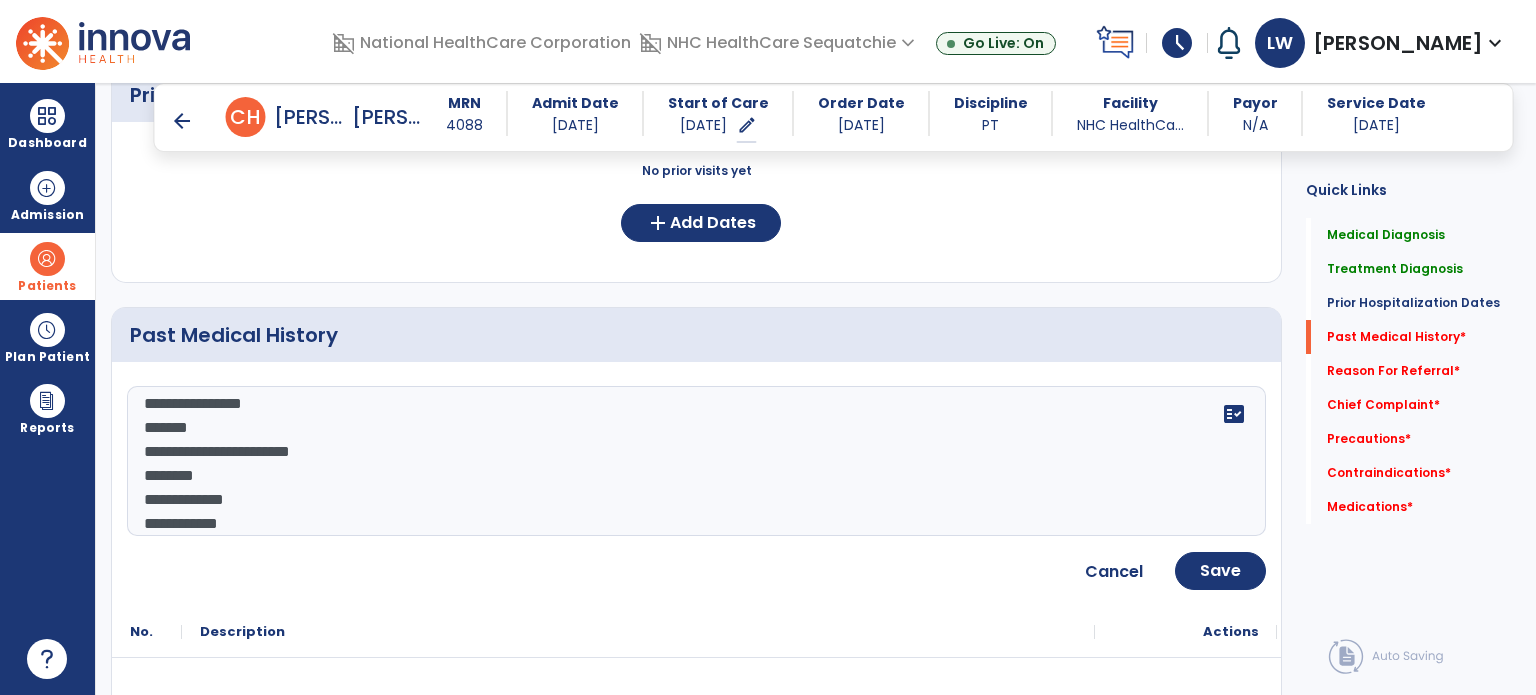scroll, scrollTop: 251, scrollLeft: 0, axis: vertical 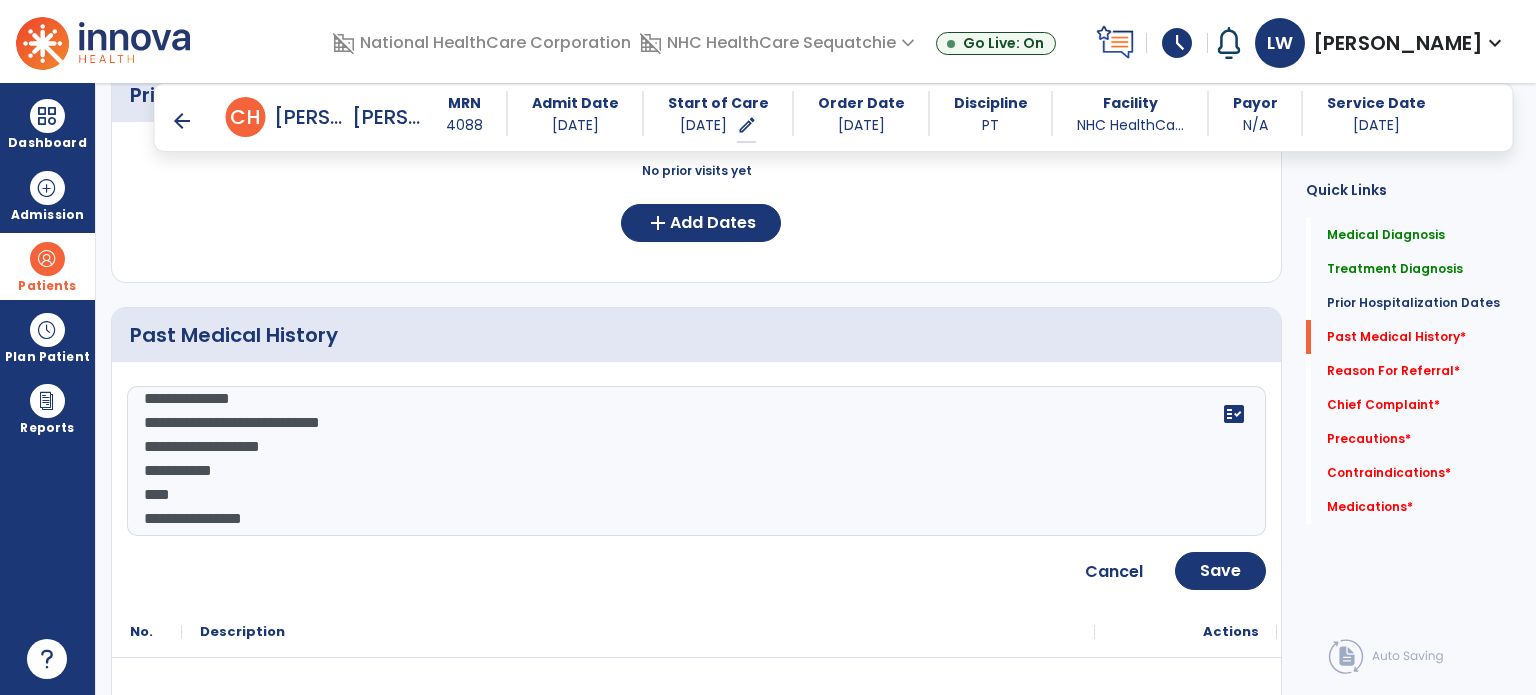 click on "**********" 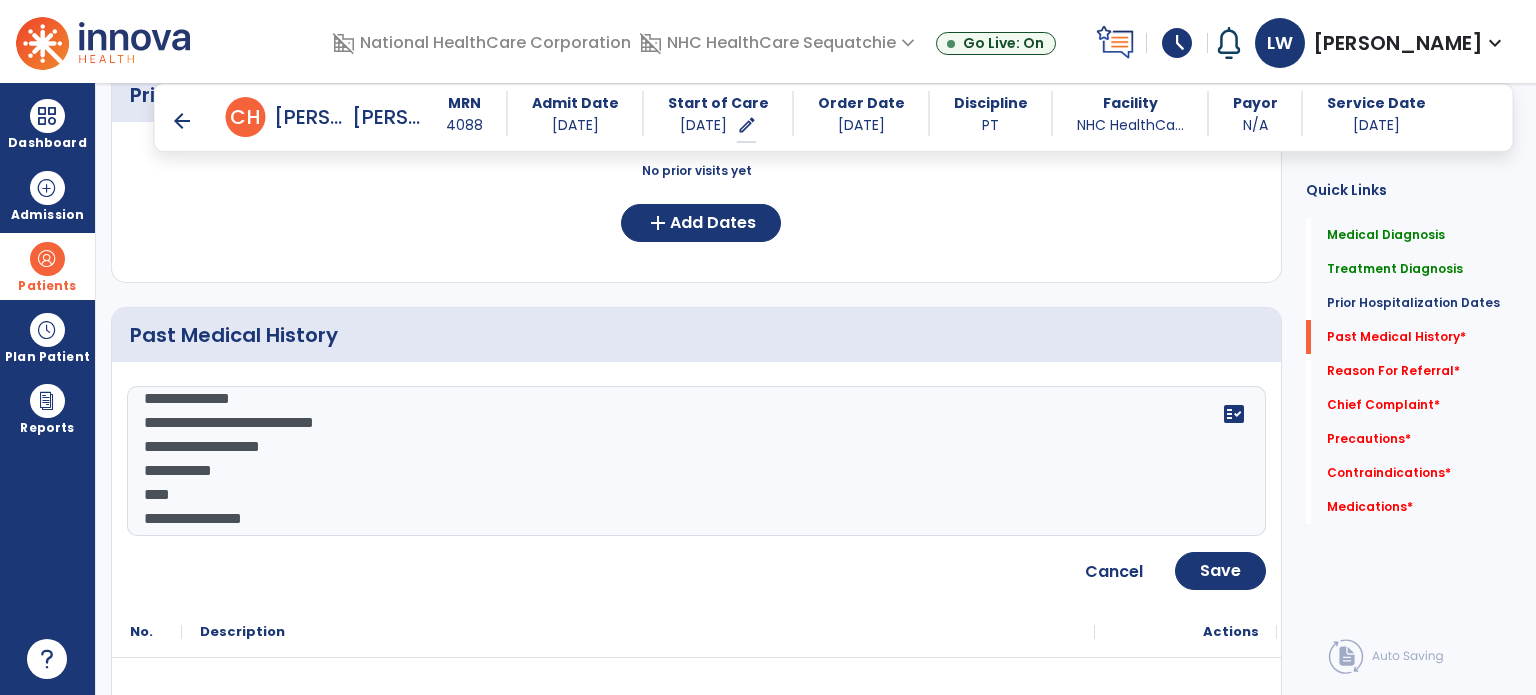 click on "**********" 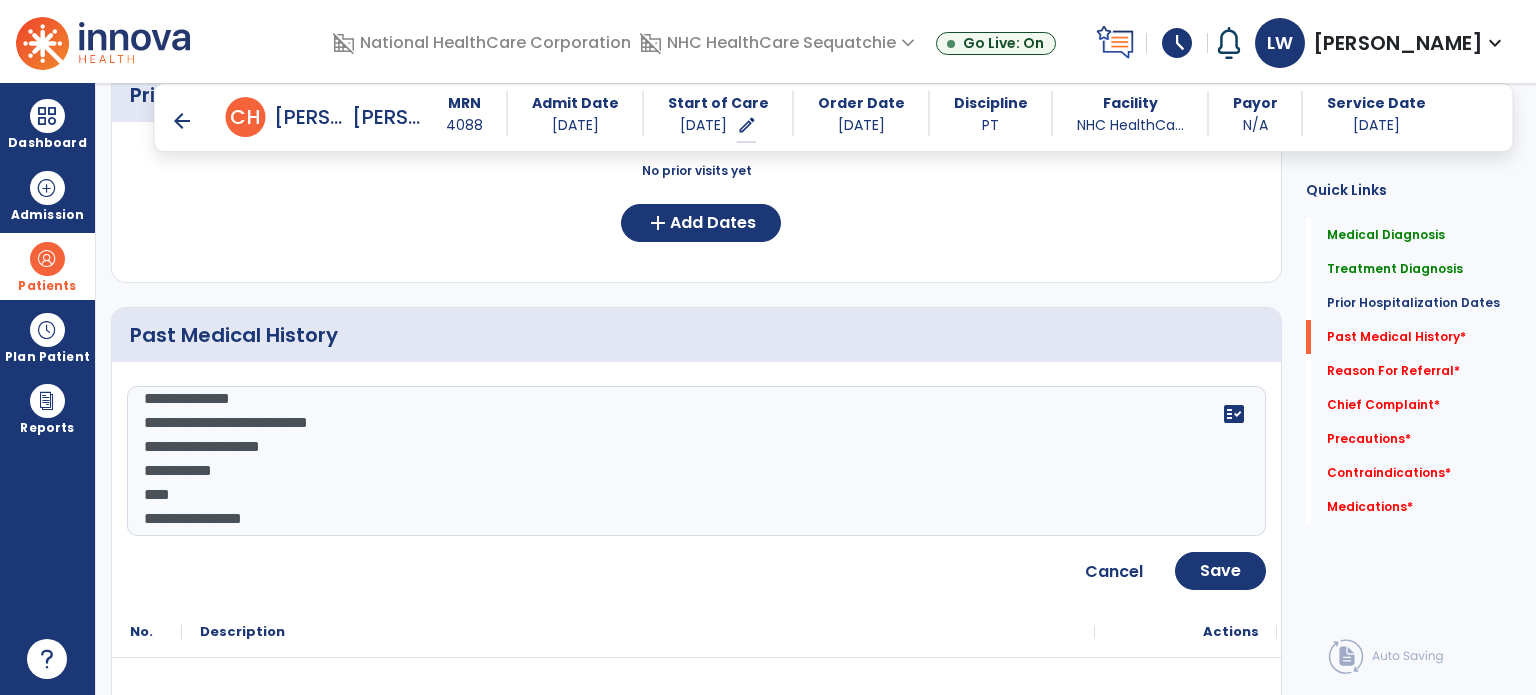 click on "**********" 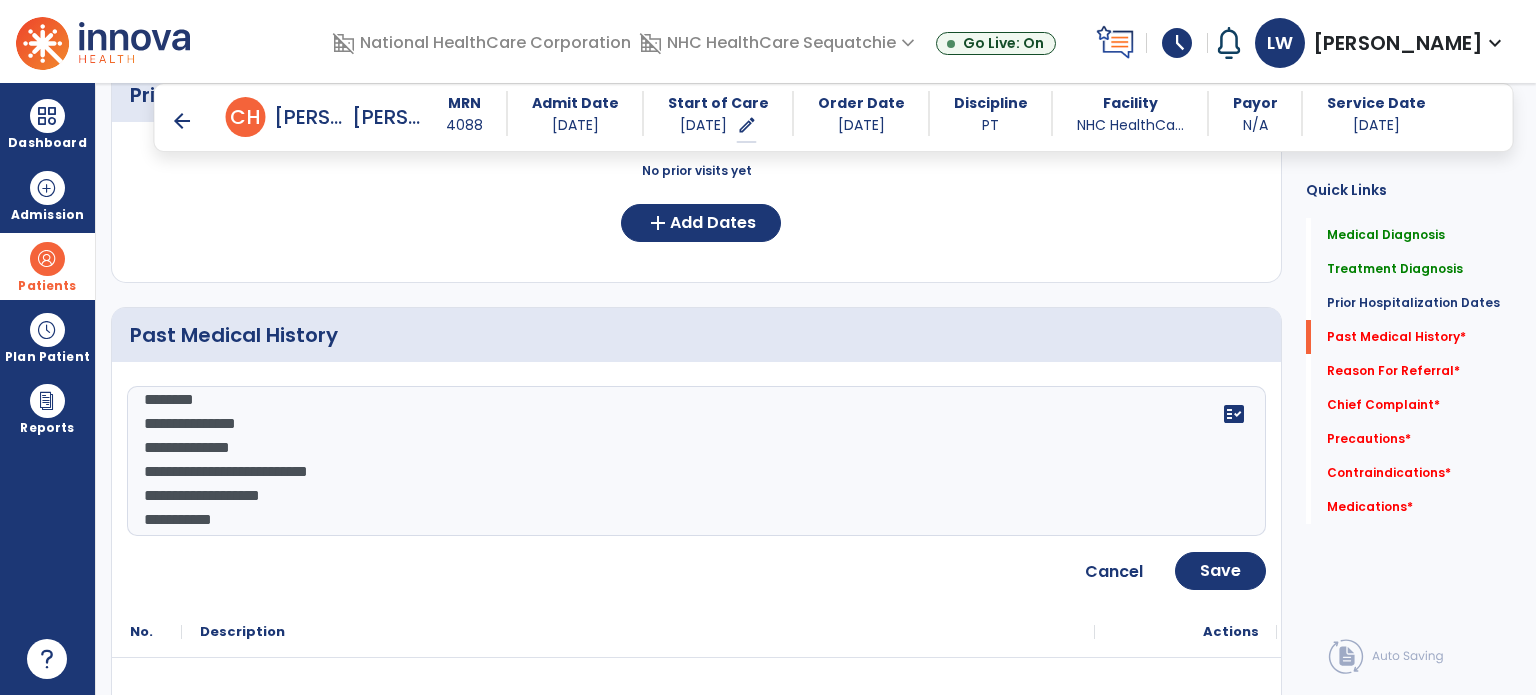 scroll, scrollTop: 87, scrollLeft: 0, axis: vertical 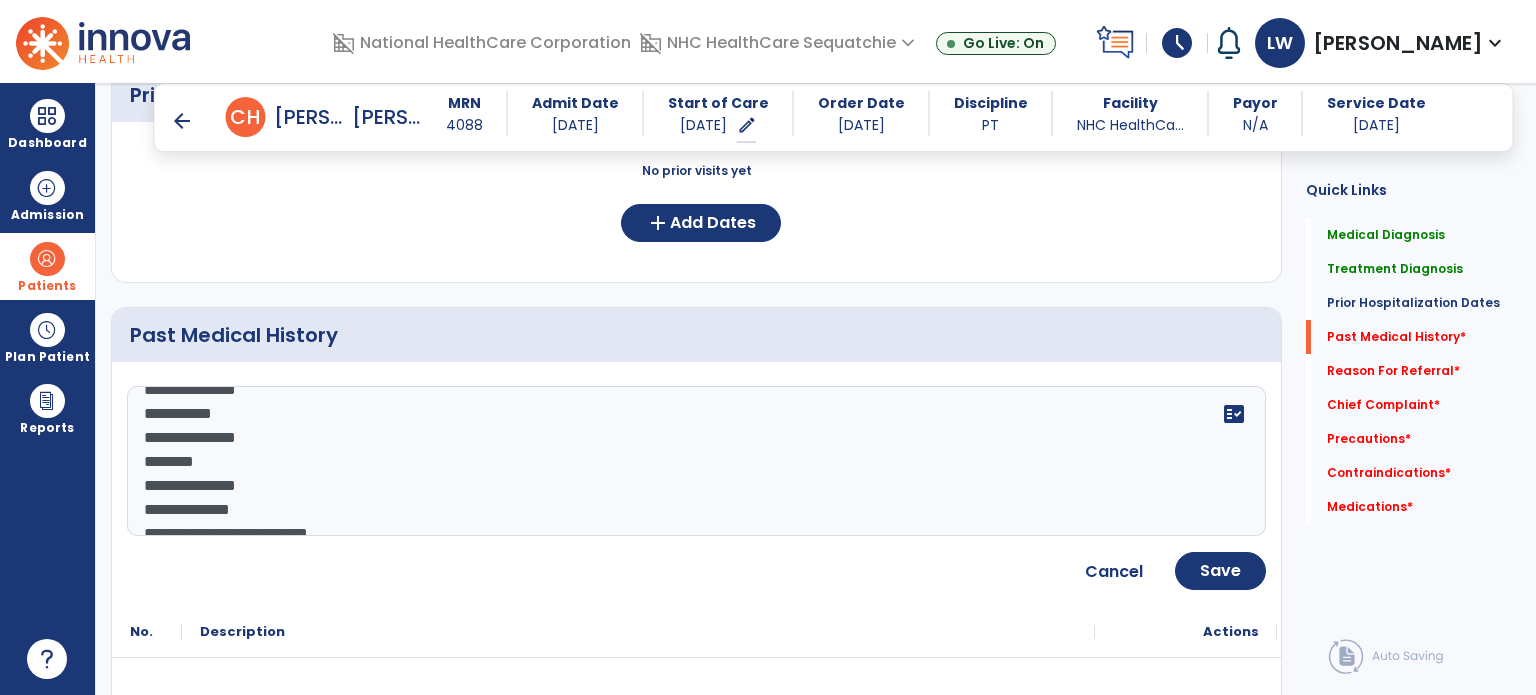 click on "**********" 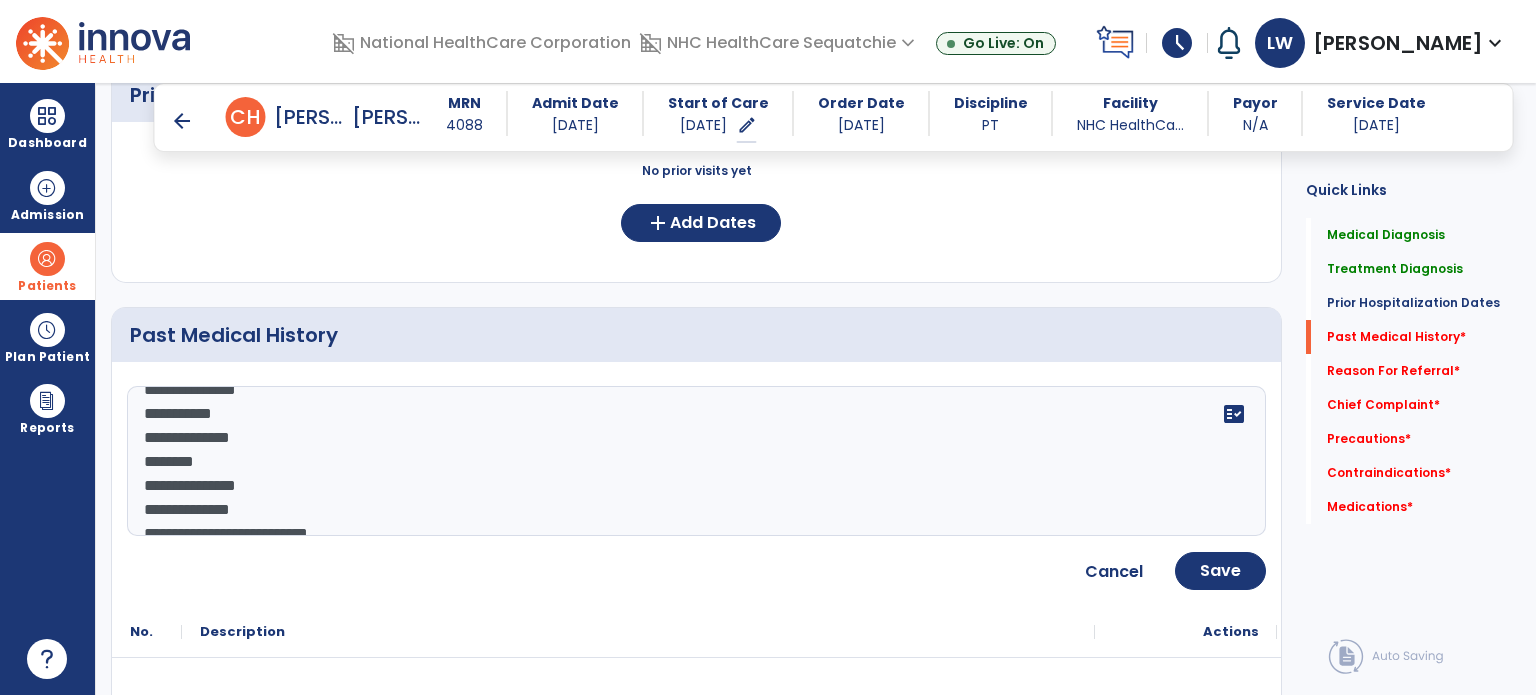 scroll, scrollTop: 17, scrollLeft: 0, axis: vertical 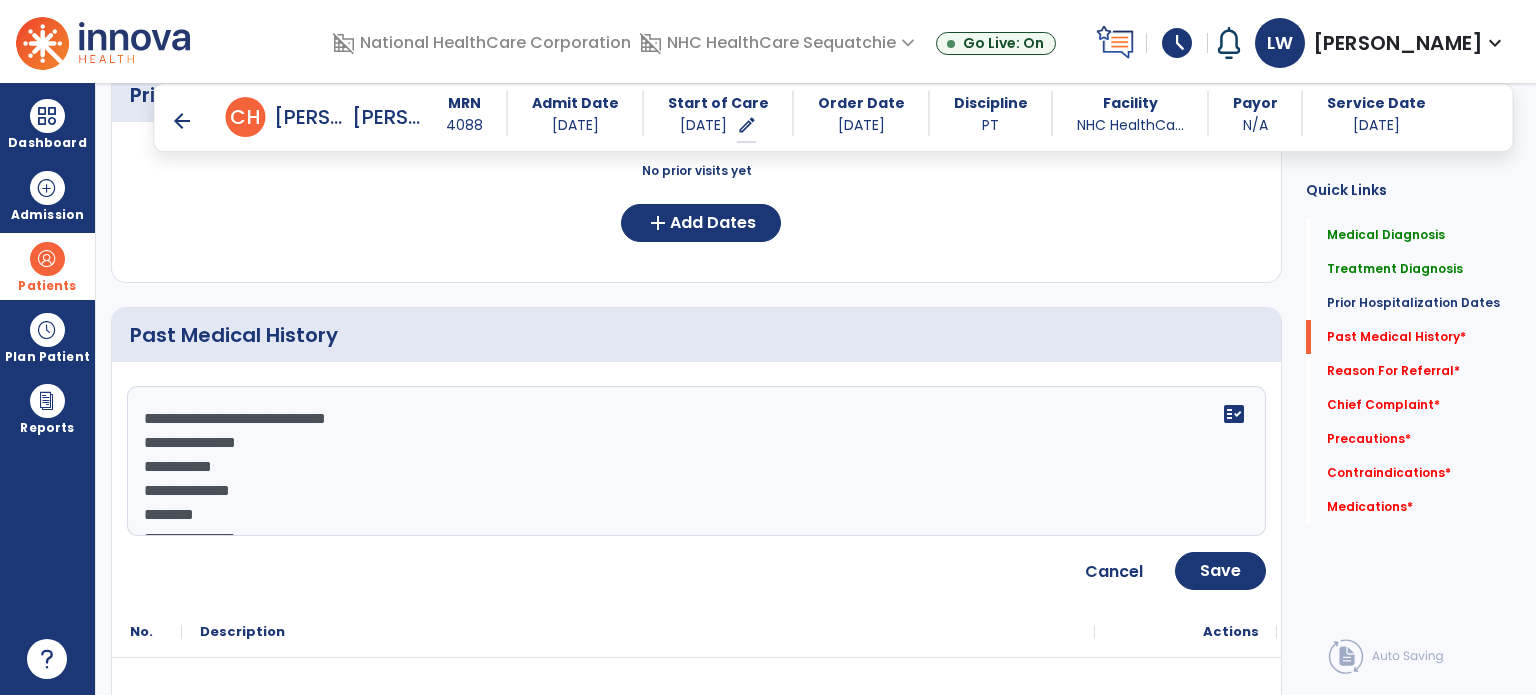 click on "**********" 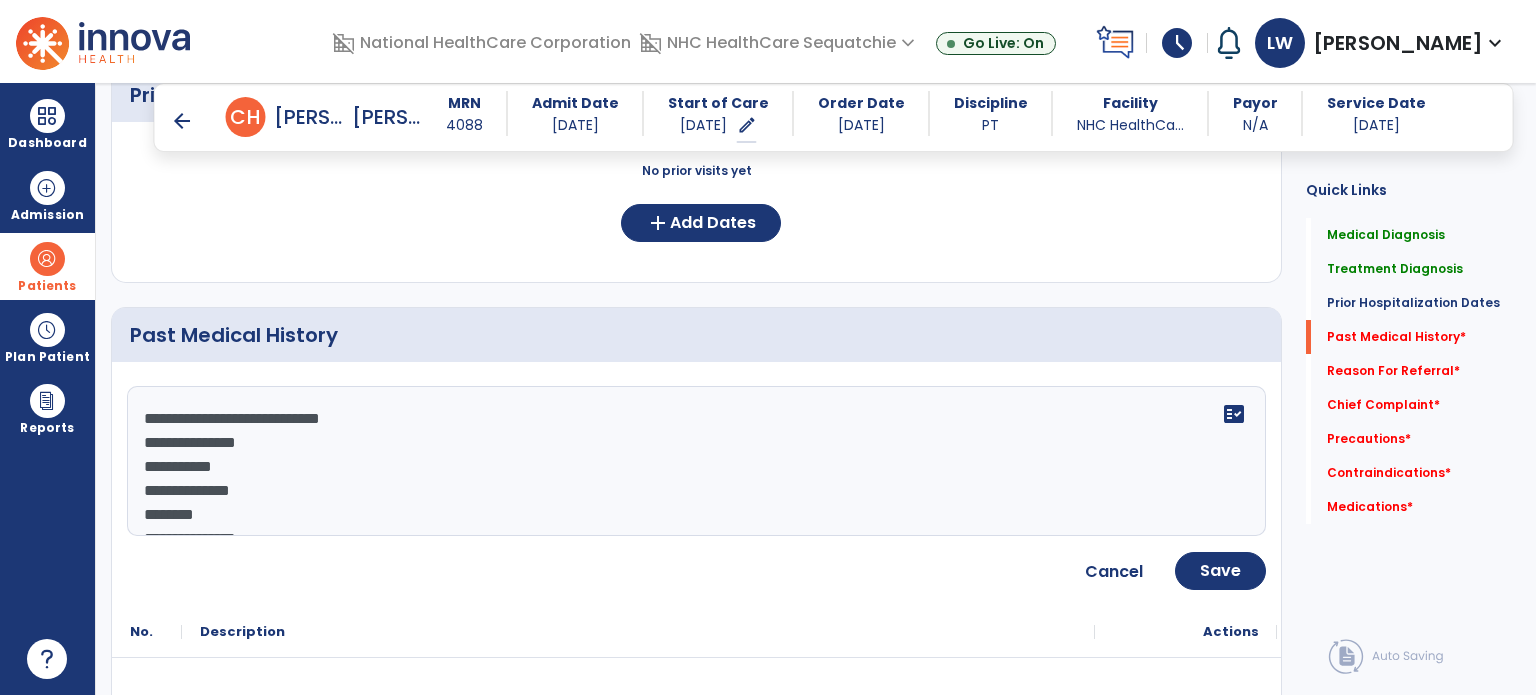 type on "**********" 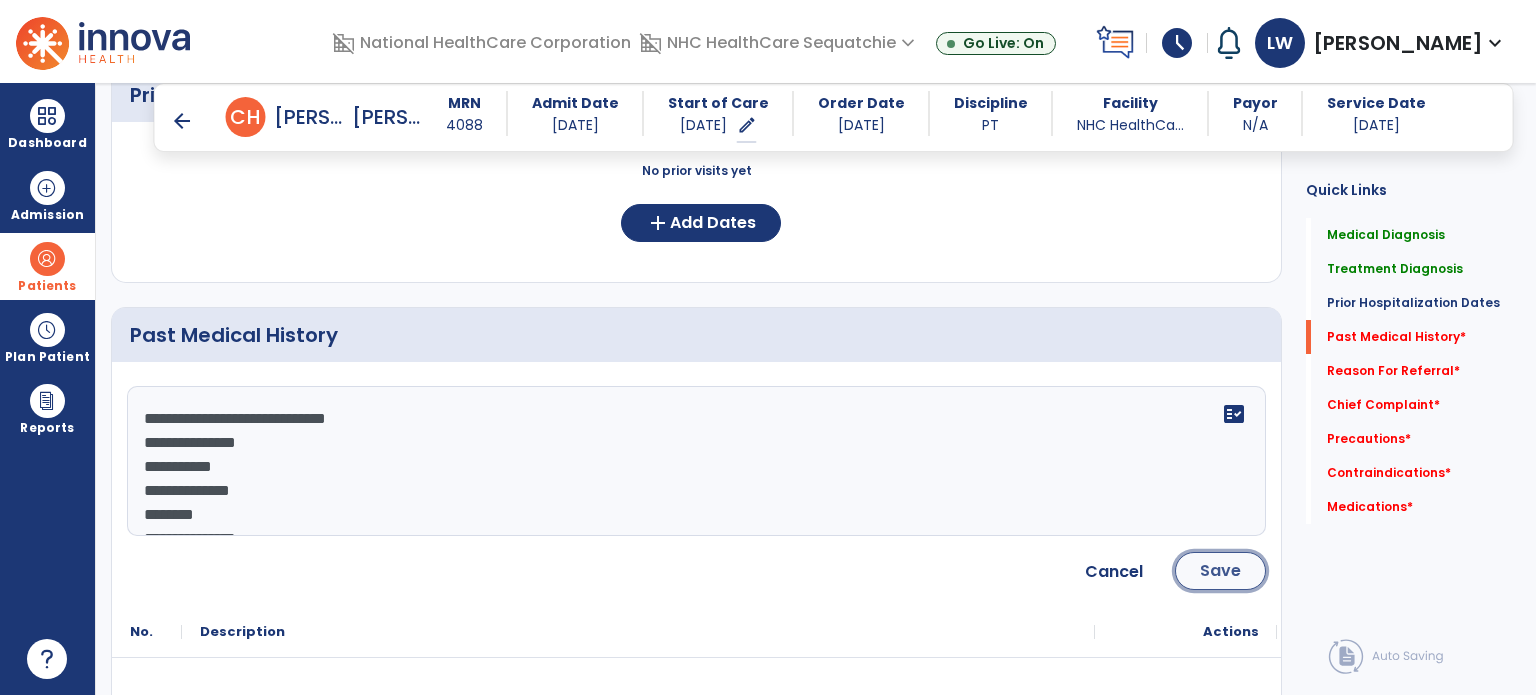 click on "Save" 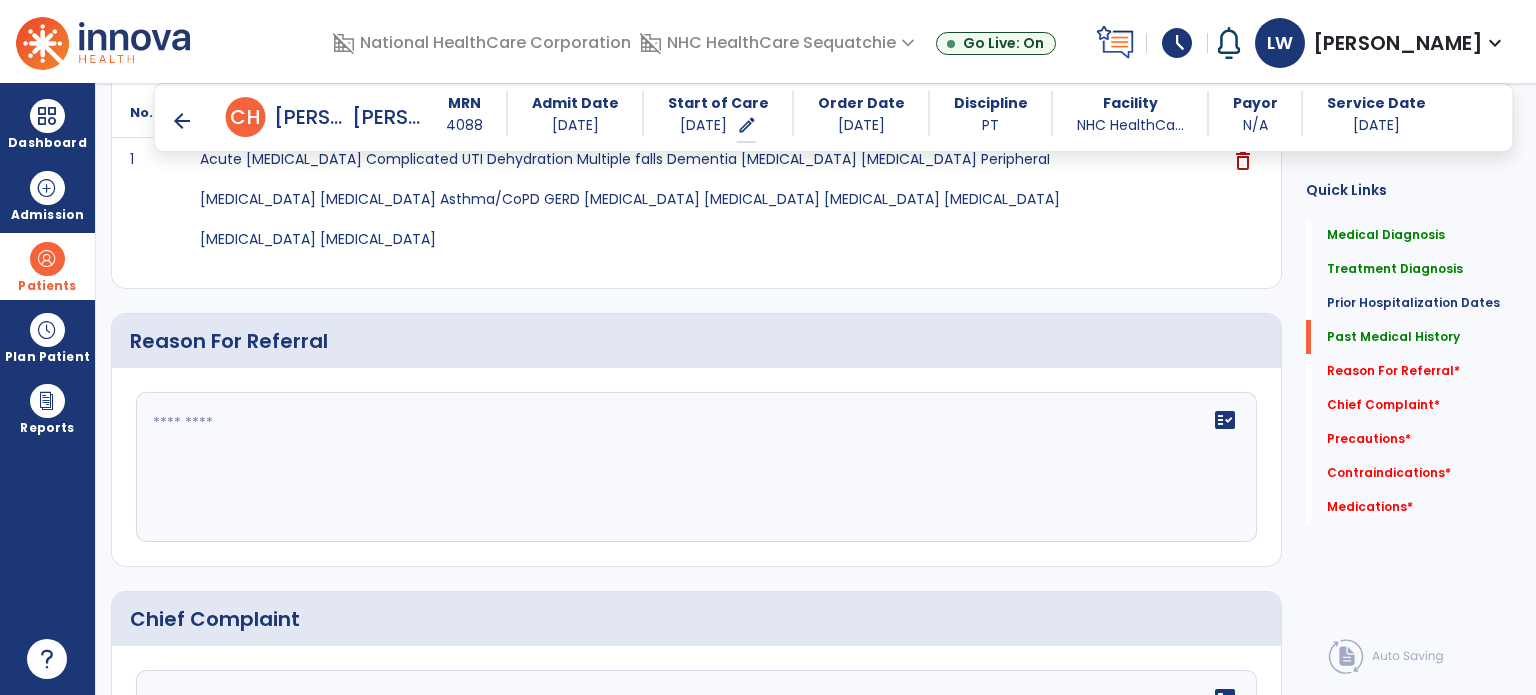 scroll, scrollTop: 1115, scrollLeft: 0, axis: vertical 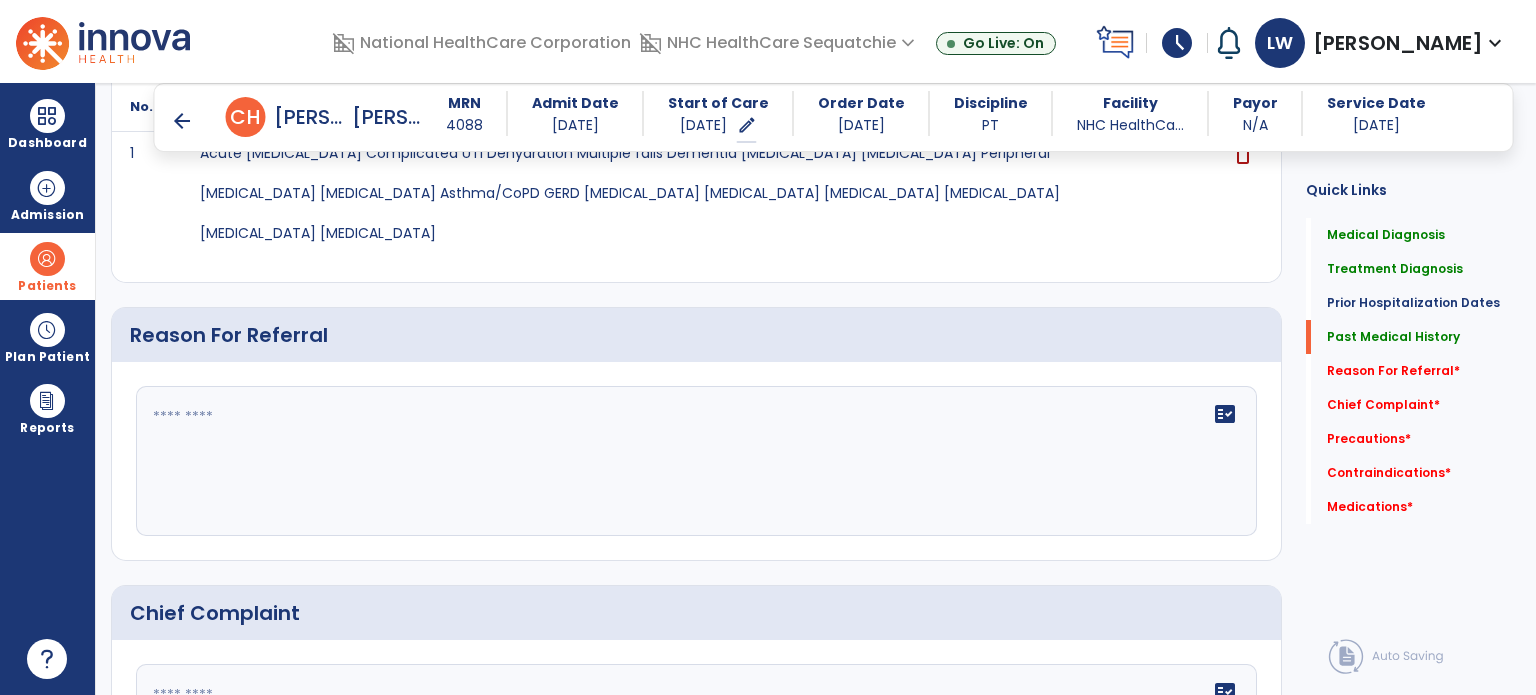 click on "fact_check" 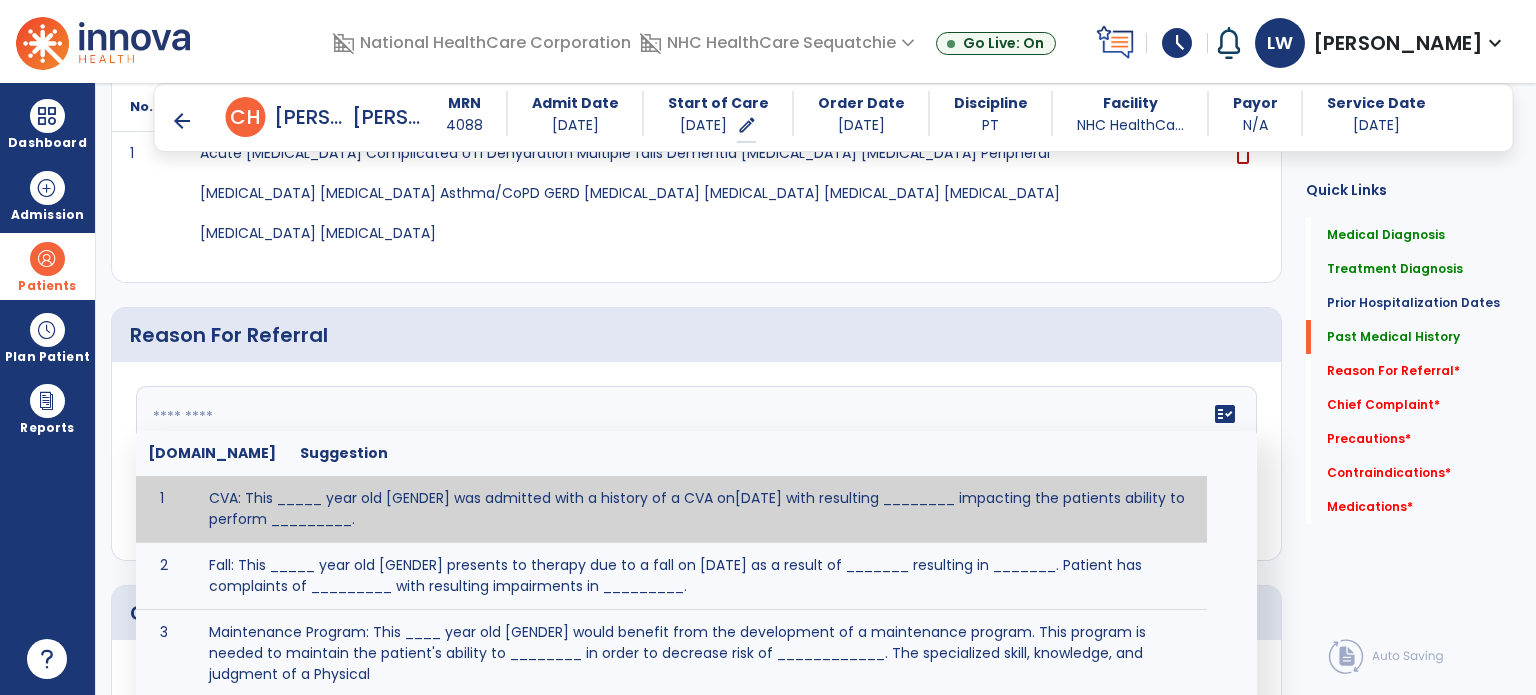 paste on "**********" 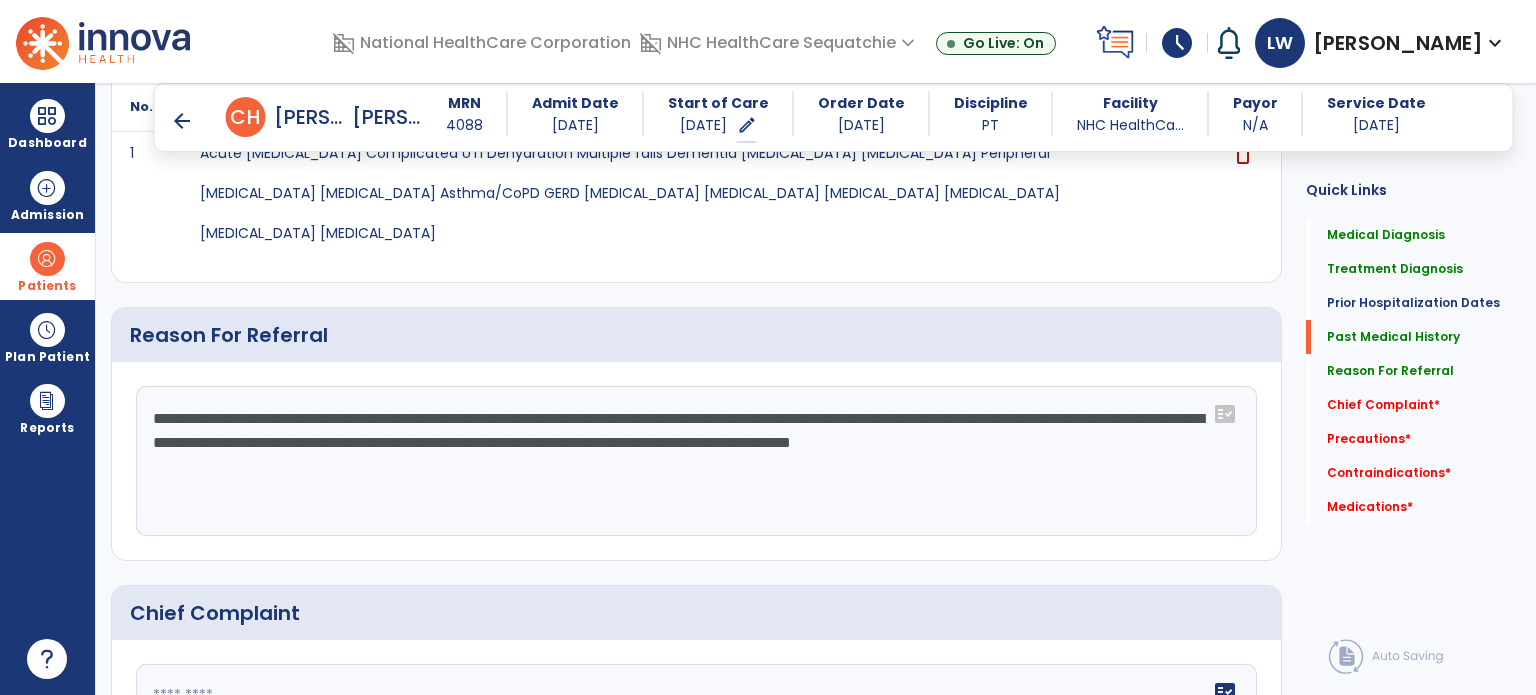 click on "**********" 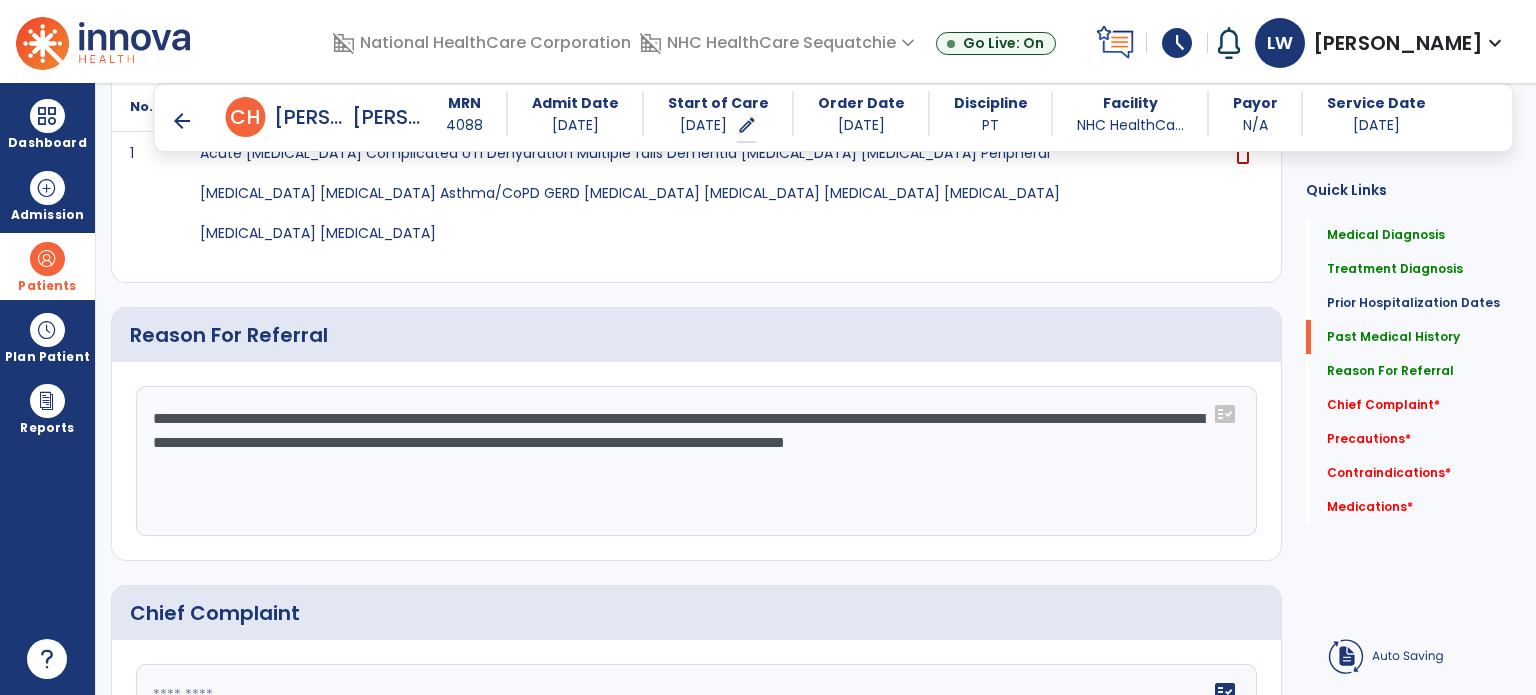 click on "**********" 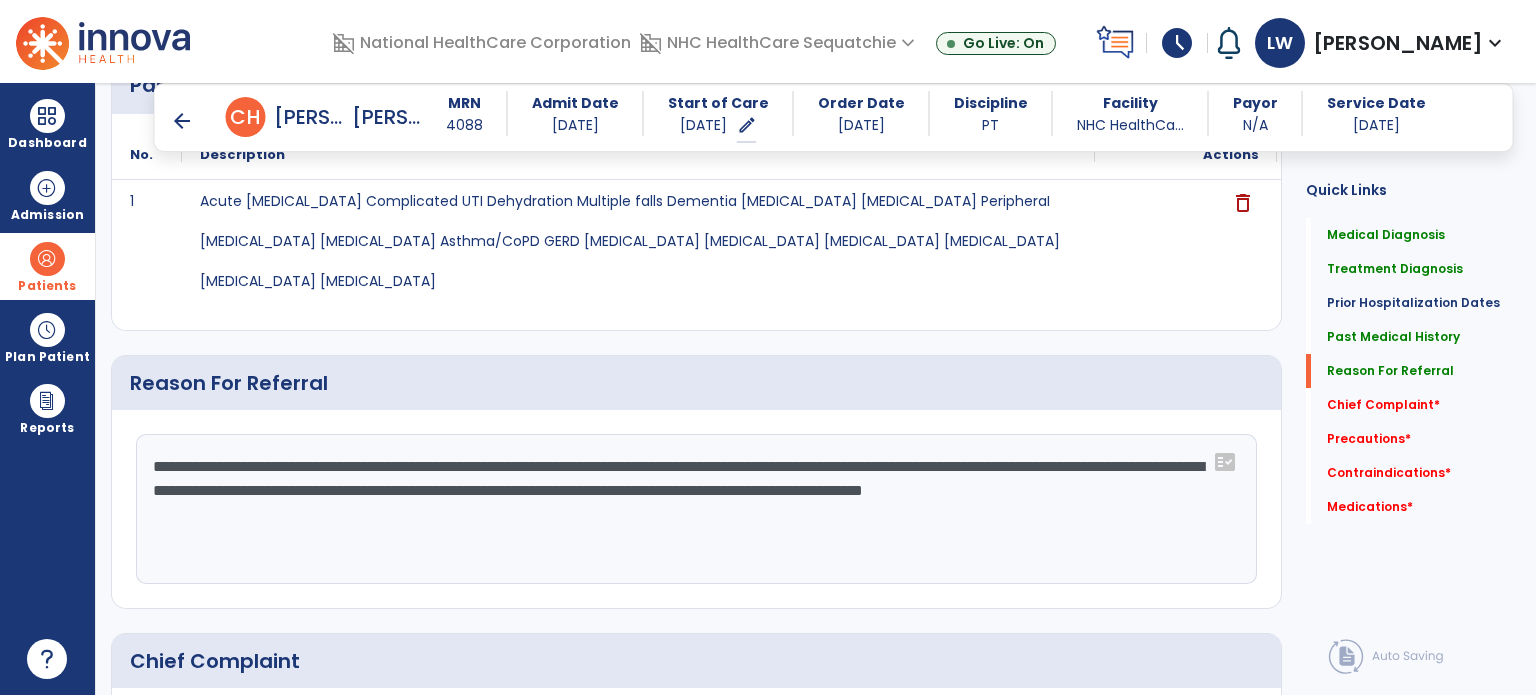 scroll, scrollTop: 1036, scrollLeft: 0, axis: vertical 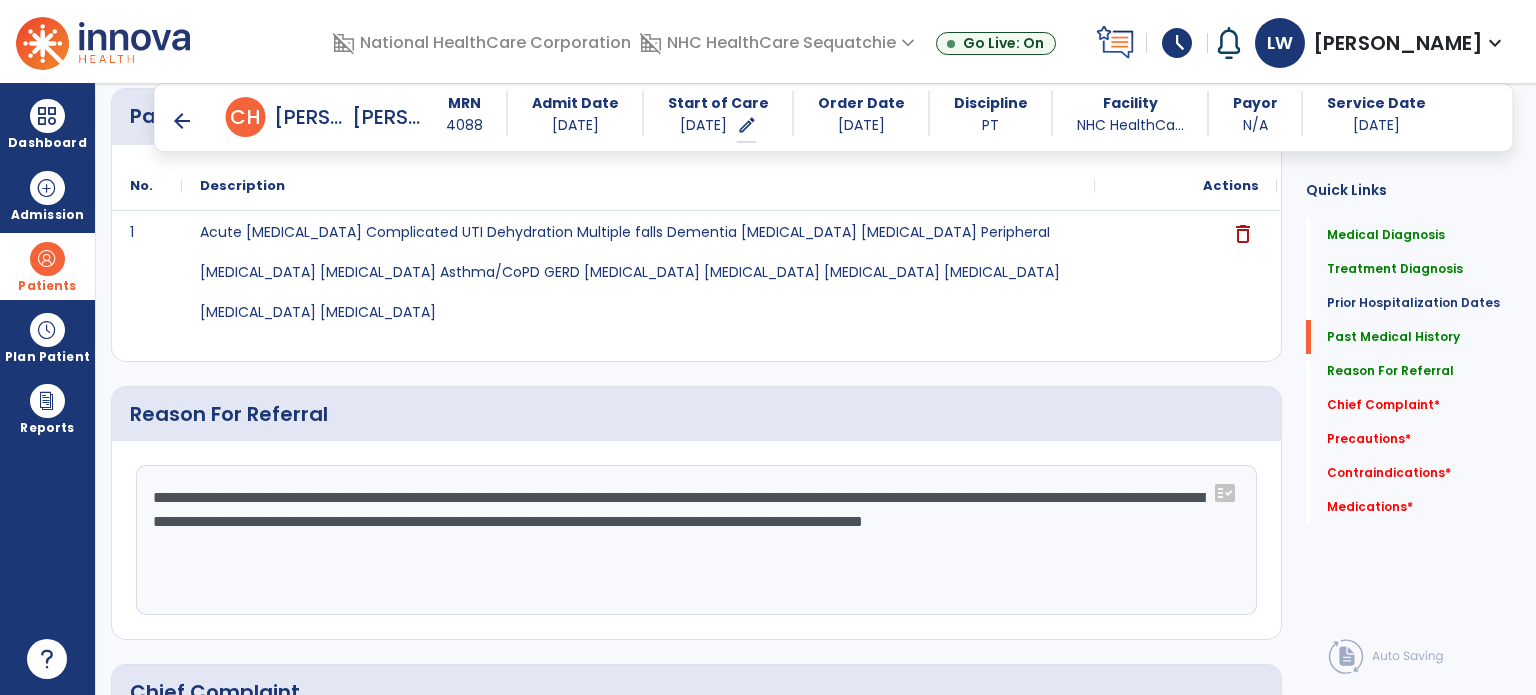 click on "**********" 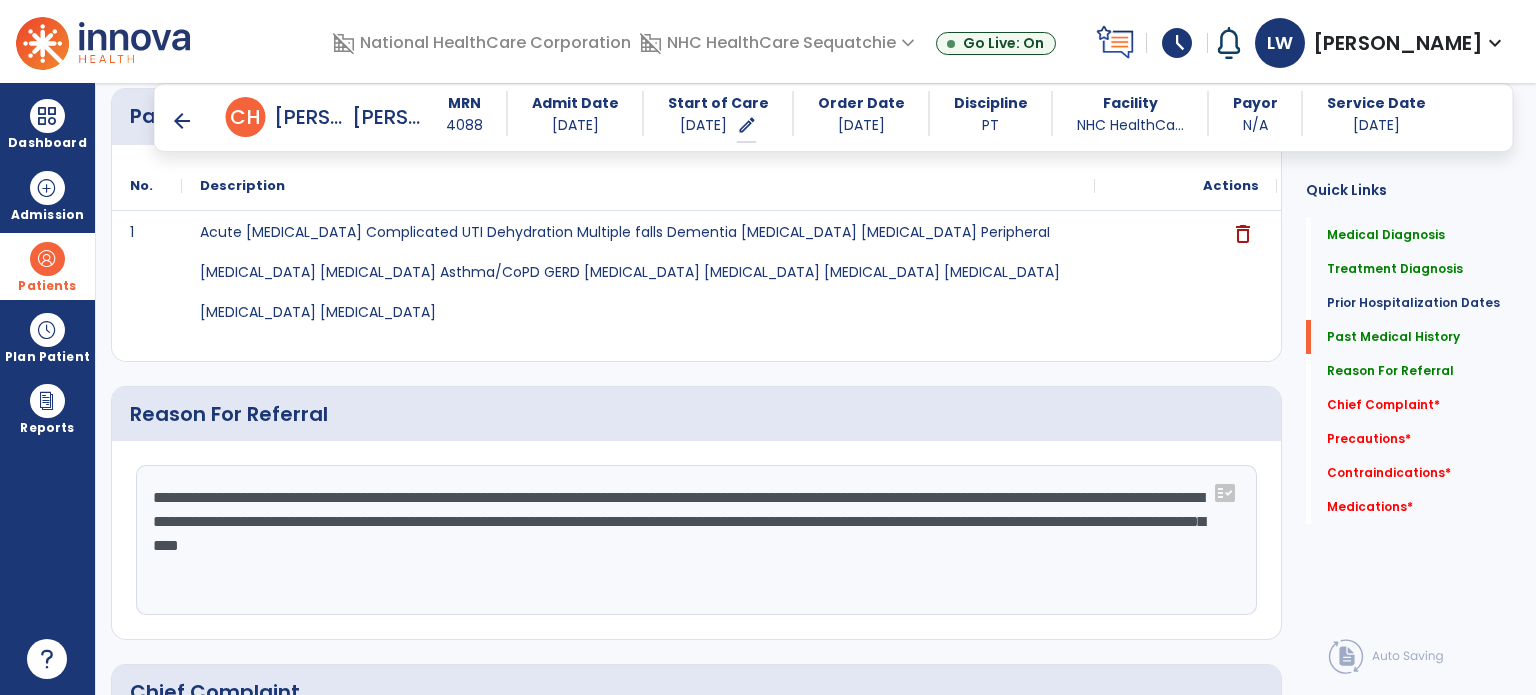 click on "**********" 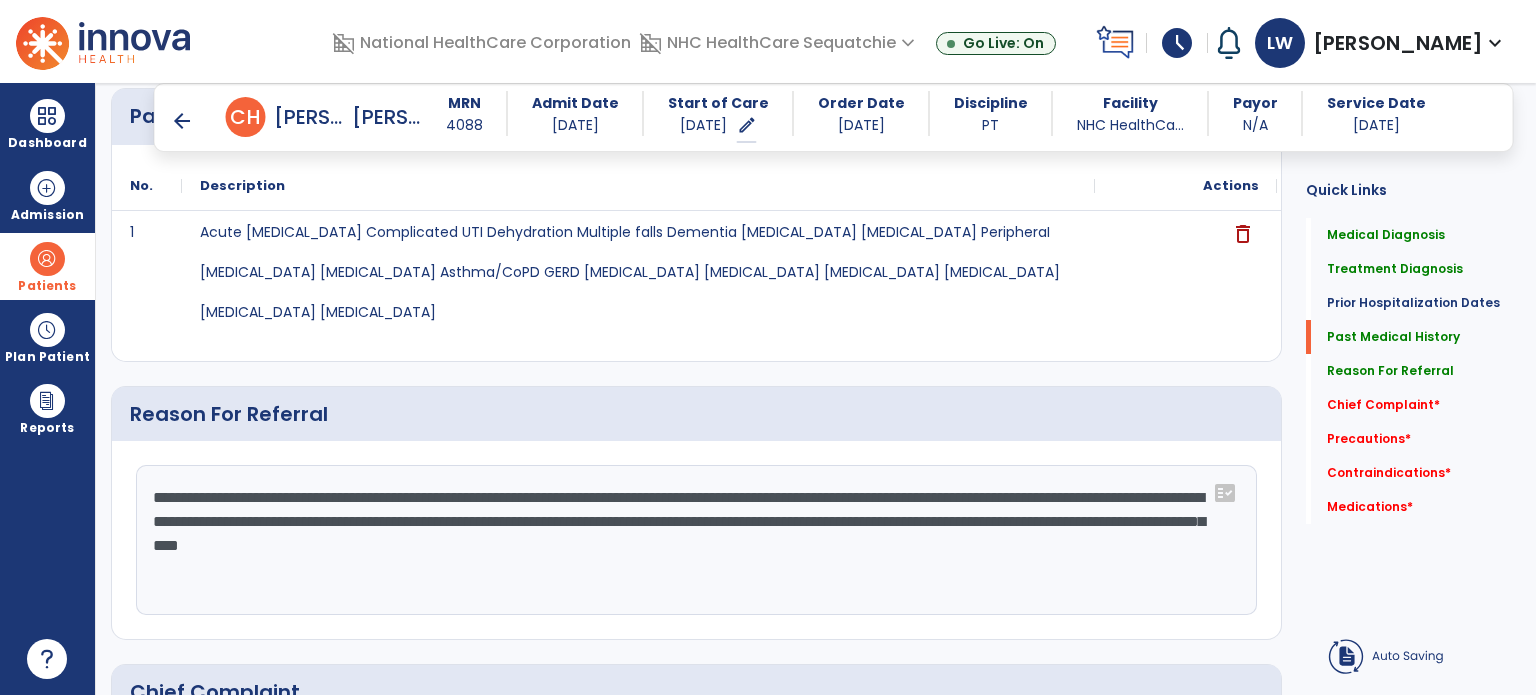 click on "**********" 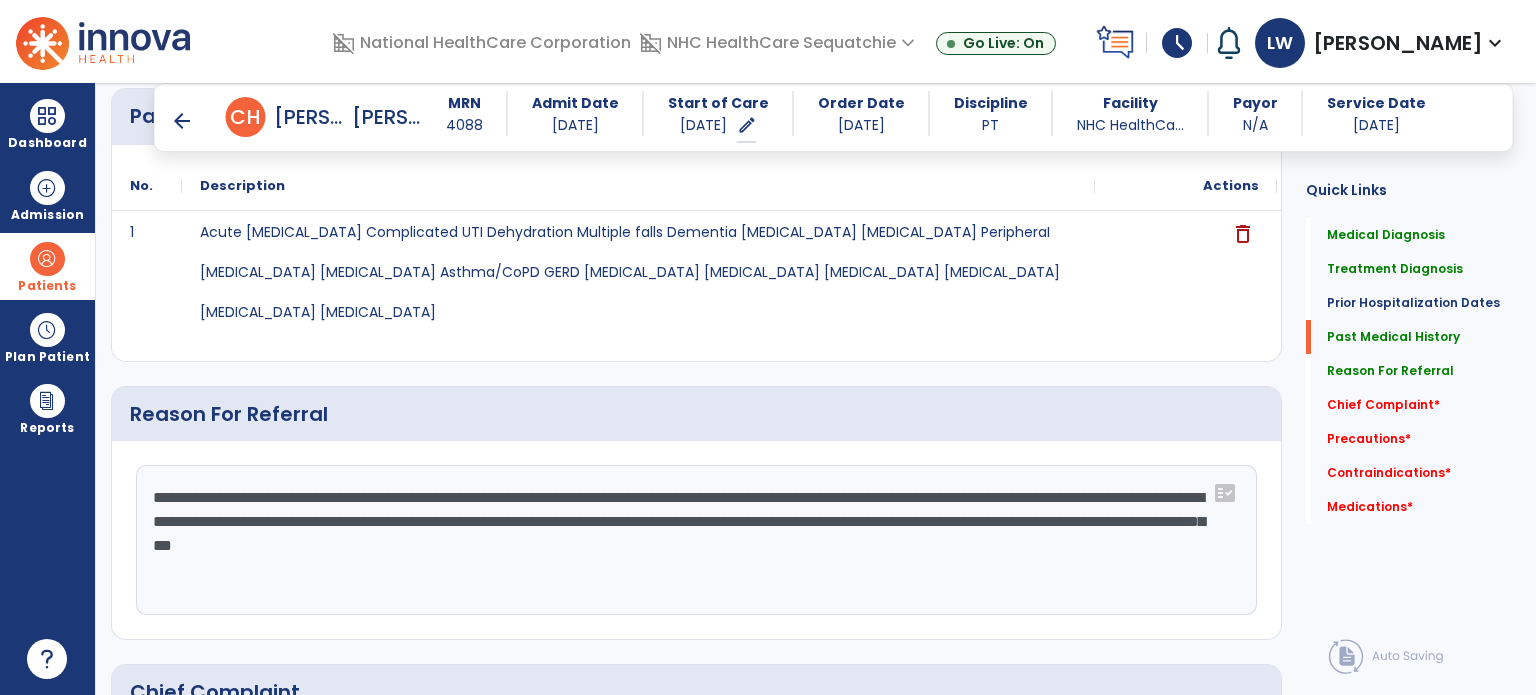 click on "**********" 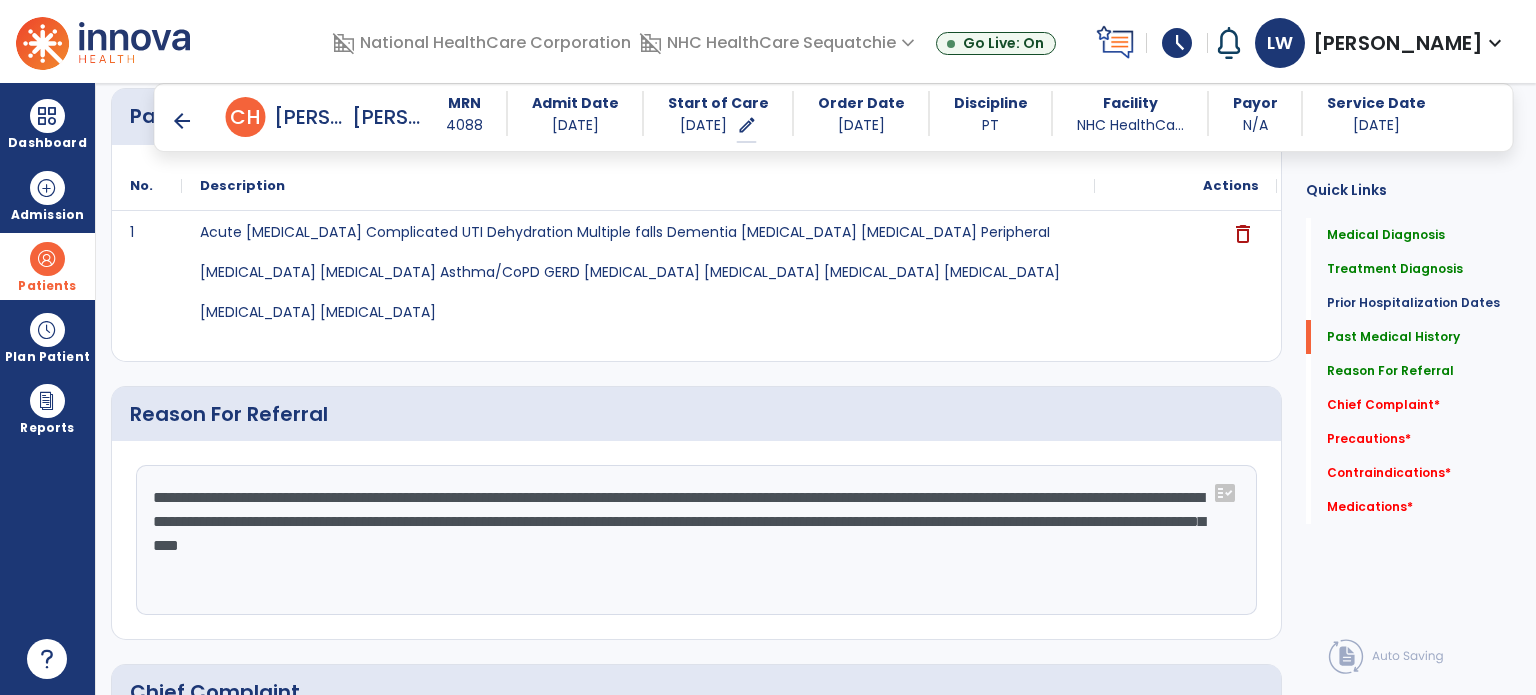 click on "**********" 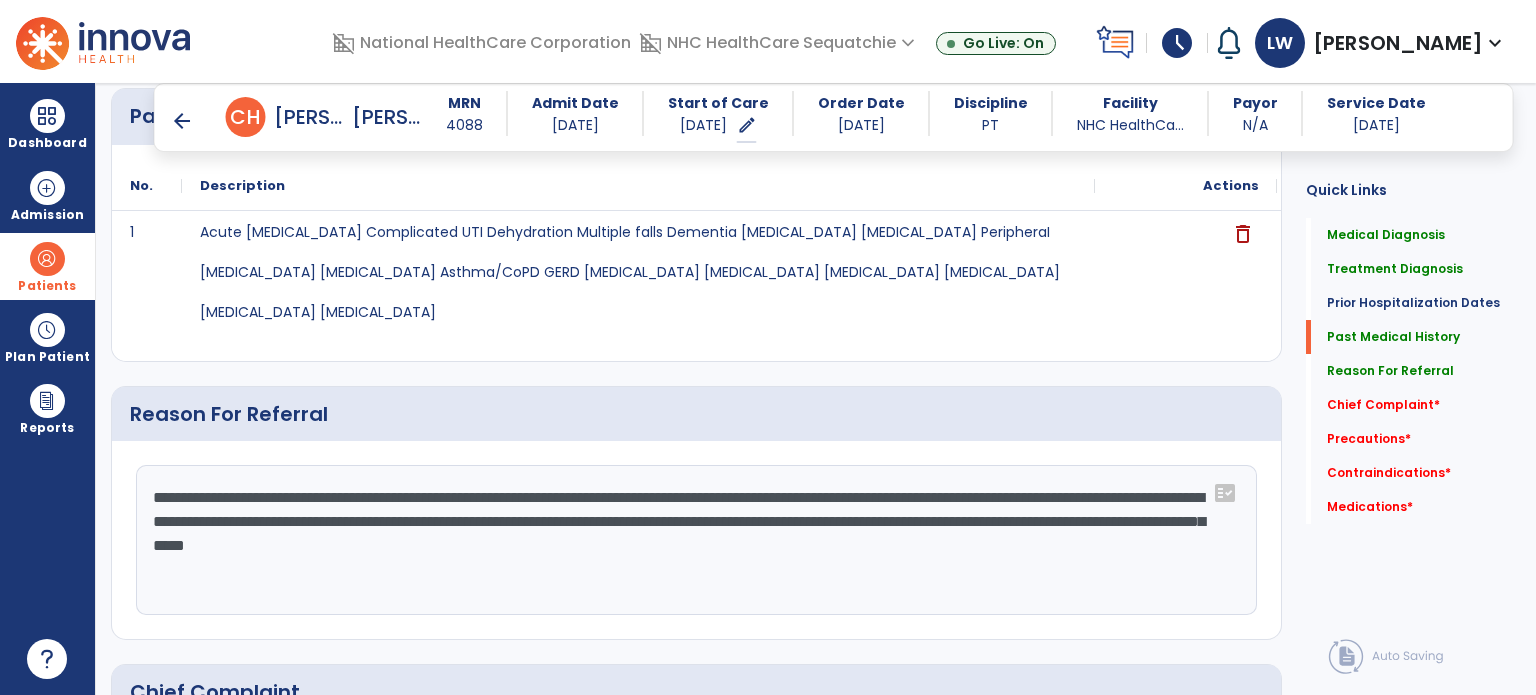 click on "**********" 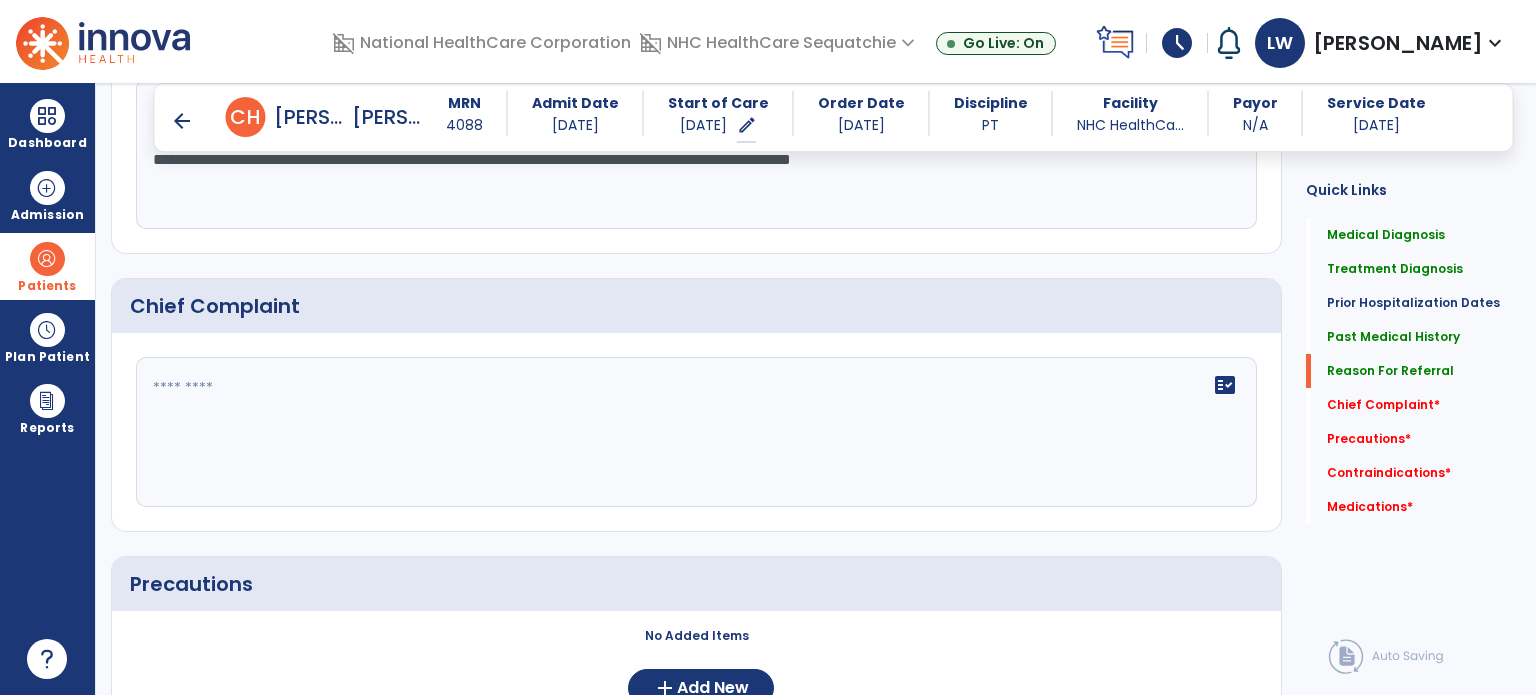 scroll, scrollTop: 1423, scrollLeft: 0, axis: vertical 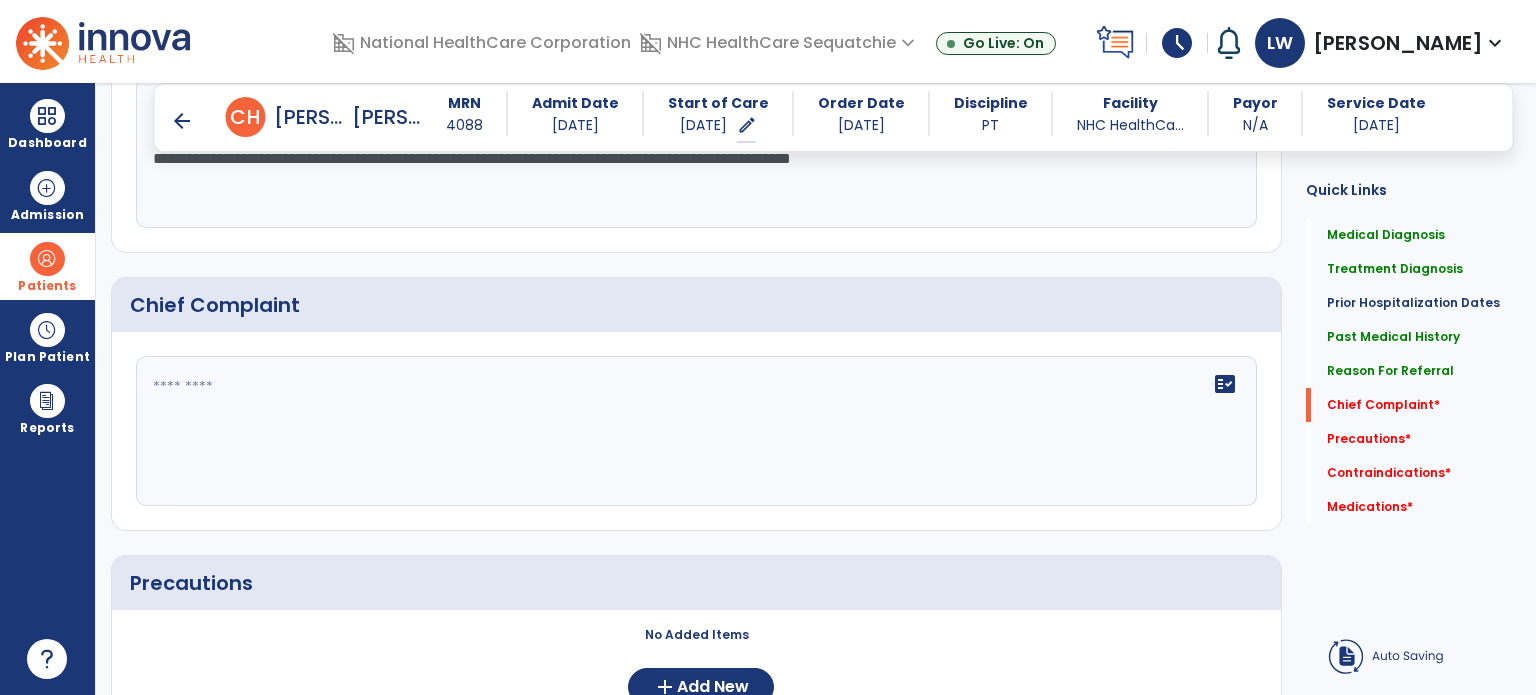 type on "**********" 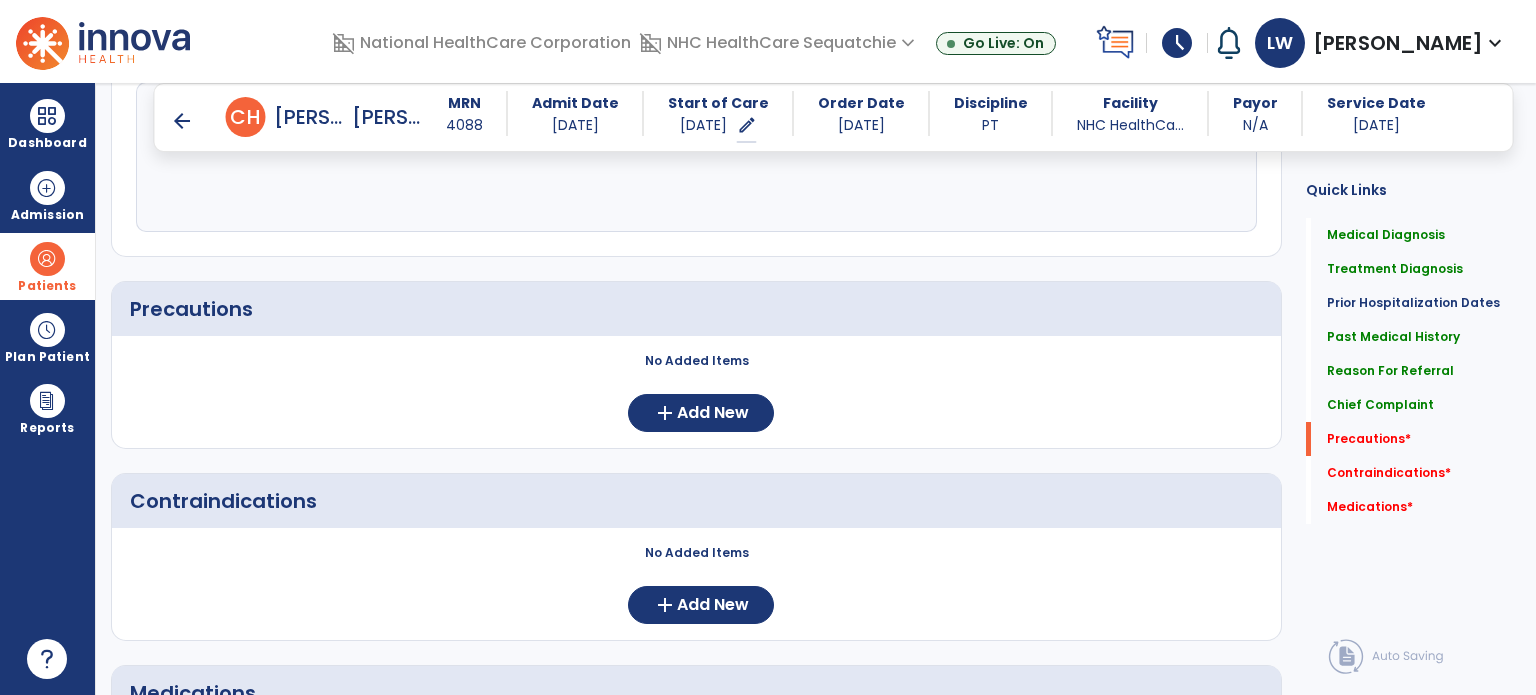 scroll, scrollTop: 1731, scrollLeft: 0, axis: vertical 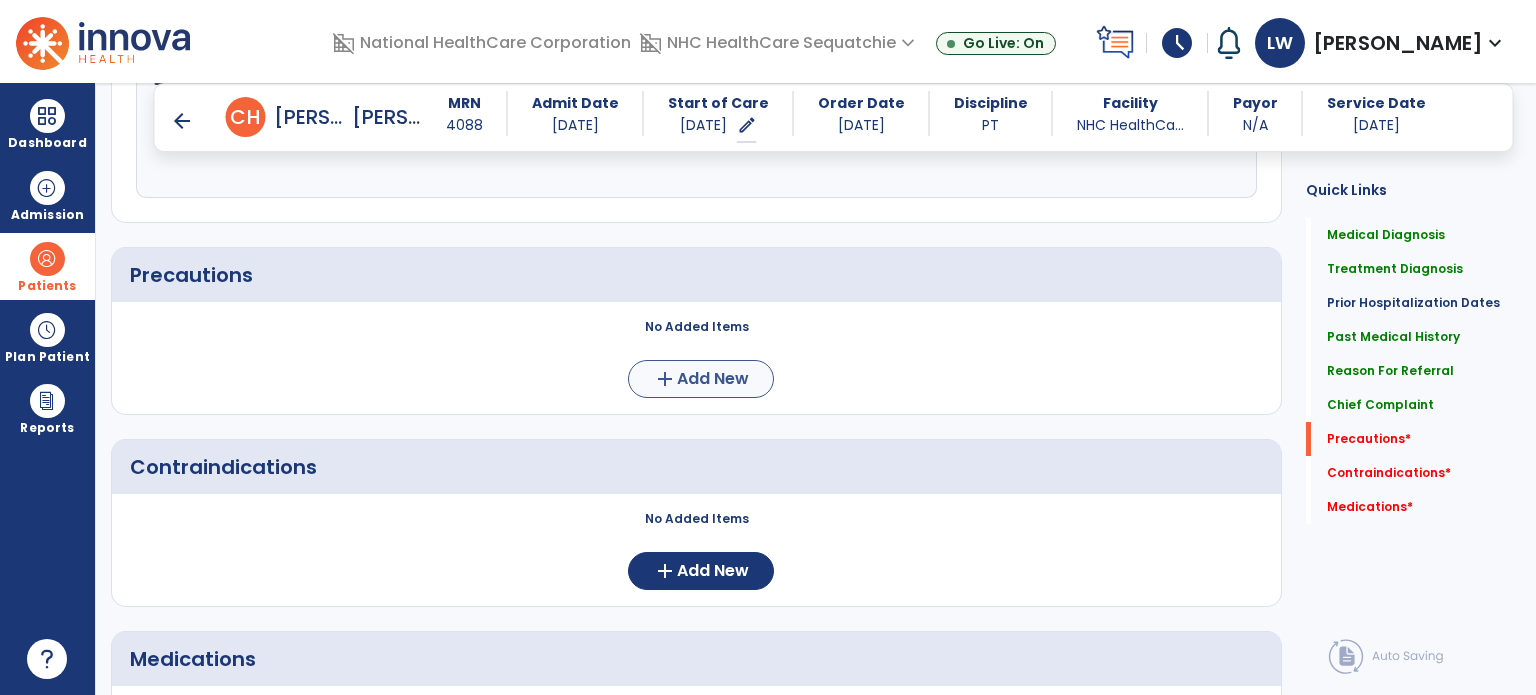 type on "**********" 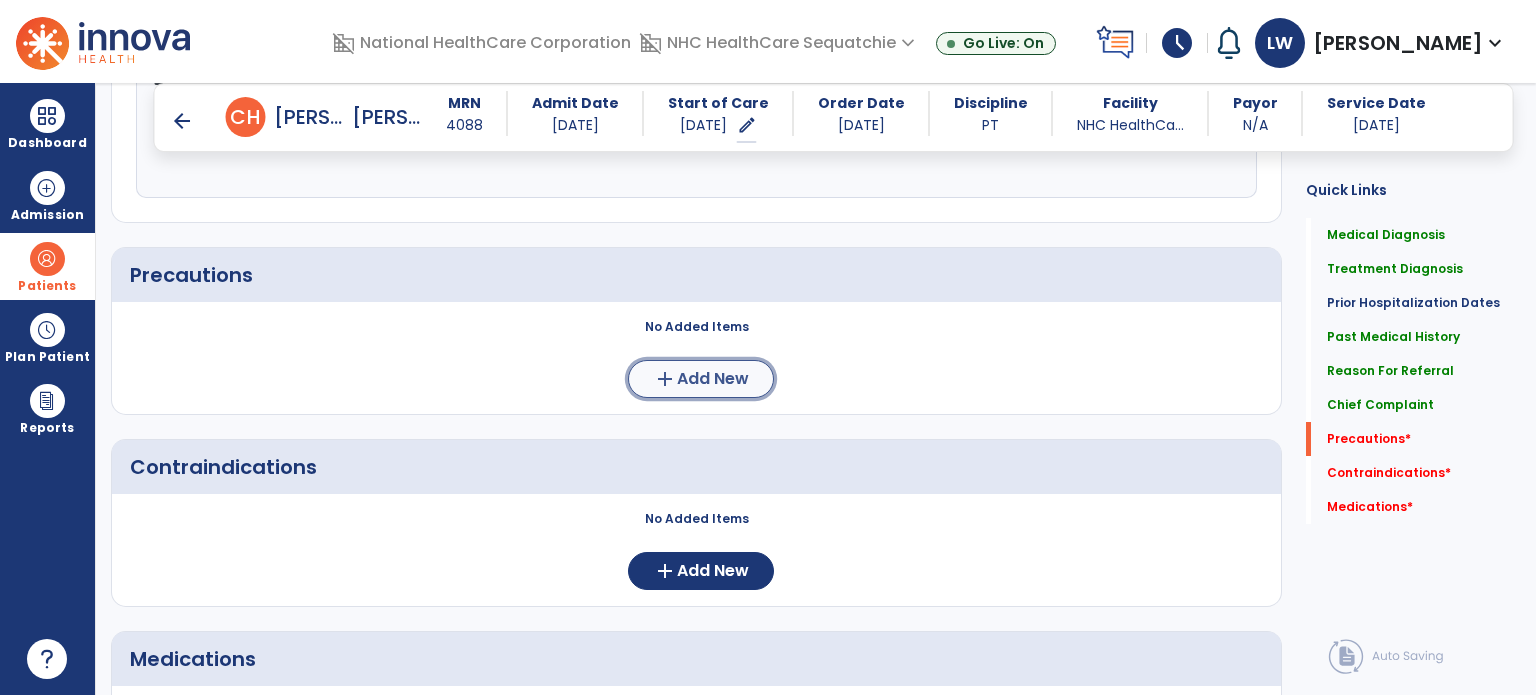 click on "add" 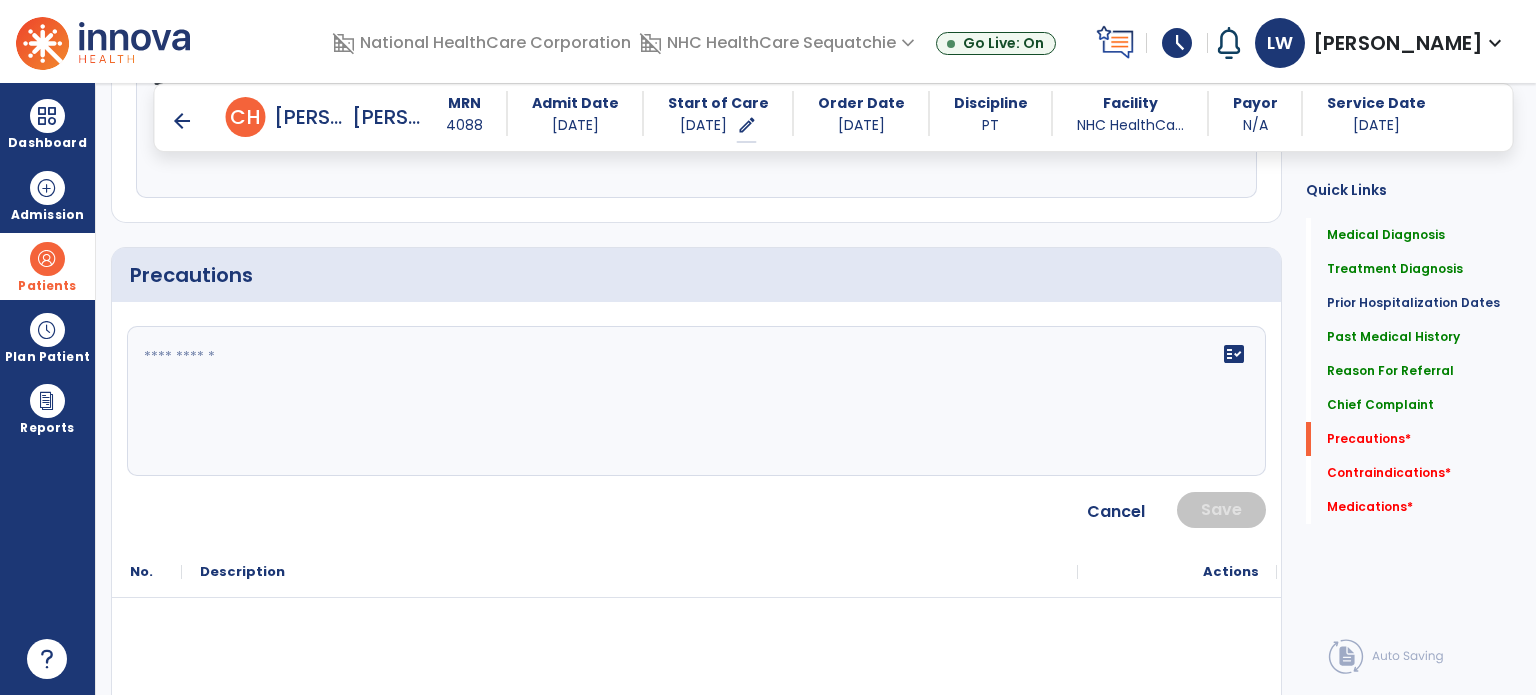 click on "fact_check" 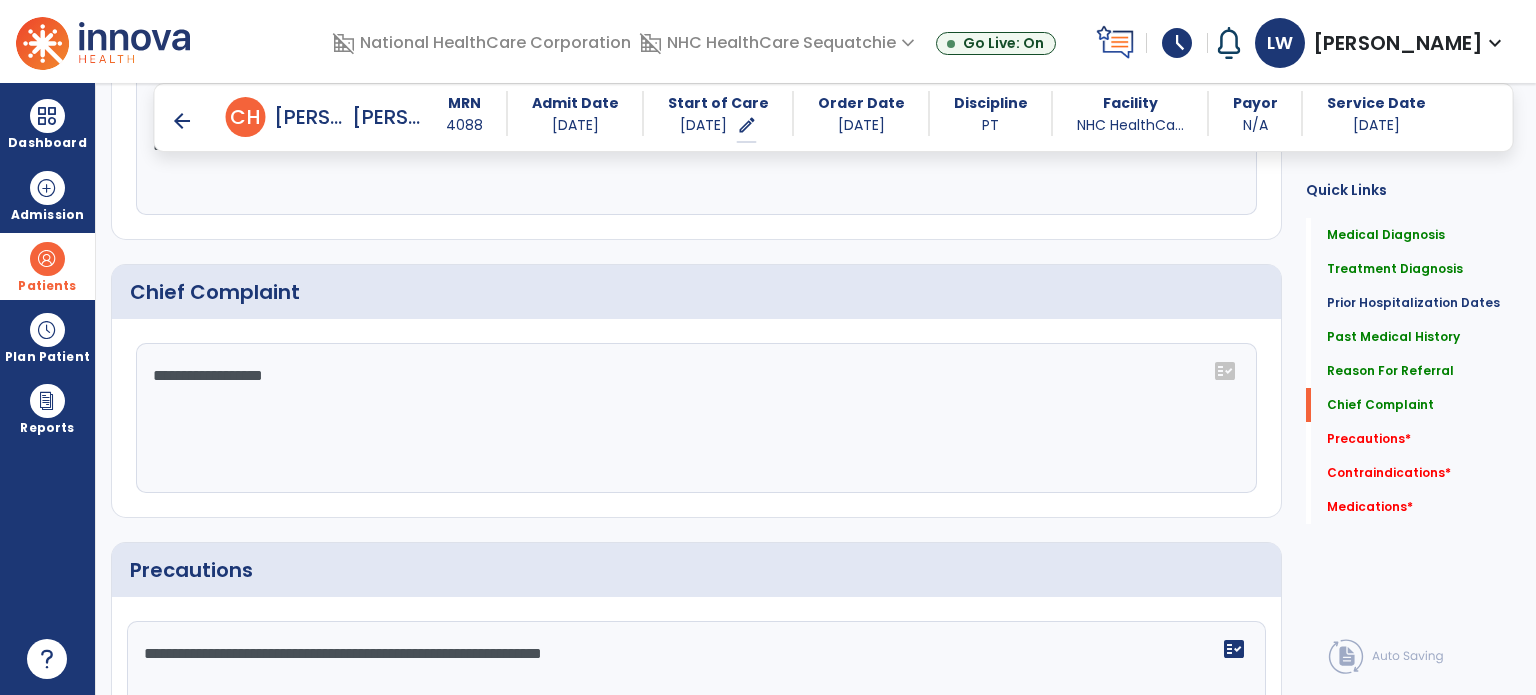 scroll, scrollTop: 1438, scrollLeft: 0, axis: vertical 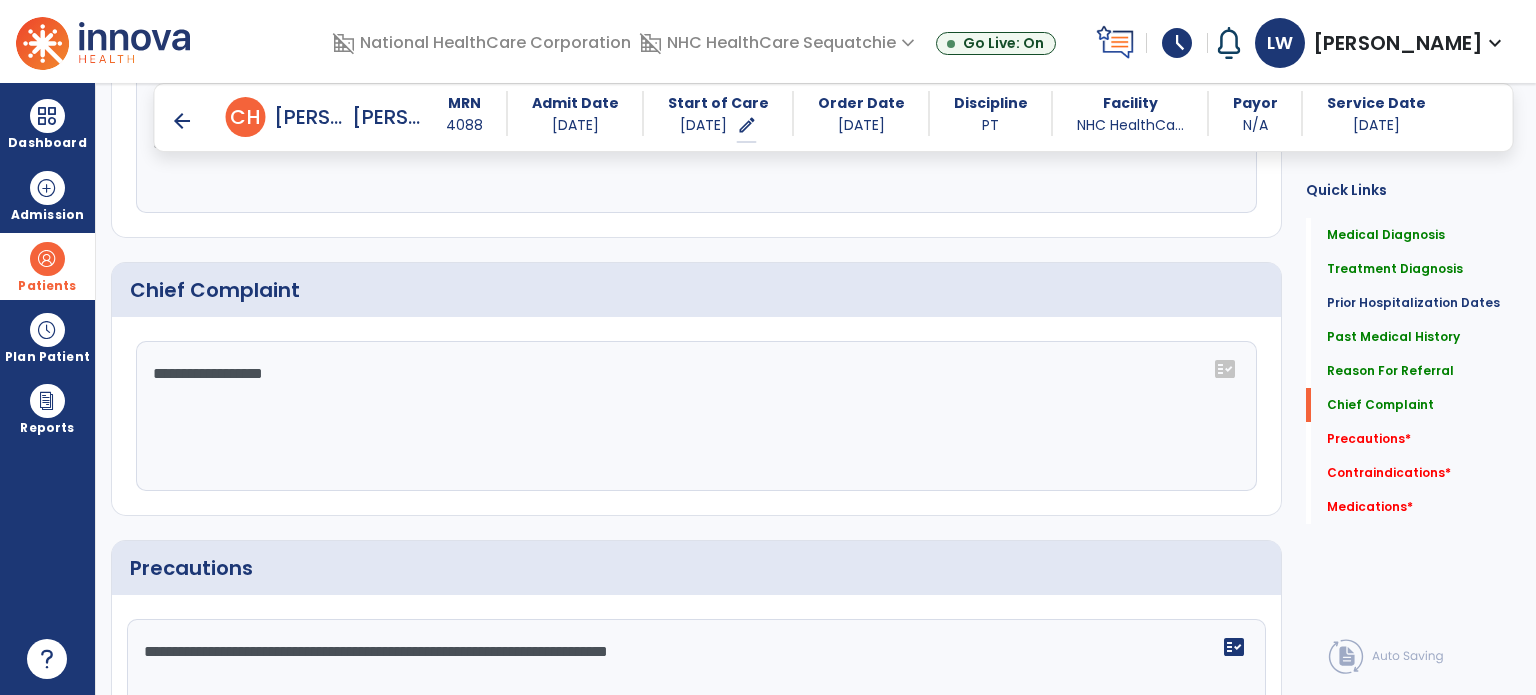type on "**********" 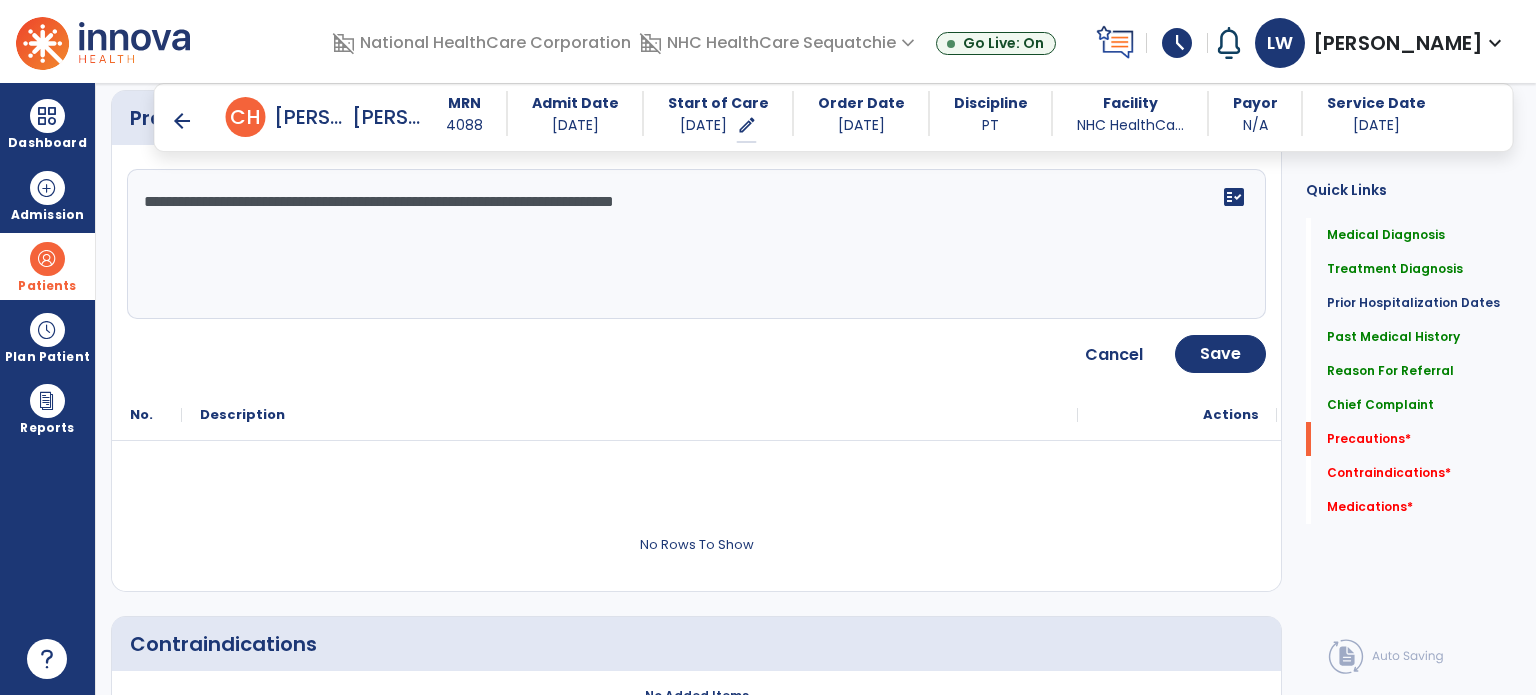 scroll, scrollTop: 1890, scrollLeft: 0, axis: vertical 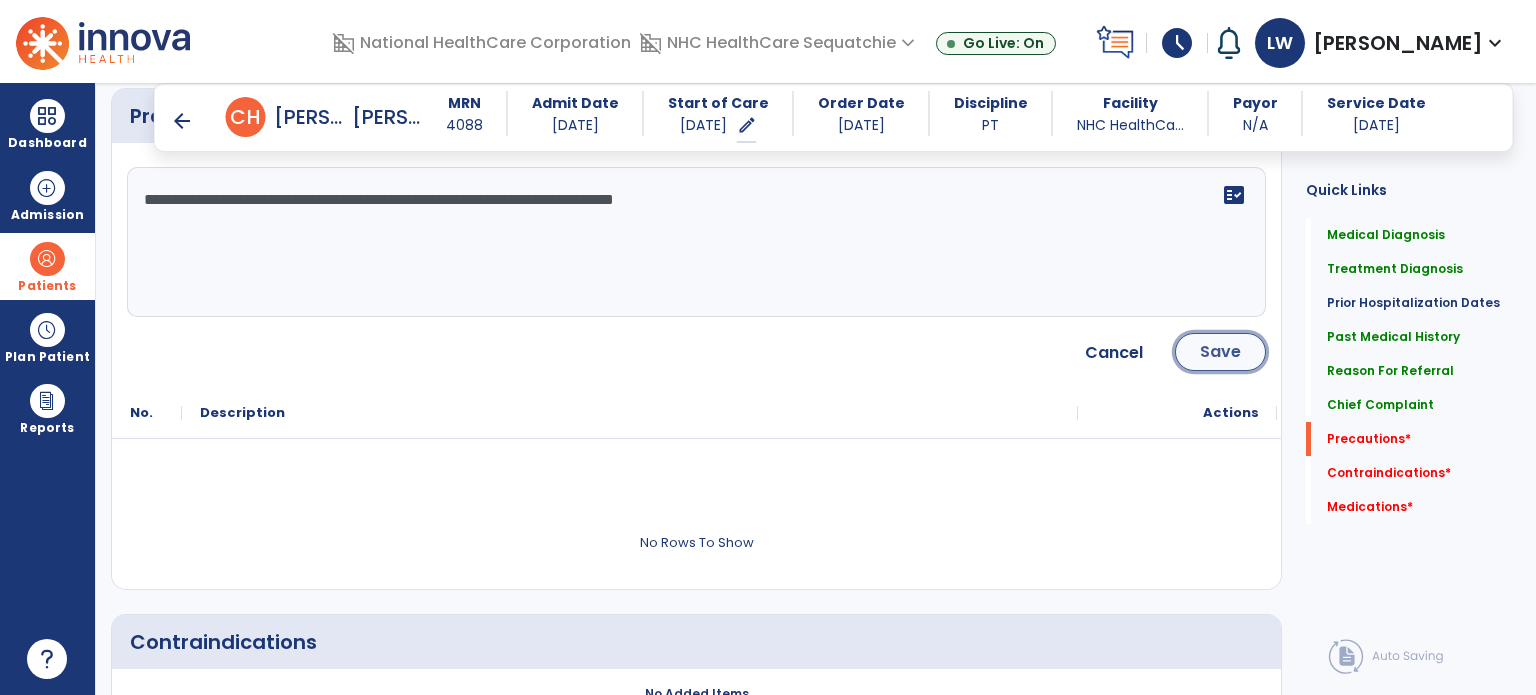 click on "Save" 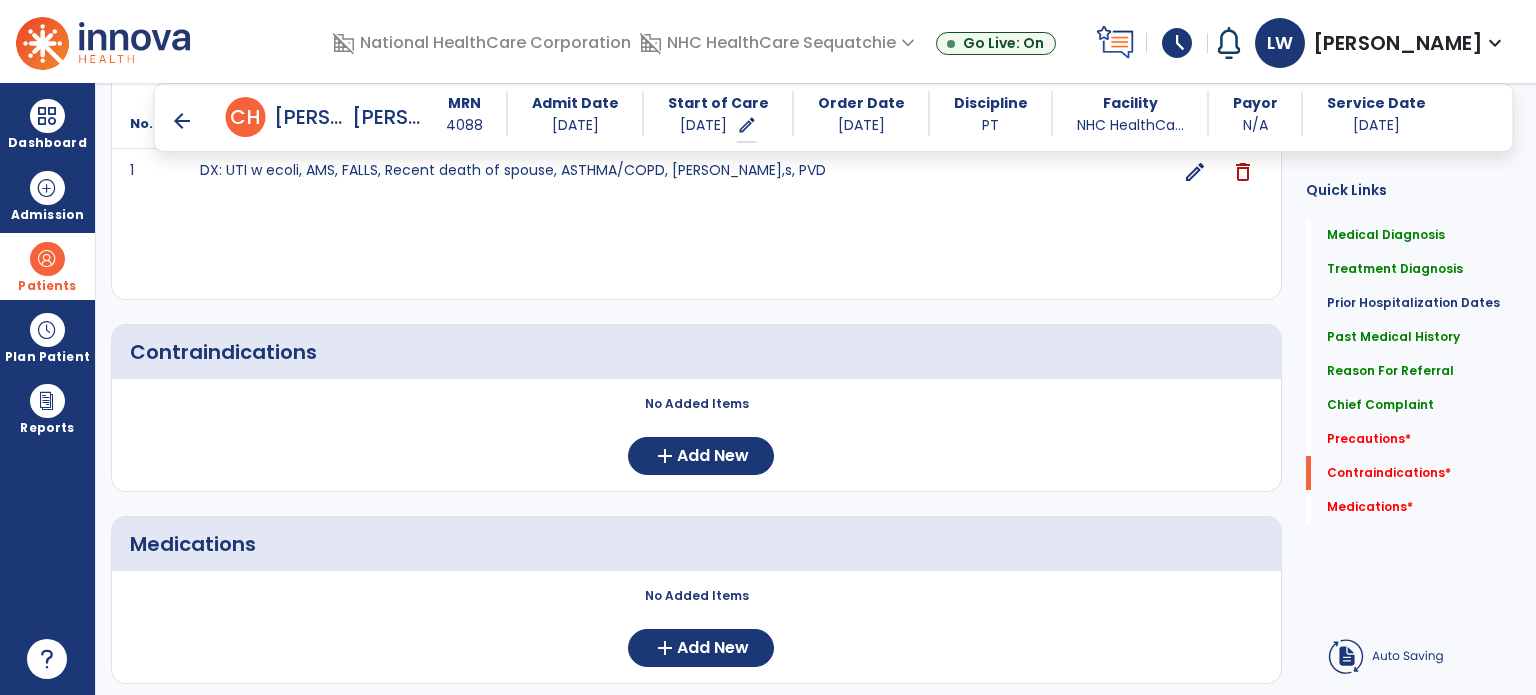 scroll, scrollTop: 2004, scrollLeft: 0, axis: vertical 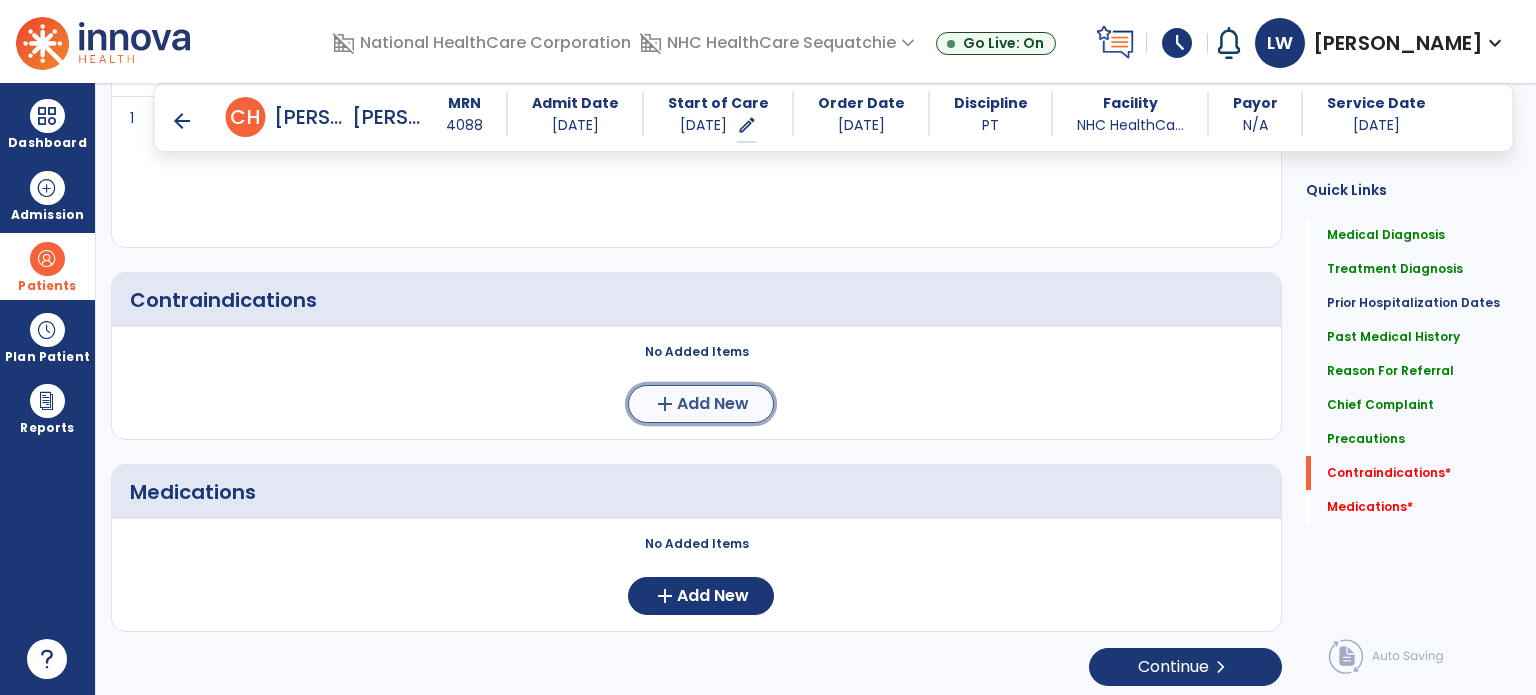 click on "add" 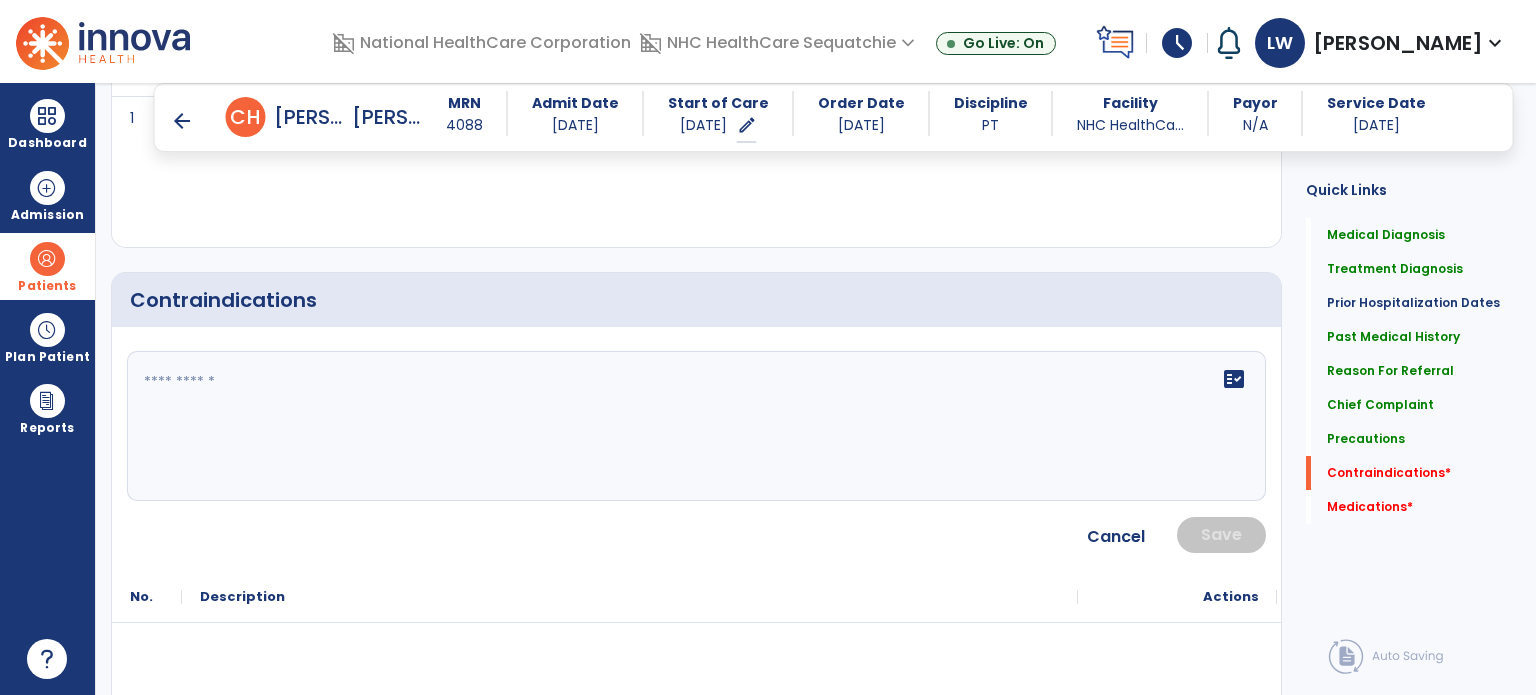 click on "fact_check" 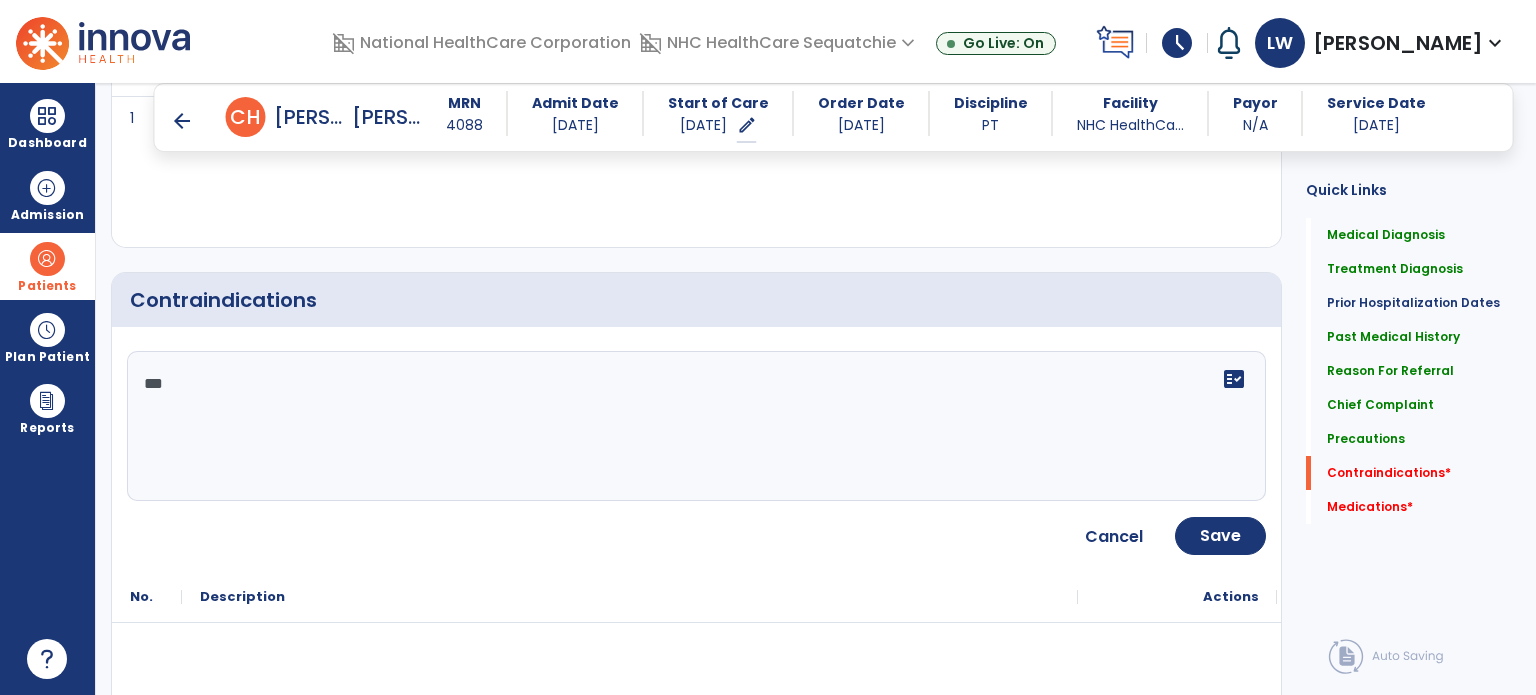 type on "****" 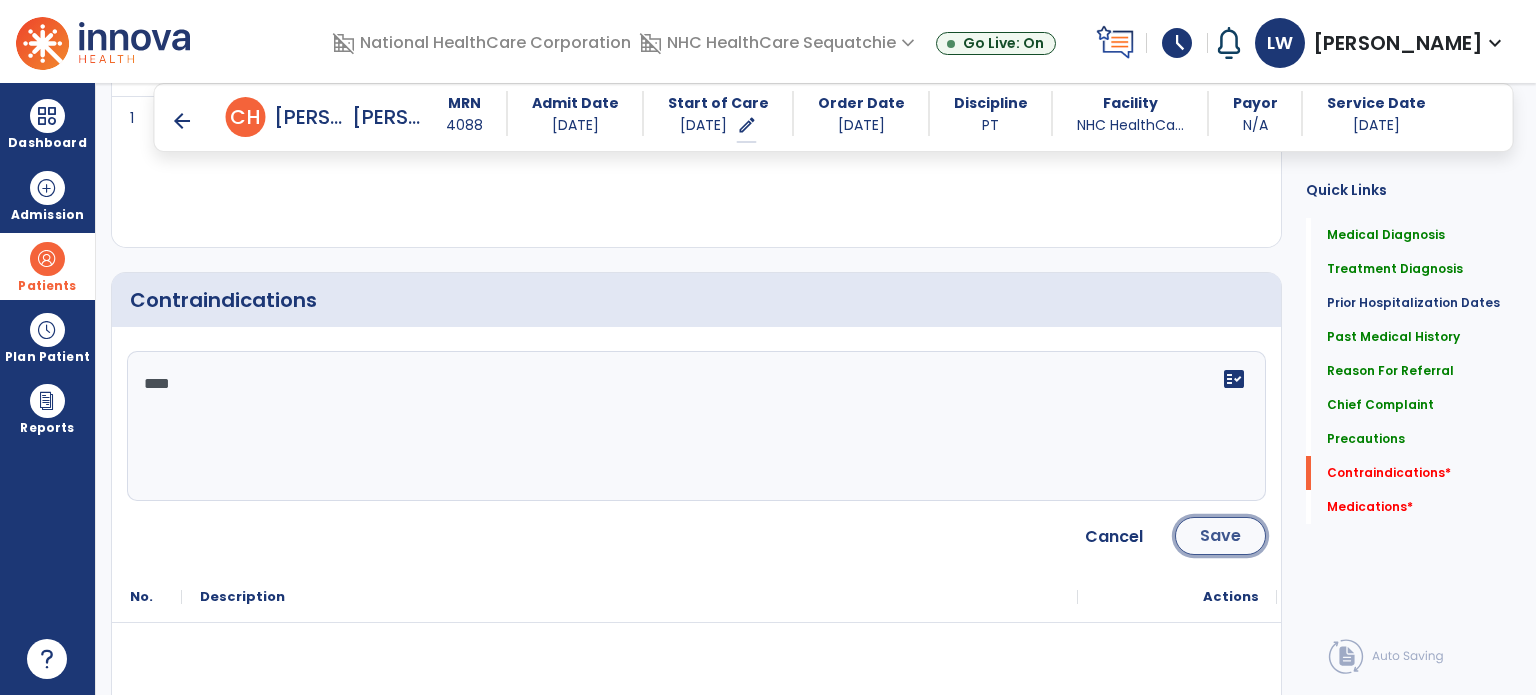 click on "Save" 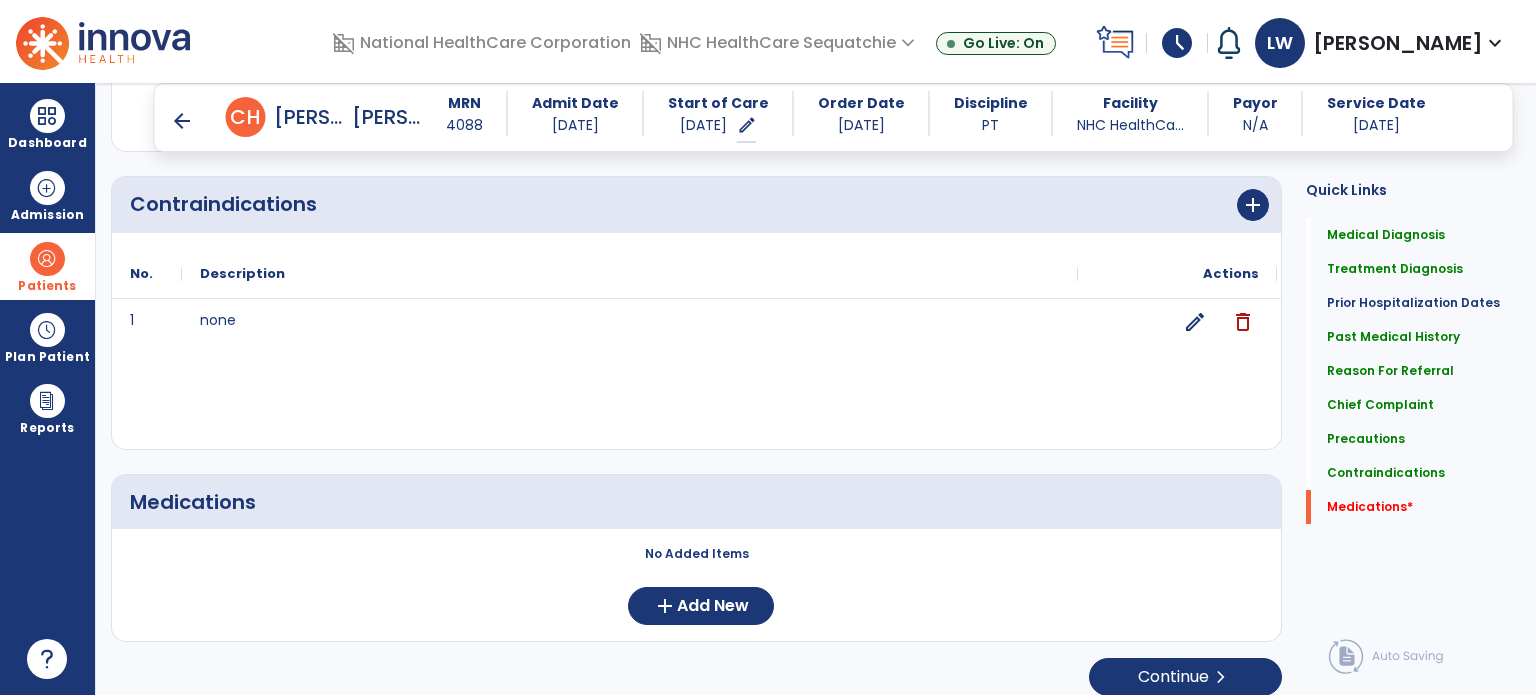 scroll, scrollTop: 2111, scrollLeft: 0, axis: vertical 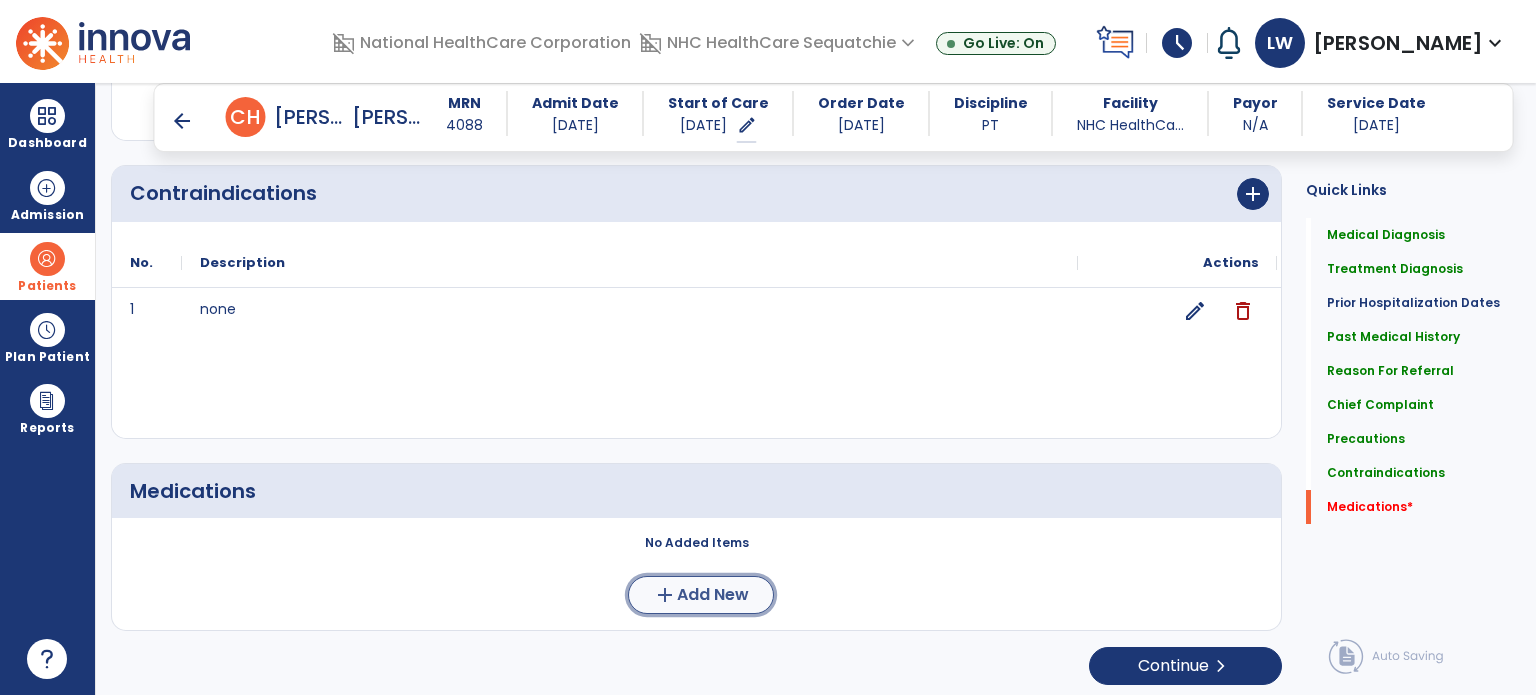 click on "Add New" 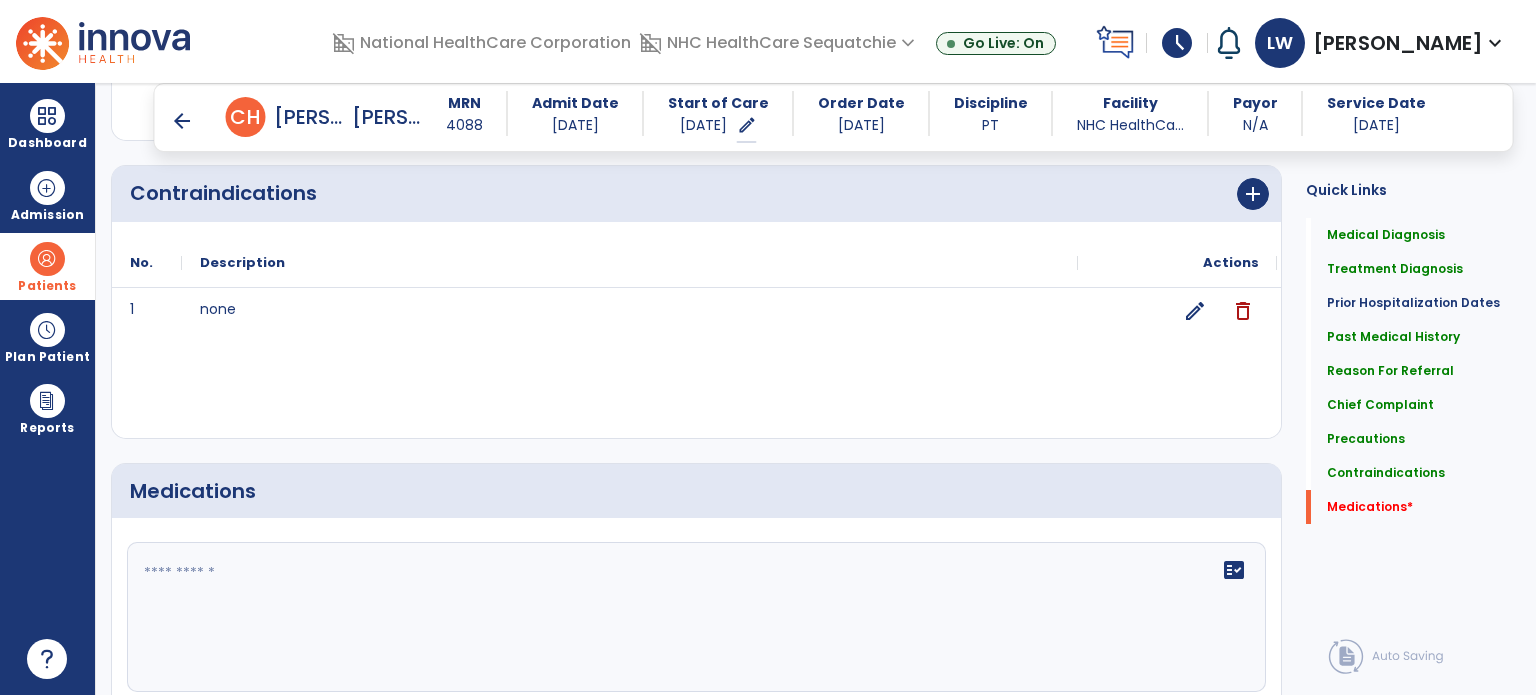 click on "fact_check" 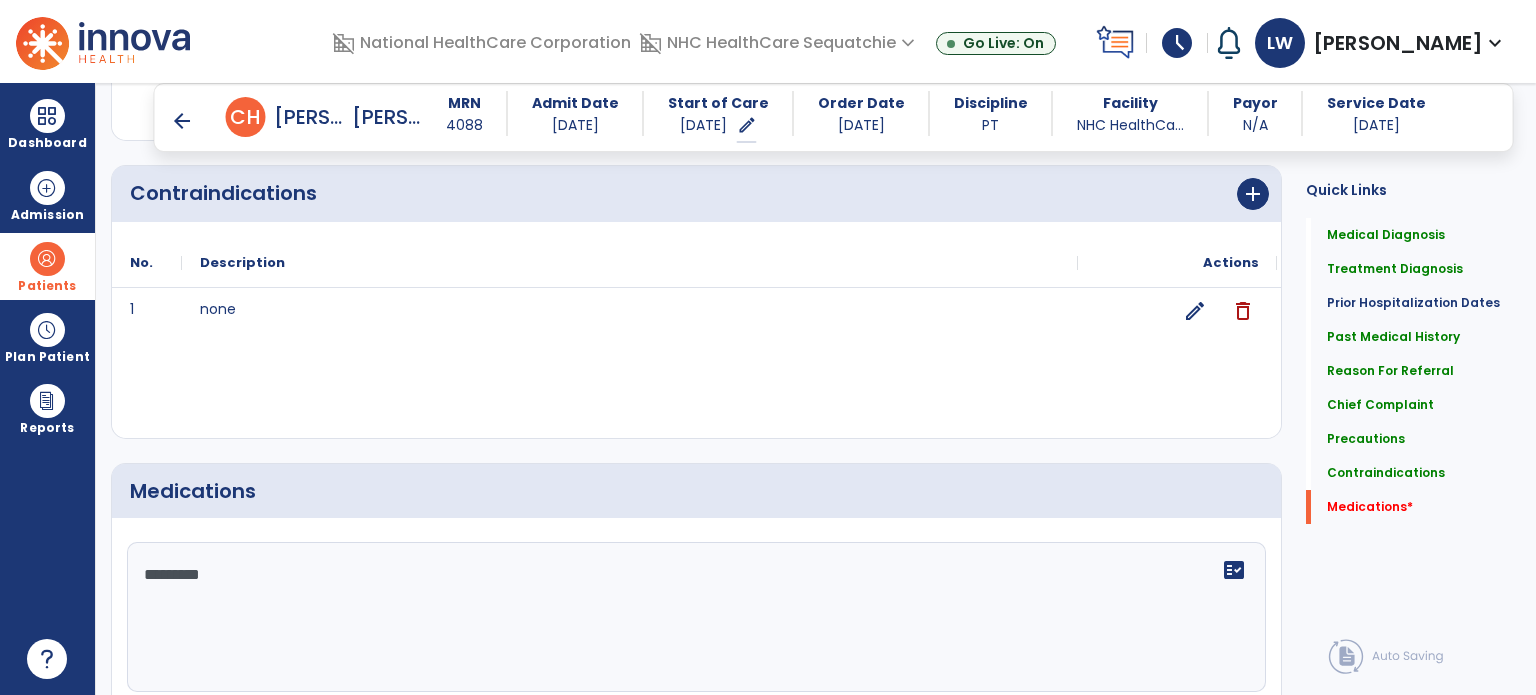 type on "**********" 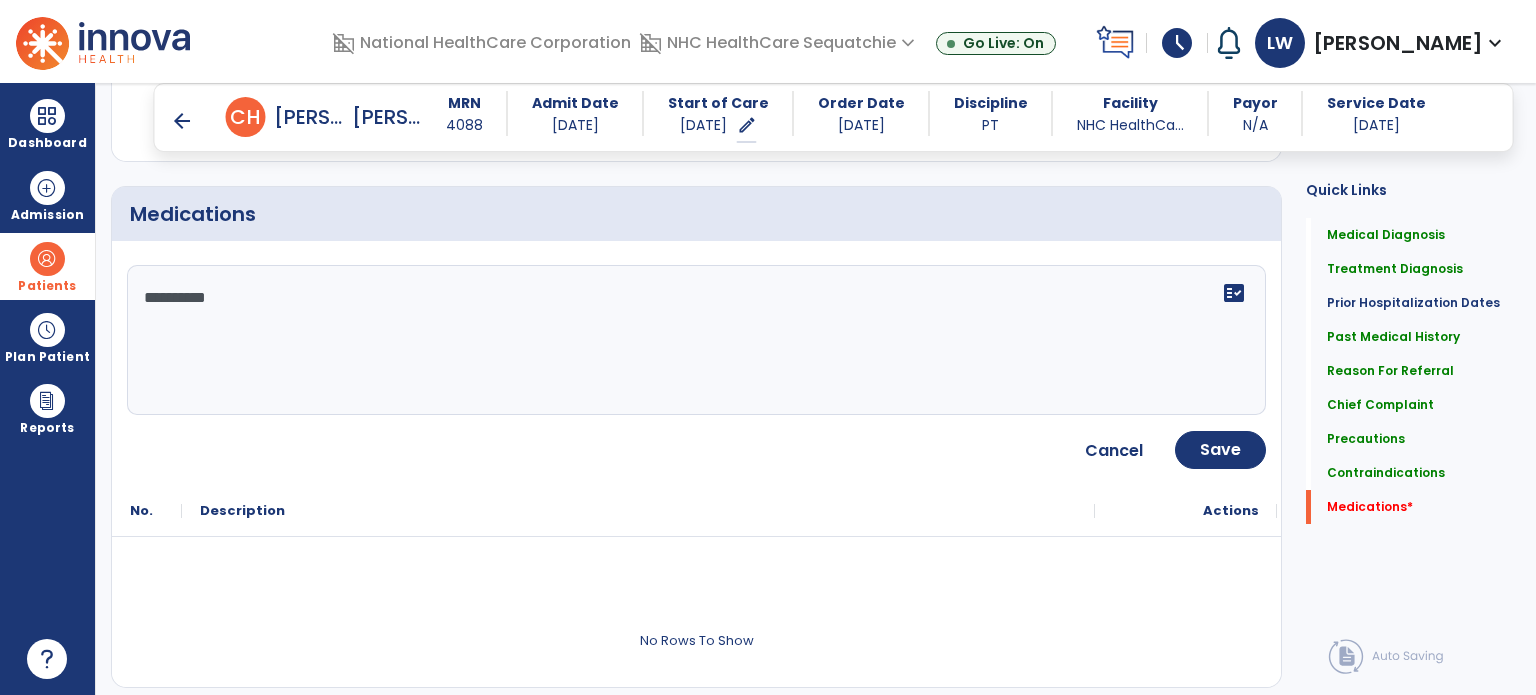 scroll, scrollTop: 2444, scrollLeft: 0, axis: vertical 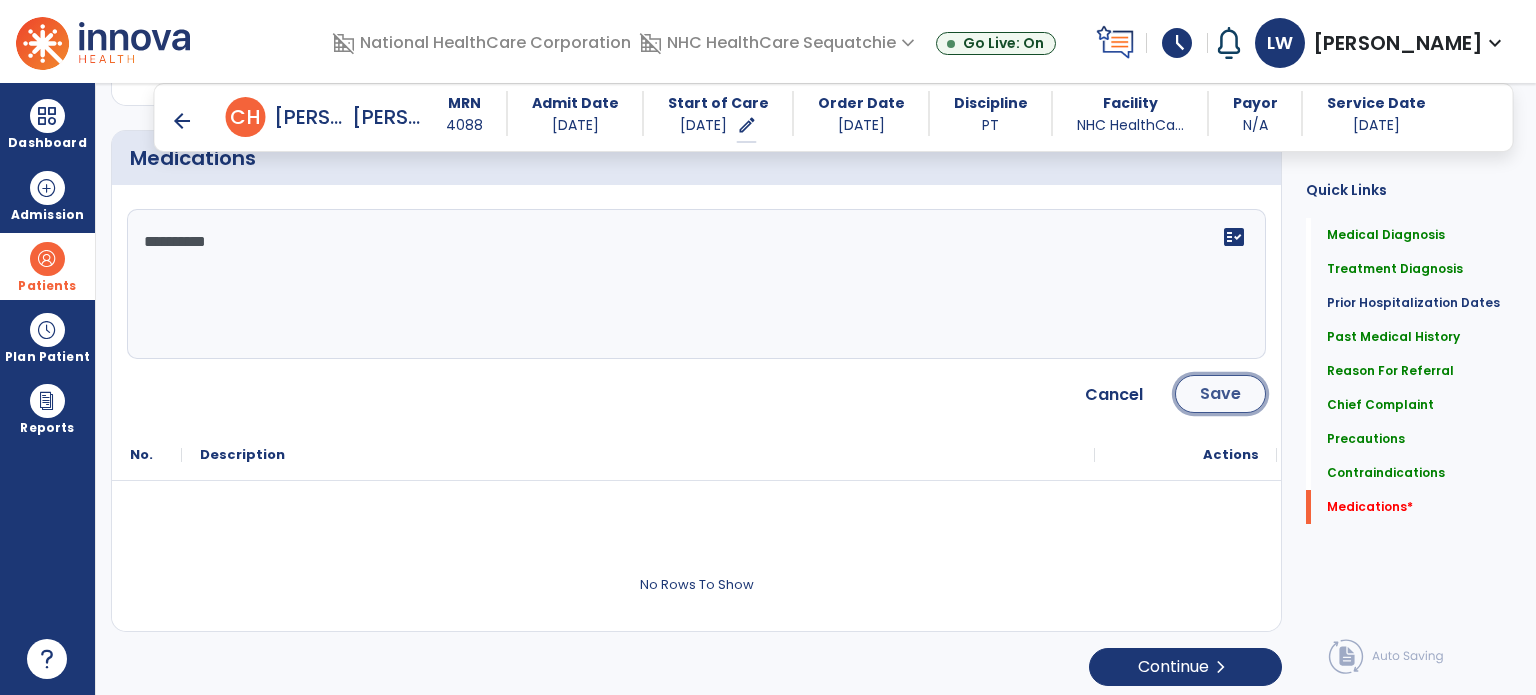 click on "Save" 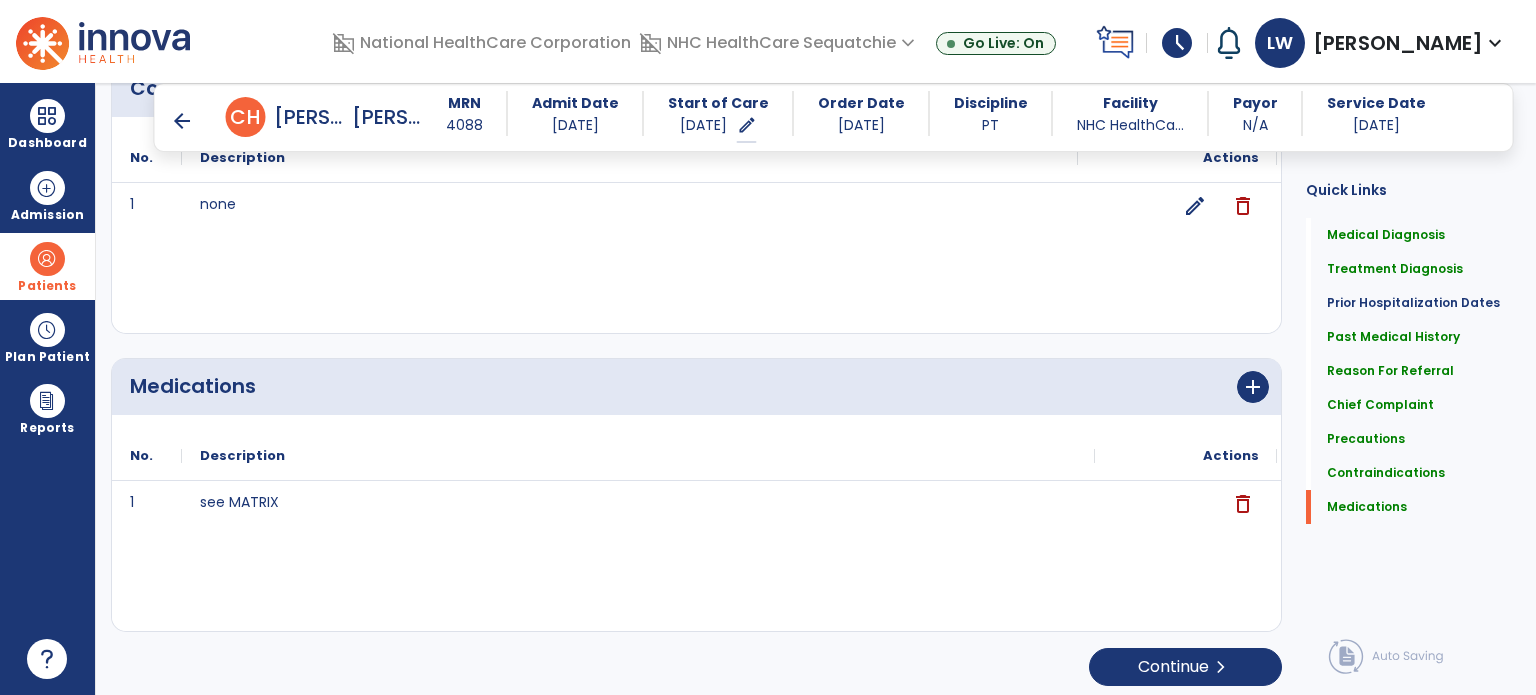 scroll, scrollTop: 2217, scrollLeft: 0, axis: vertical 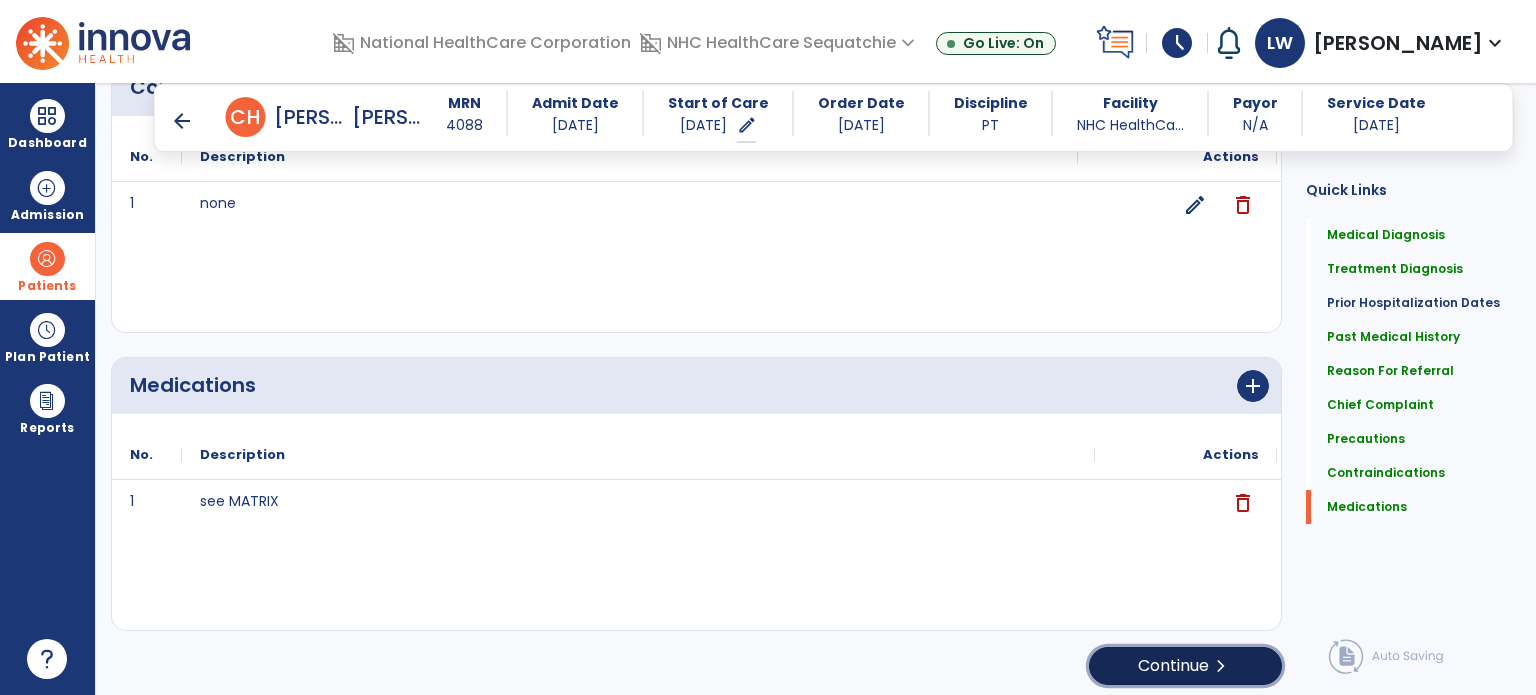 click on "Continue  chevron_right" 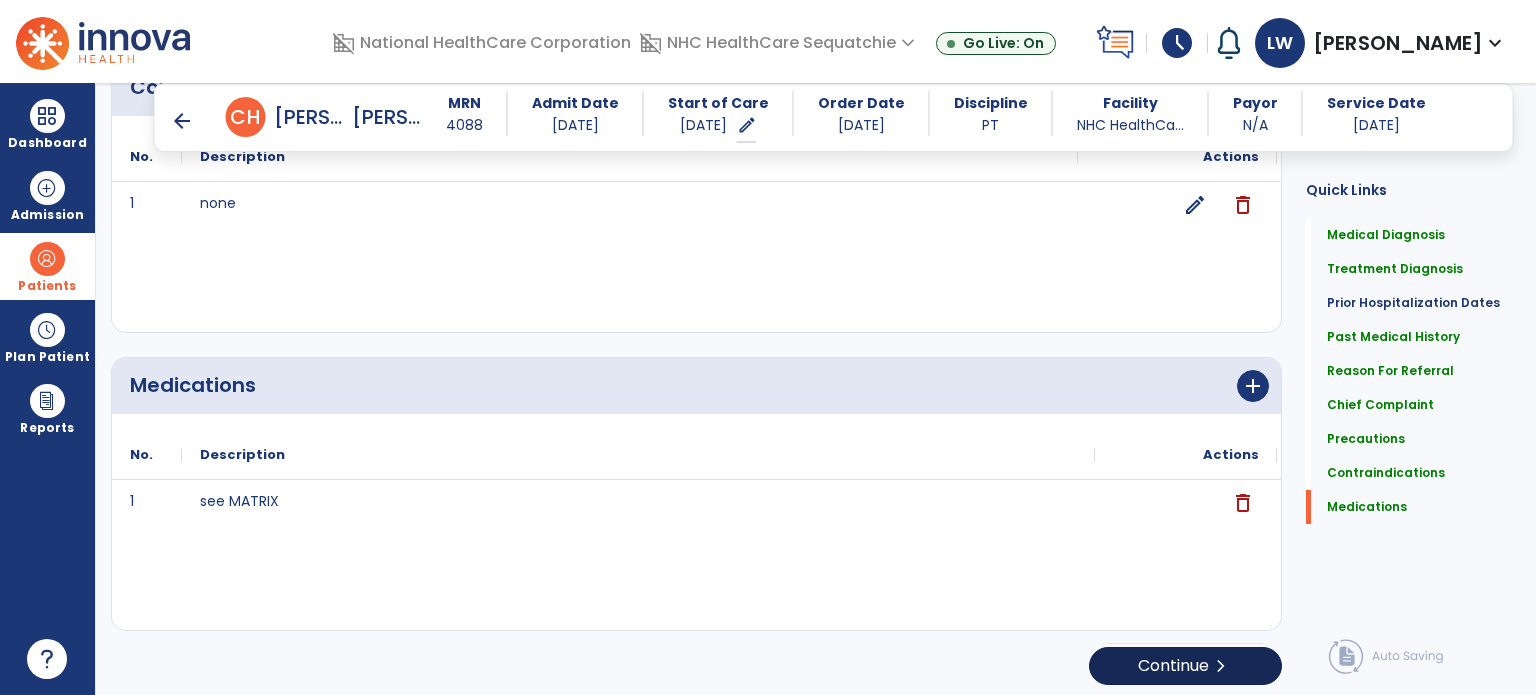 scroll, scrollTop: 8, scrollLeft: 0, axis: vertical 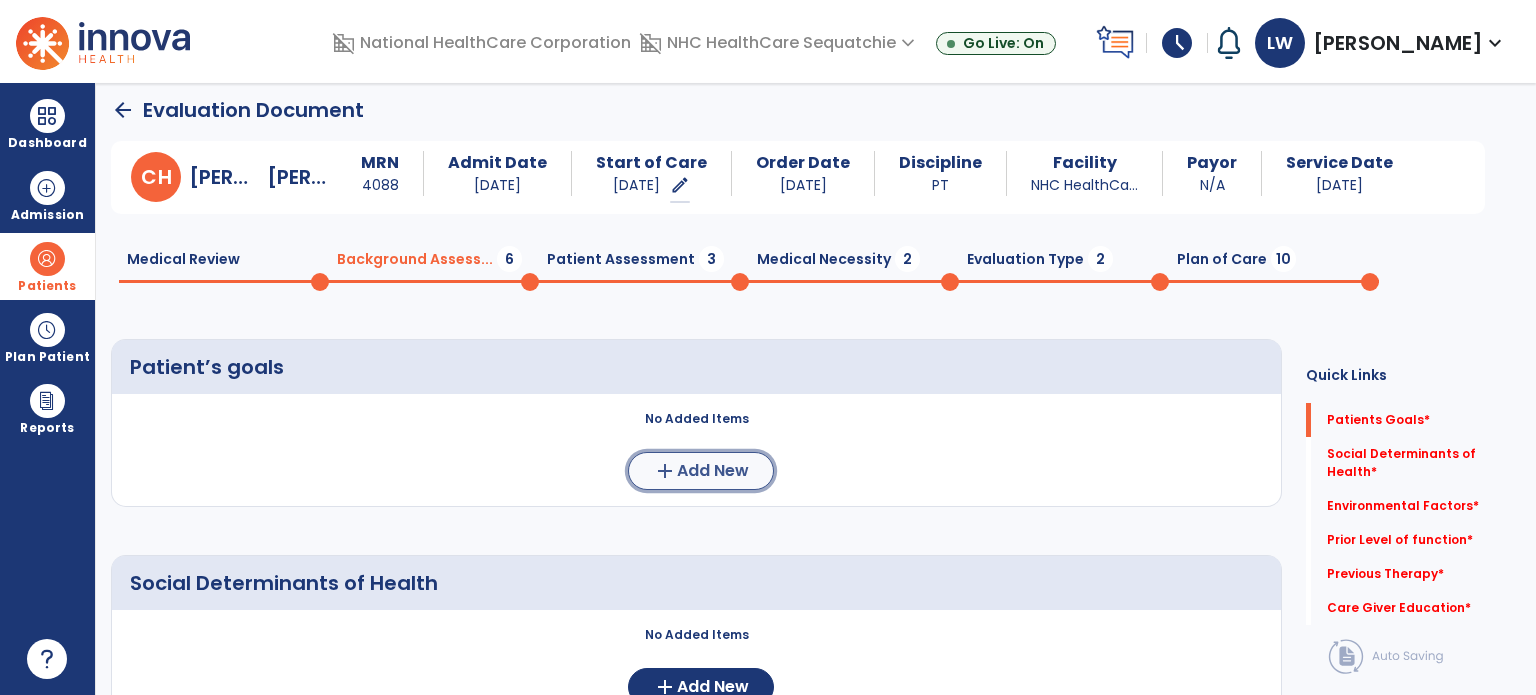 click on "add" 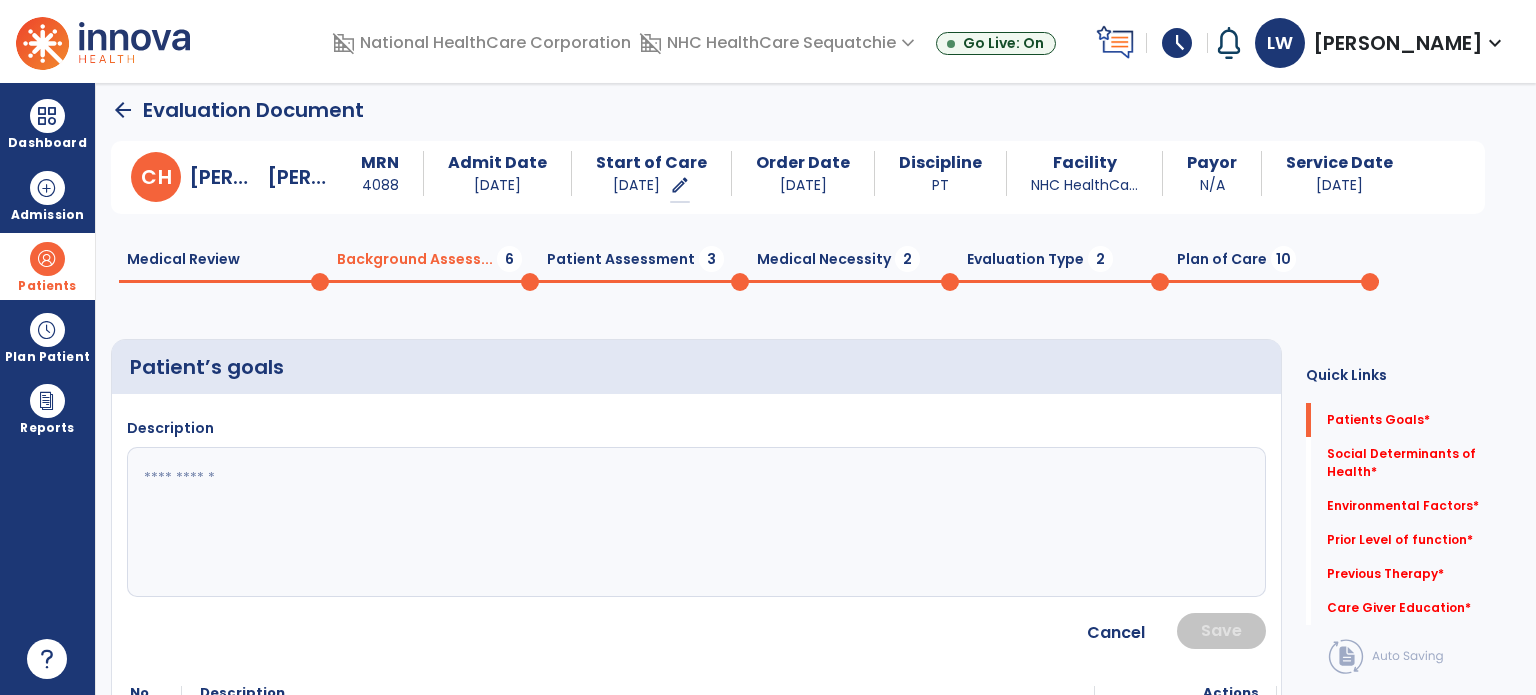 click 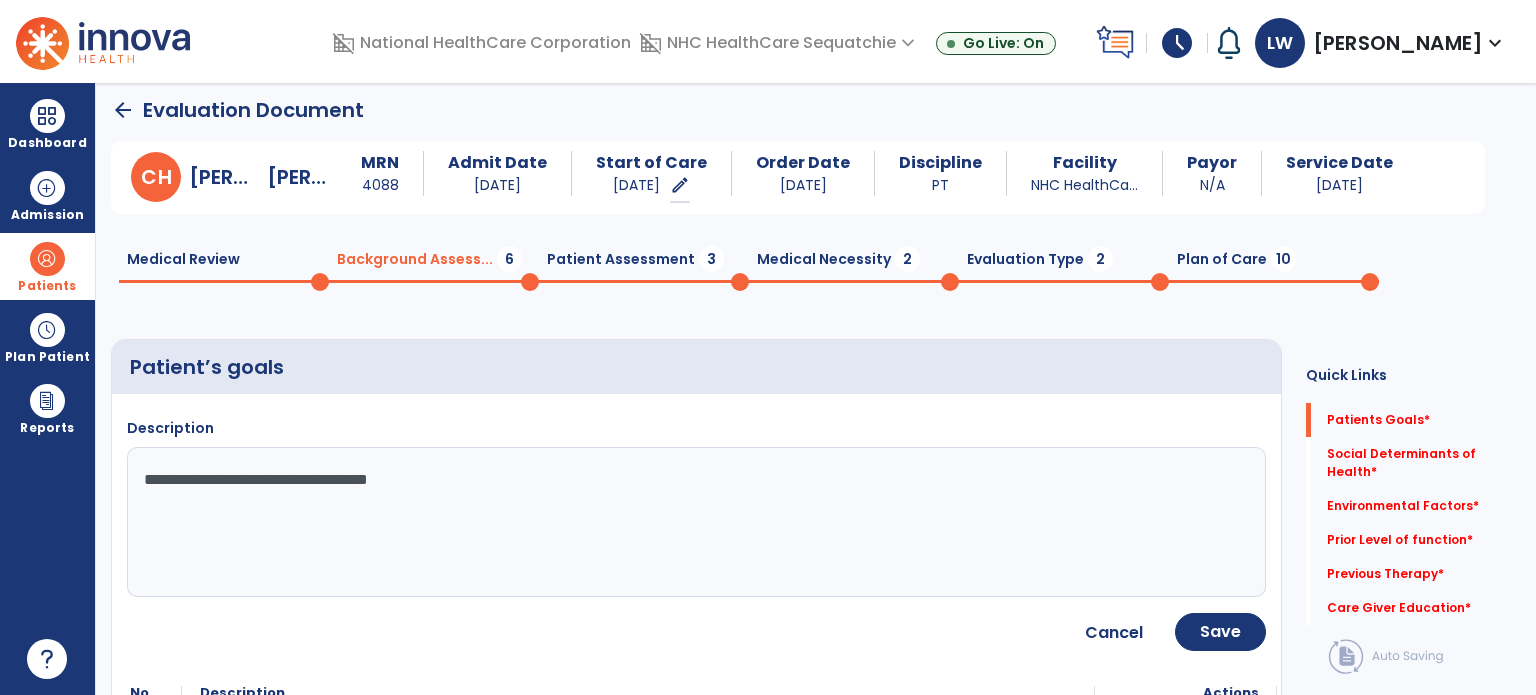 type on "**********" 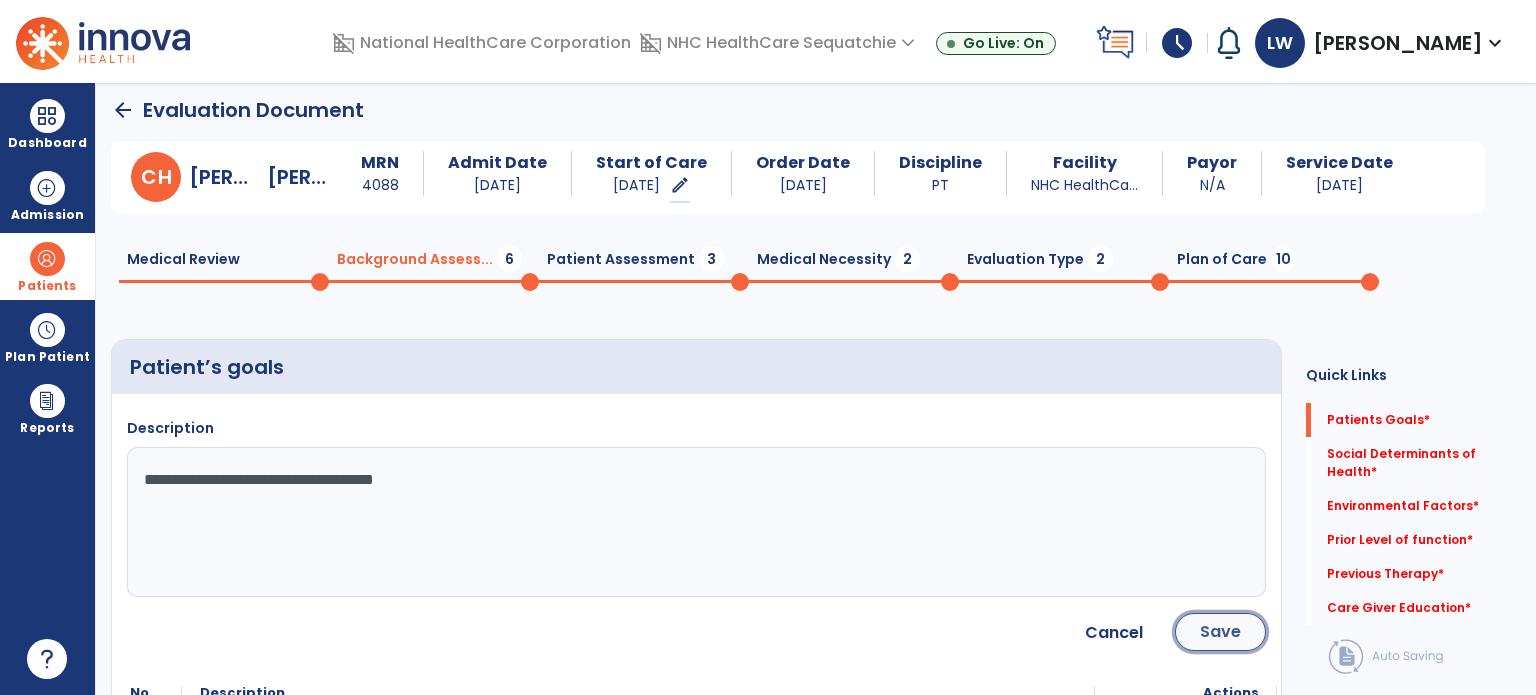 click on "Save" 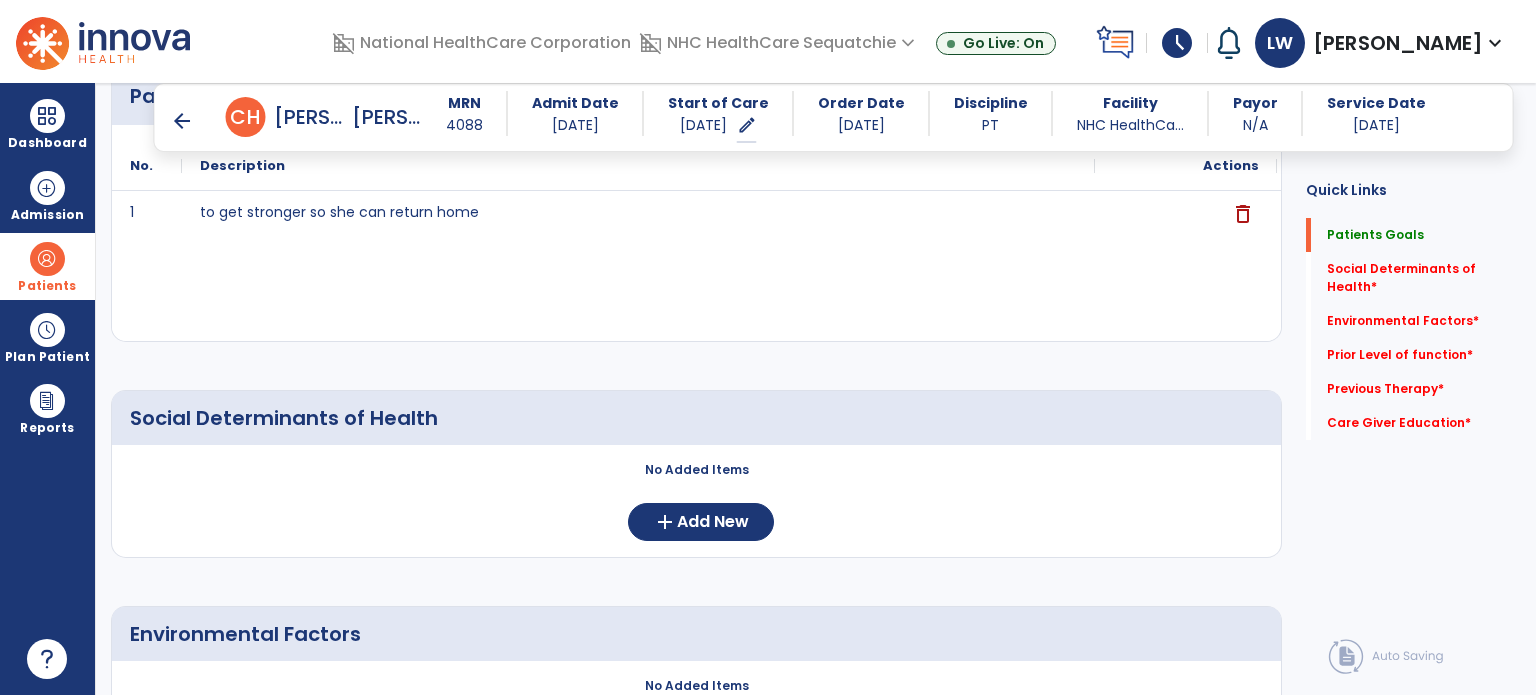 scroll, scrollTop: 308, scrollLeft: 0, axis: vertical 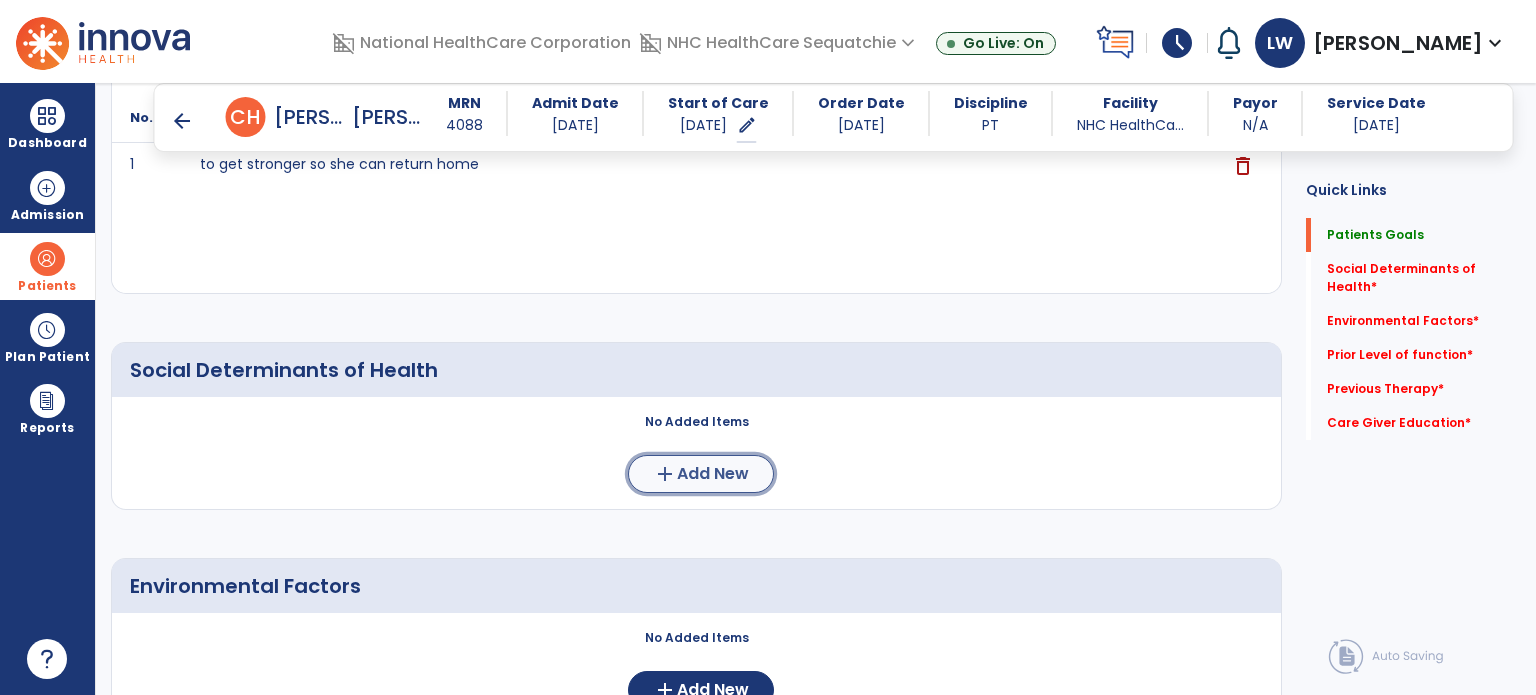 click on "add  Add New" 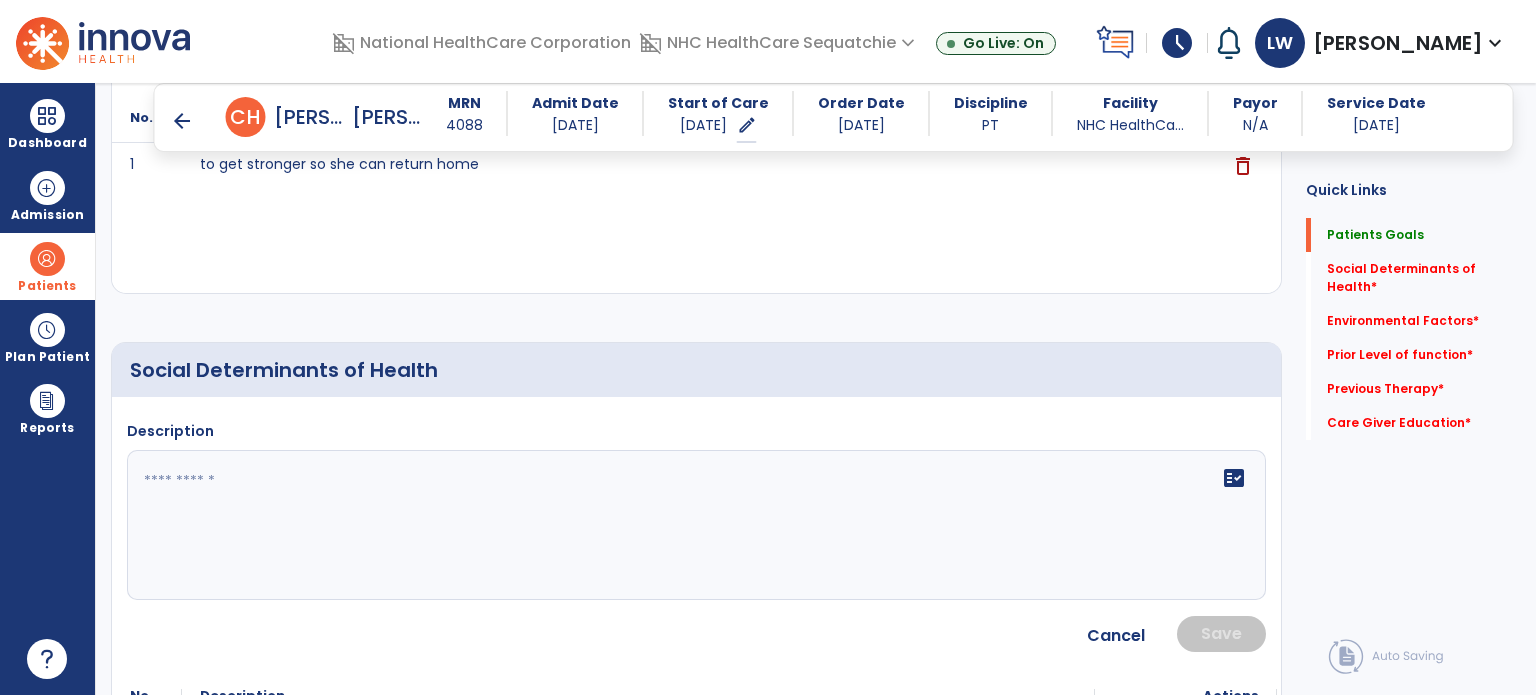 click 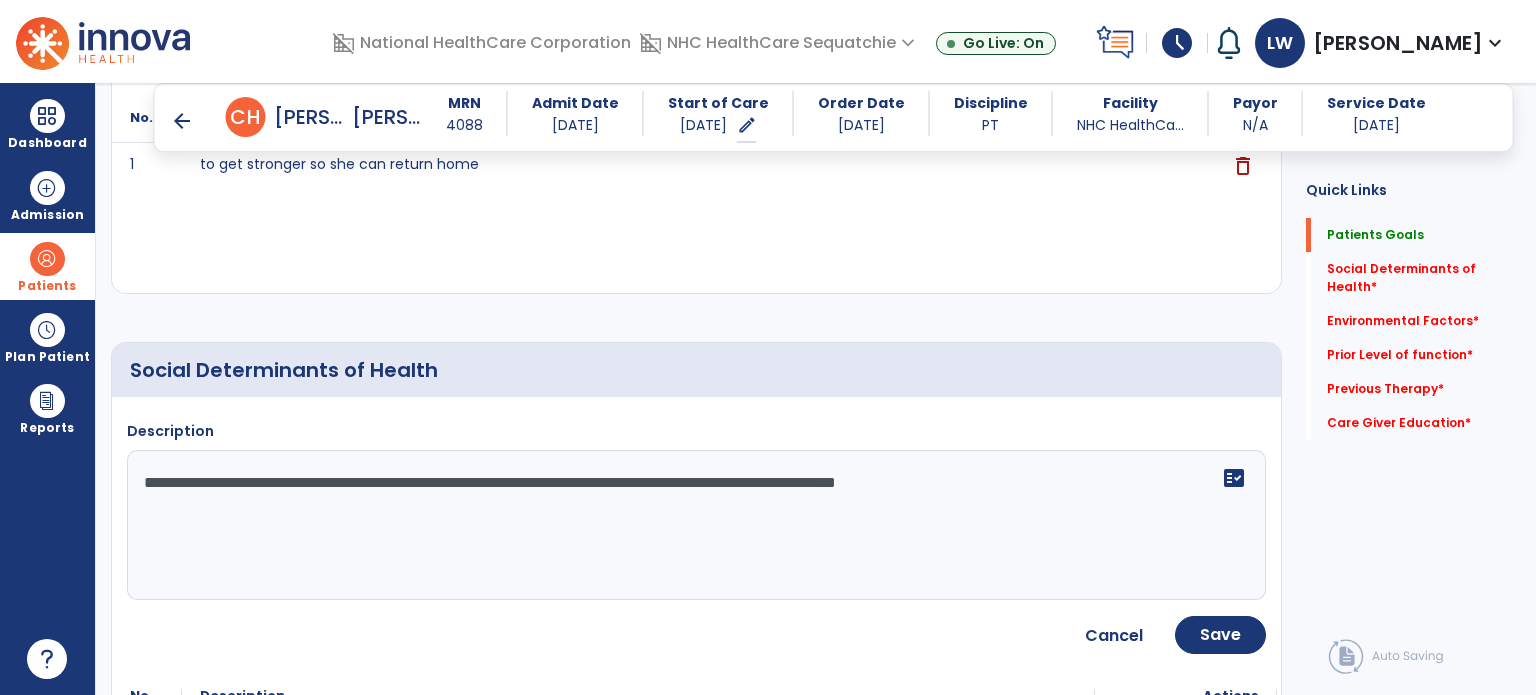 type on "**********" 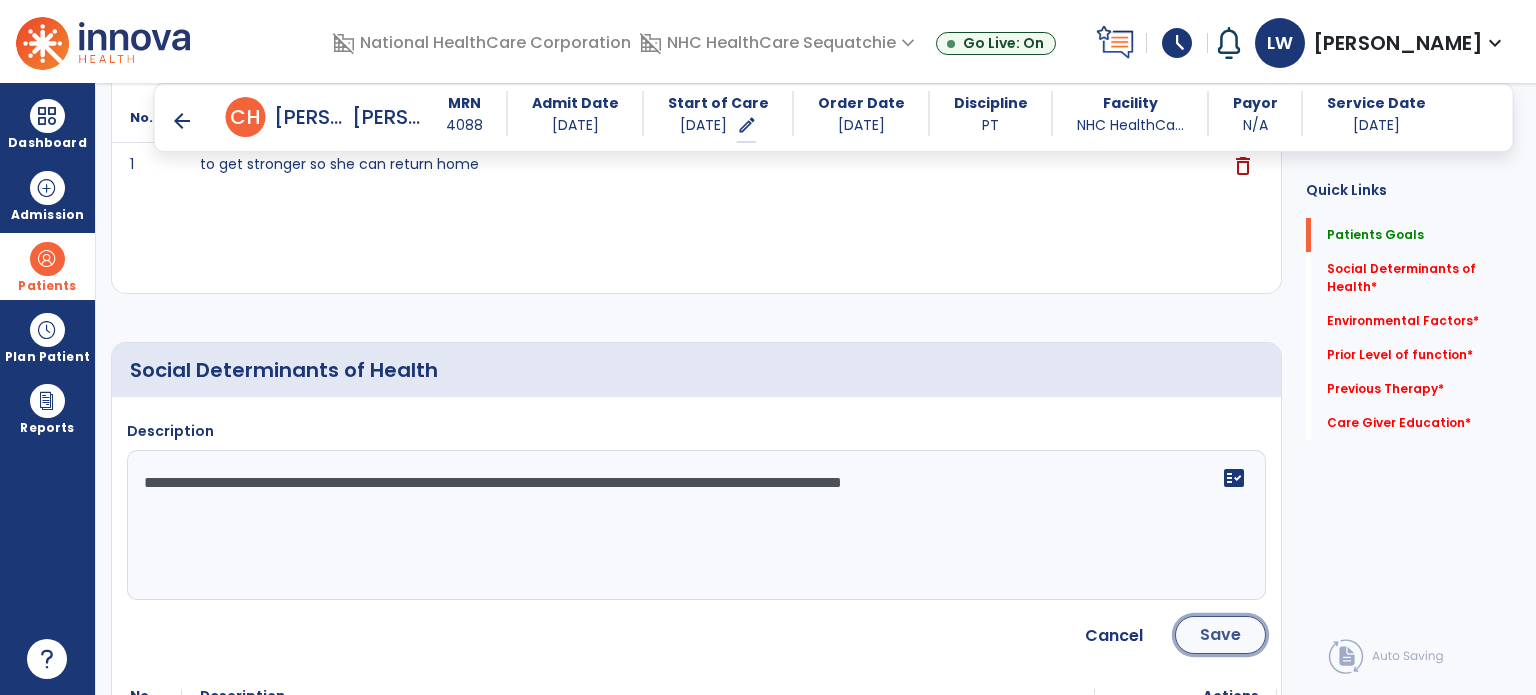 click on "Save" 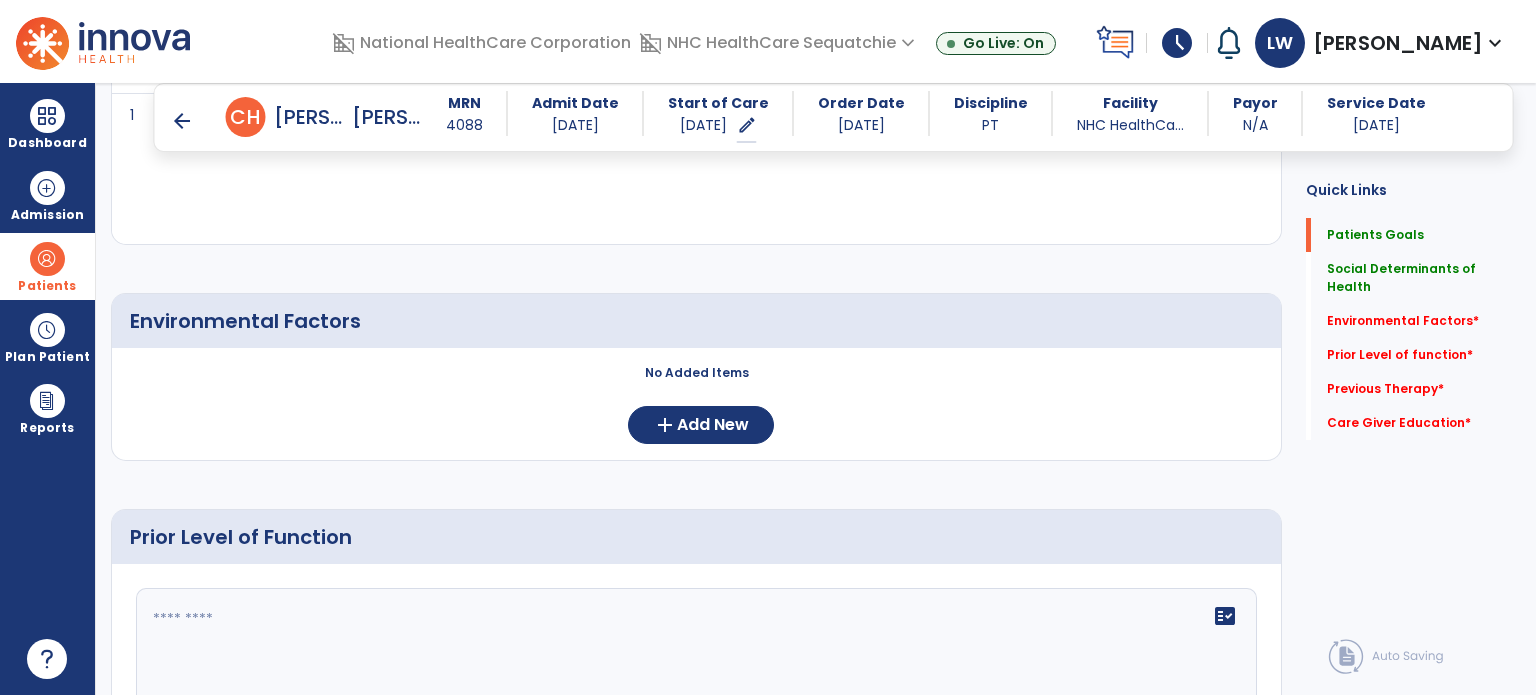 scroll, scrollTop: 684, scrollLeft: 0, axis: vertical 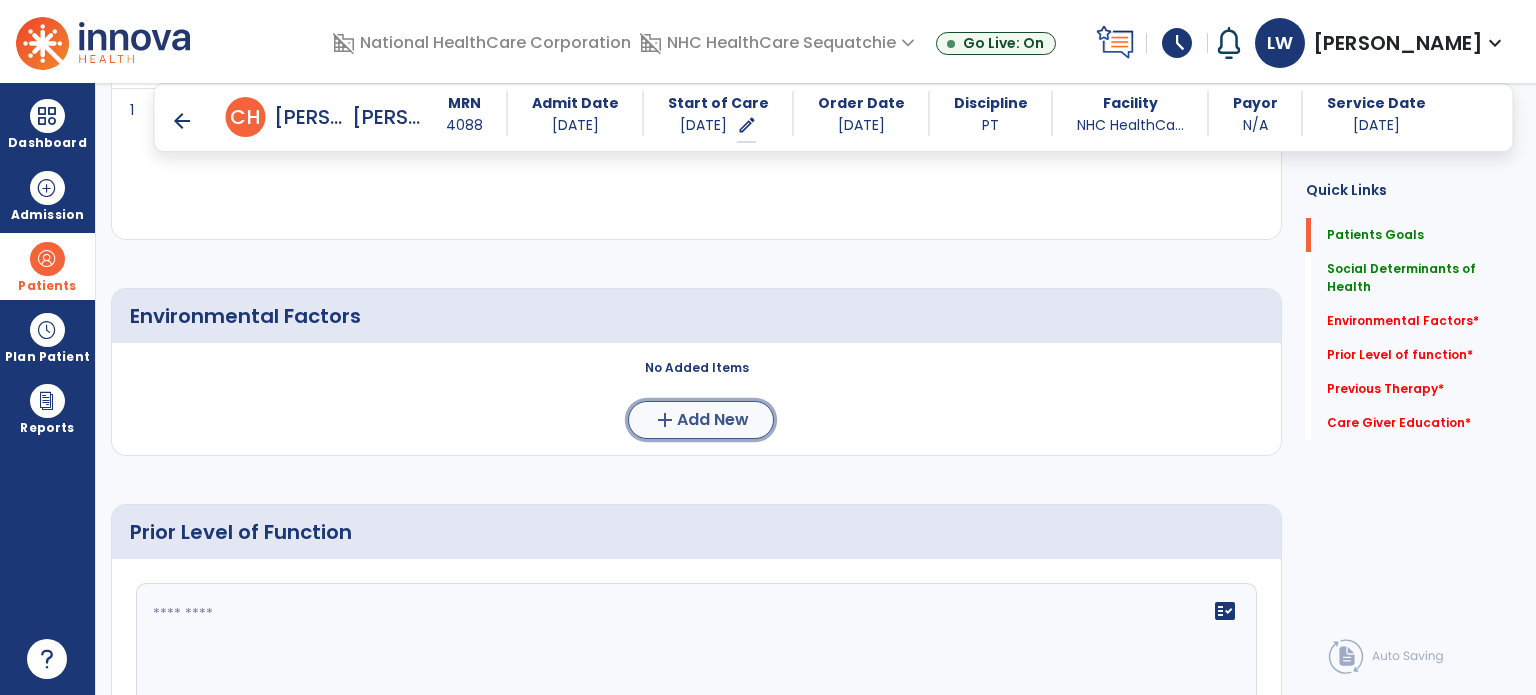 click on "add" 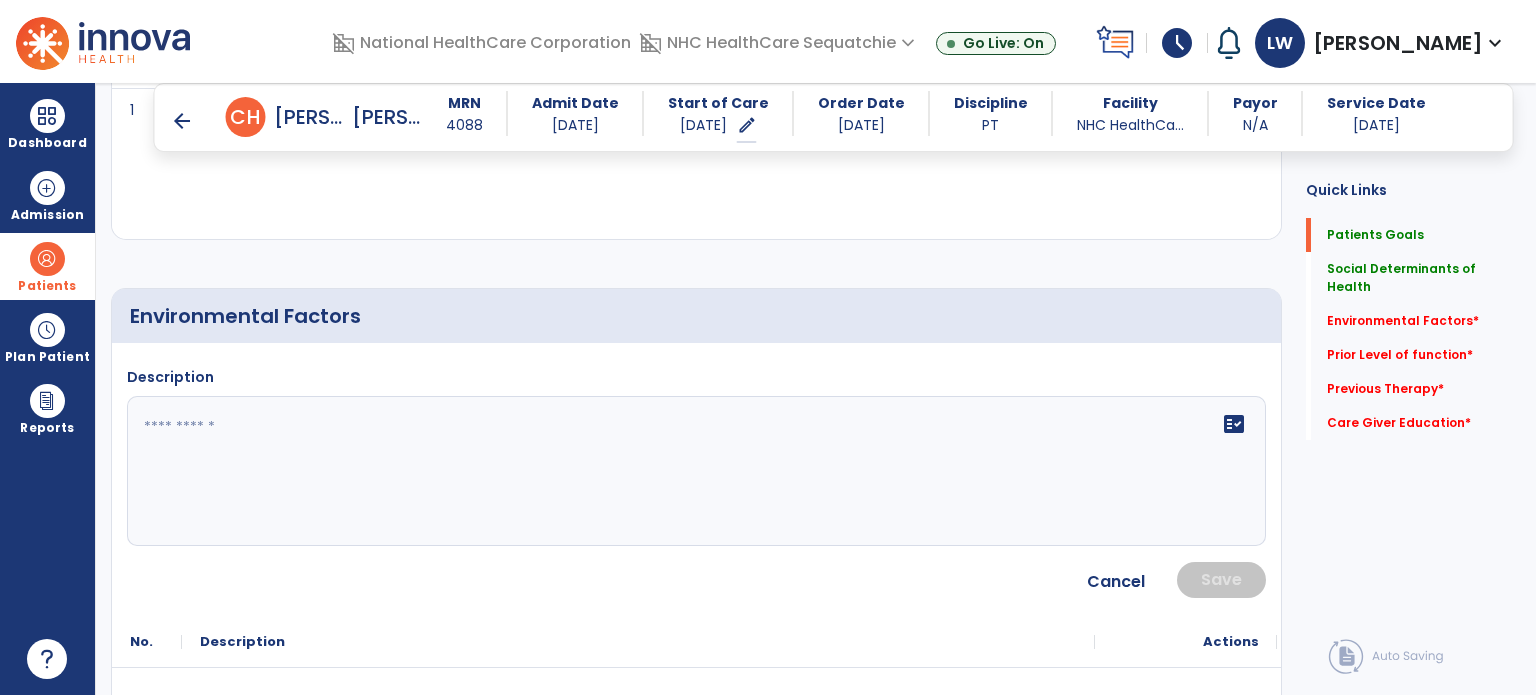 click 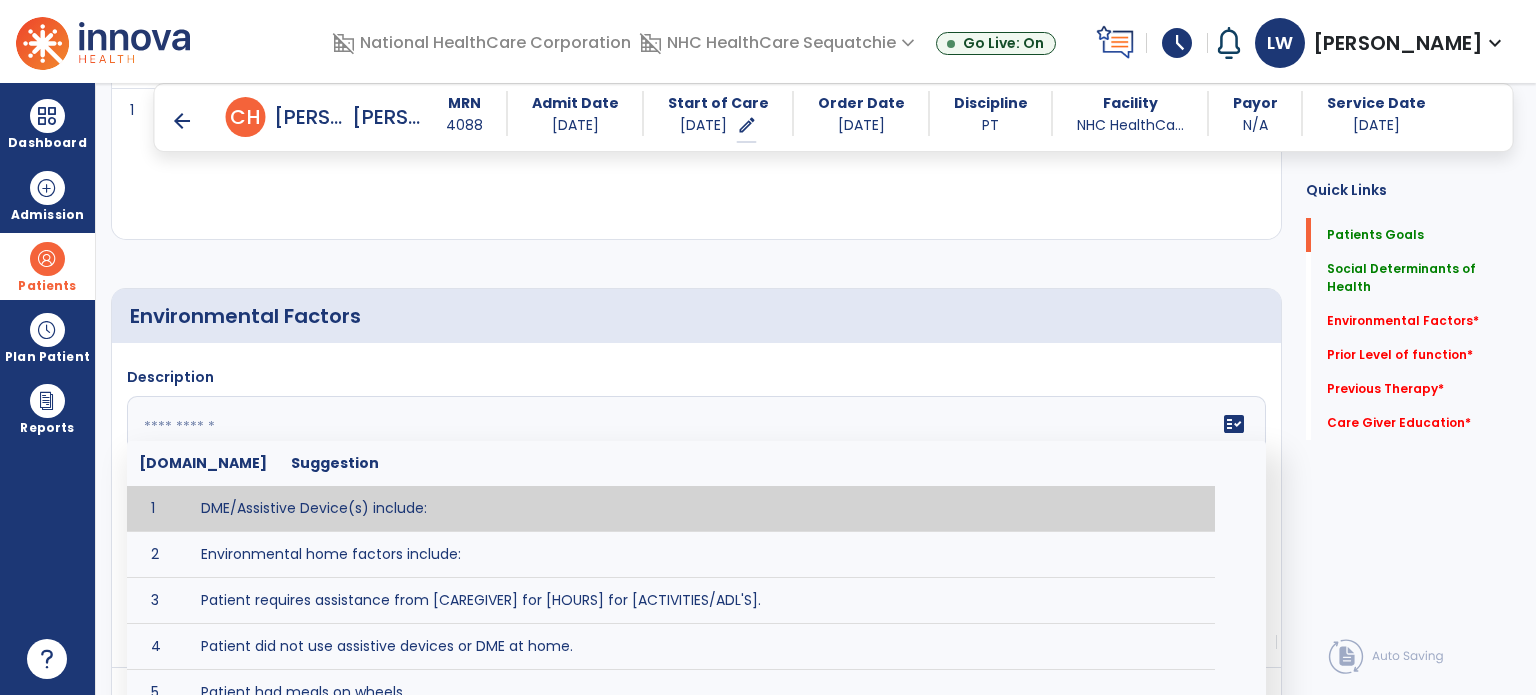 click on "Quick Links  Patients Goals   Patients Goals   Social Determinants of Health   Social Determinants of Health   Environmental Factors   *  Environmental Factors   *  Prior Level of function   *  Prior Level of function   *  Previous Therapy   *  Previous Therapy   *  Care Giver Education   *  Care Giver Education   *" 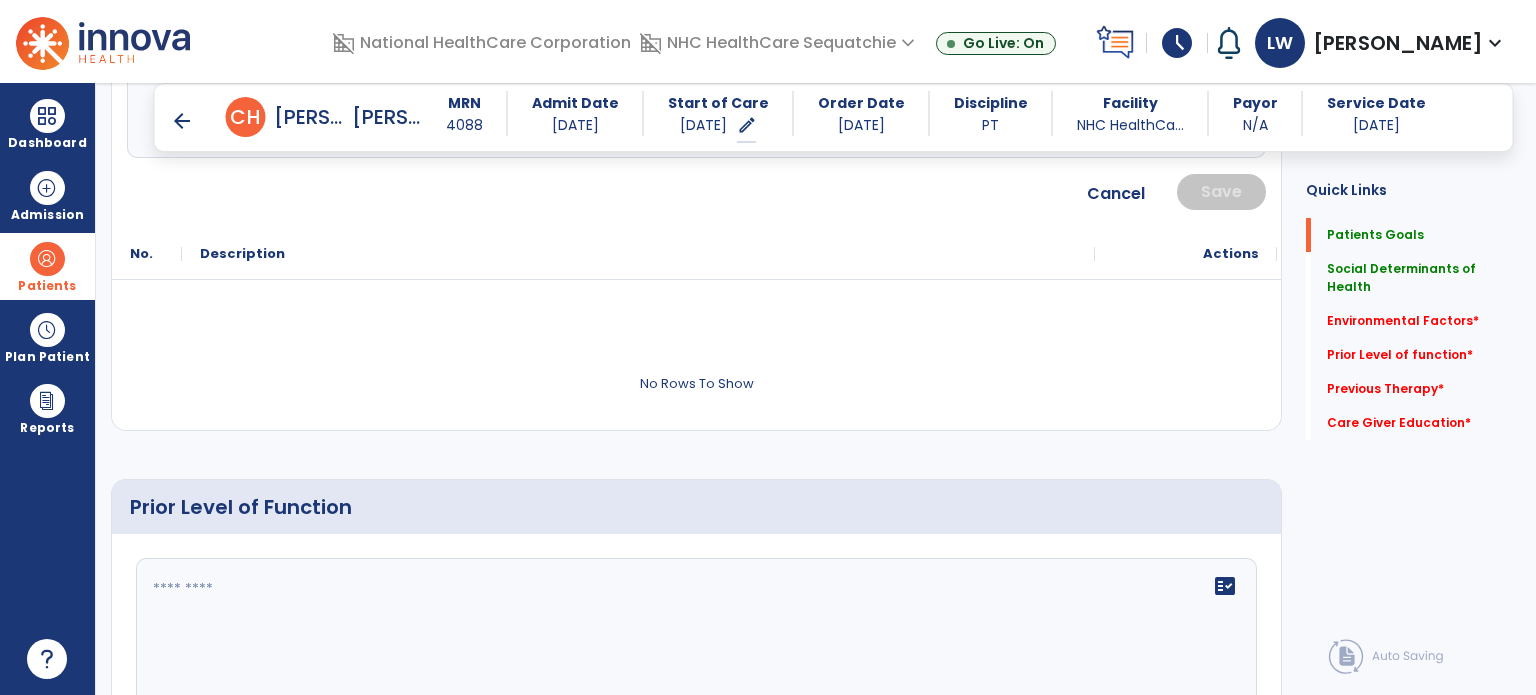scroll, scrollTop: 1073, scrollLeft: 0, axis: vertical 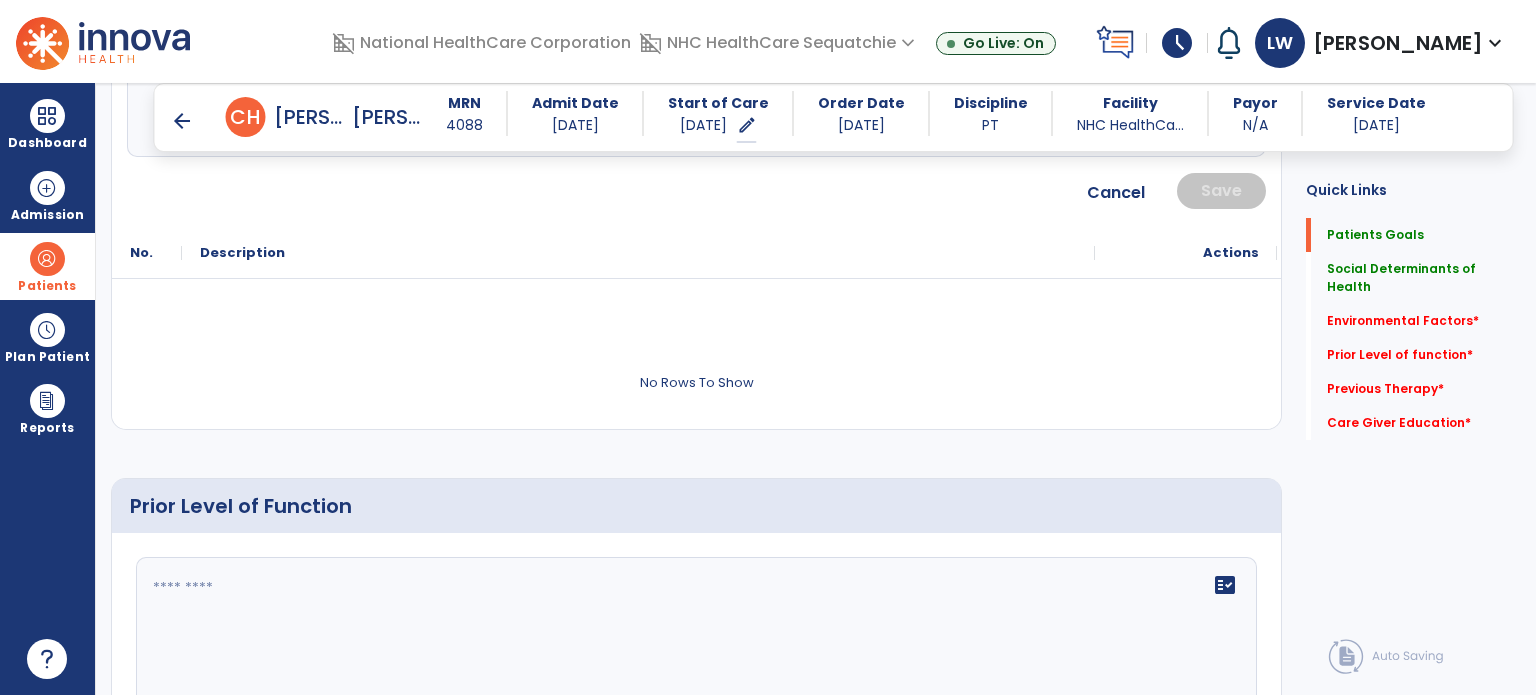 click on "fact_check" 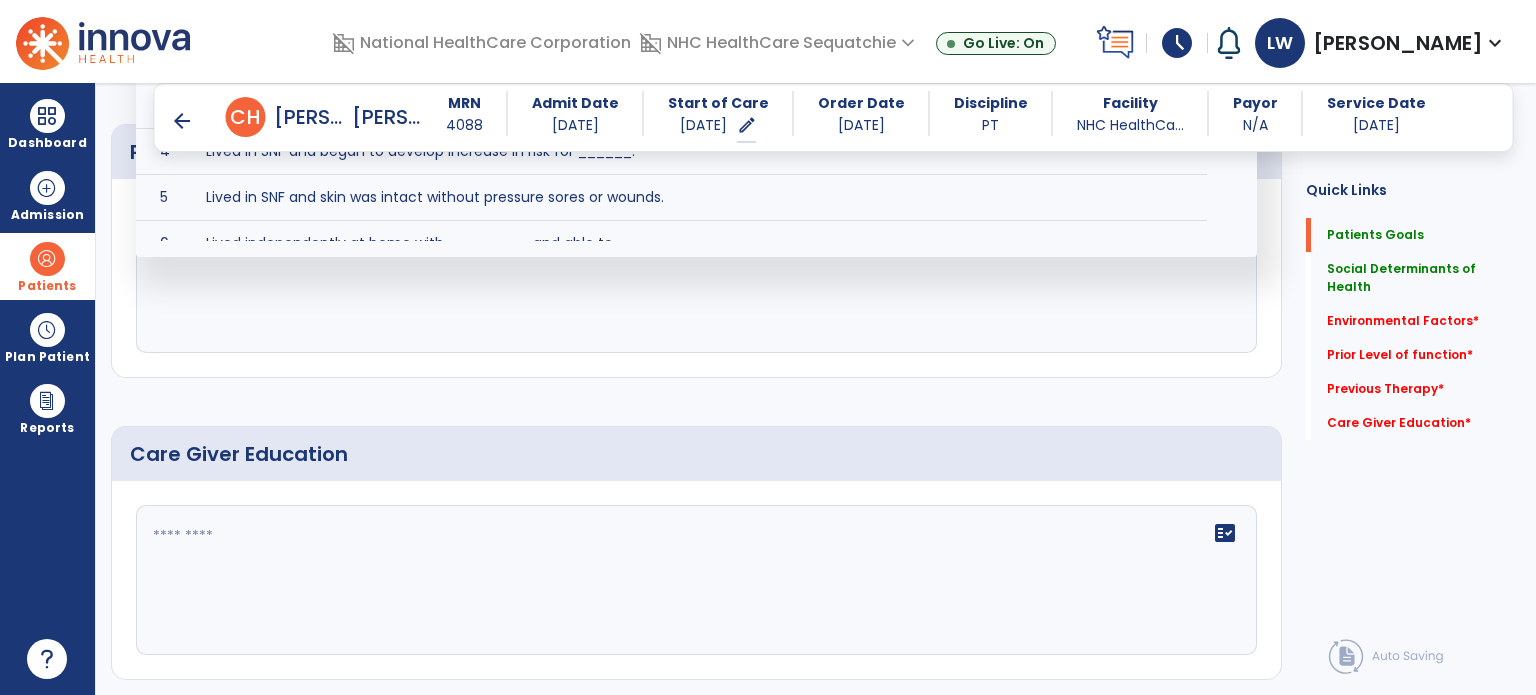 scroll, scrollTop: 1776, scrollLeft: 0, axis: vertical 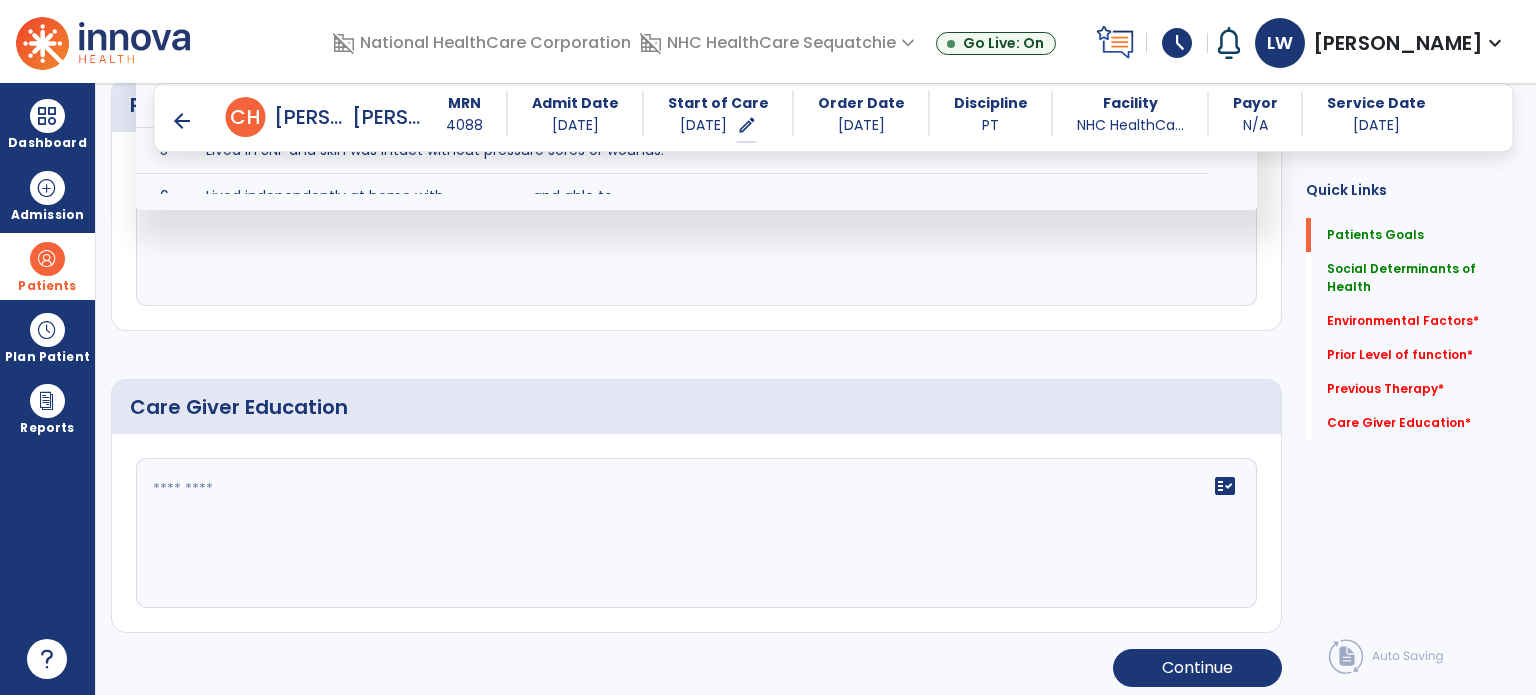 click on "fact_check" 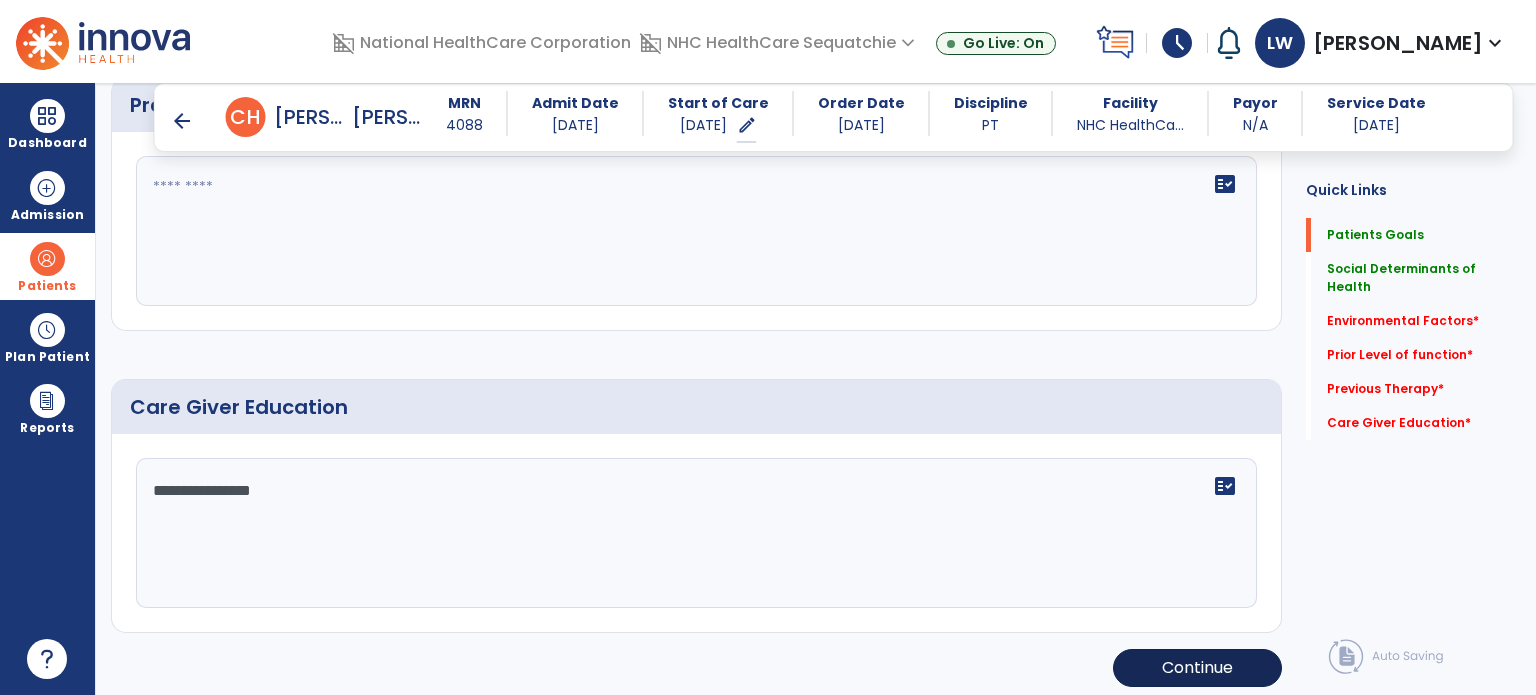 type on "**********" 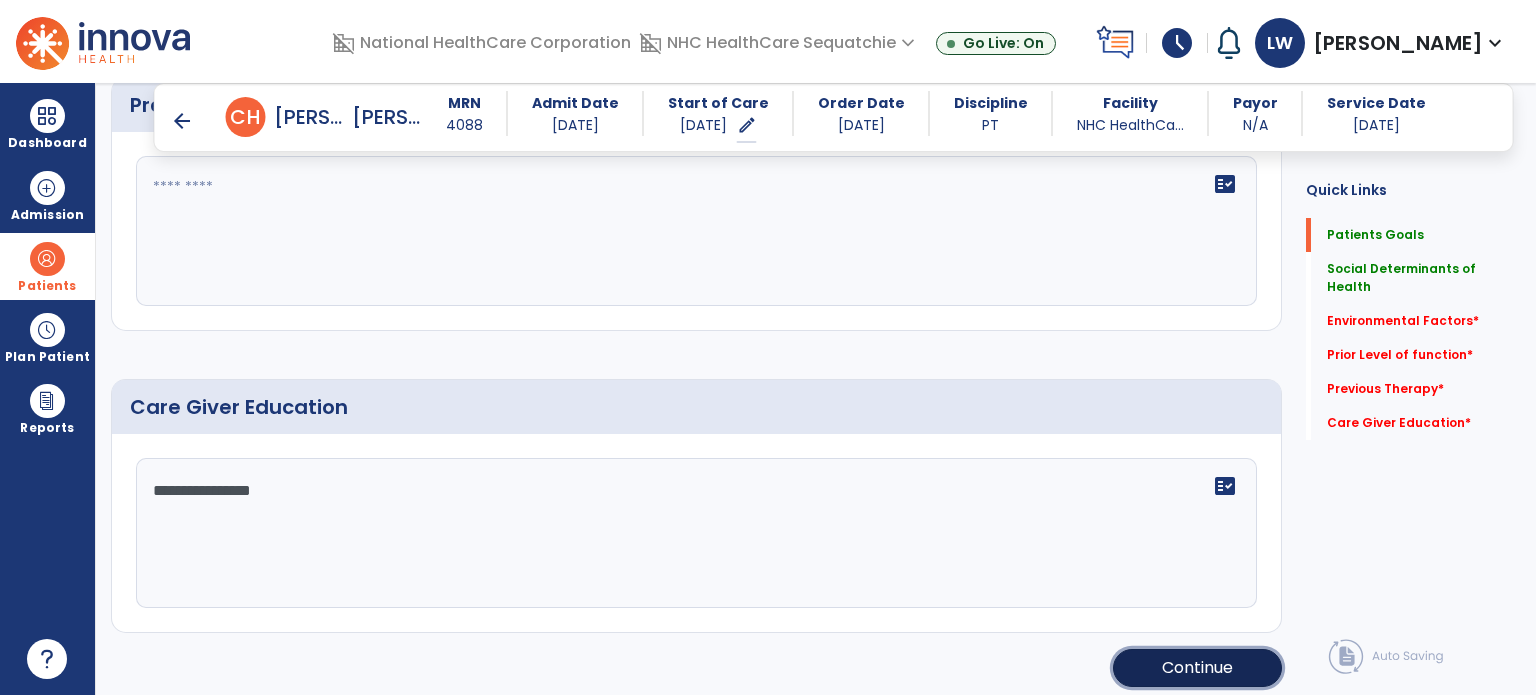 click on "Continue" 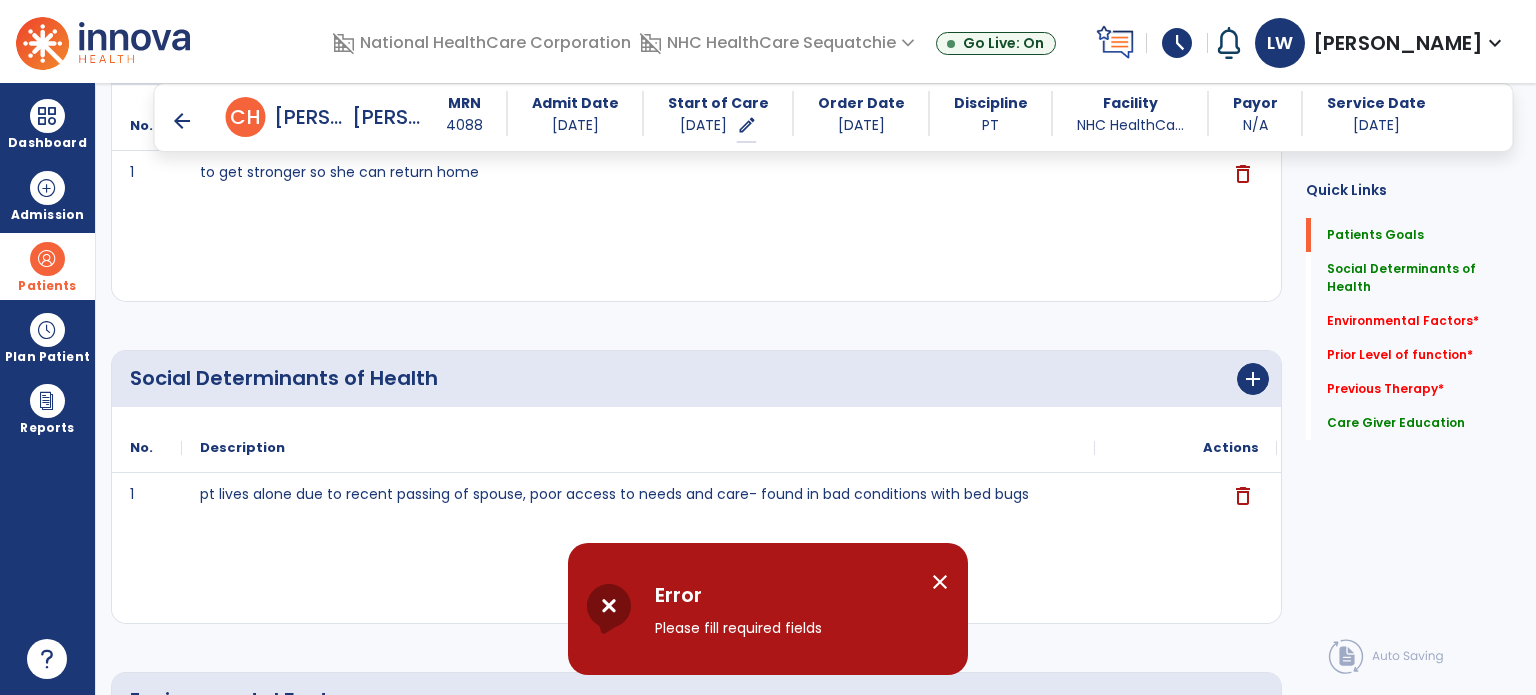 scroll, scrollTop: 0, scrollLeft: 0, axis: both 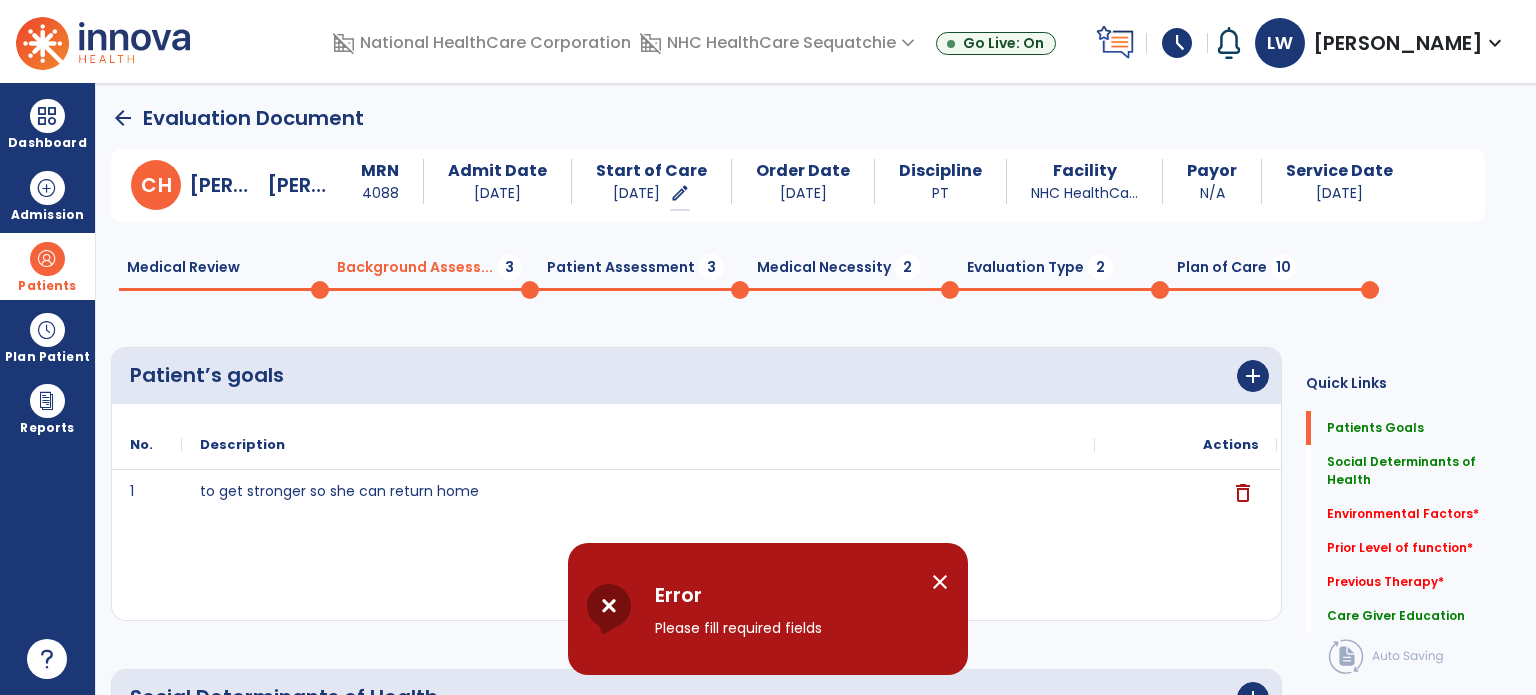 click on "Medical Necessity  2" 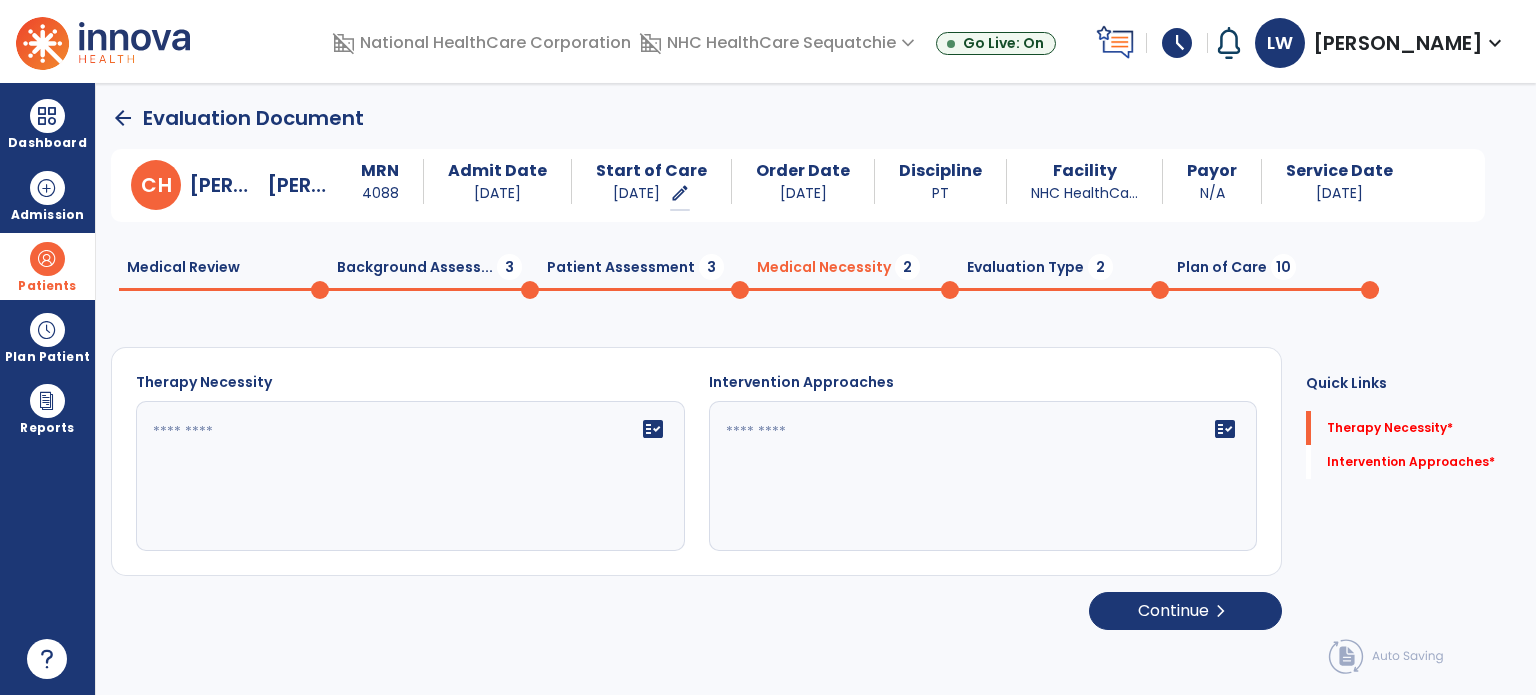 click on "fact_check" 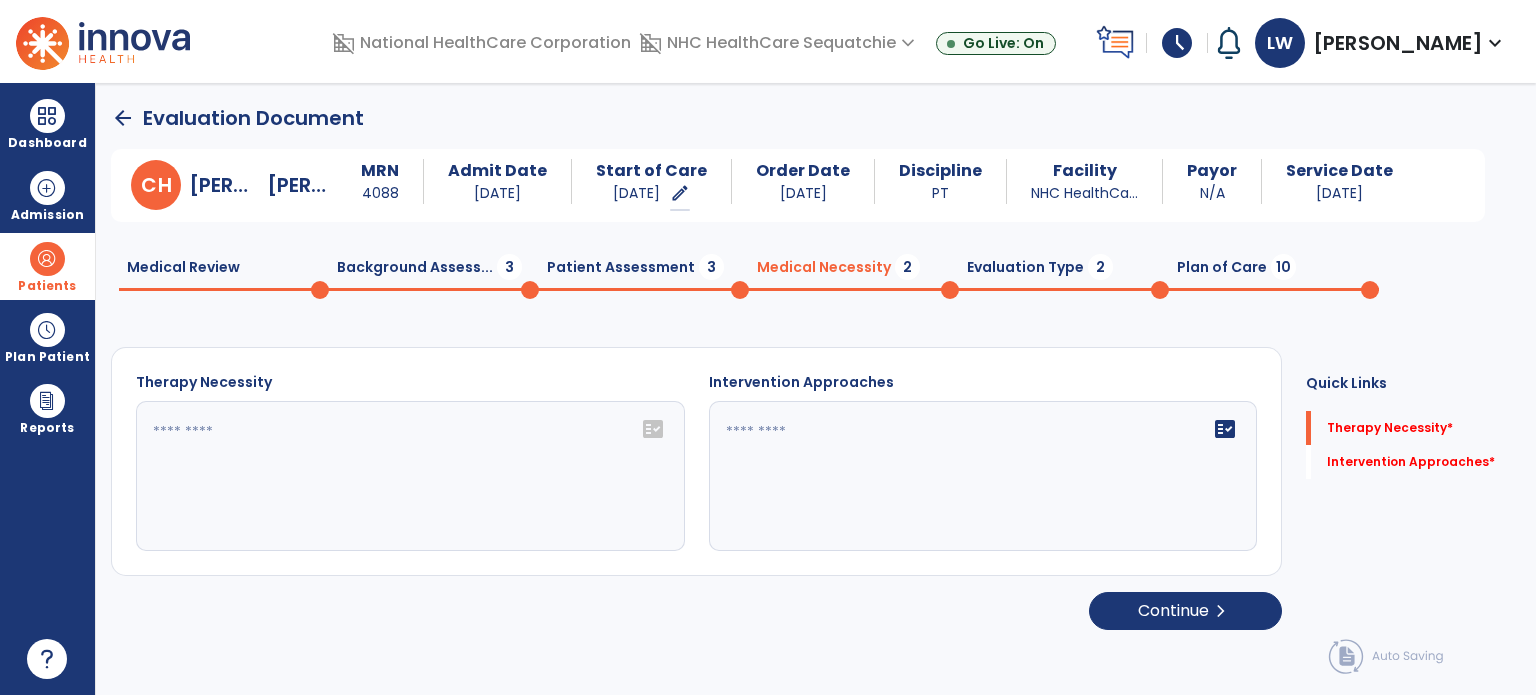 click 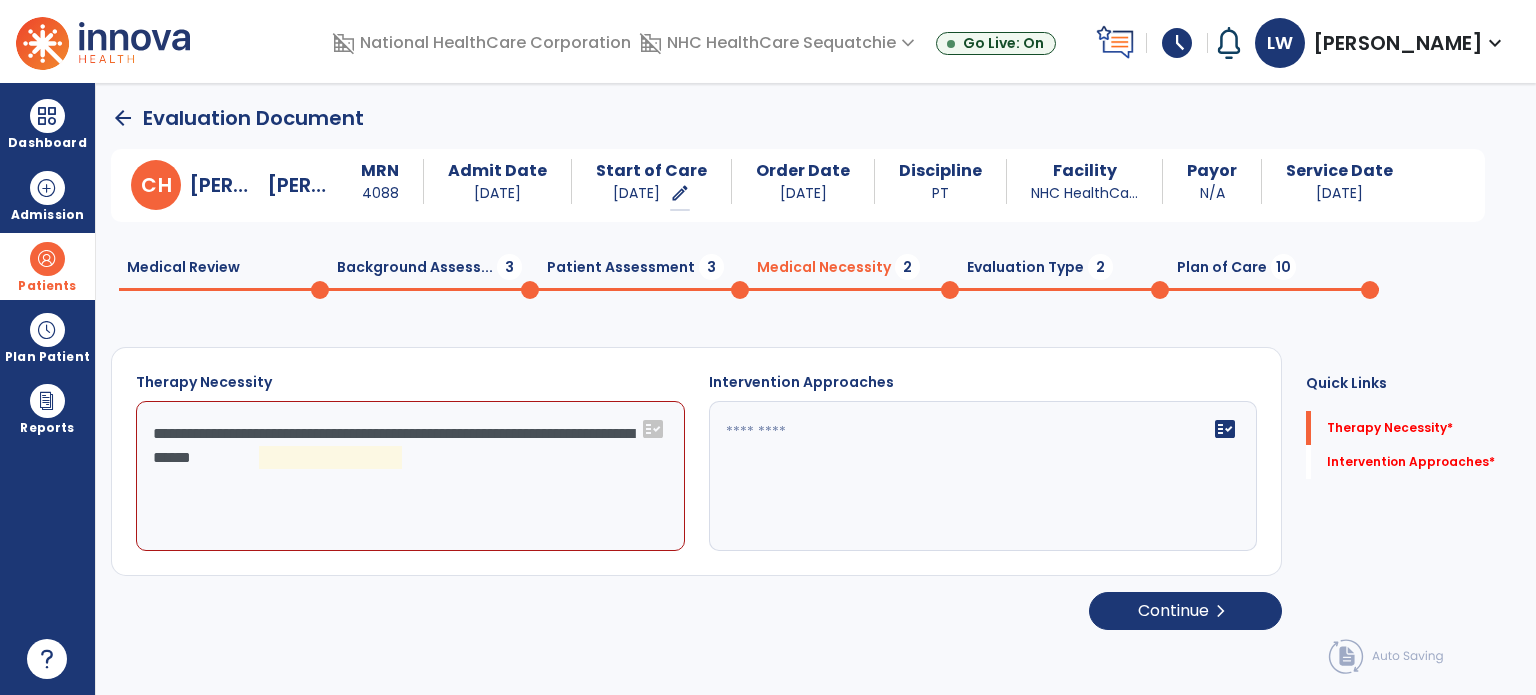 click on "**********" 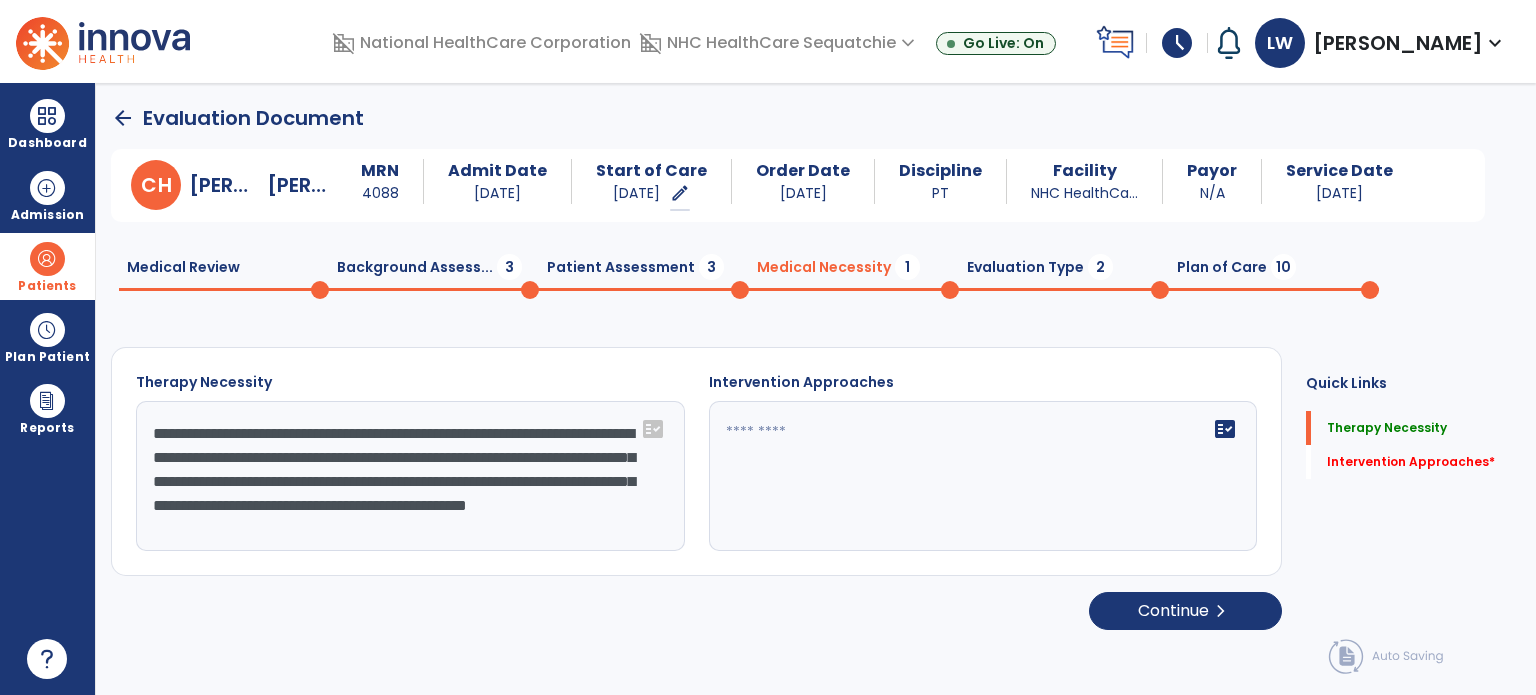 scroll, scrollTop: 16, scrollLeft: 0, axis: vertical 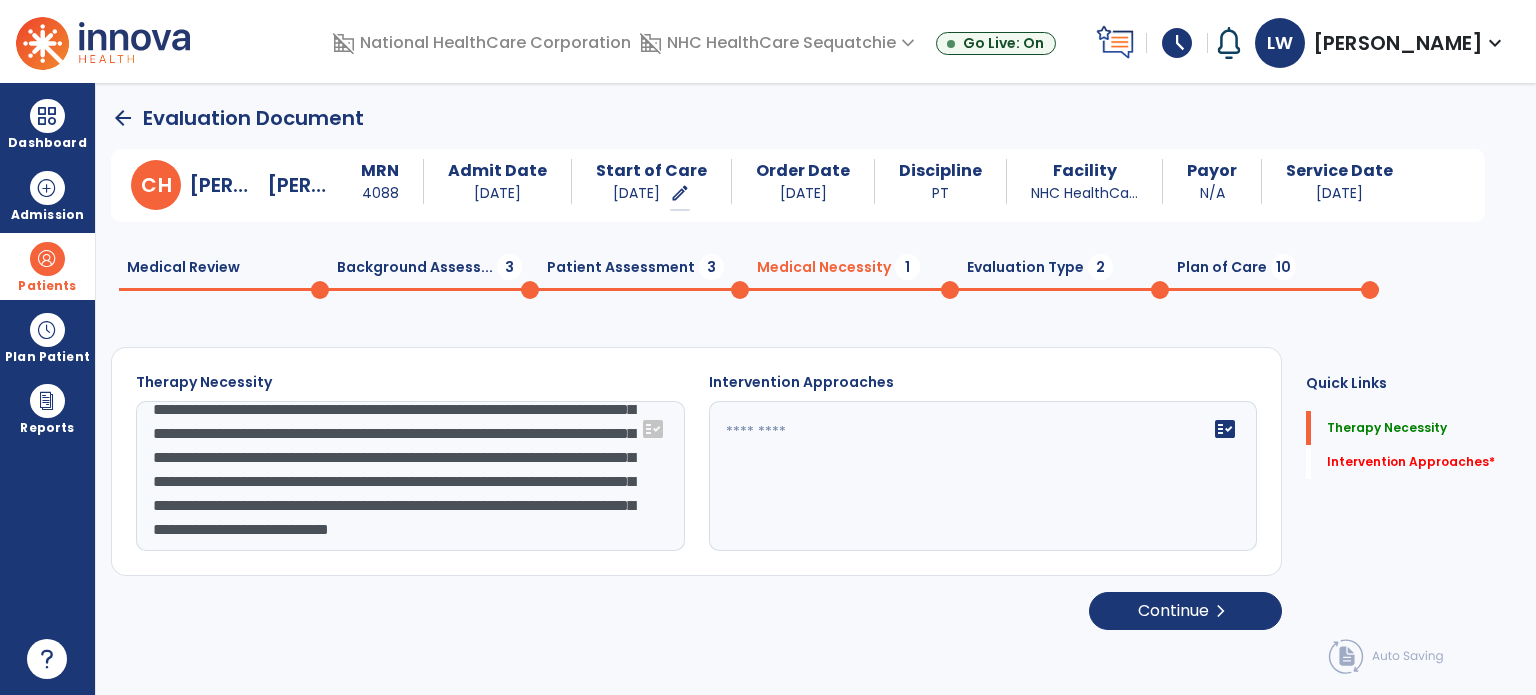 drag, startPoint x: 264, startPoint y: 451, endPoint x: 285, endPoint y: 460, distance: 22.847319 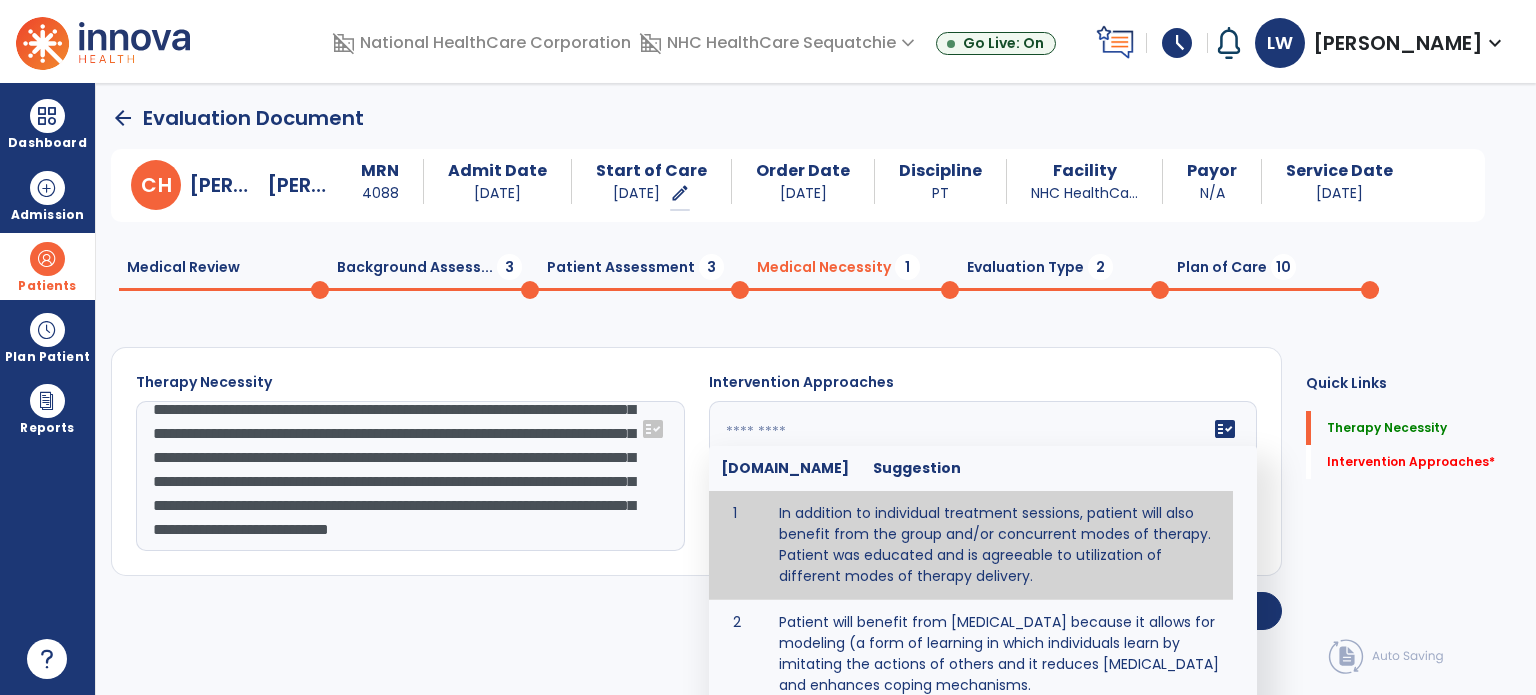 type on "**********" 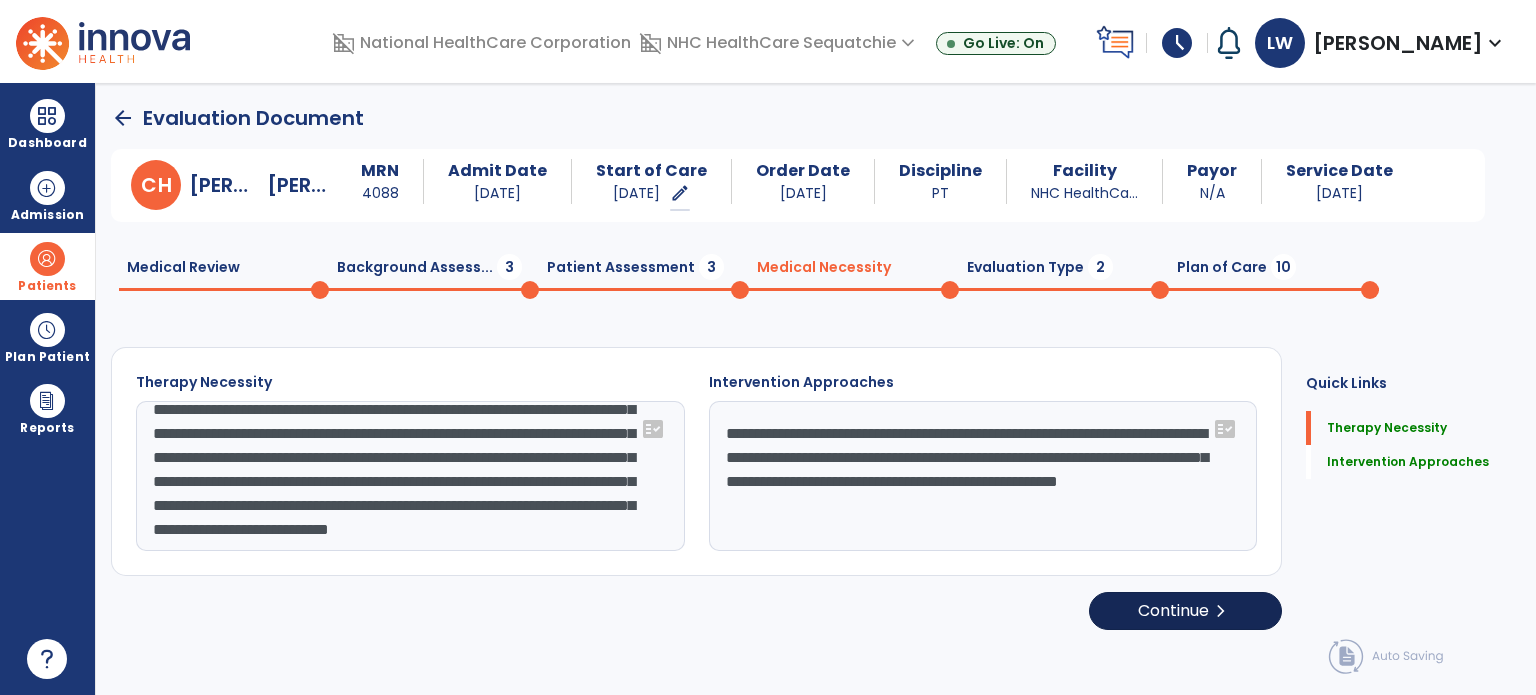 click on "Continue  chevron_right" 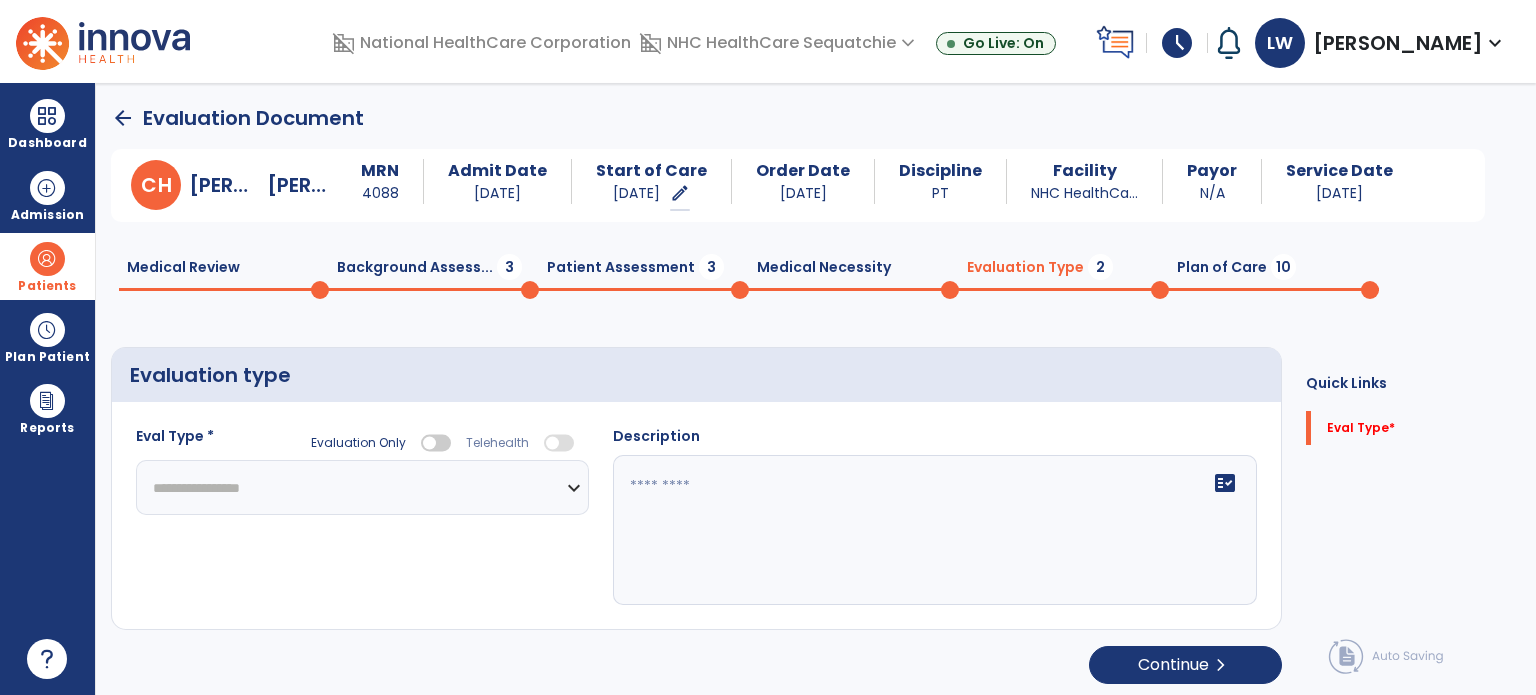 click on "**********" 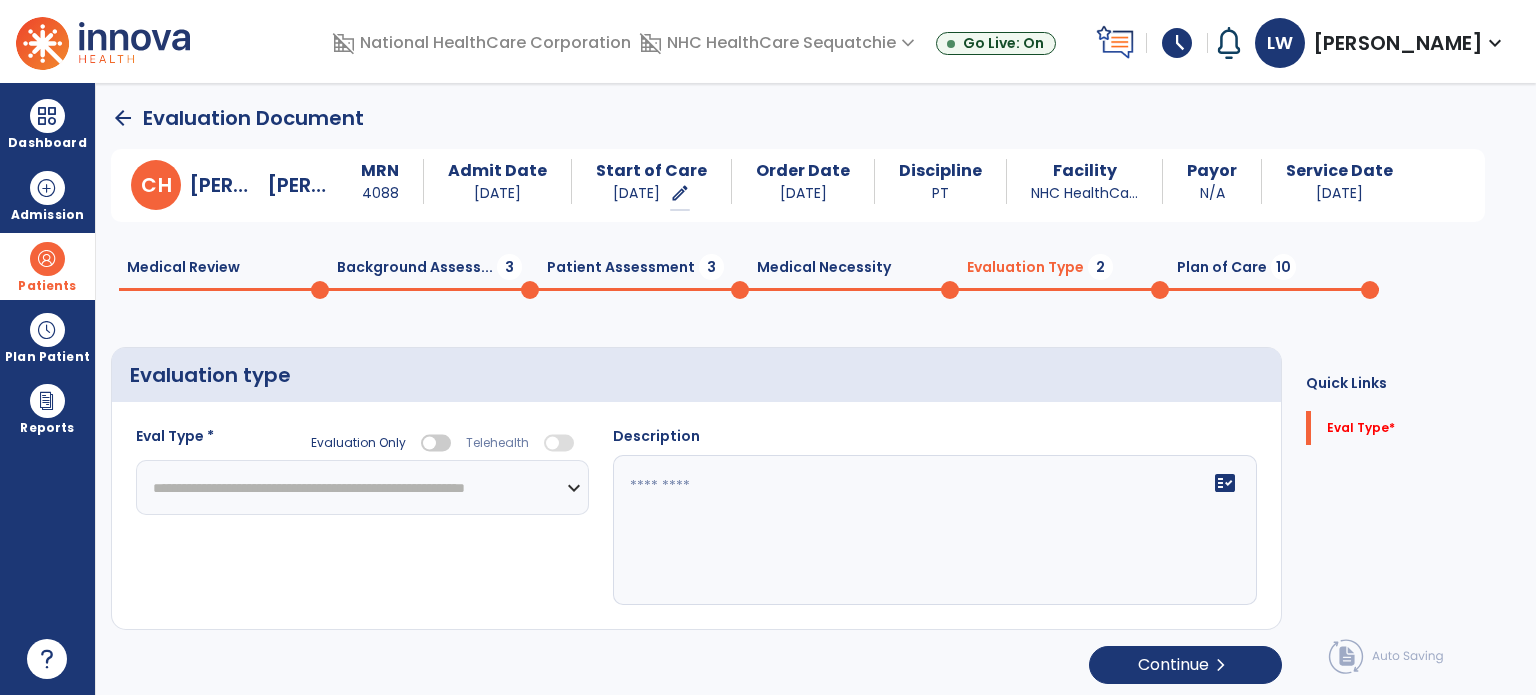 click on "**********" 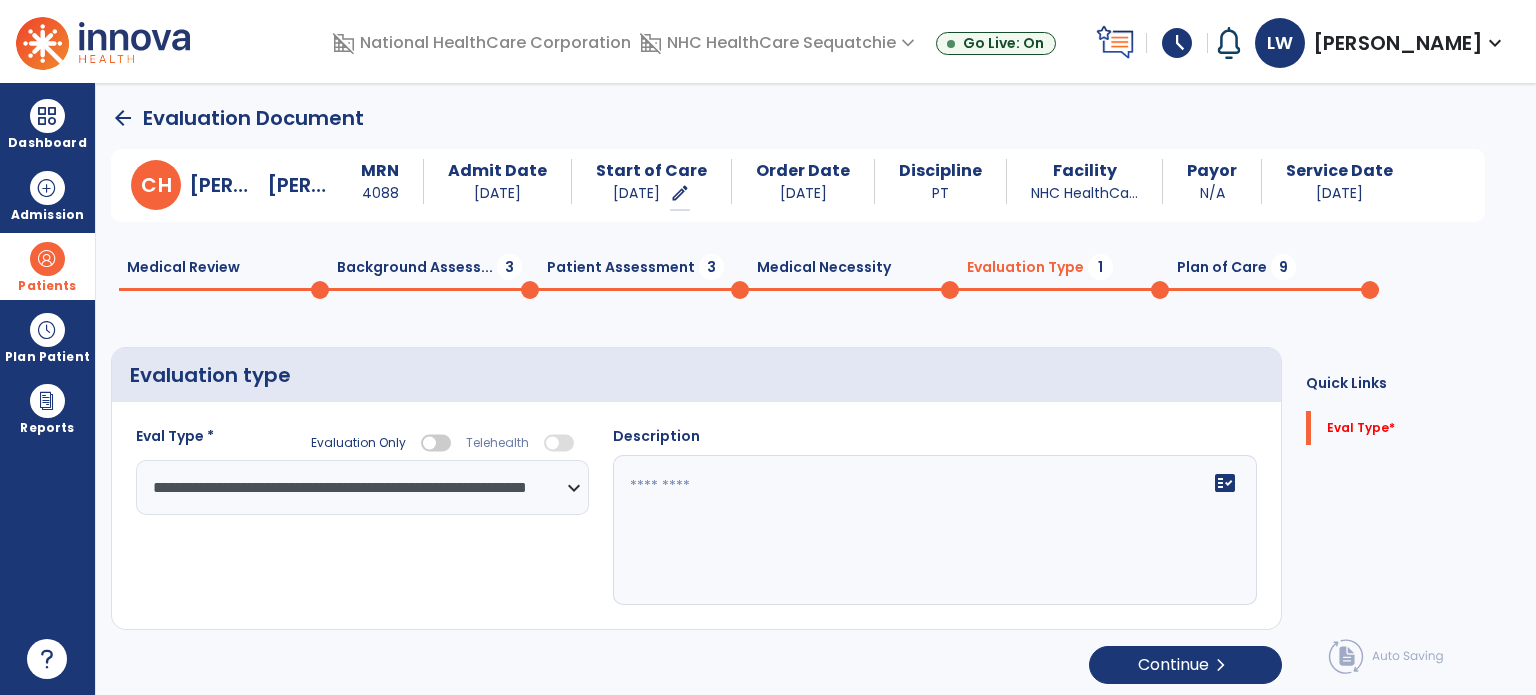 click on "fact_check" 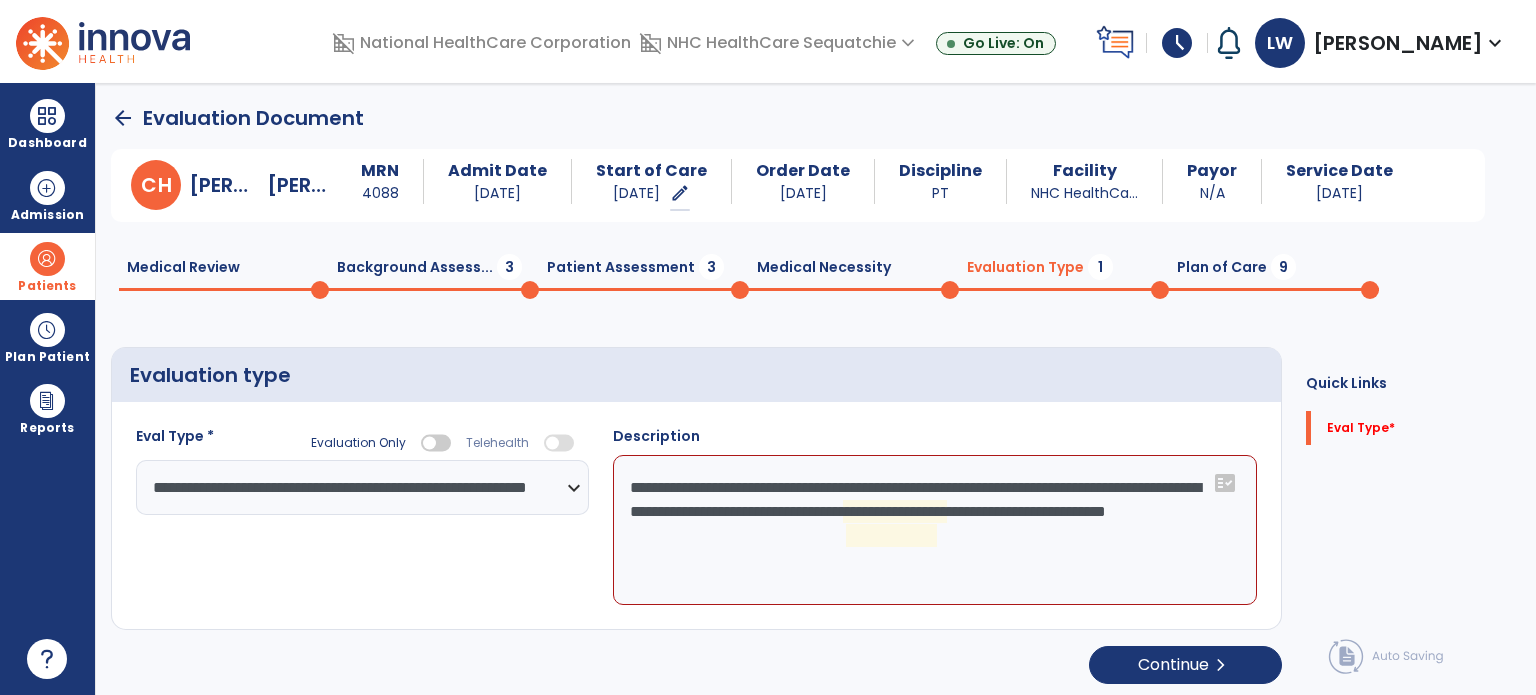 click on "**********" 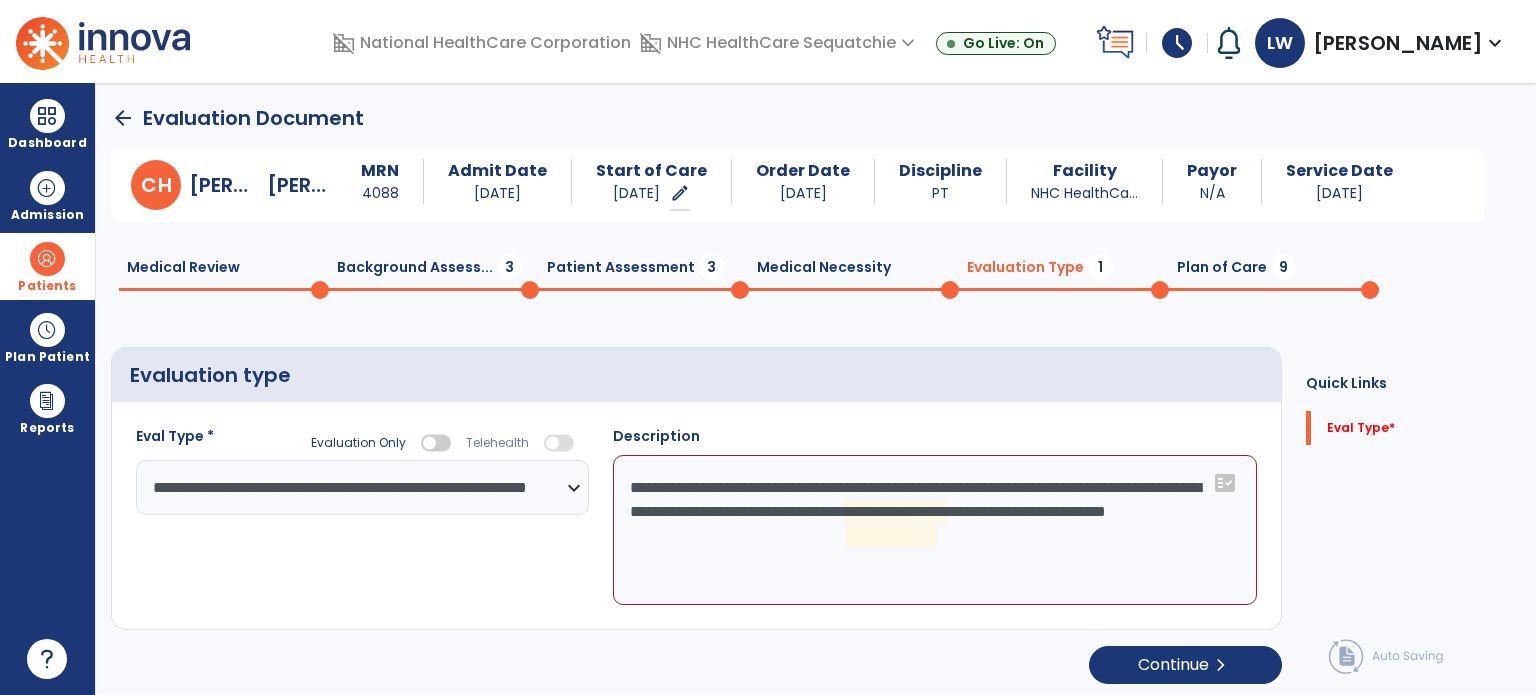 paste on "**********" 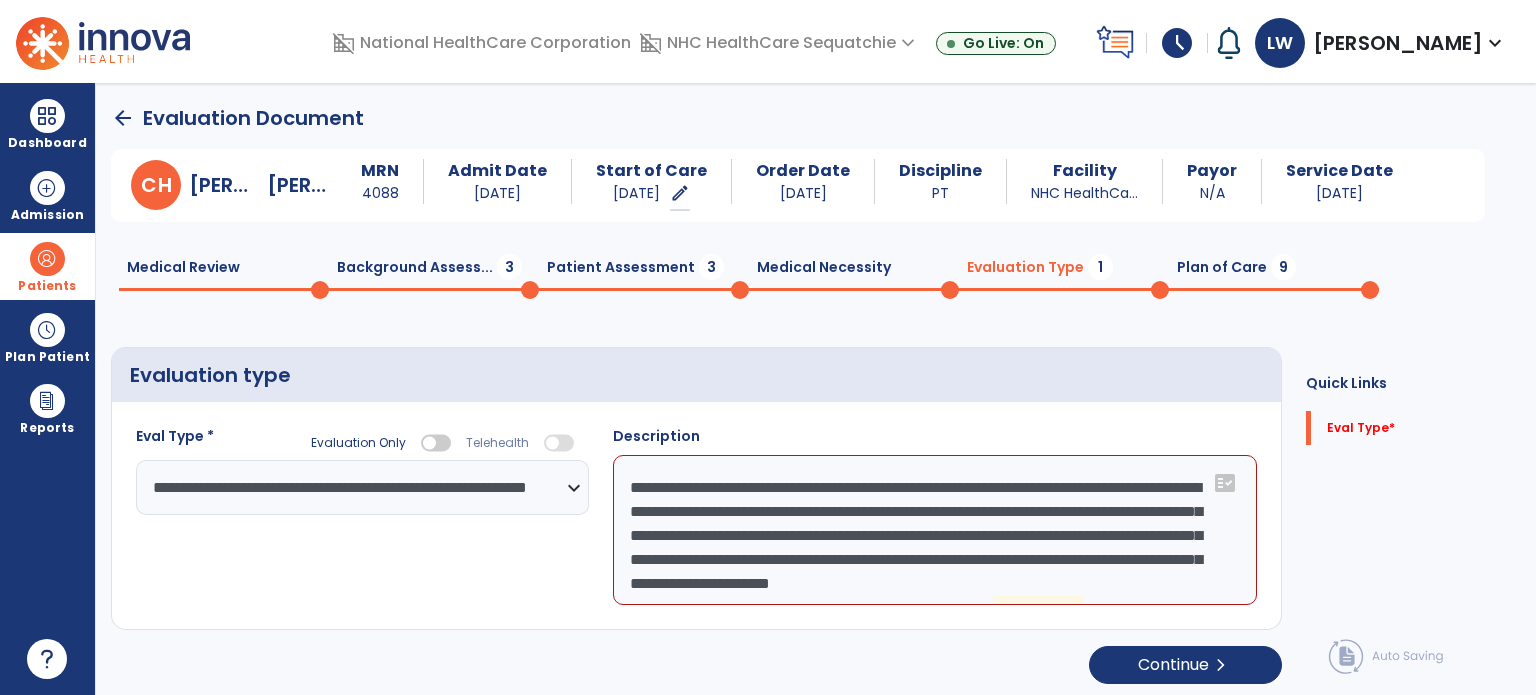 scroll, scrollTop: 15, scrollLeft: 0, axis: vertical 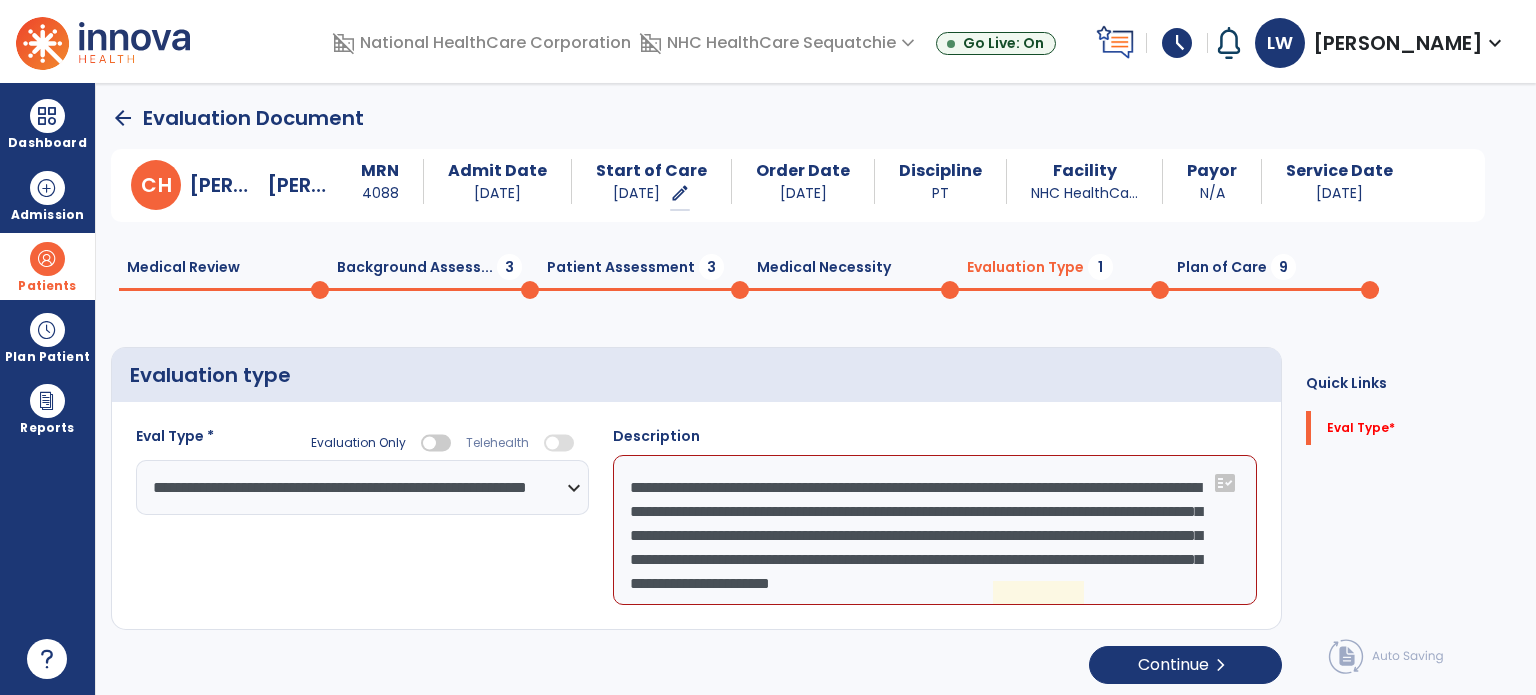 click on "**********" 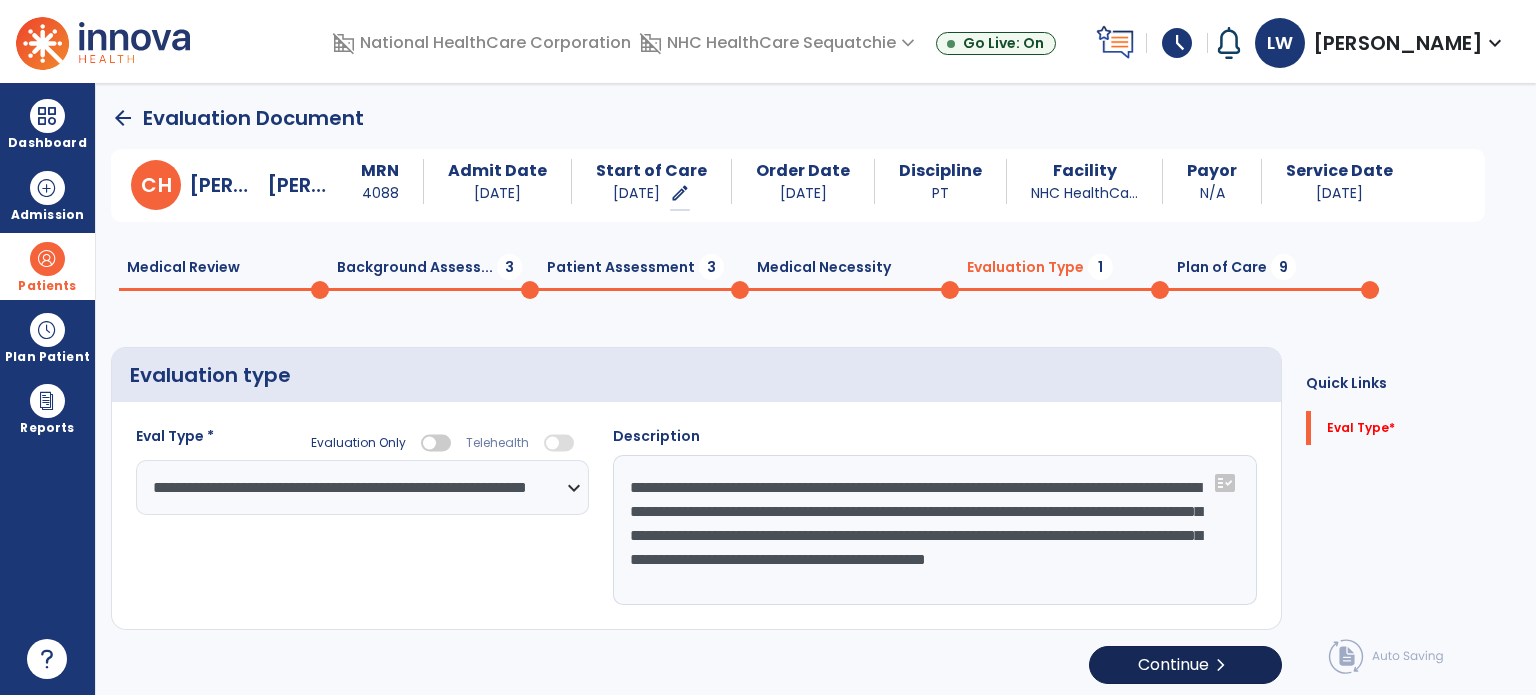 type on "**********" 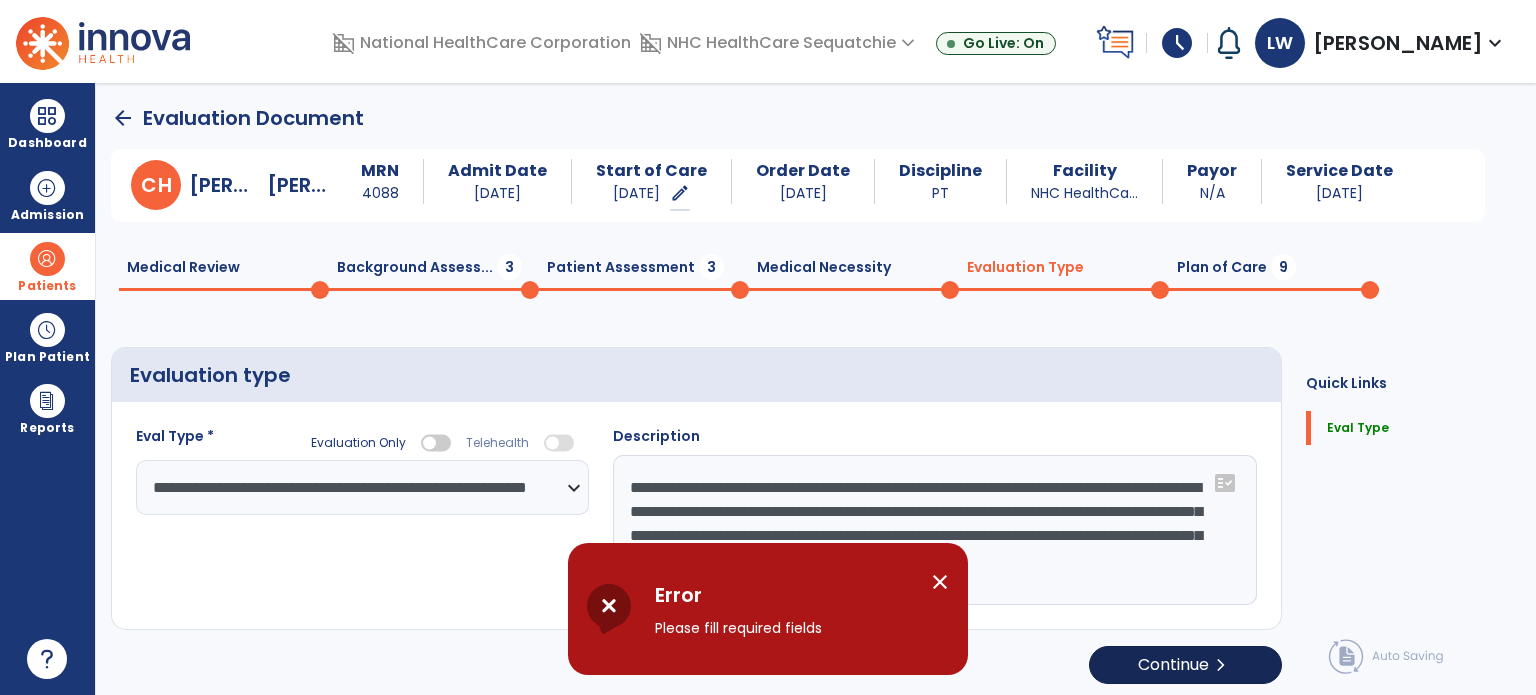 click on "Continue  chevron_right" 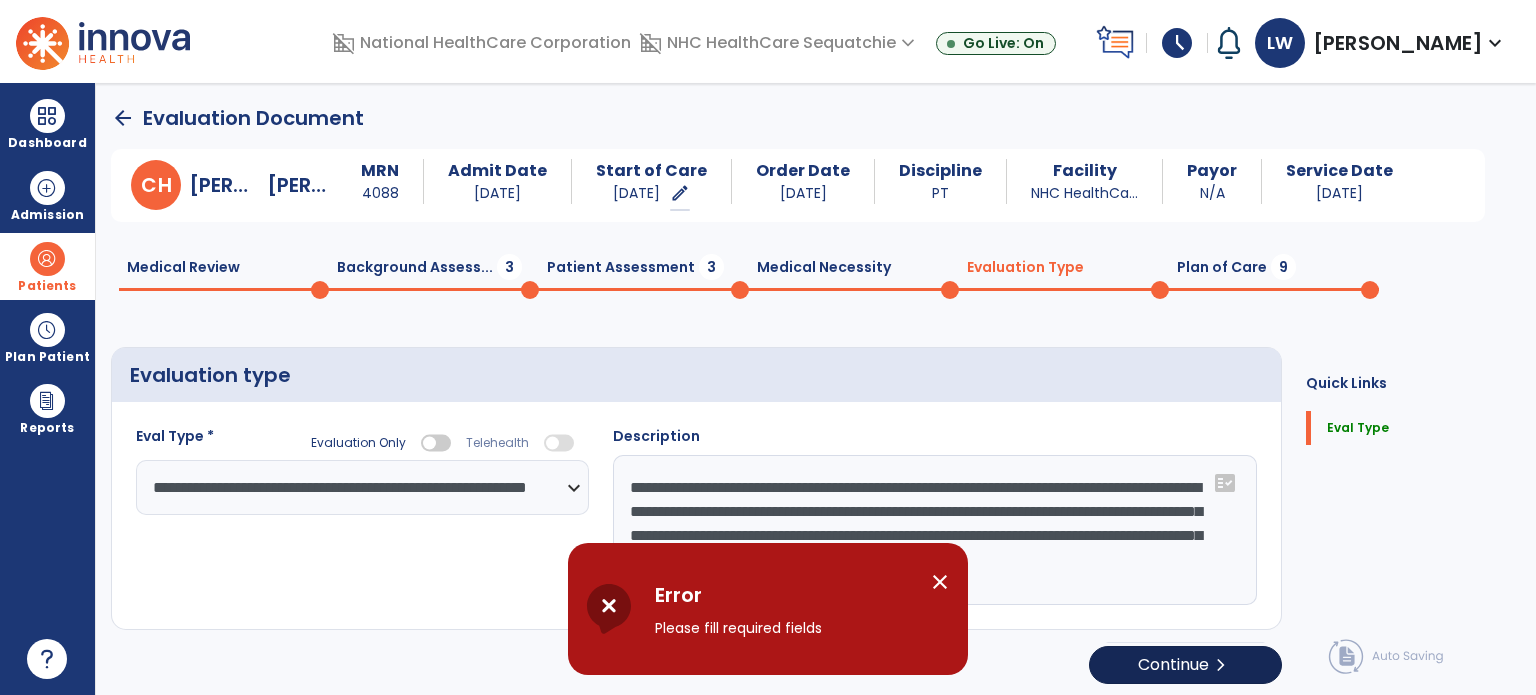 select on "*****" 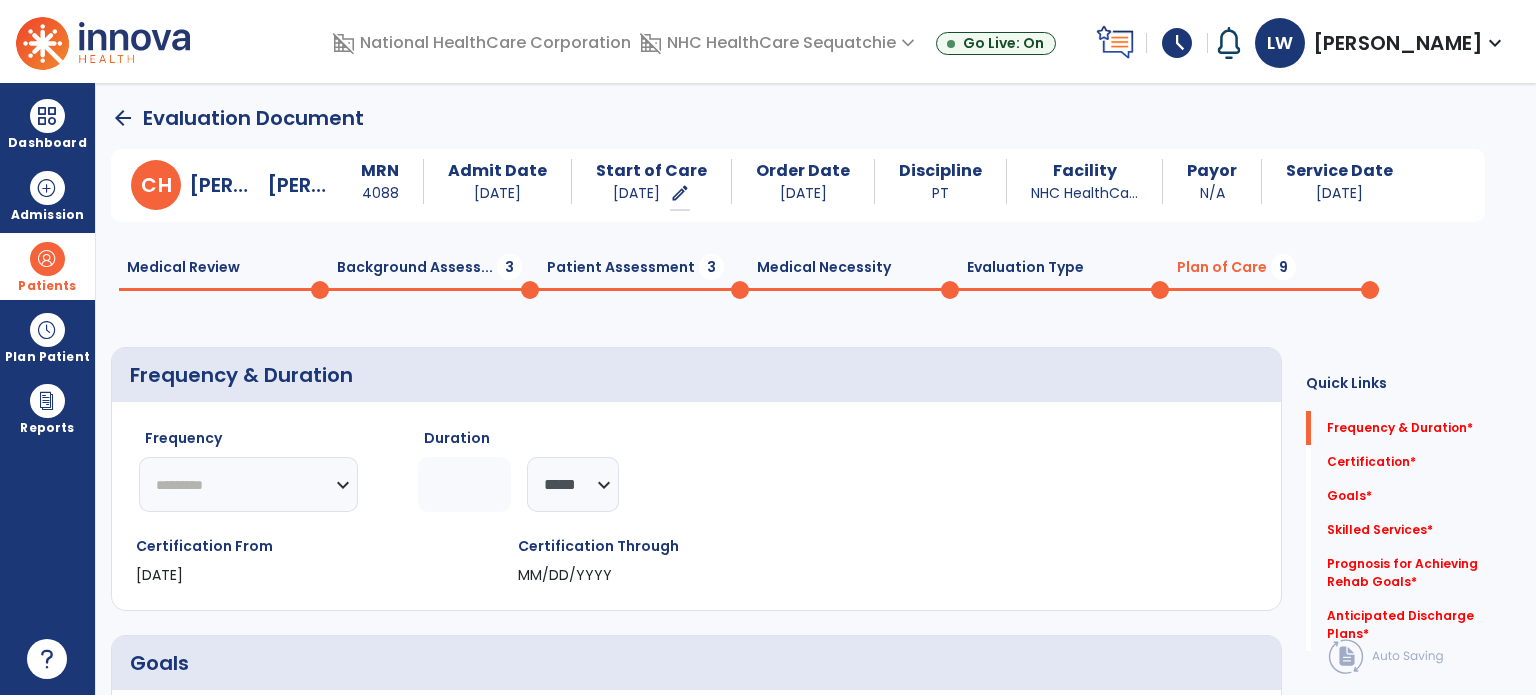 click on "********* ** ** ** ** ** ** **" 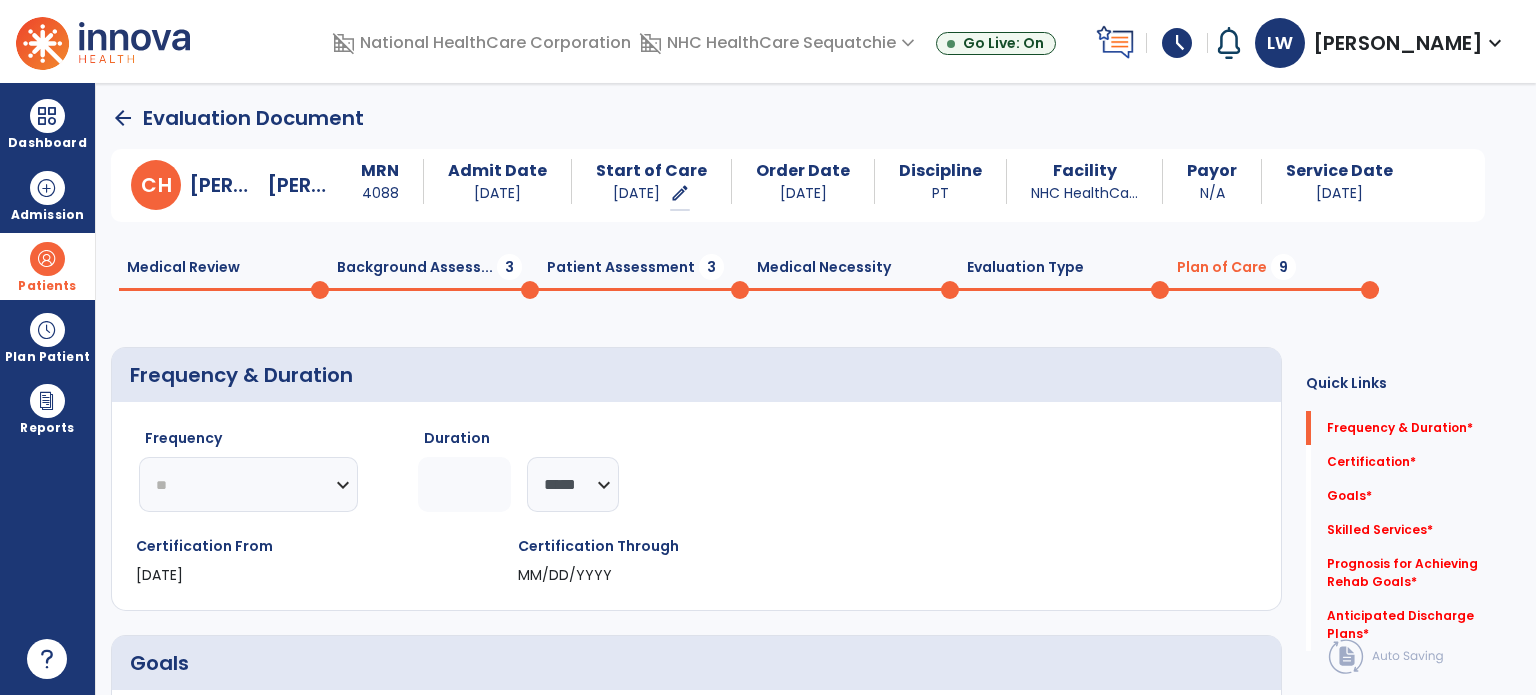 click on "********* ** ** ** ** ** ** **" 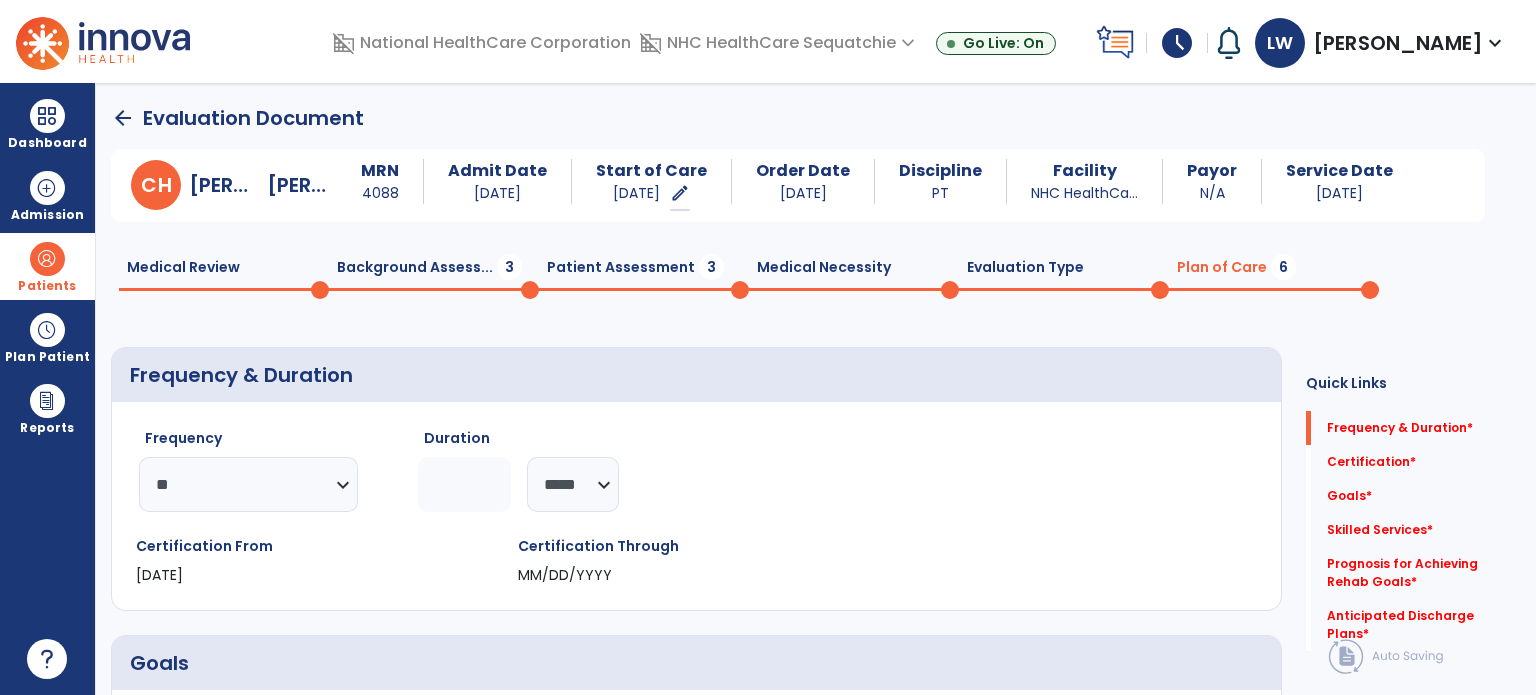 click 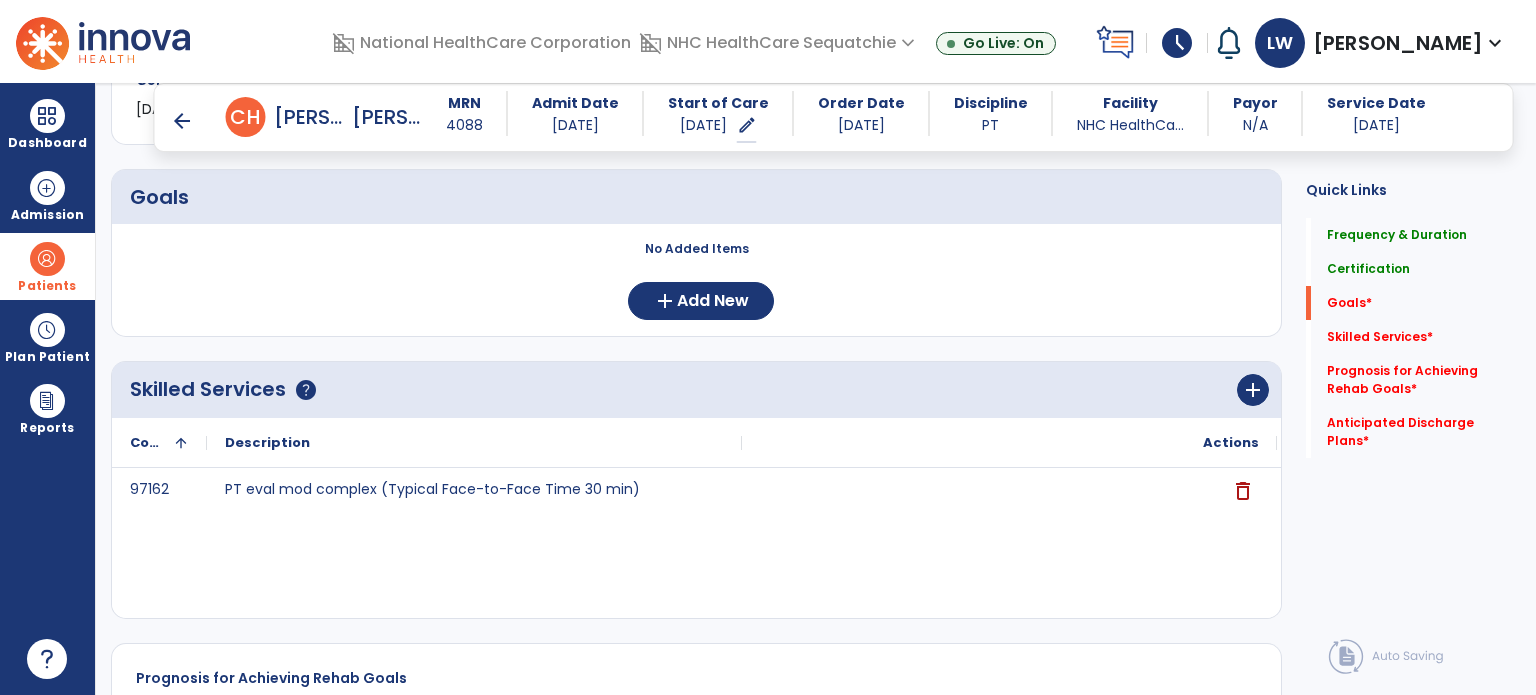 scroll, scrollTop: 450, scrollLeft: 0, axis: vertical 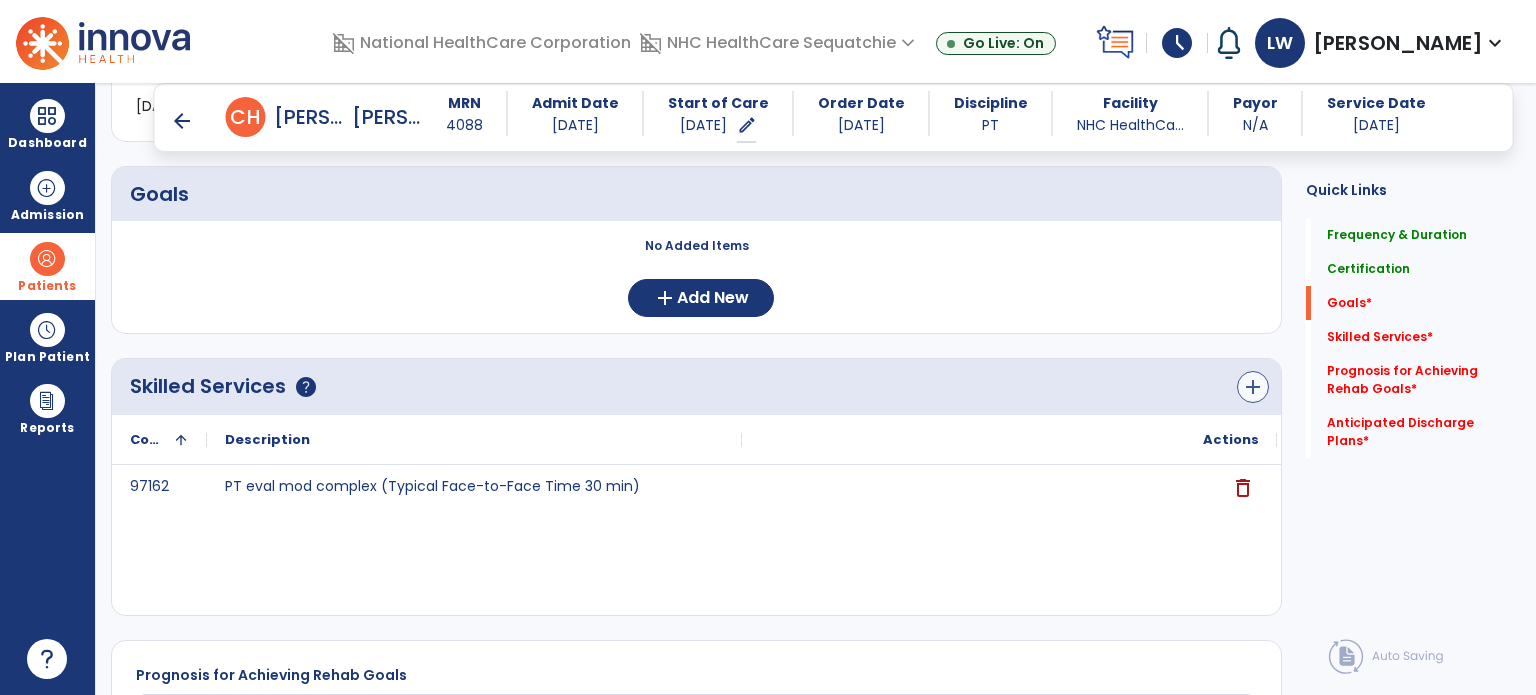 type on "*" 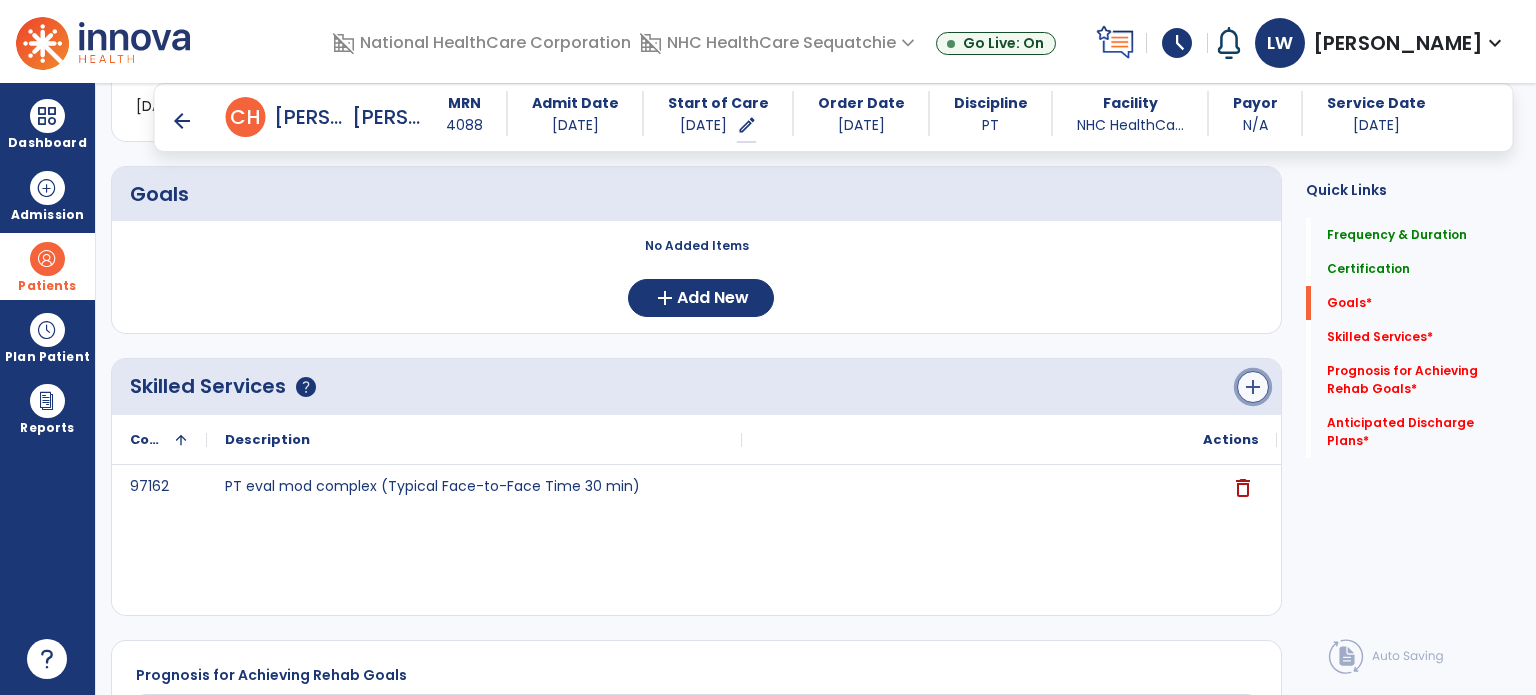 click on "add" 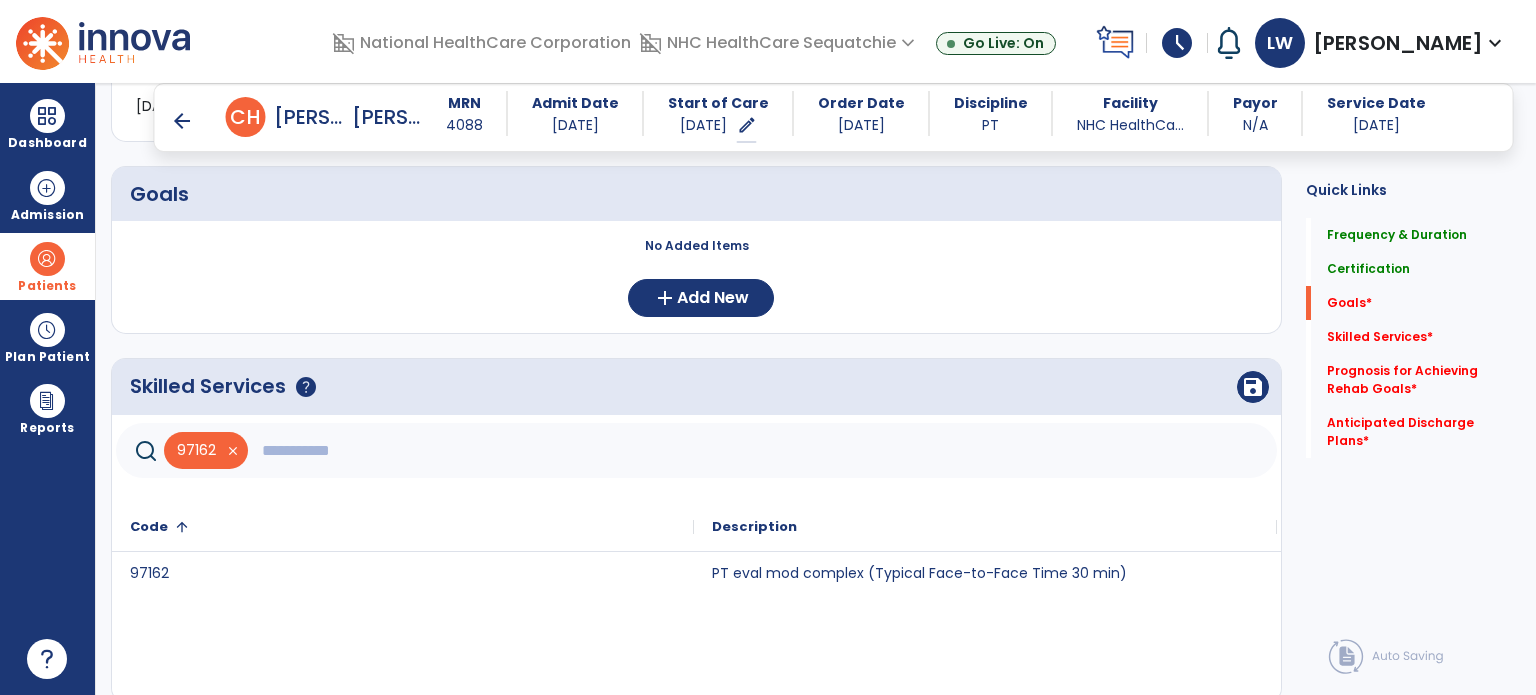 click 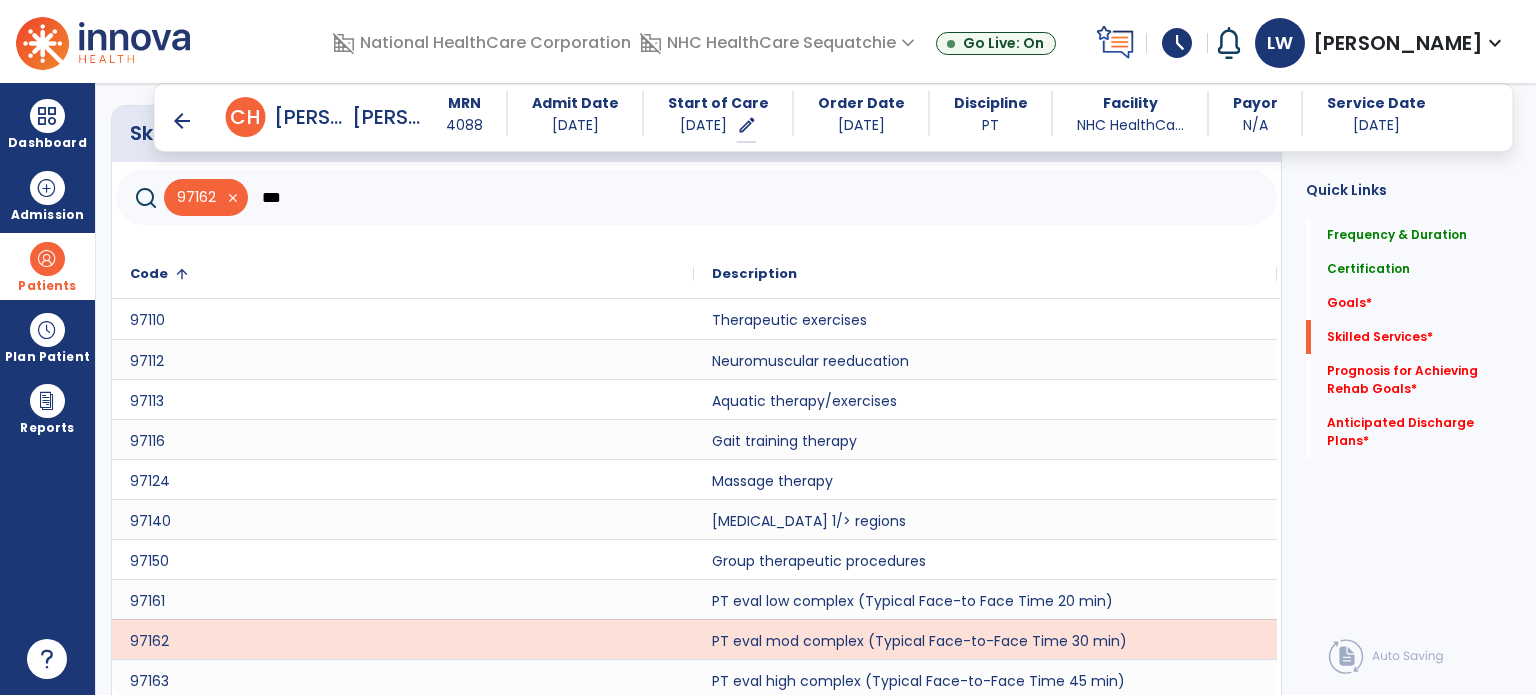 scroll, scrollTop: 752, scrollLeft: 0, axis: vertical 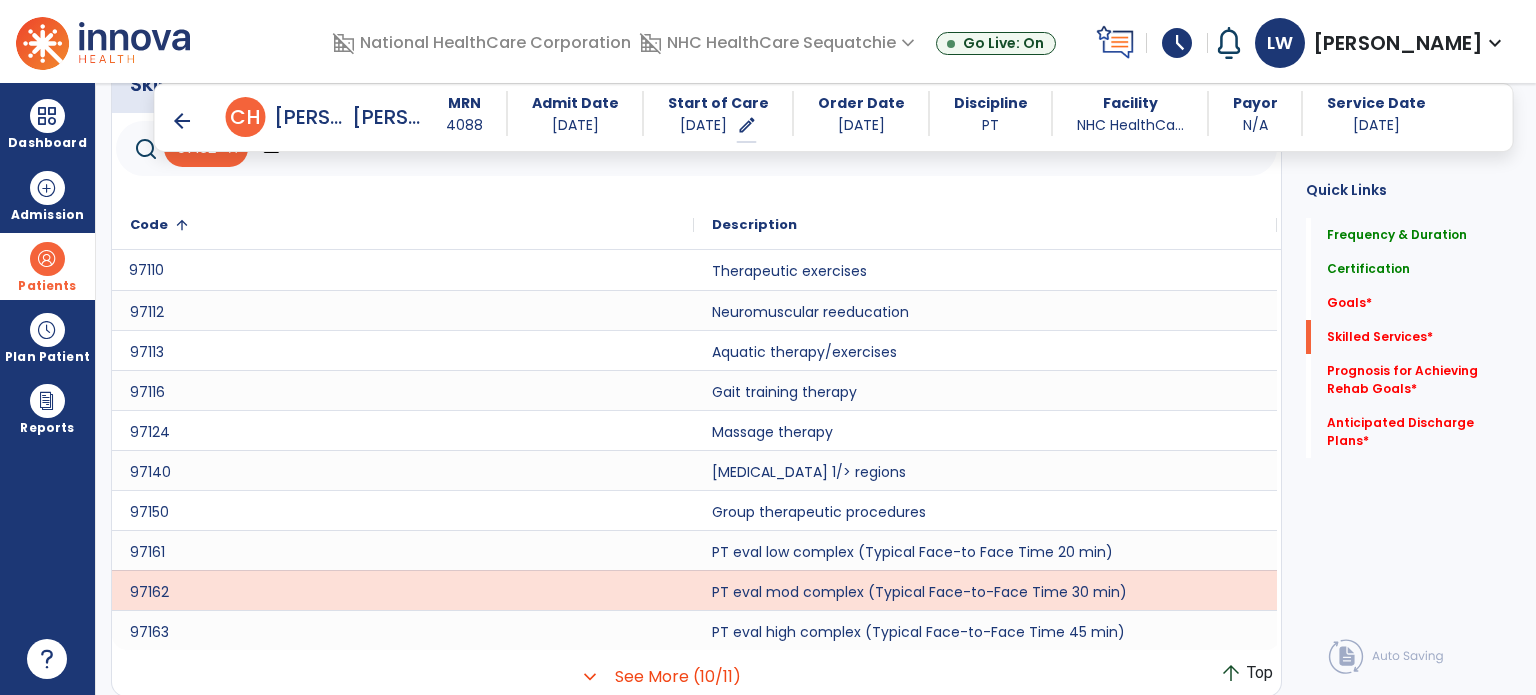 click on "97110" 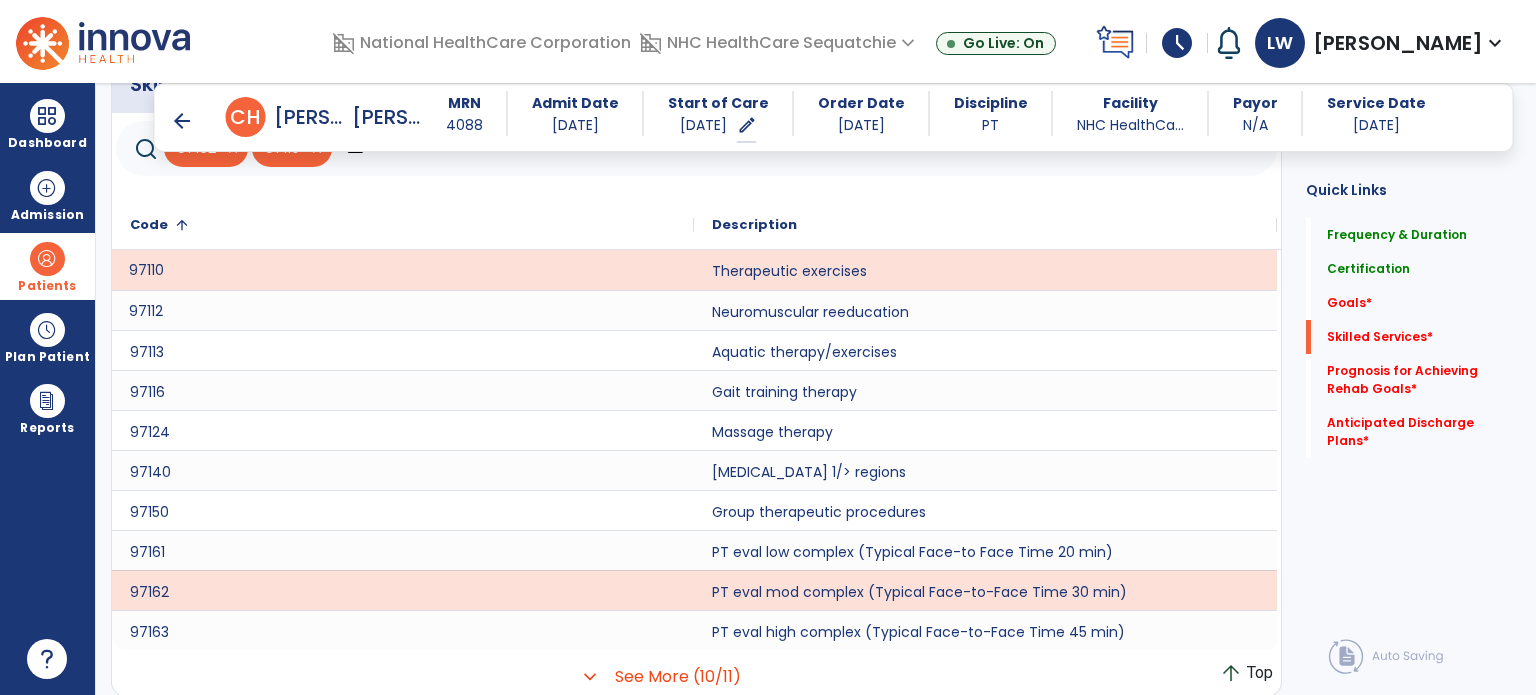 click on "97112" 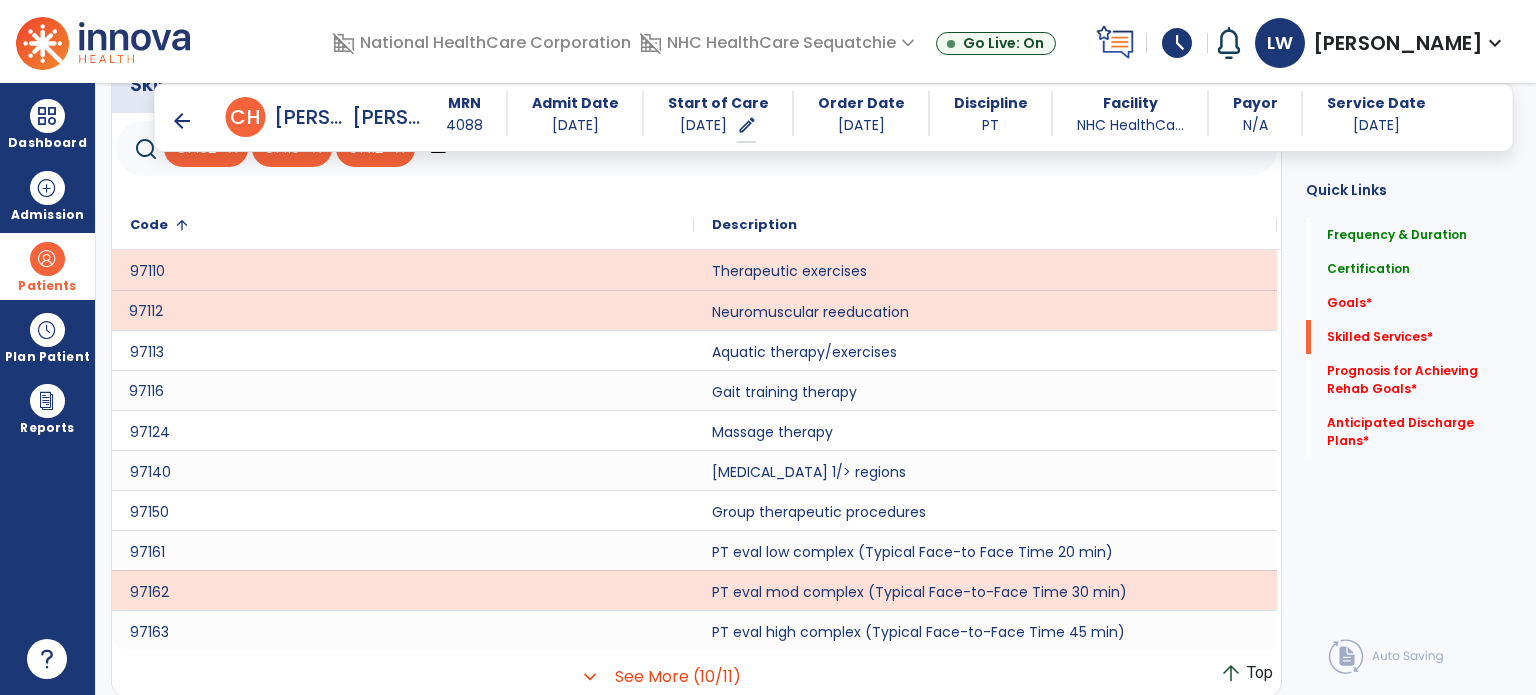 click on "97116" 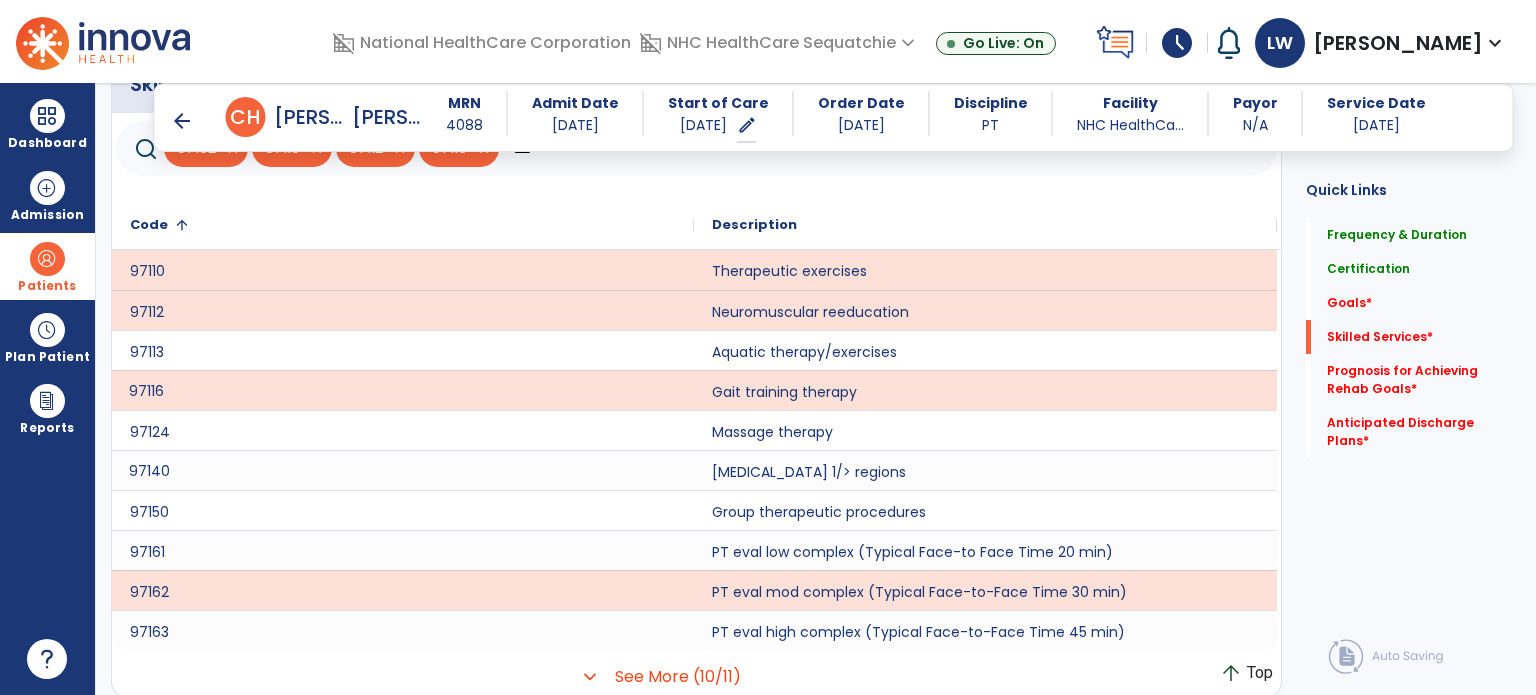 click on "97140" 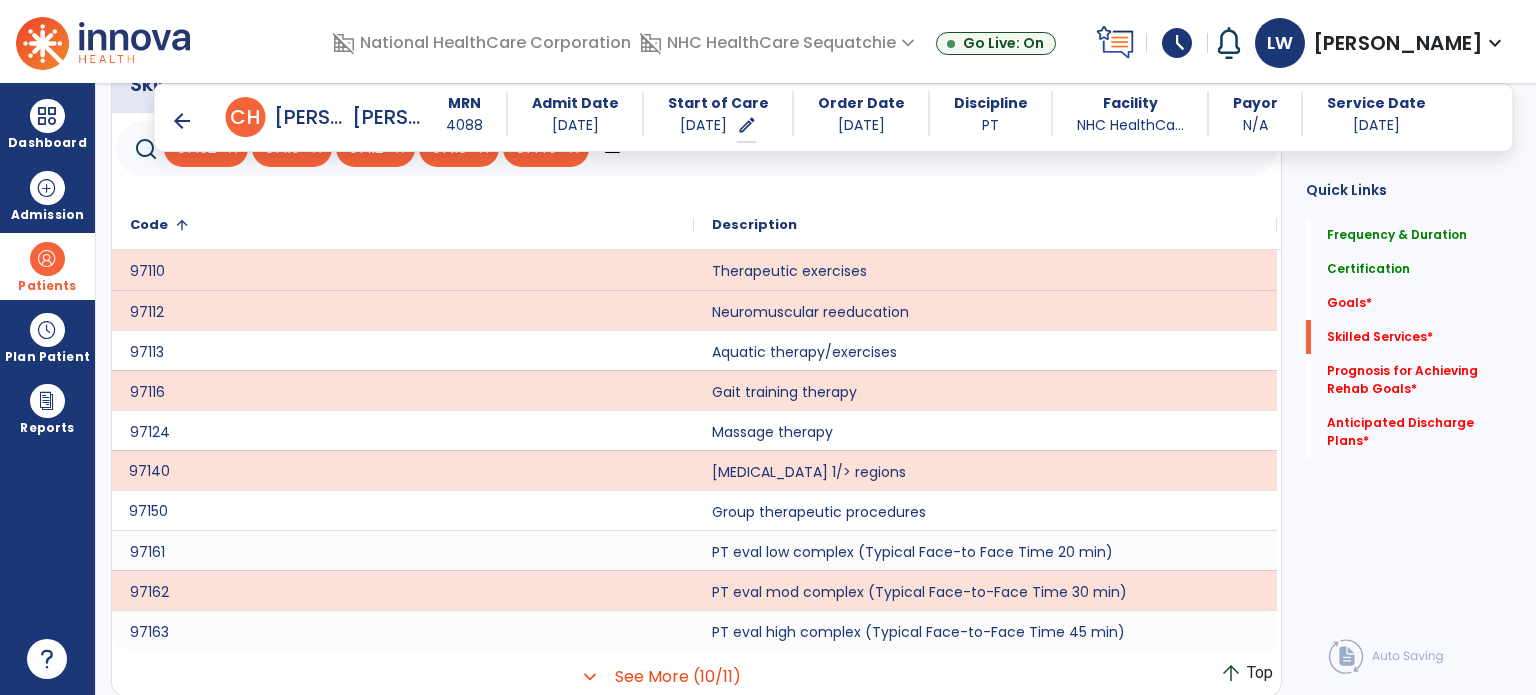 click on "97150" 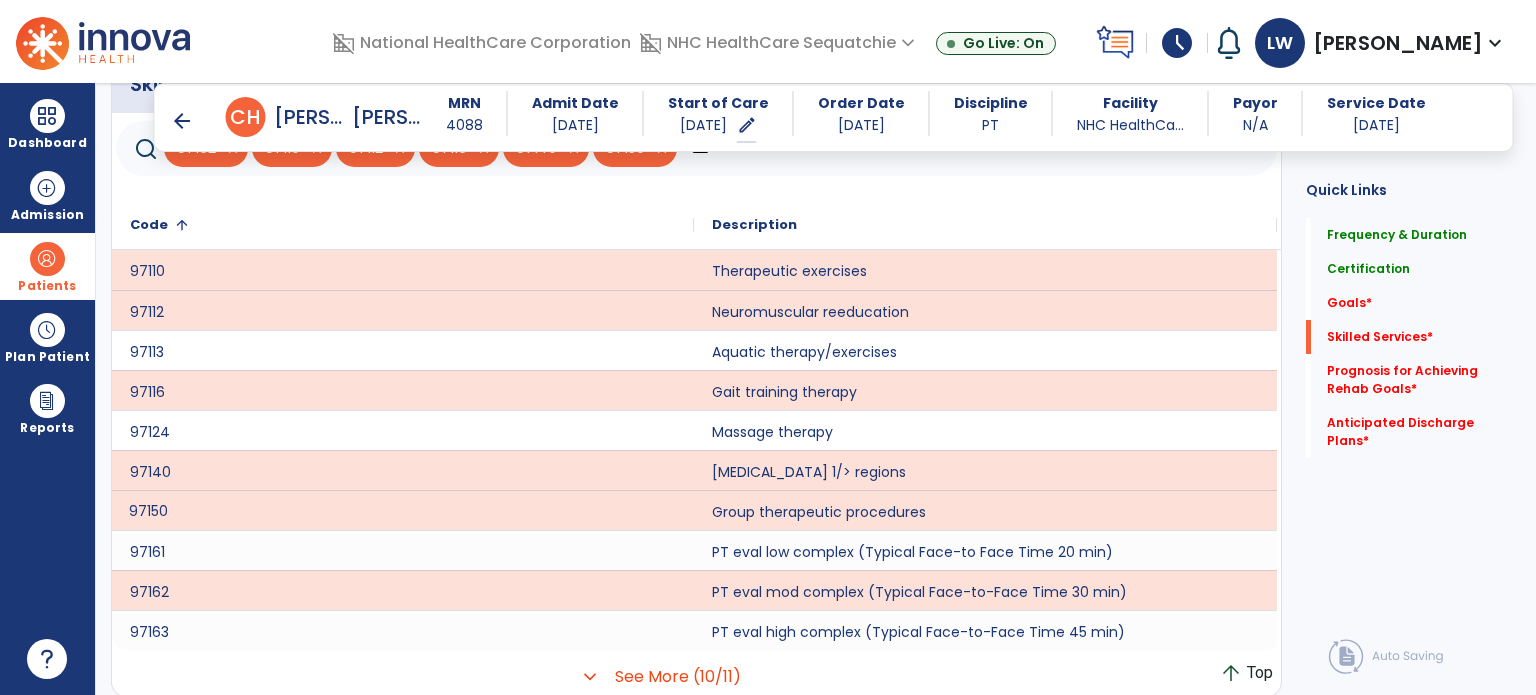 click on "***" 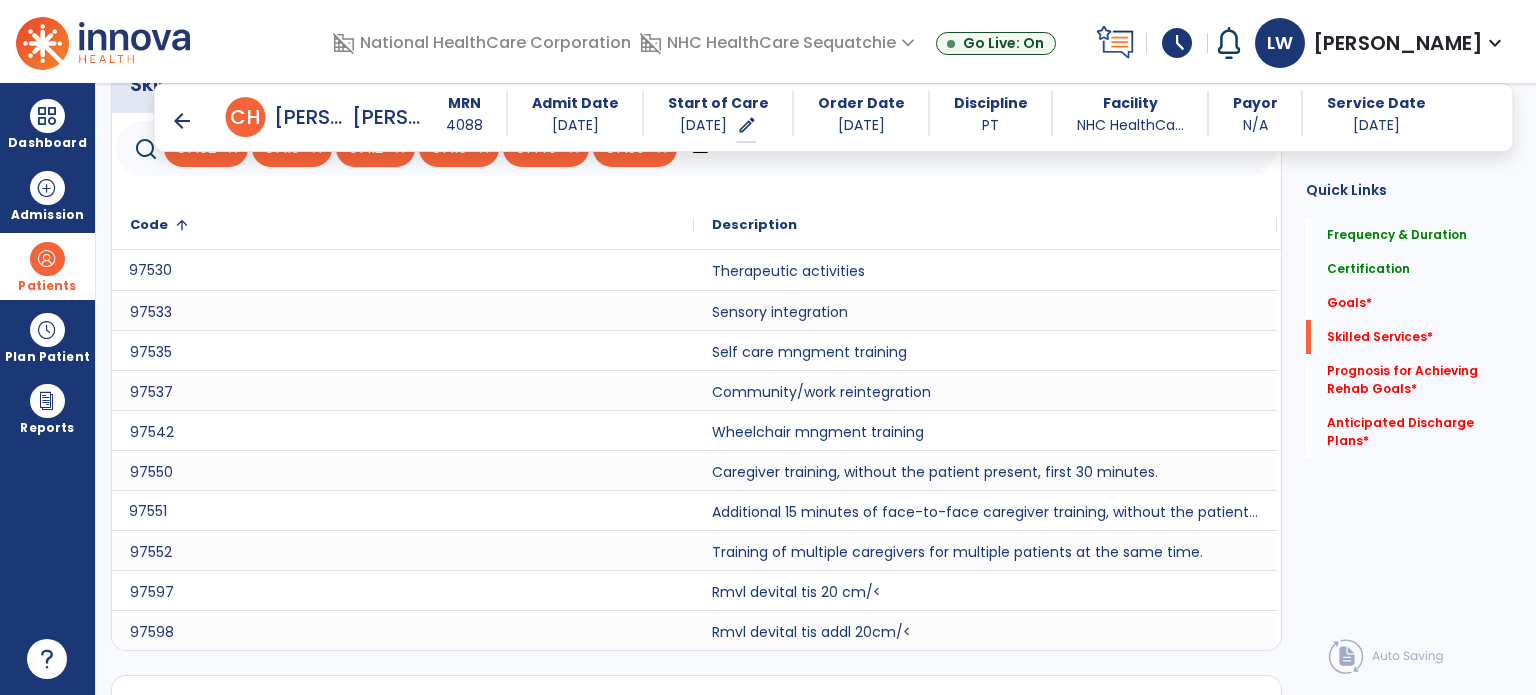 click on "97530" 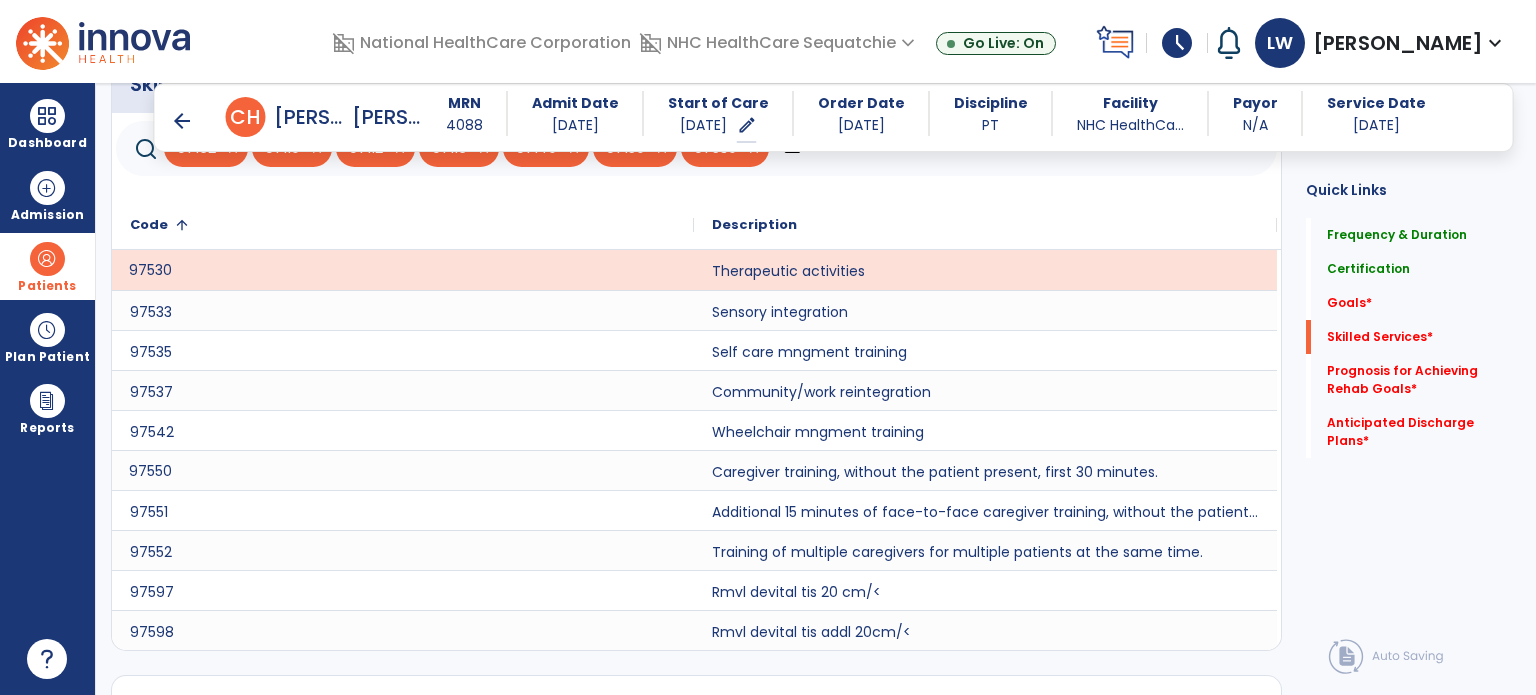 click on "97550" 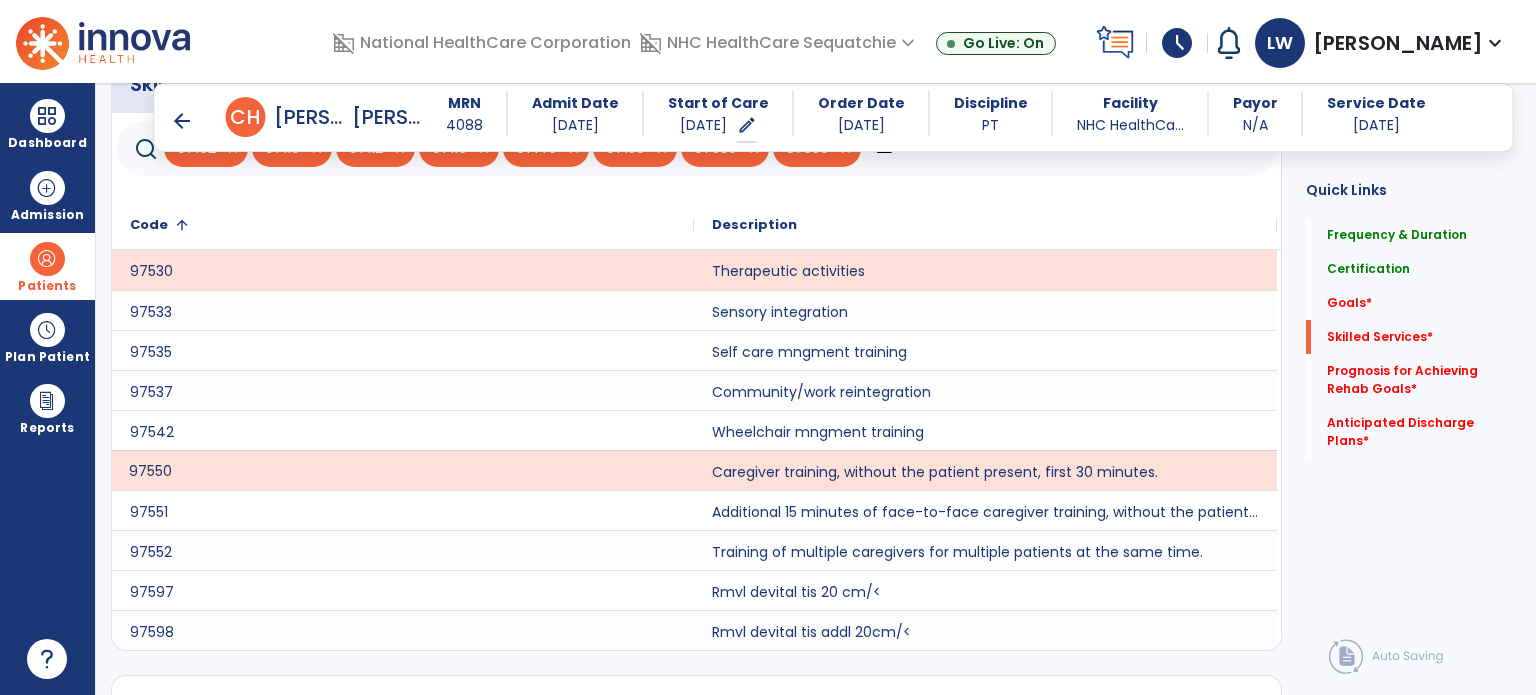 click on "***" 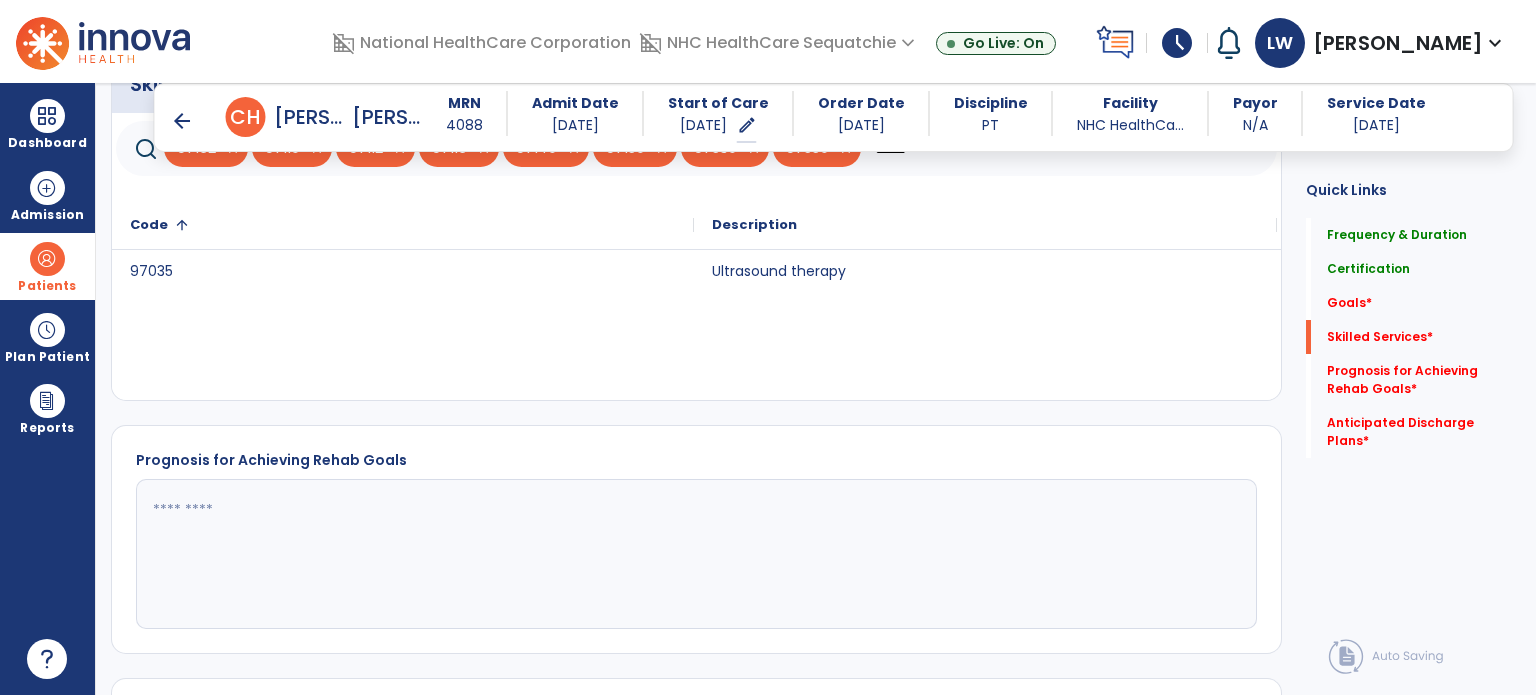 type on "*****" 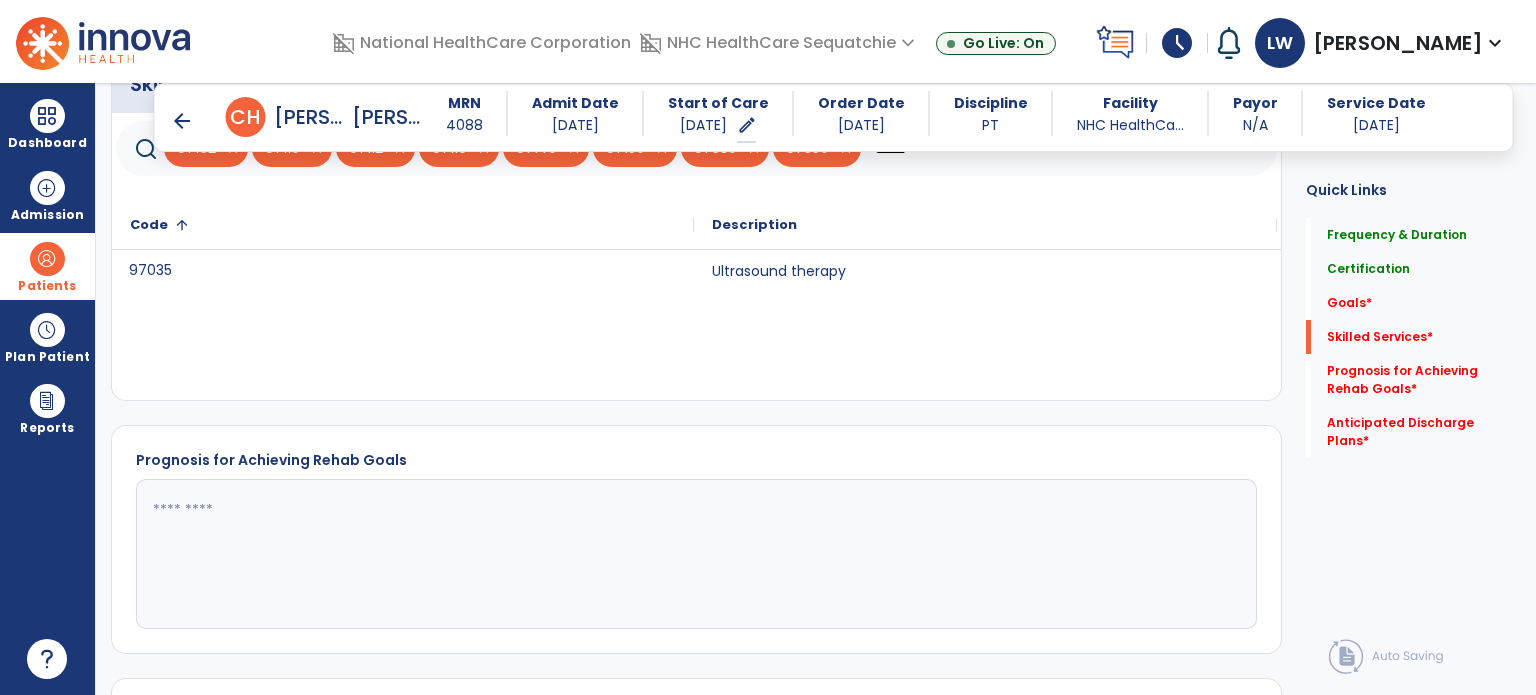 click on "97035" 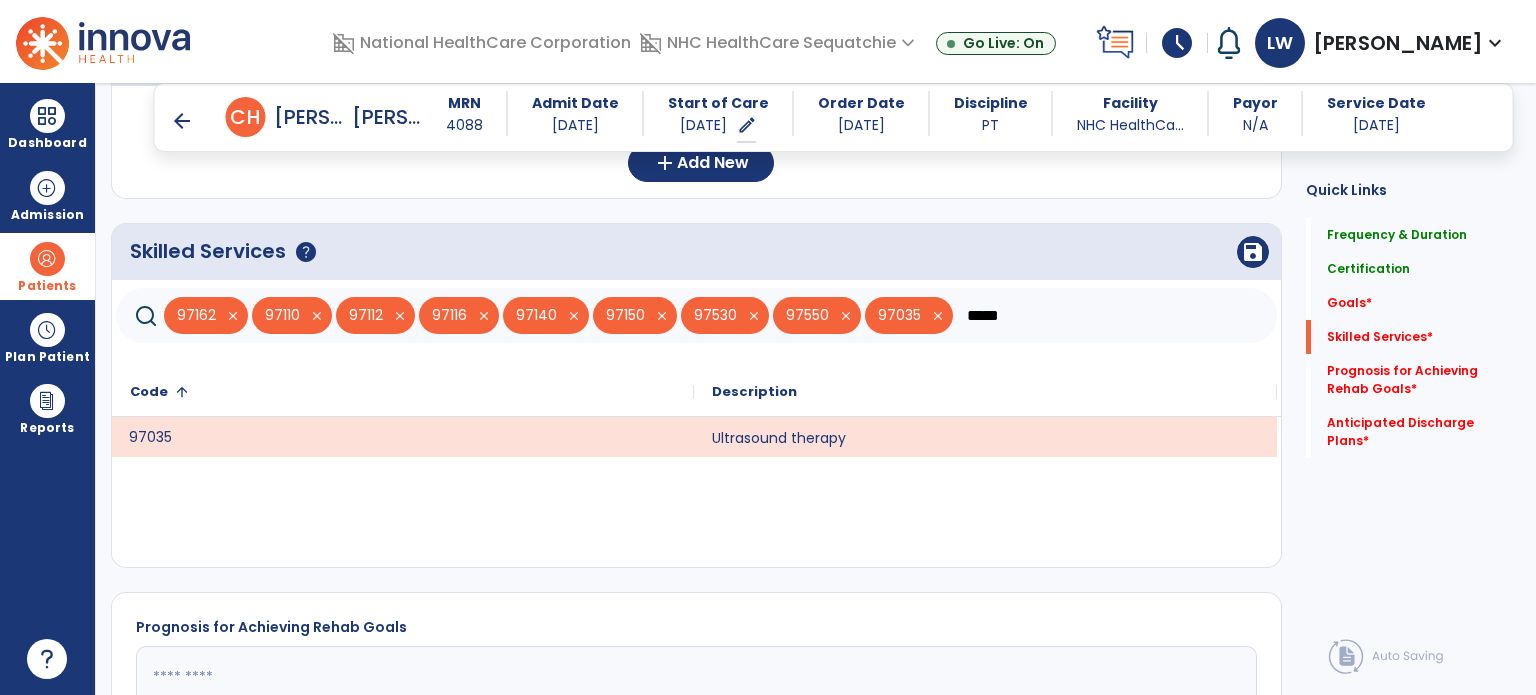 scroll, scrollTop: 583, scrollLeft: 0, axis: vertical 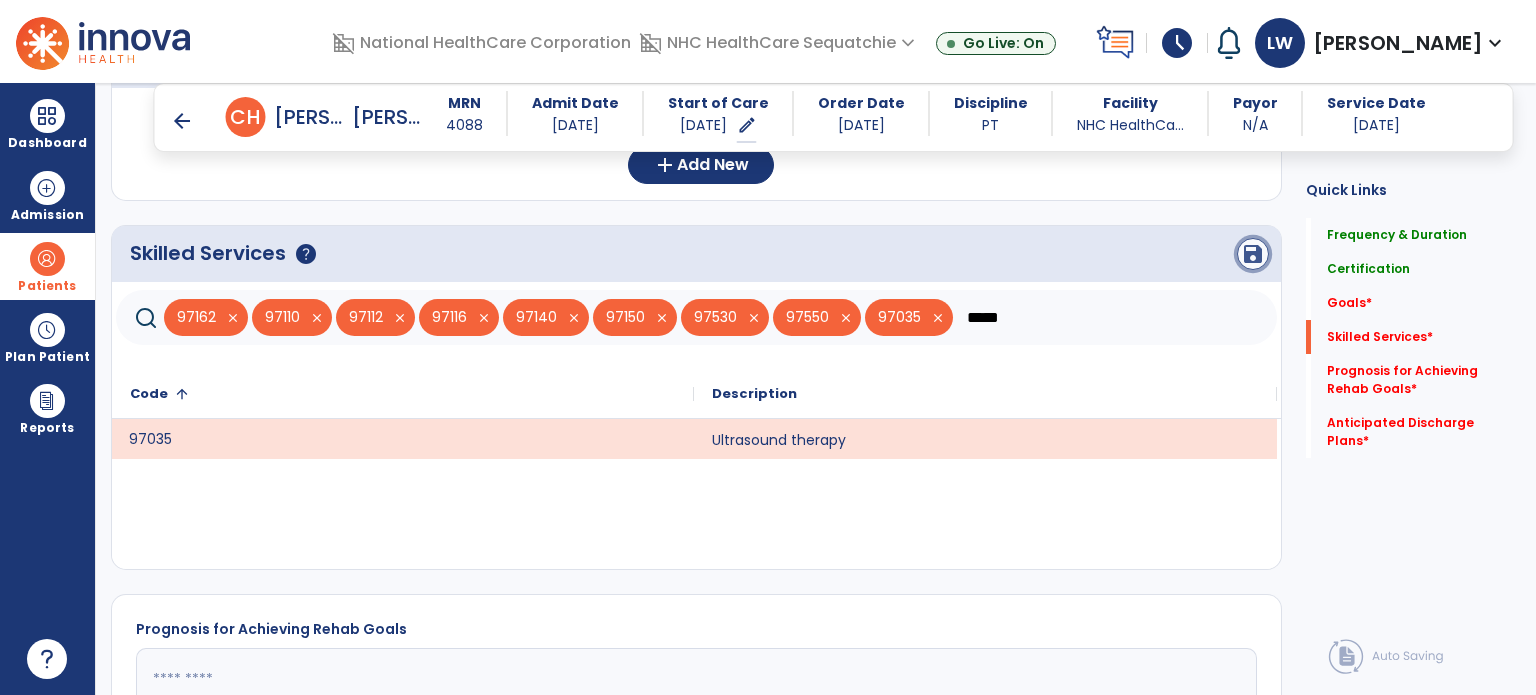 click on "save" 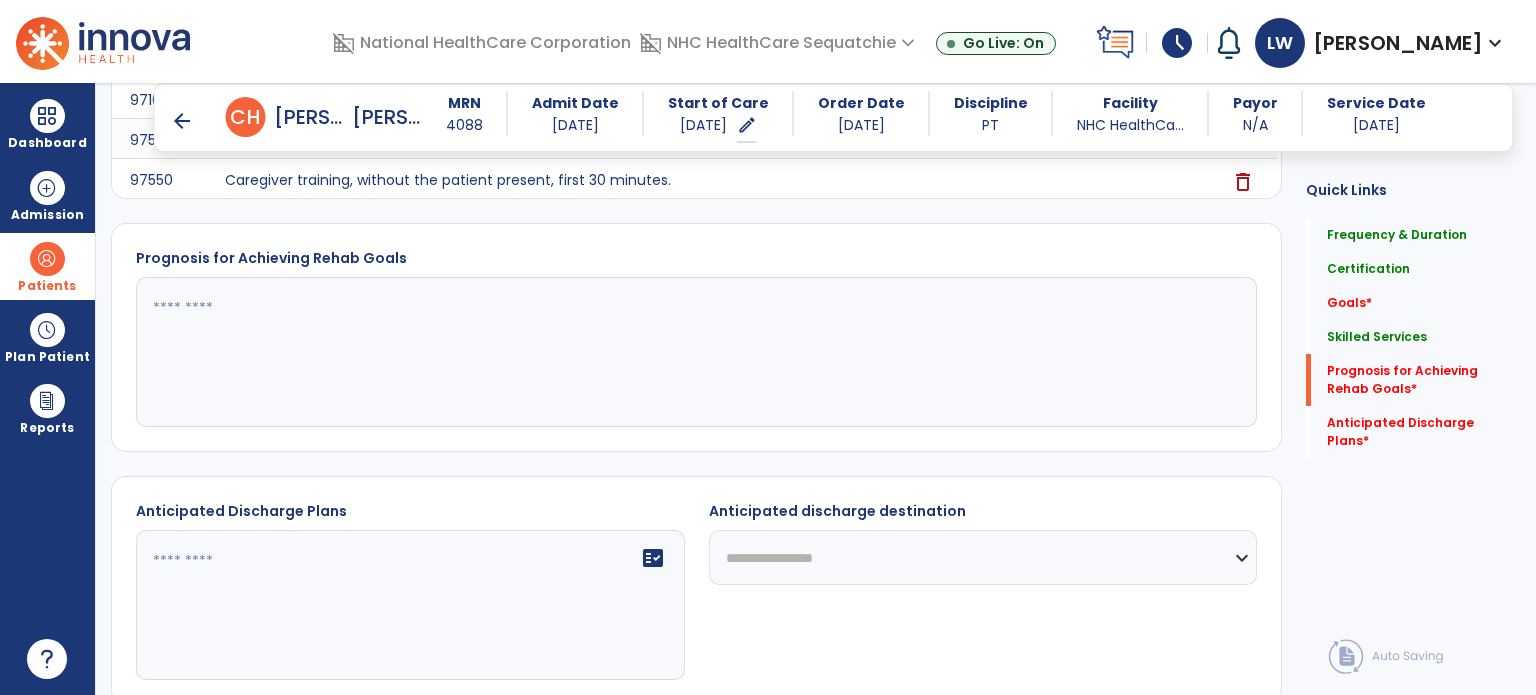 scroll, scrollTop: 1079, scrollLeft: 0, axis: vertical 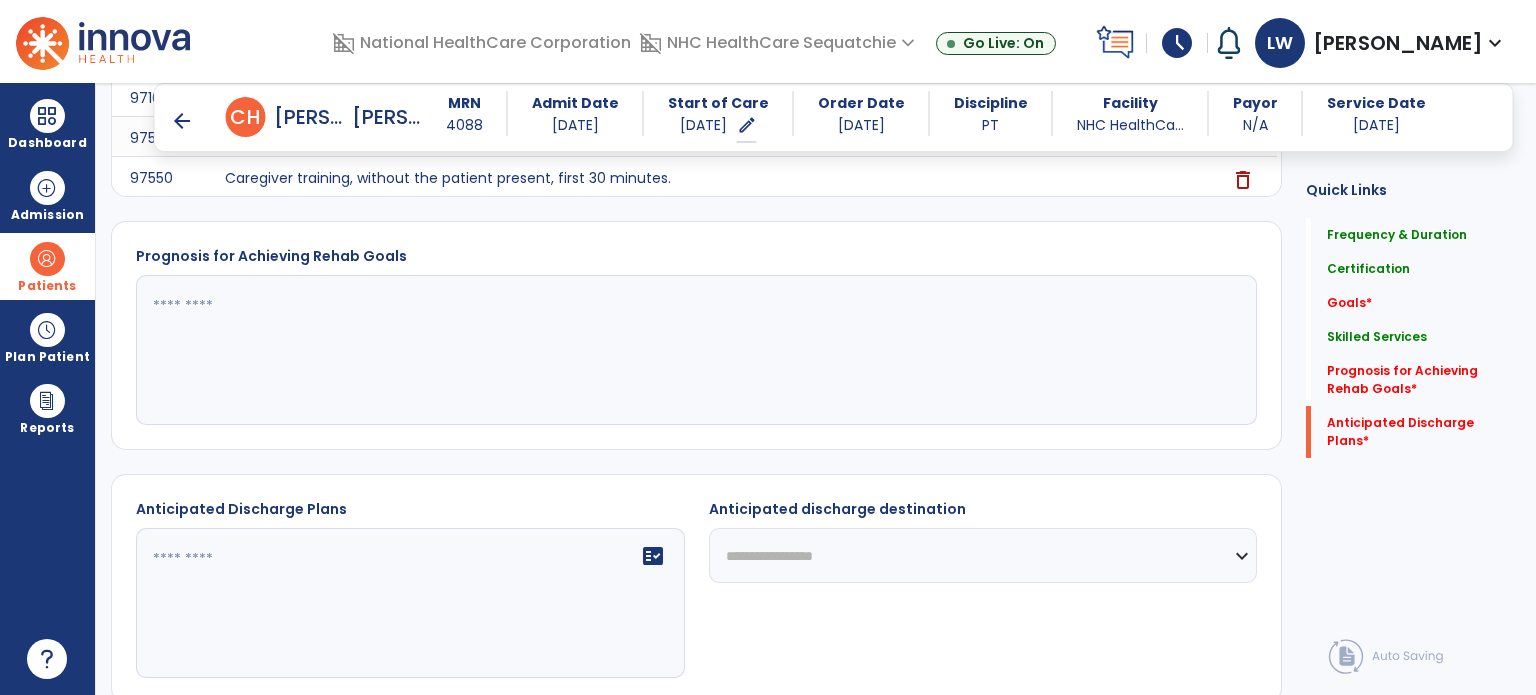 click 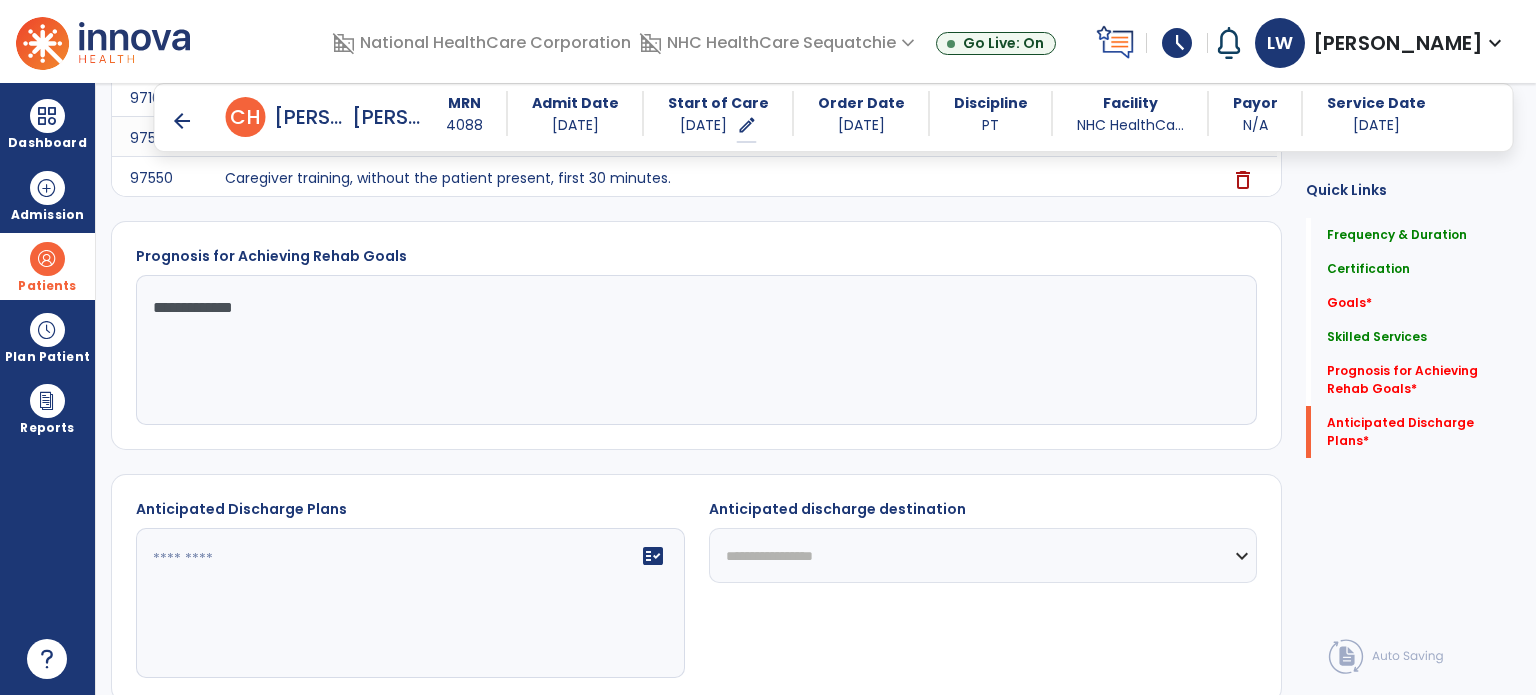 type on "**********" 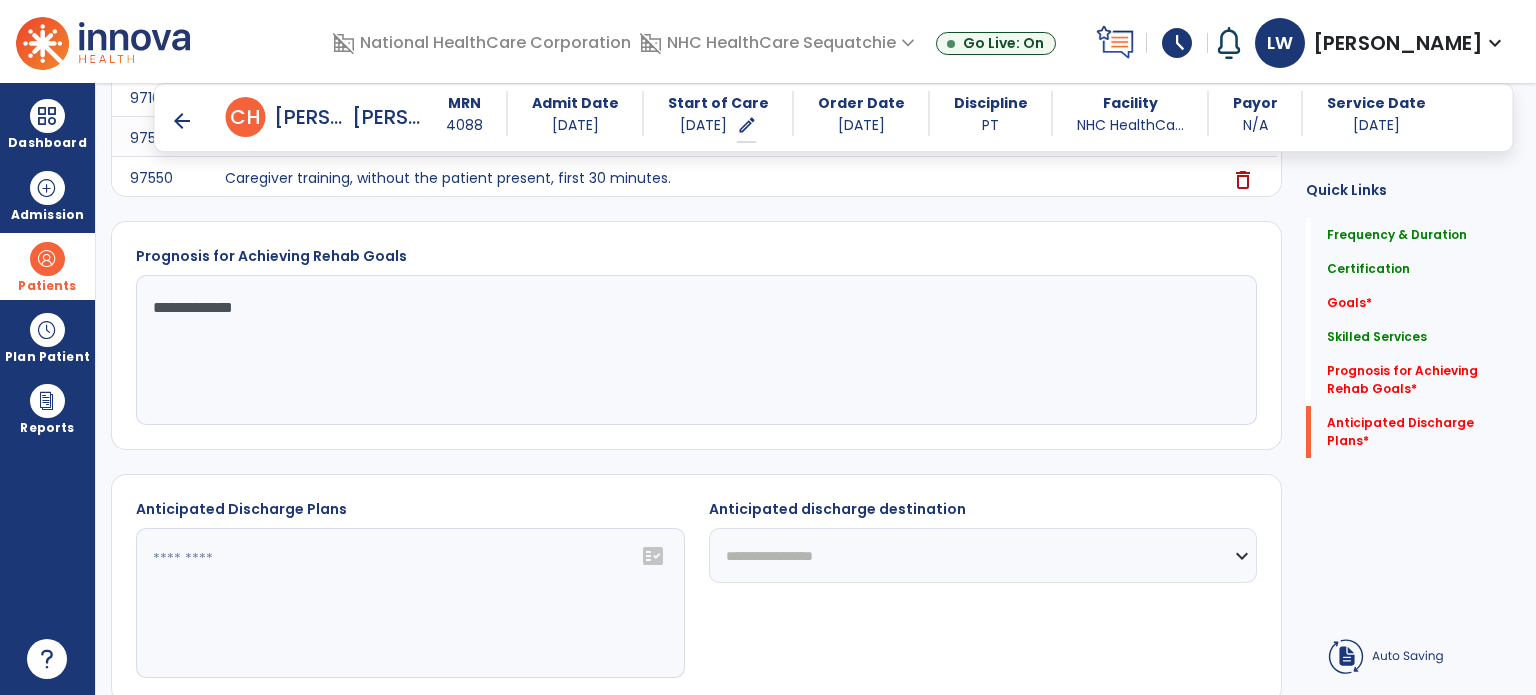 click on "fact_check" 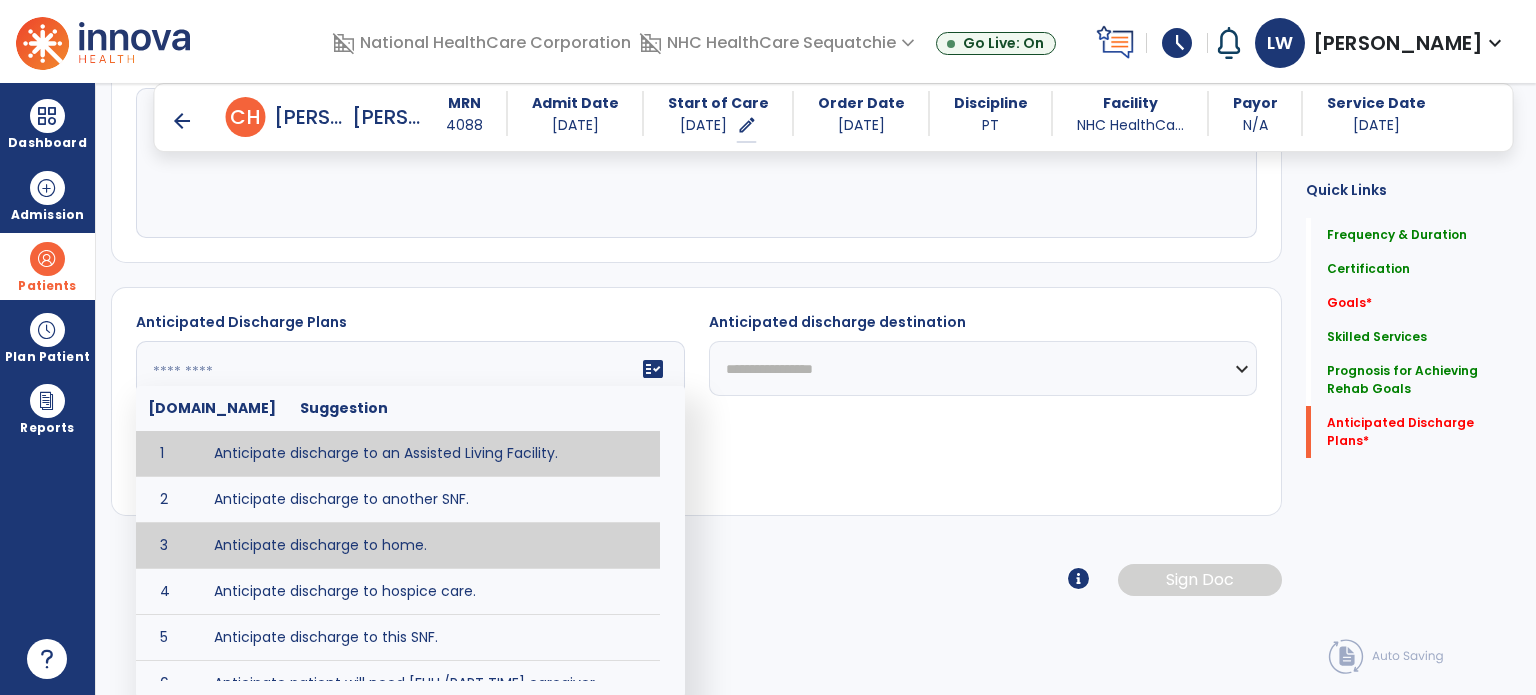 type on "**********" 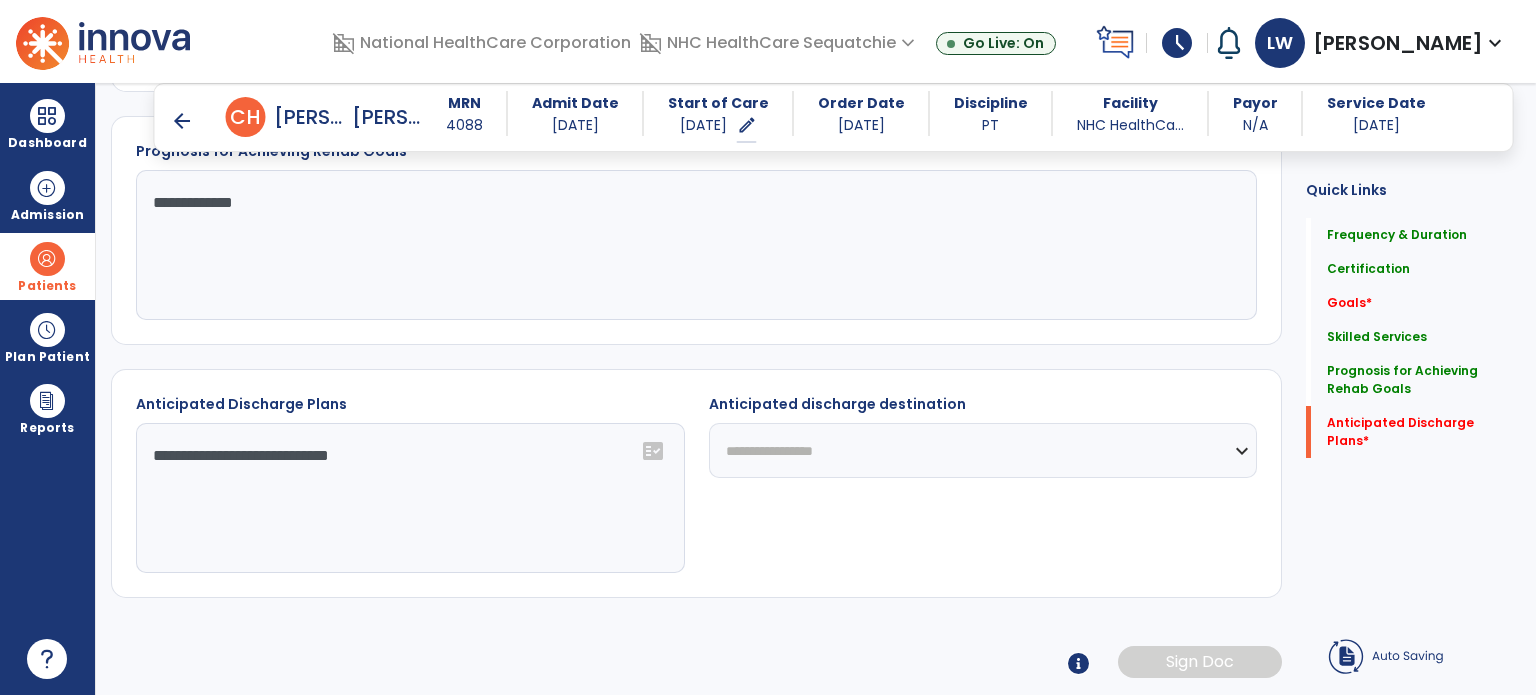 scroll, scrollTop: 1180, scrollLeft: 0, axis: vertical 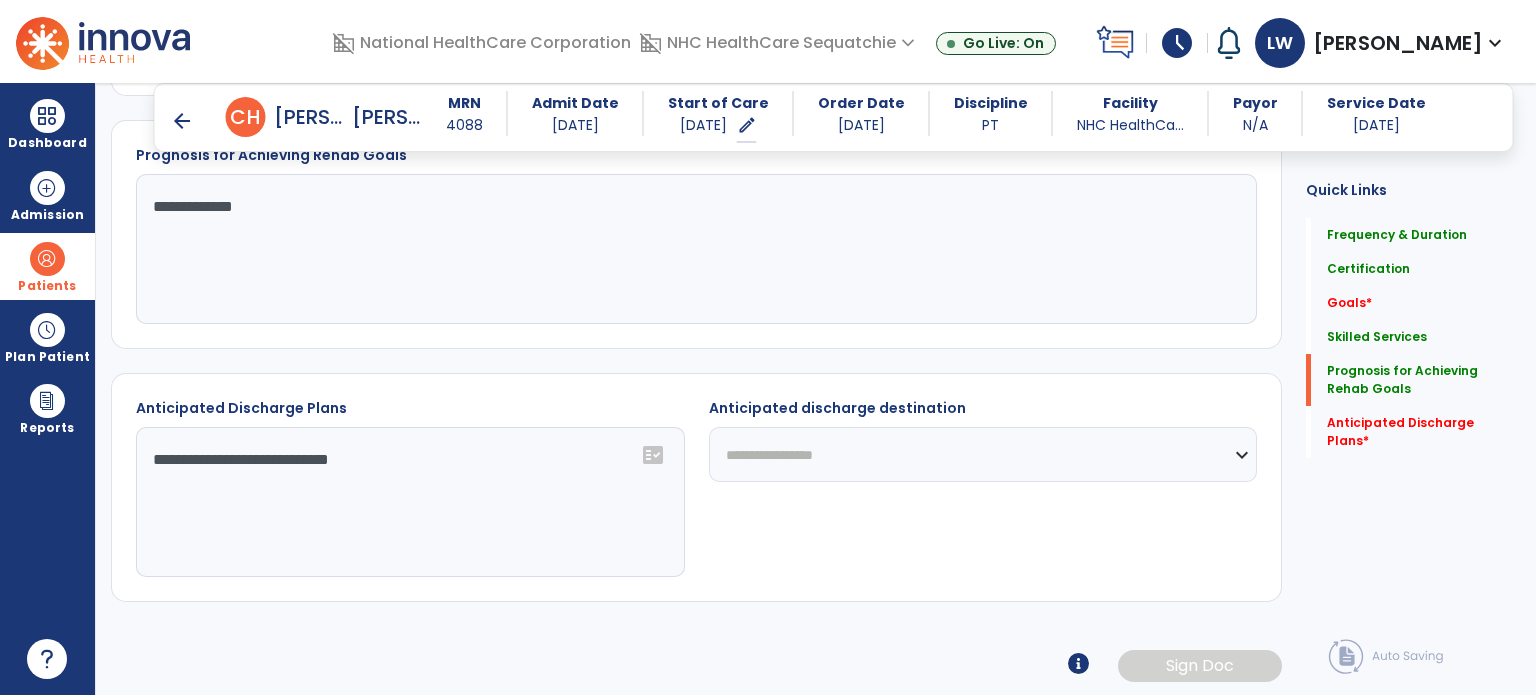 click on "**********" 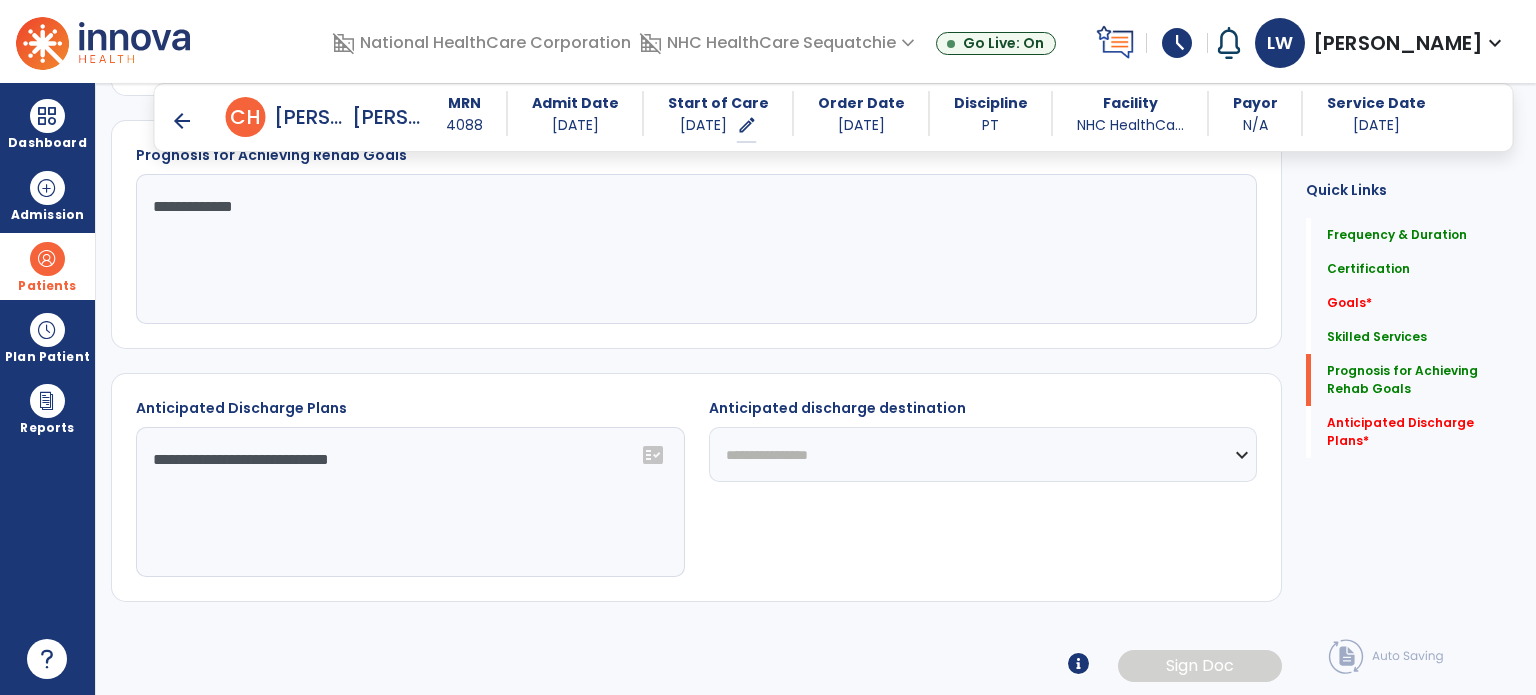 click on "**********" 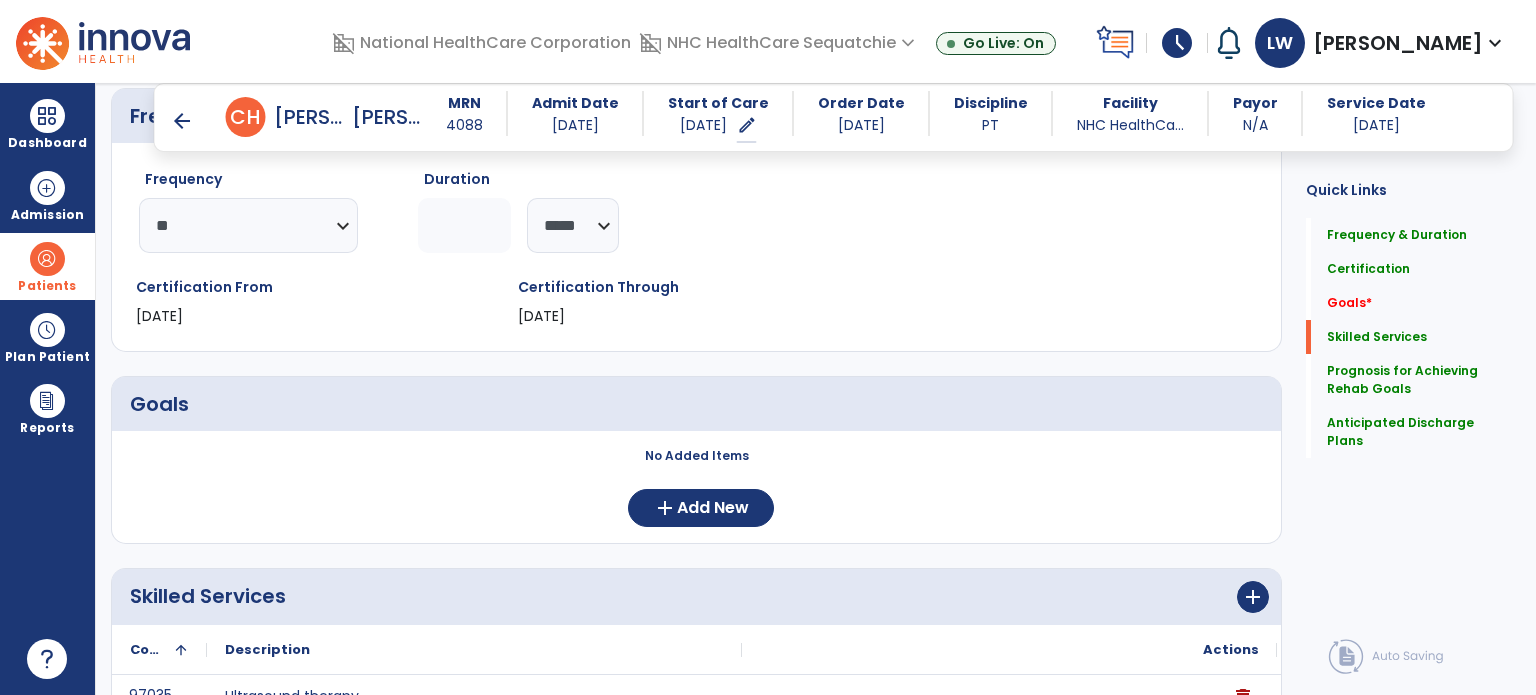 scroll, scrollTop: 0, scrollLeft: 0, axis: both 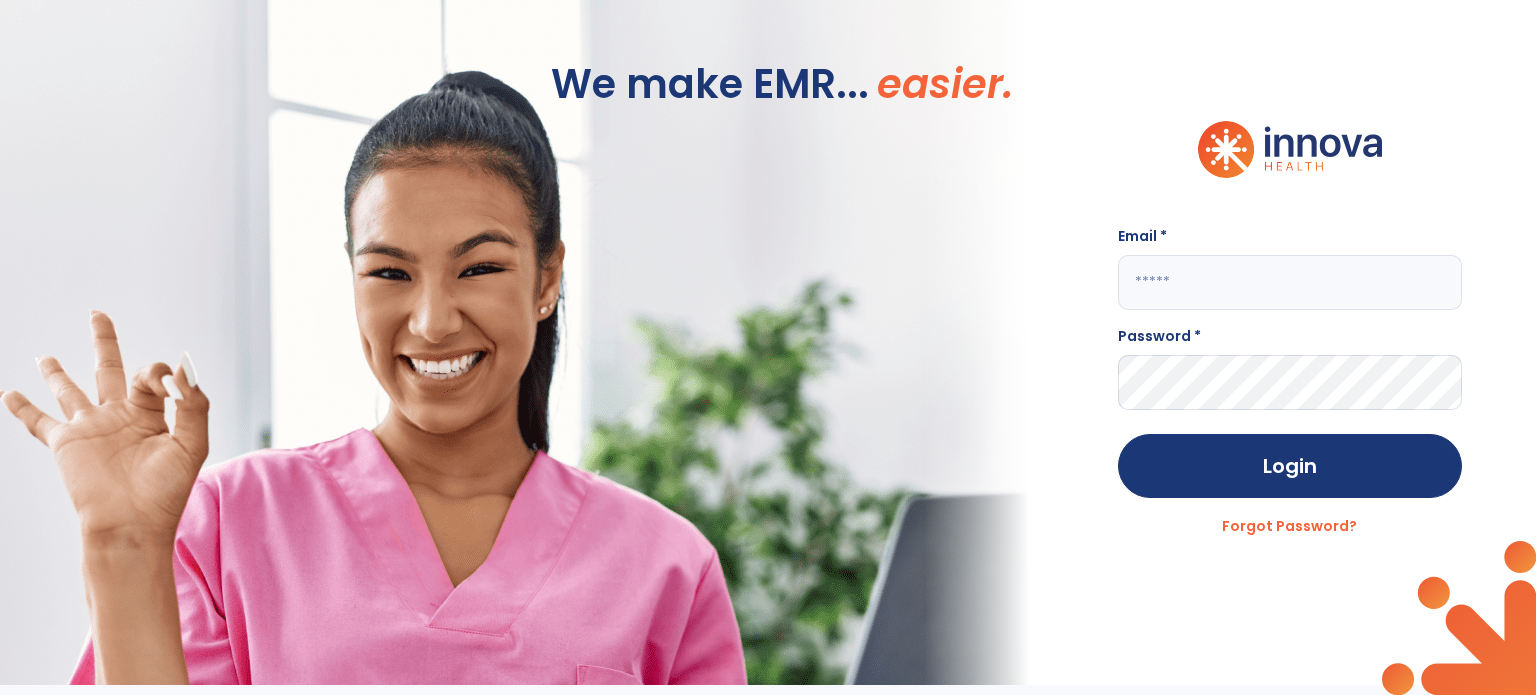 type on "**********" 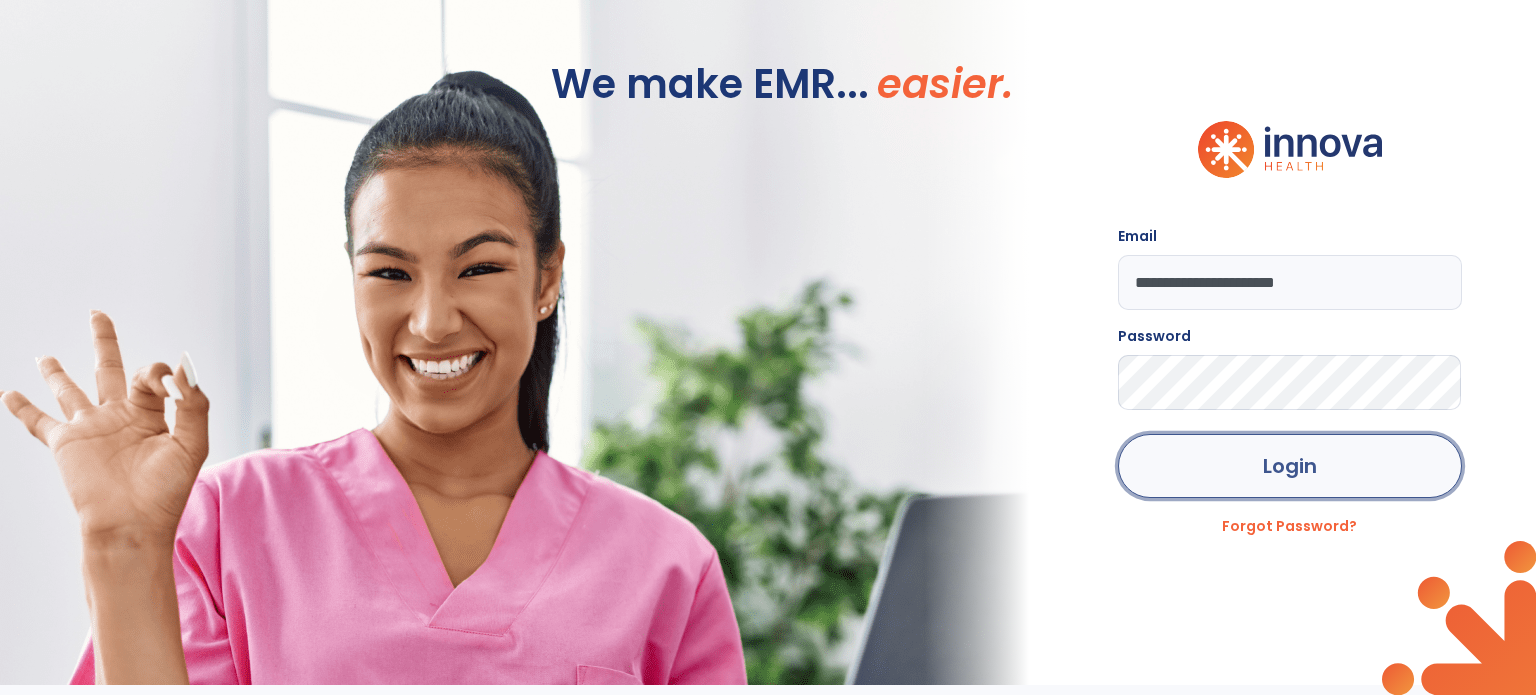 click on "Login" 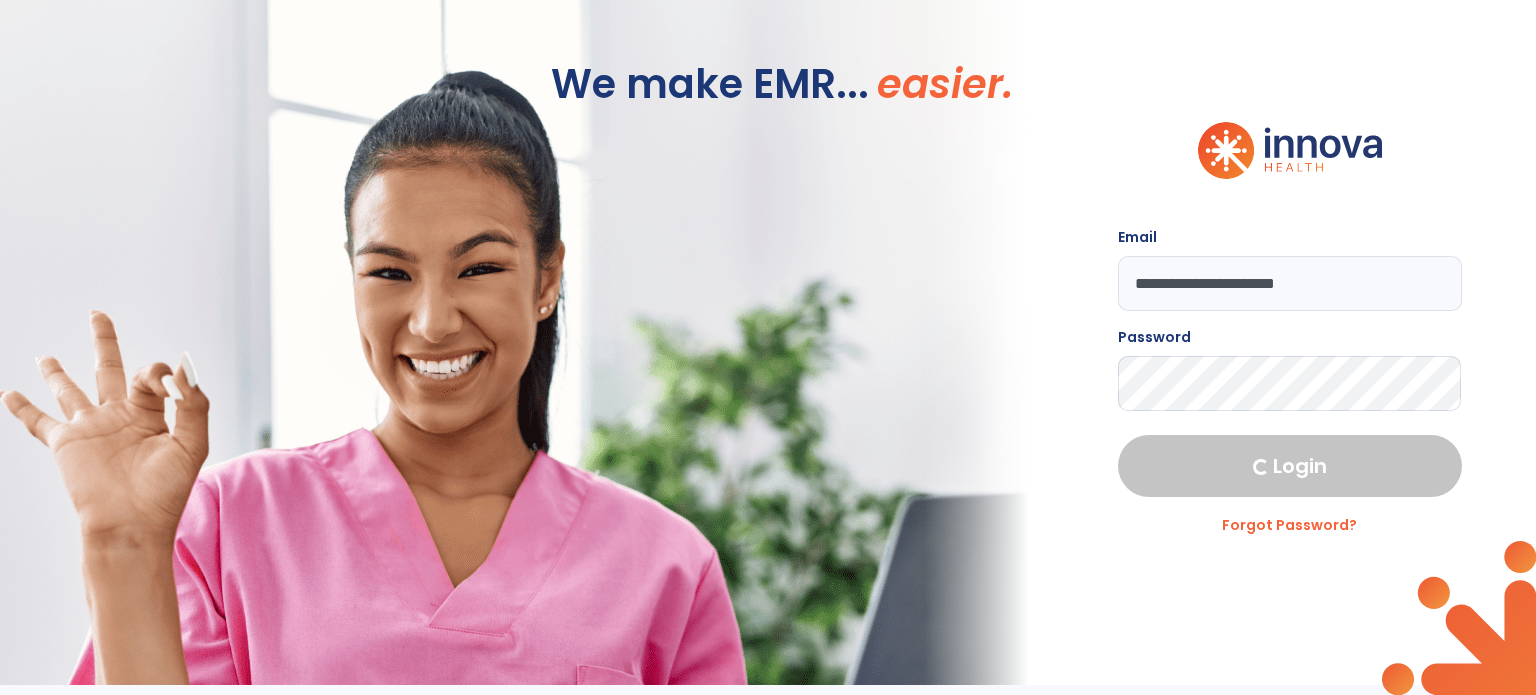 select on "****" 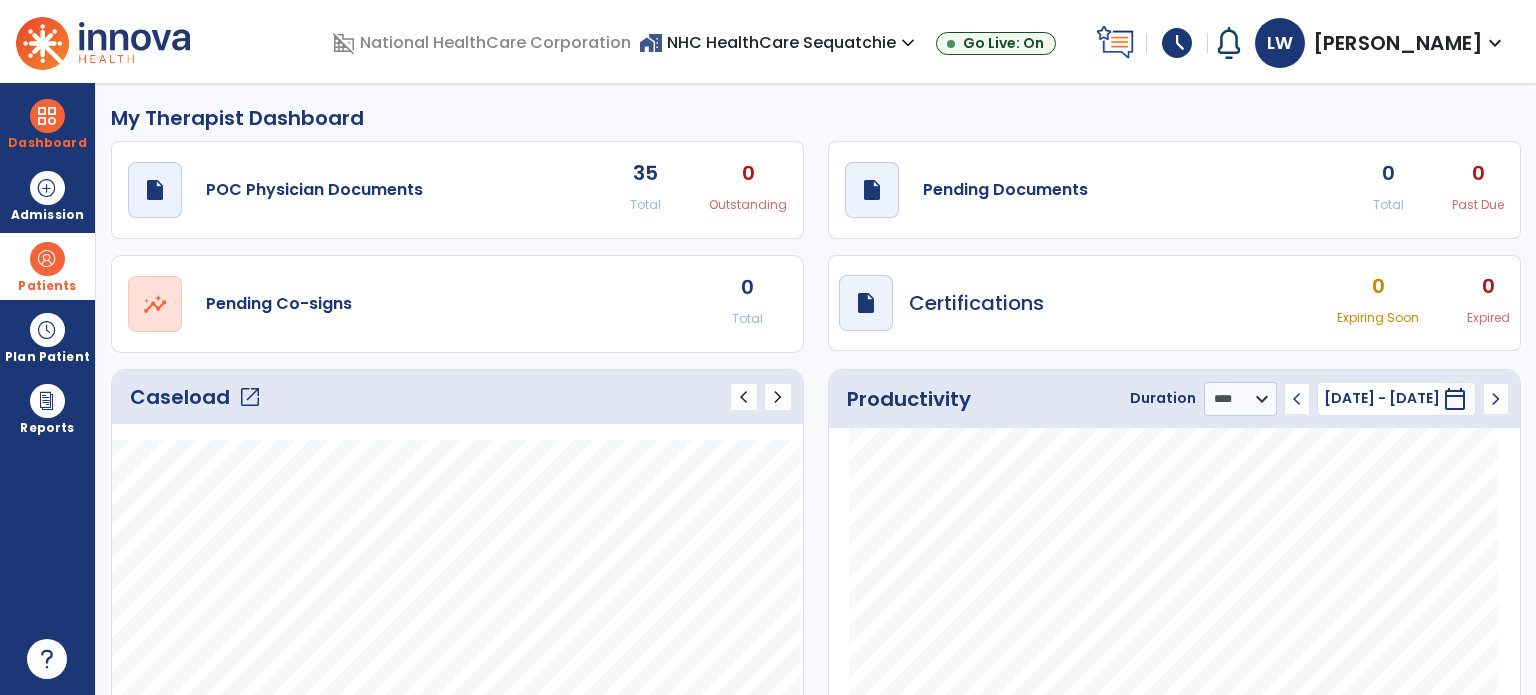 click at bounding box center (47, 259) 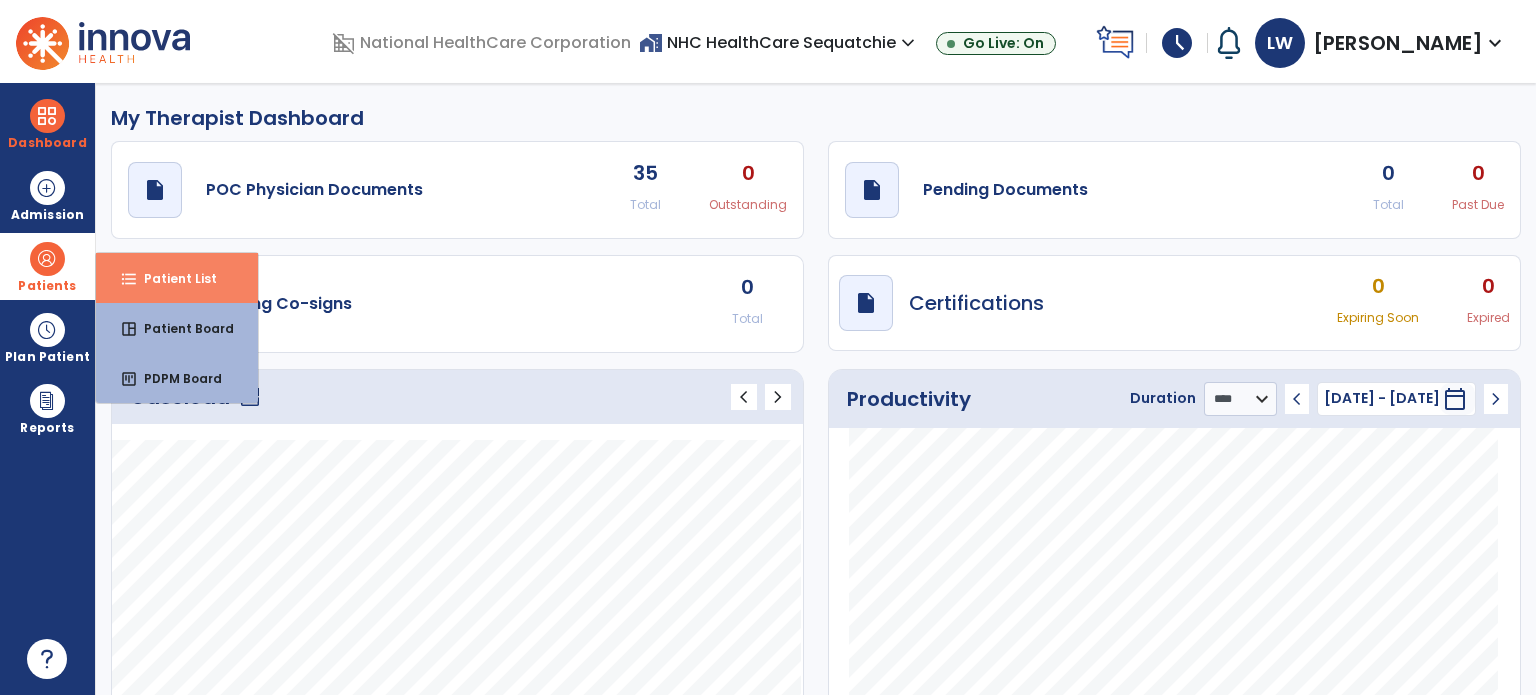 click on "Patient List" at bounding box center [172, 278] 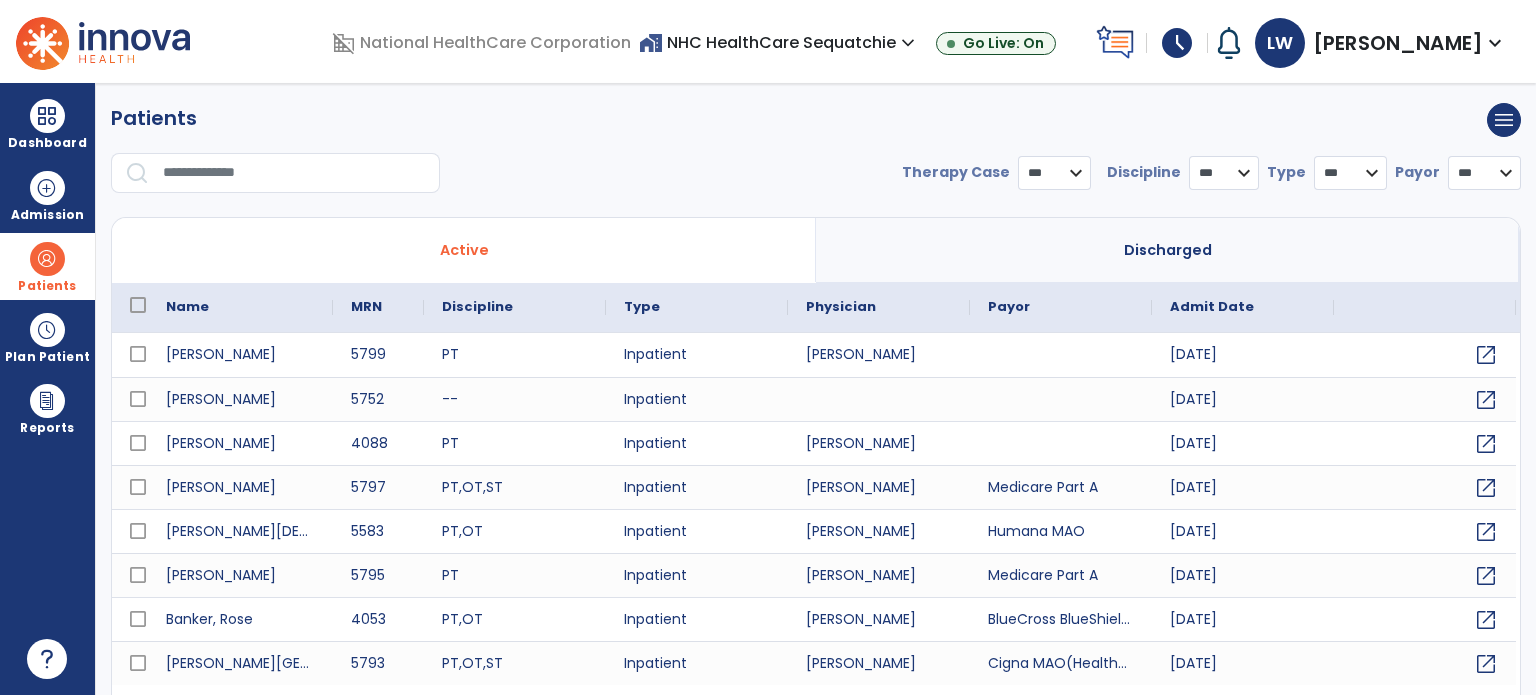 select on "***" 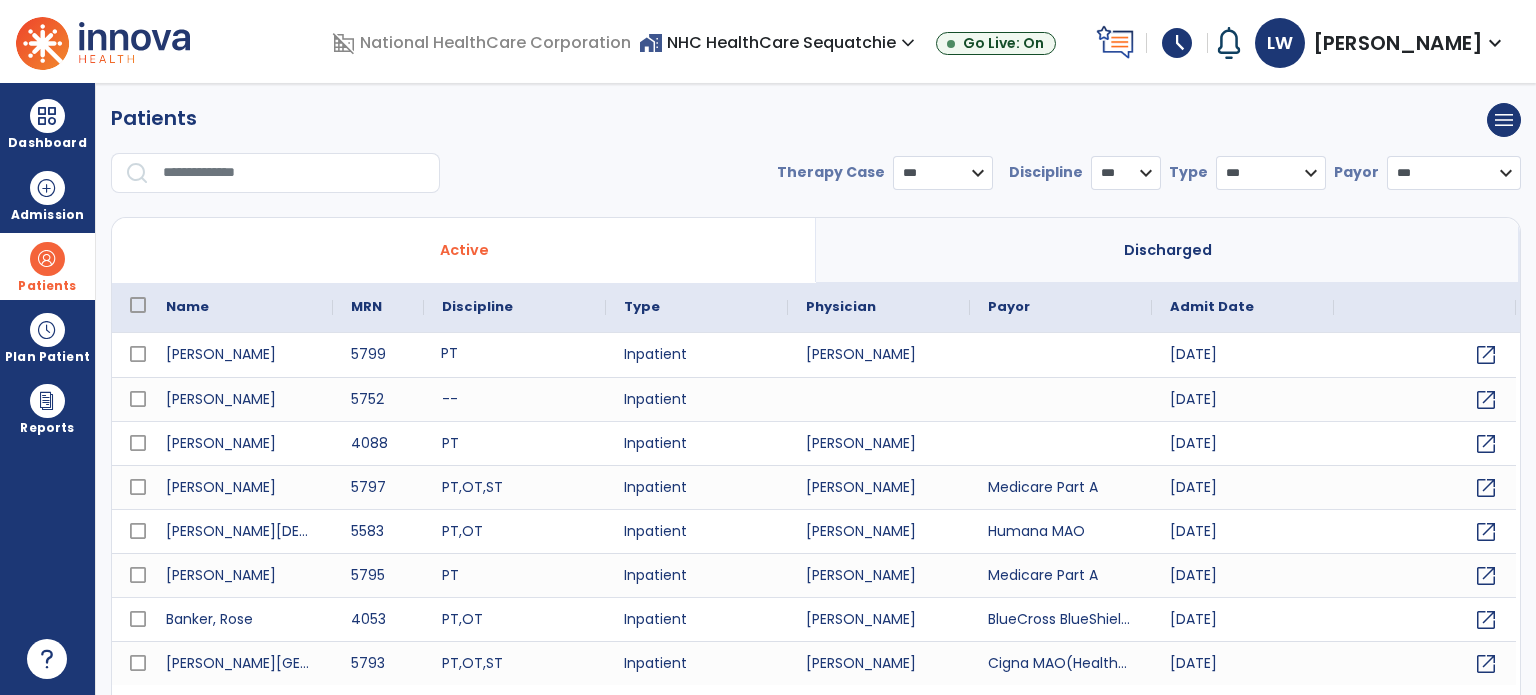 click on "PT" at bounding box center [515, 355] 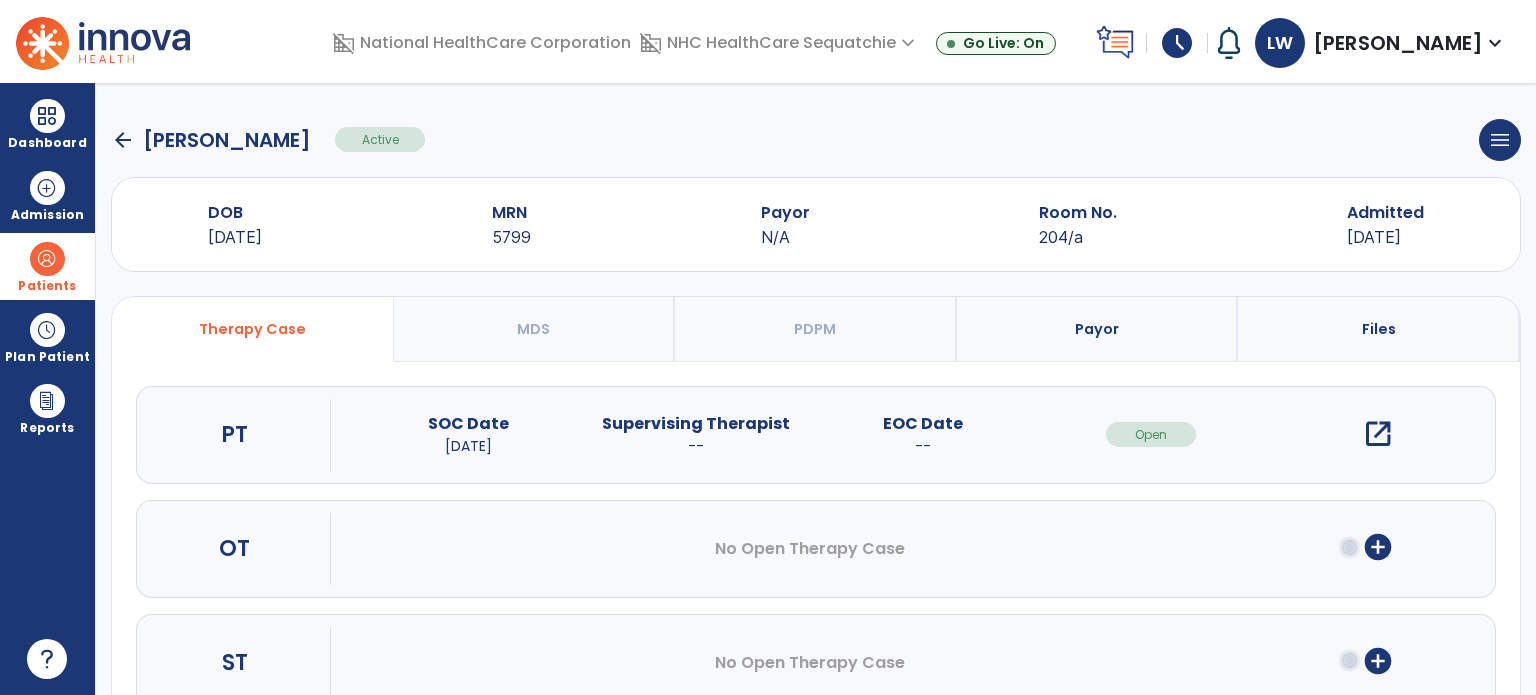 click on "open_in_new" at bounding box center [1378, 434] 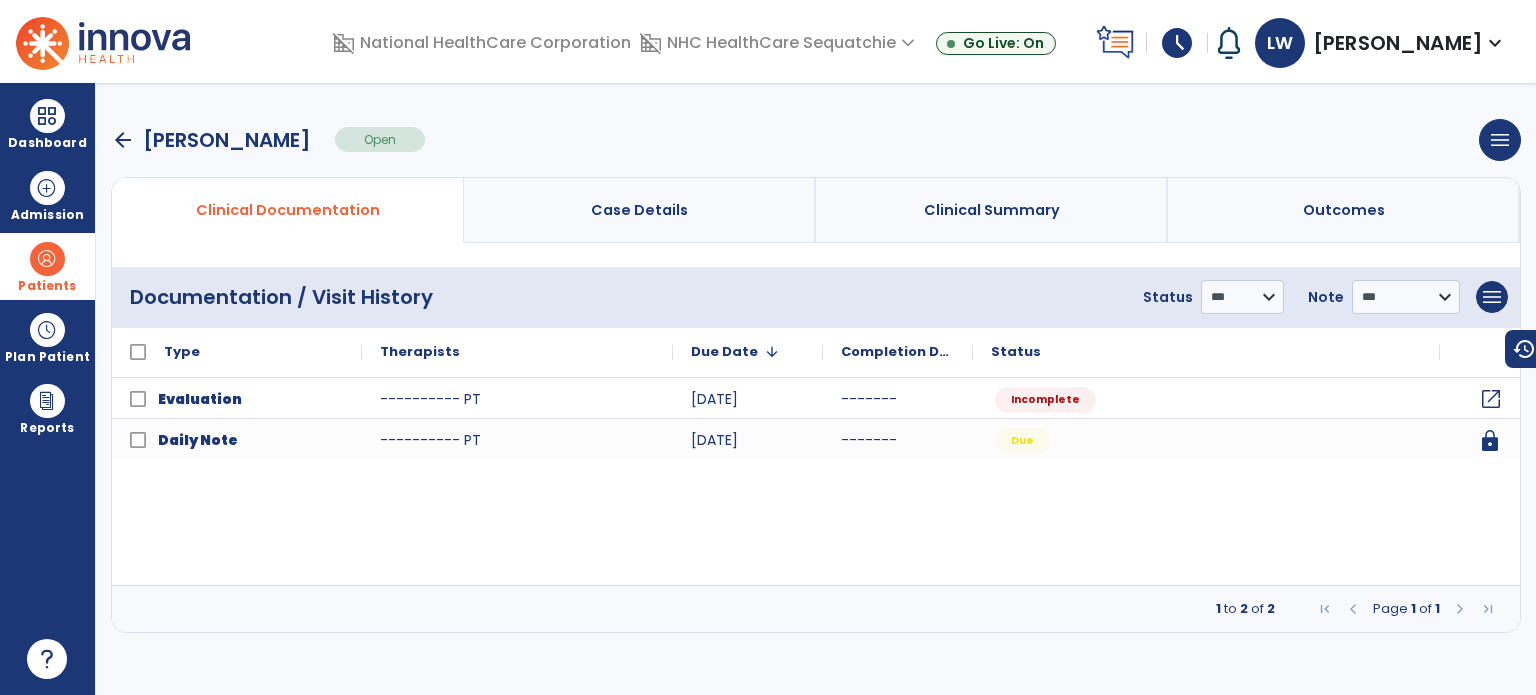 click on "open_in_new" 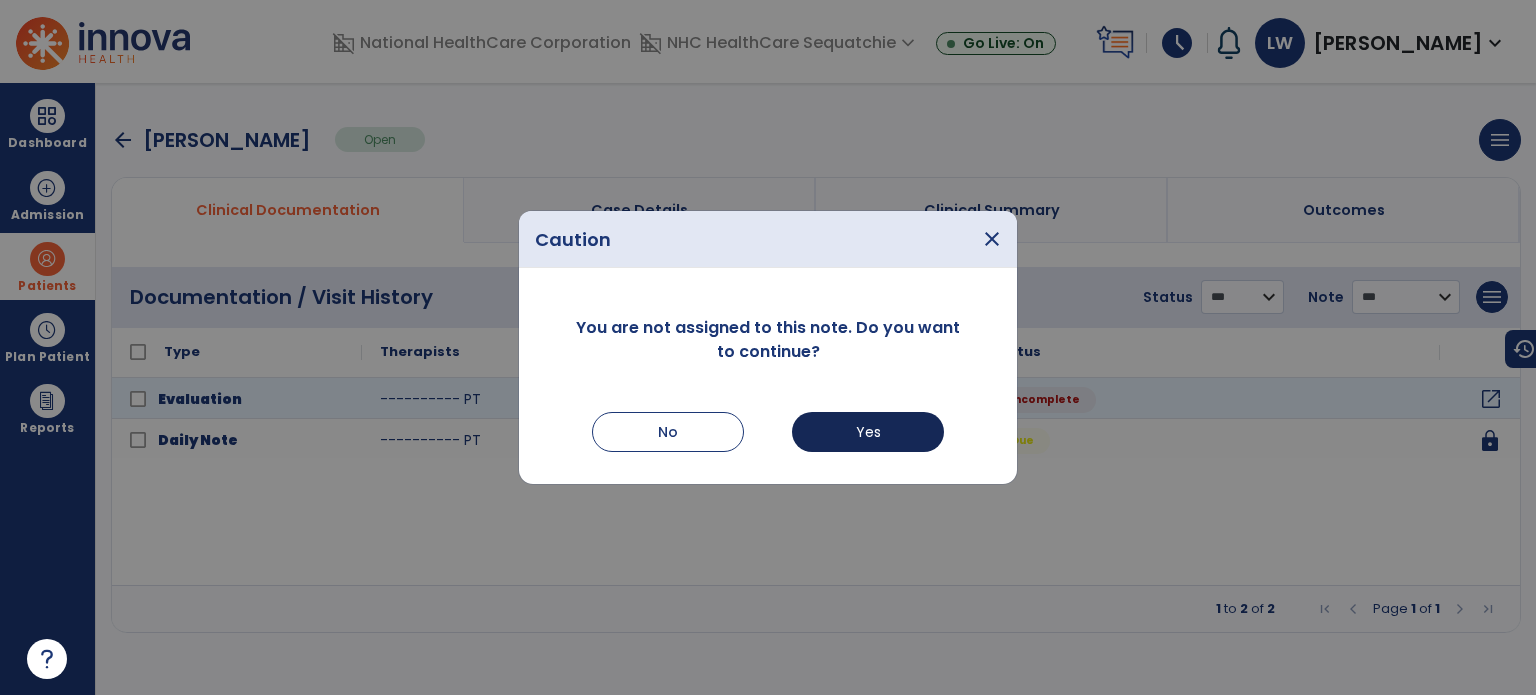 click on "Yes" at bounding box center (868, 432) 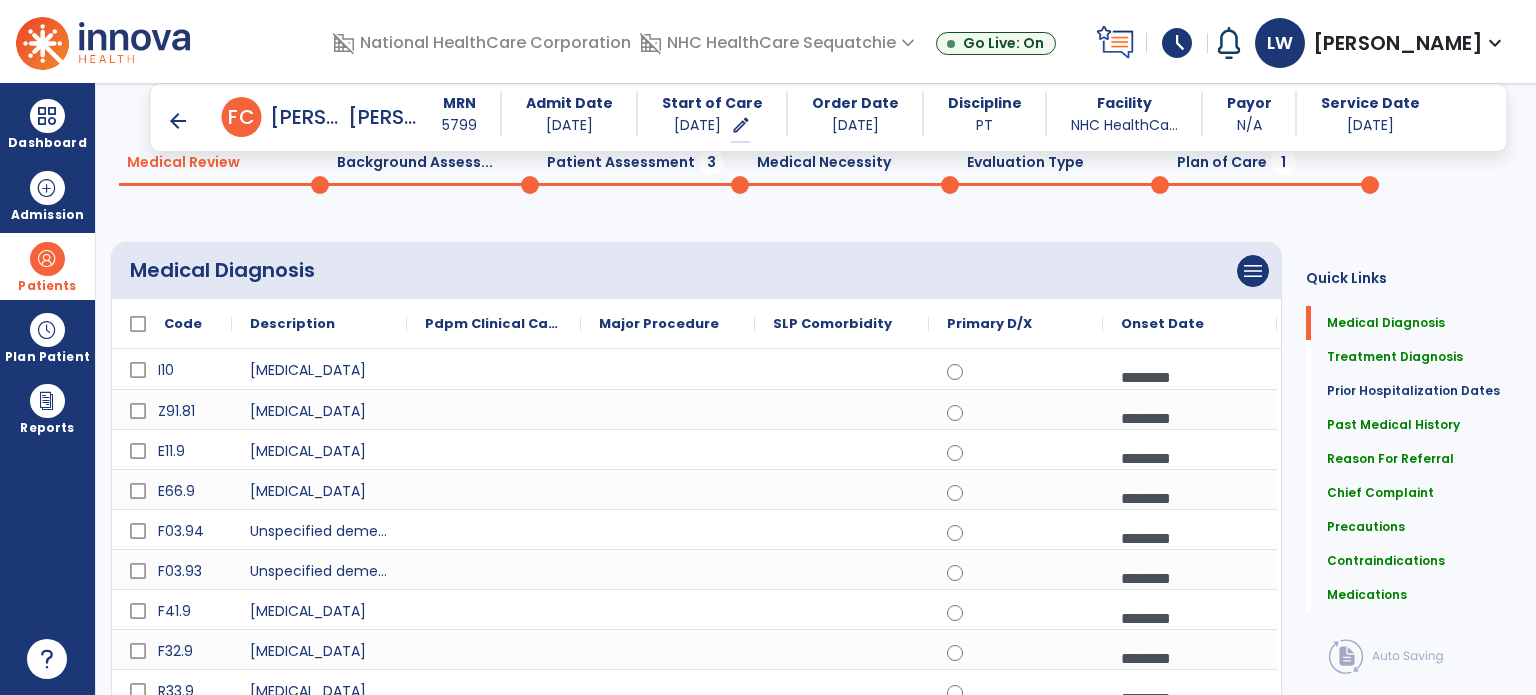 scroll, scrollTop: 0, scrollLeft: 0, axis: both 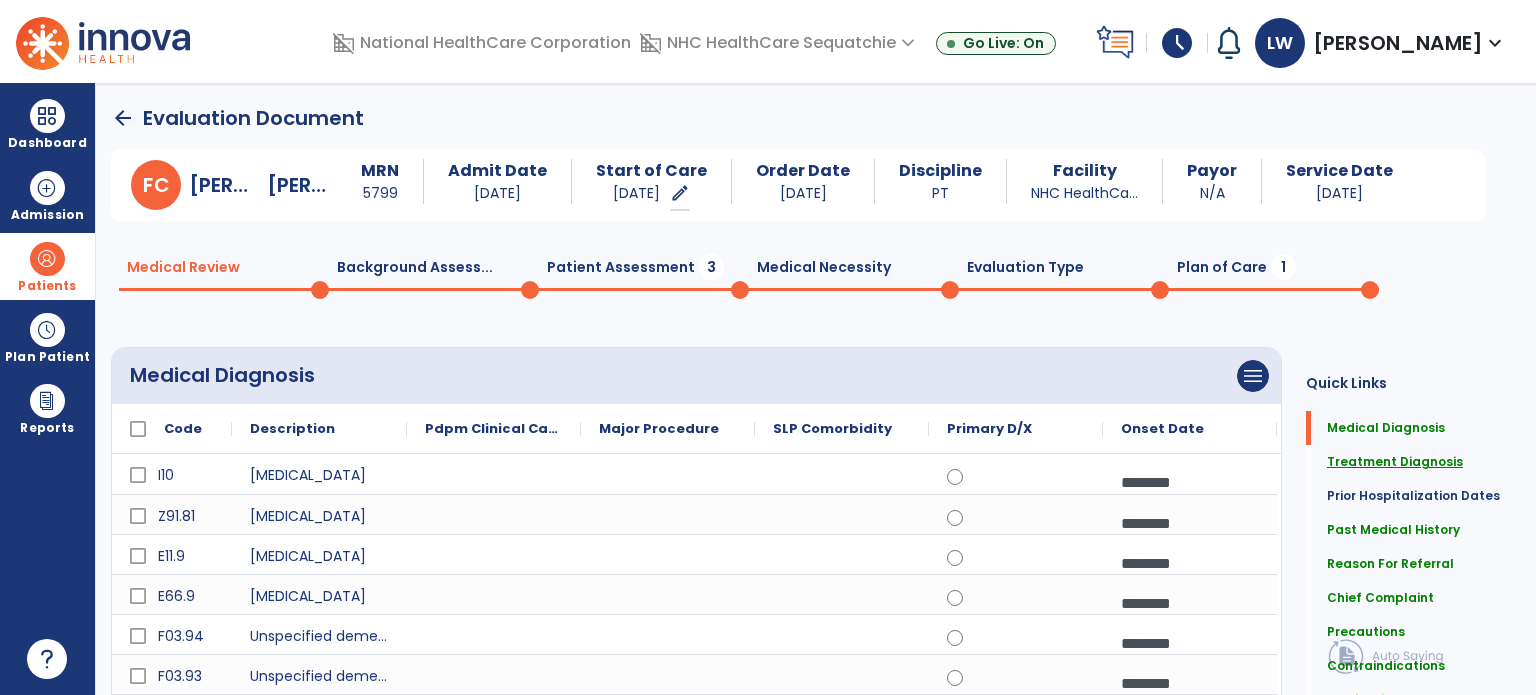click on "Treatment Diagnosis" 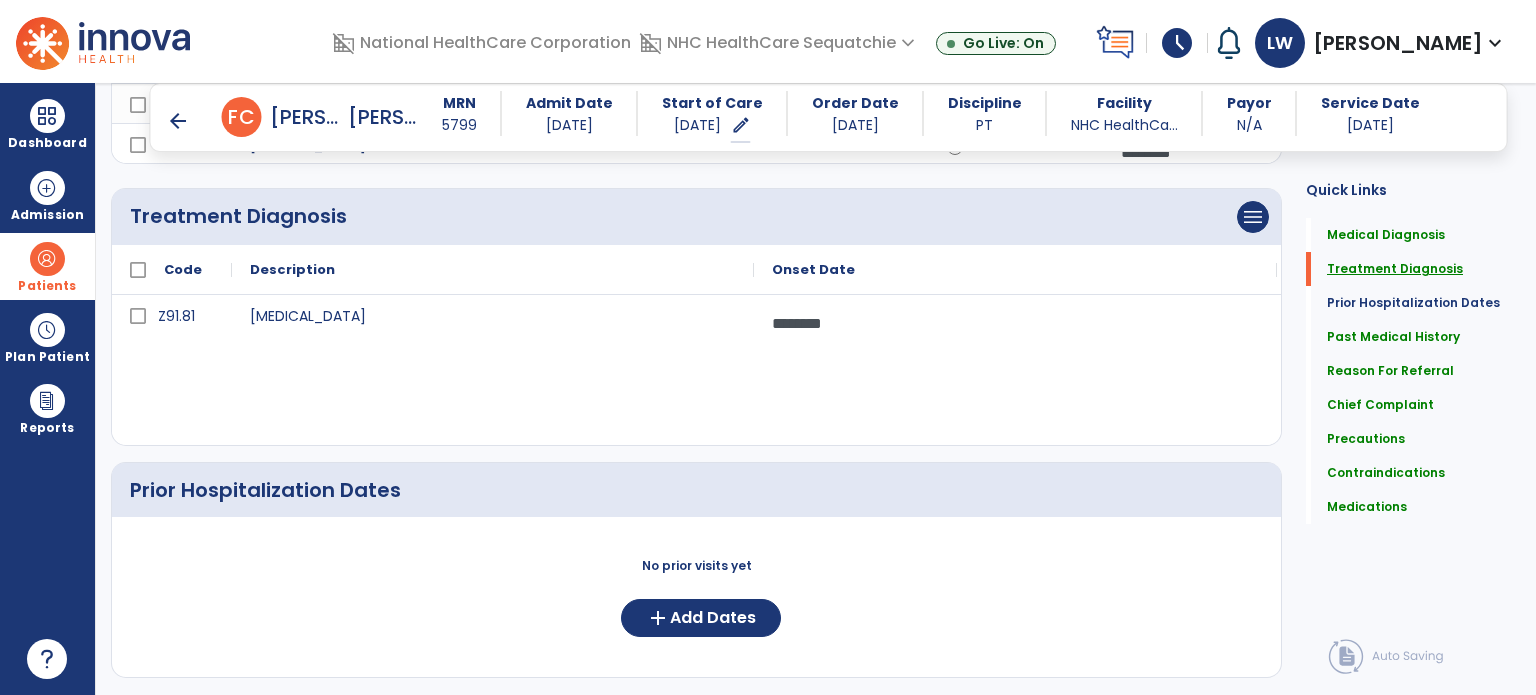 scroll, scrollTop: 938, scrollLeft: 0, axis: vertical 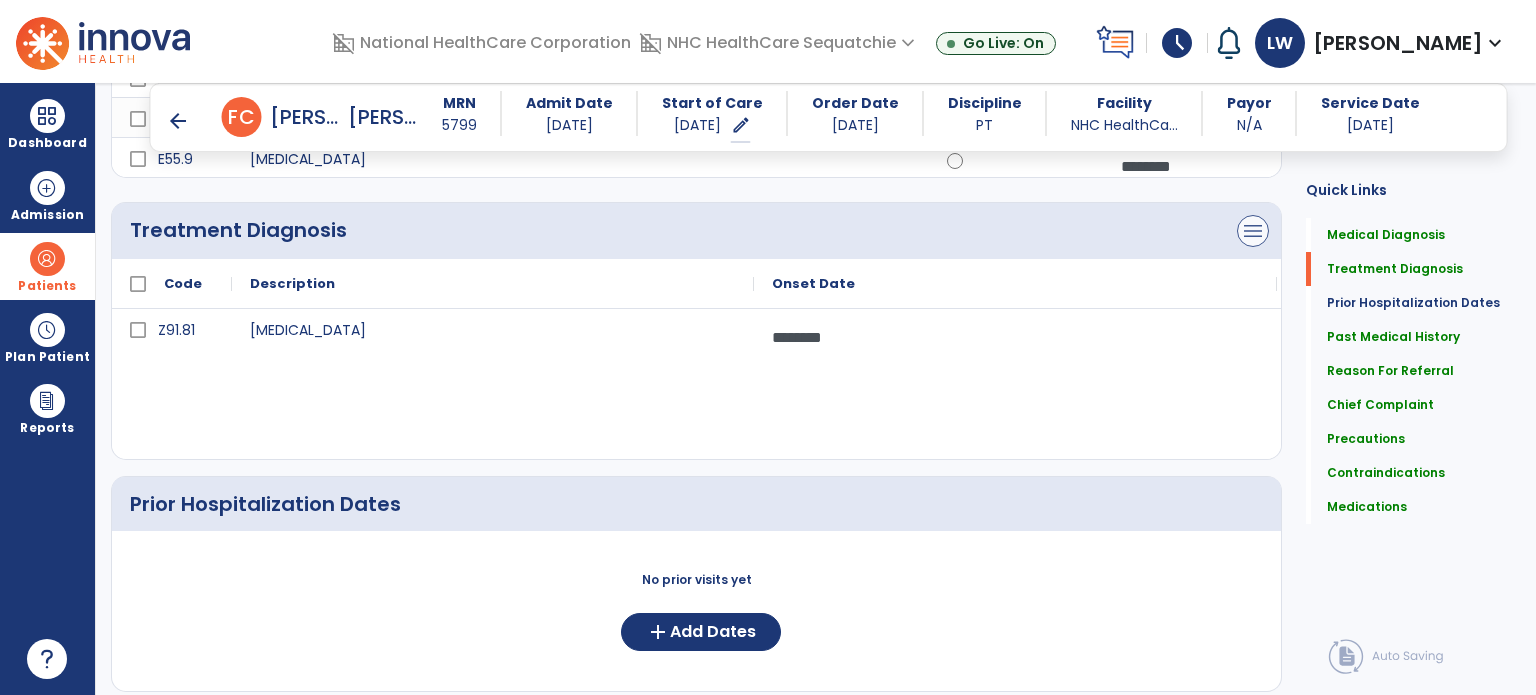 click on "menu" at bounding box center (1253, -581) 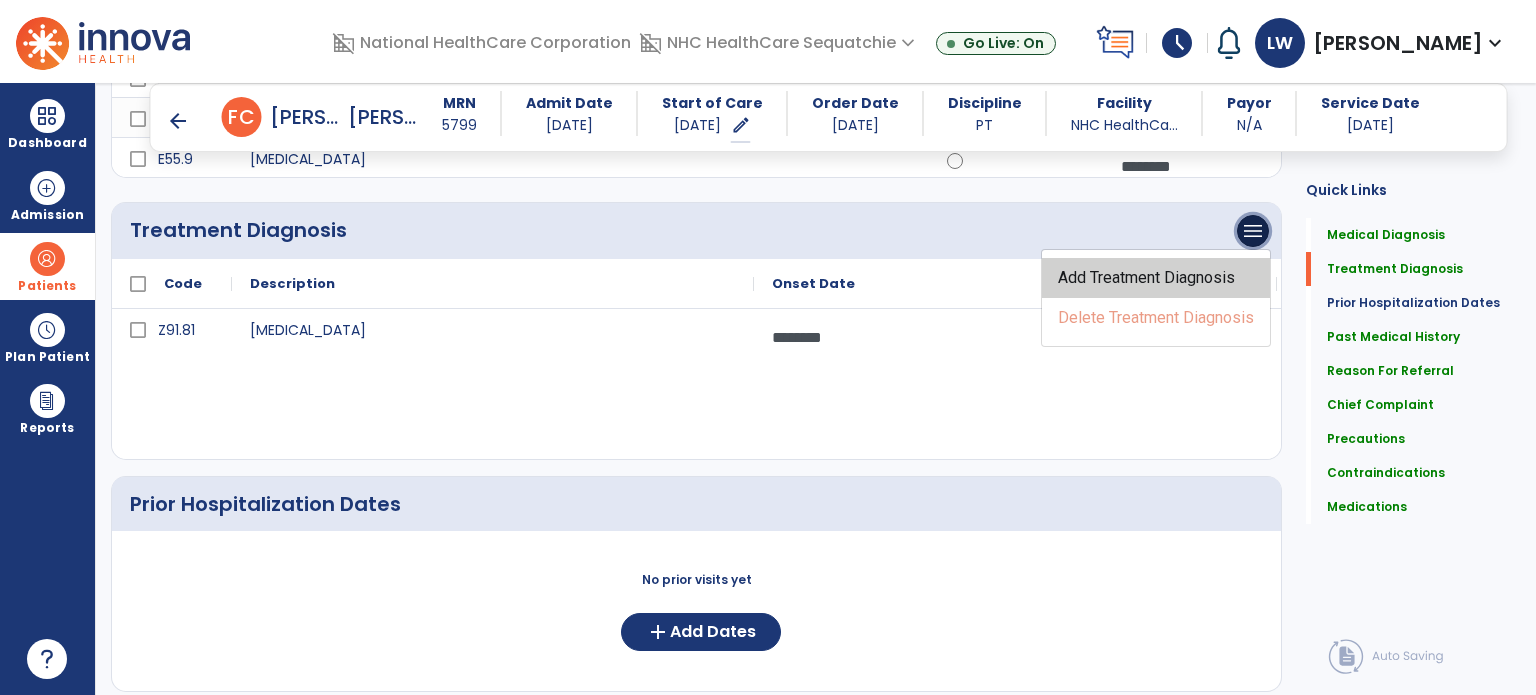 click on "Add Treatment Diagnosis" 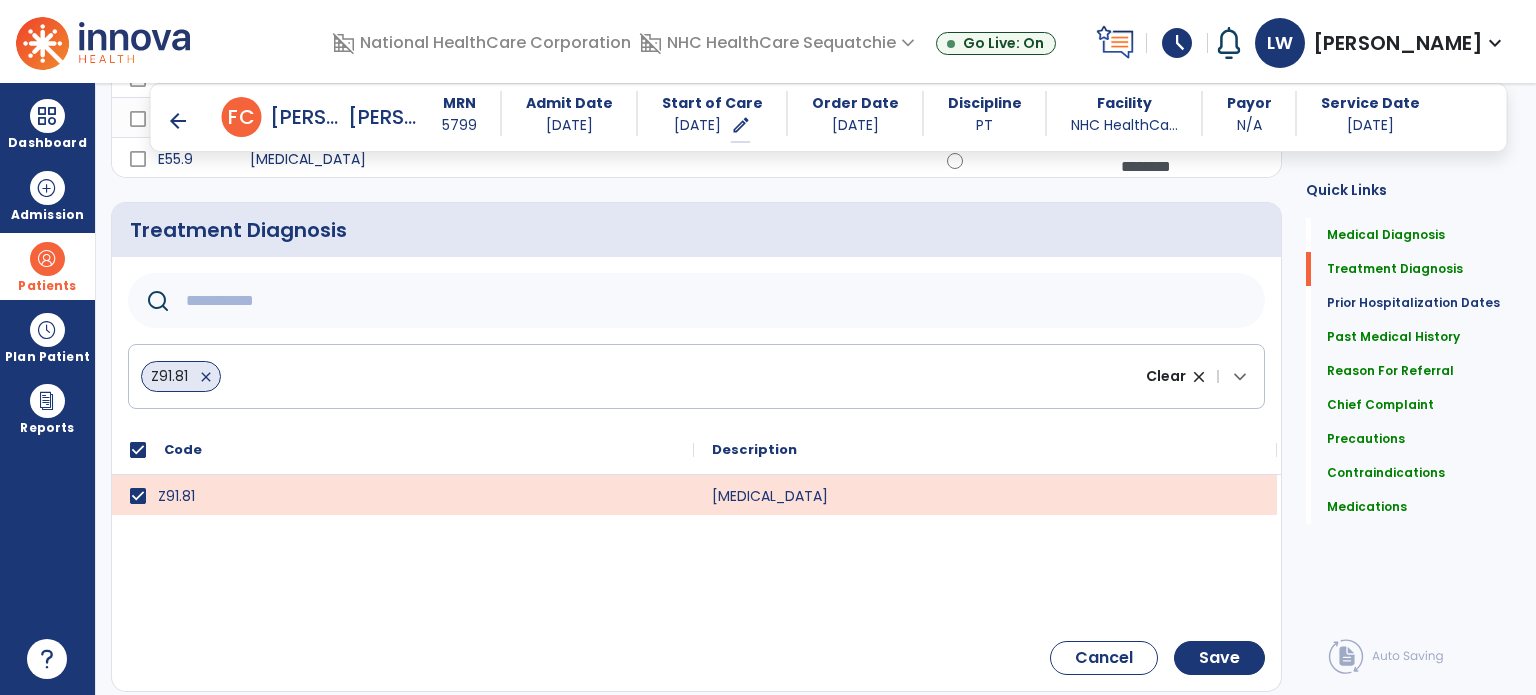 click 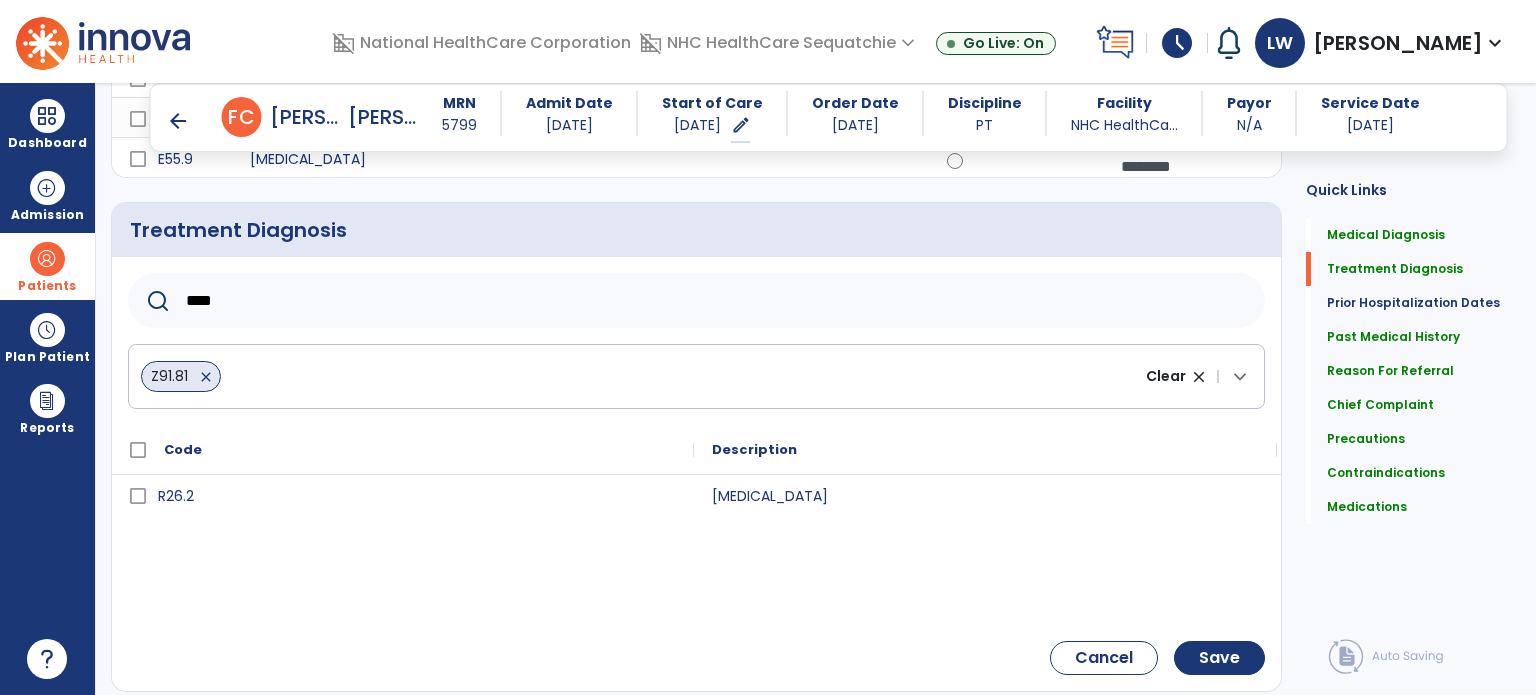 type on "****" 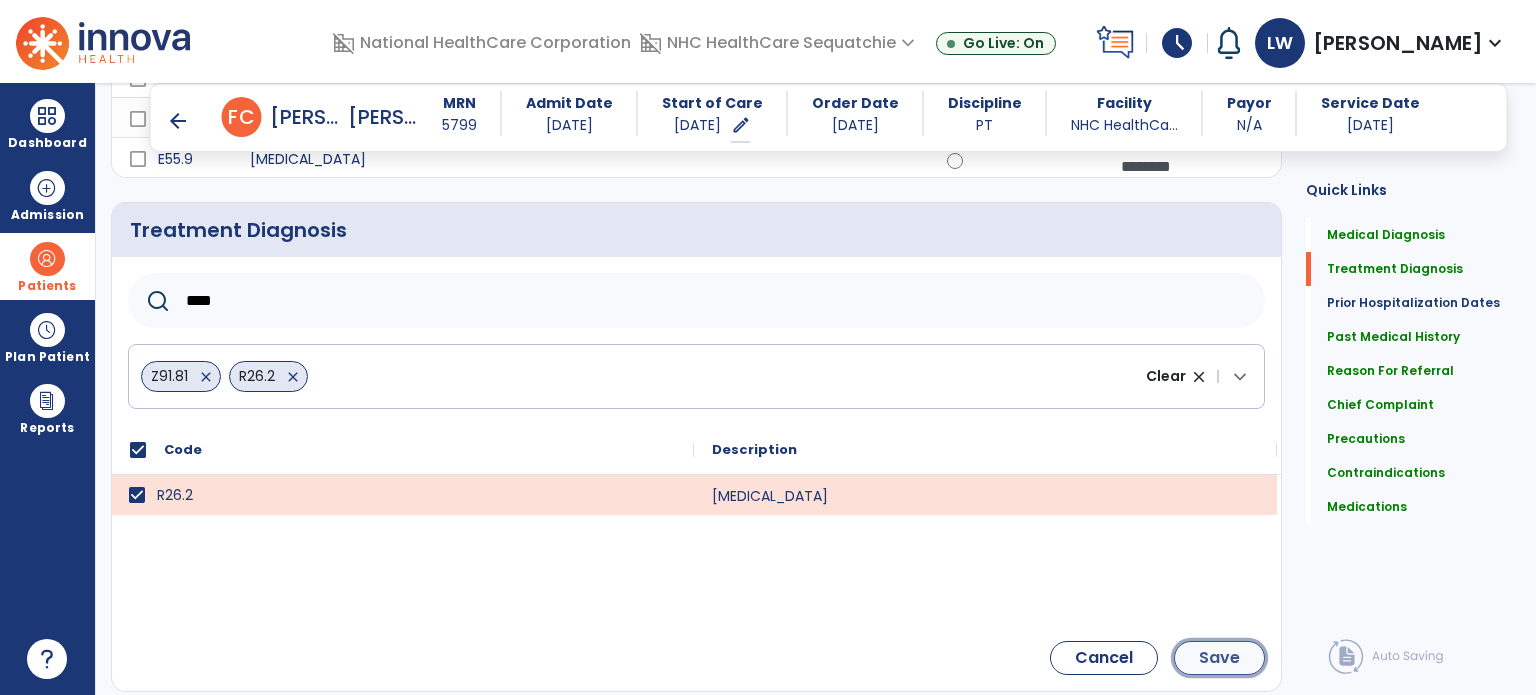 click on "Save" 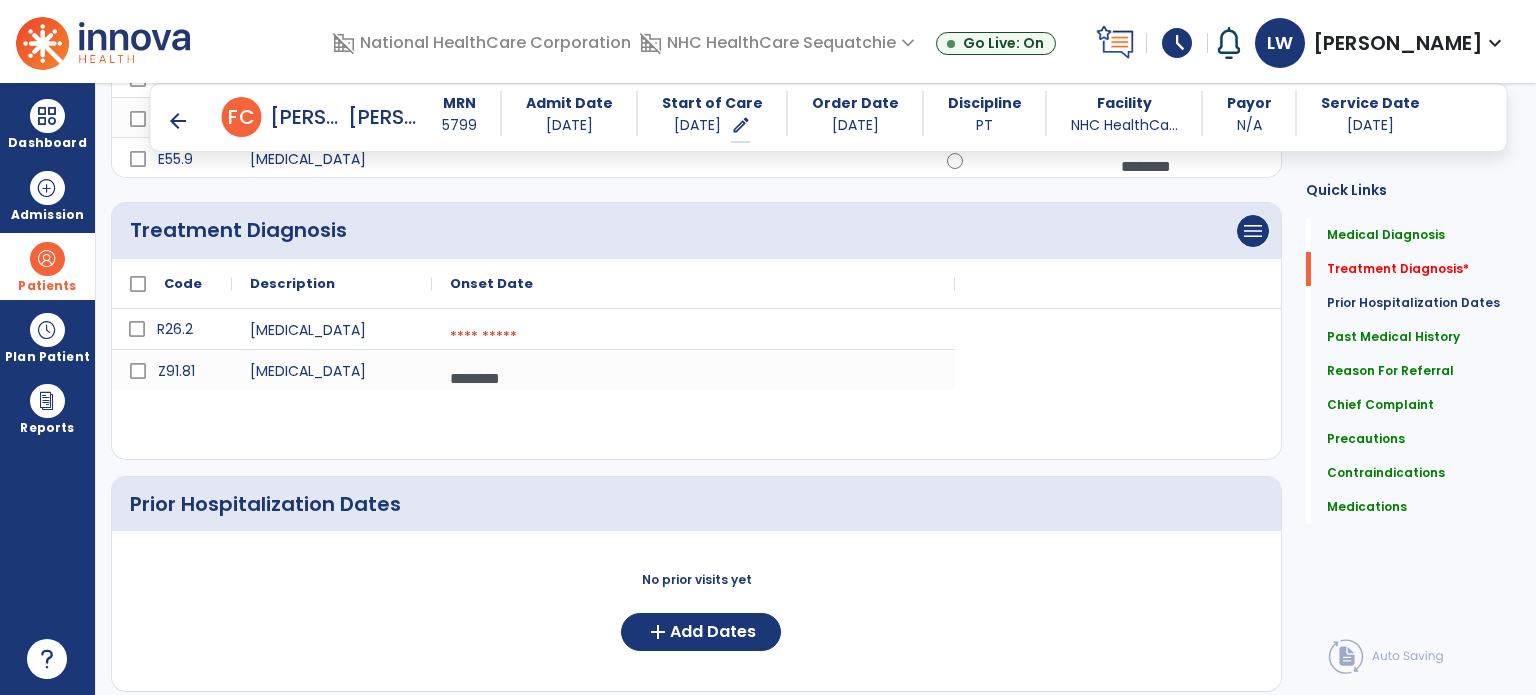 click at bounding box center [693, 337] 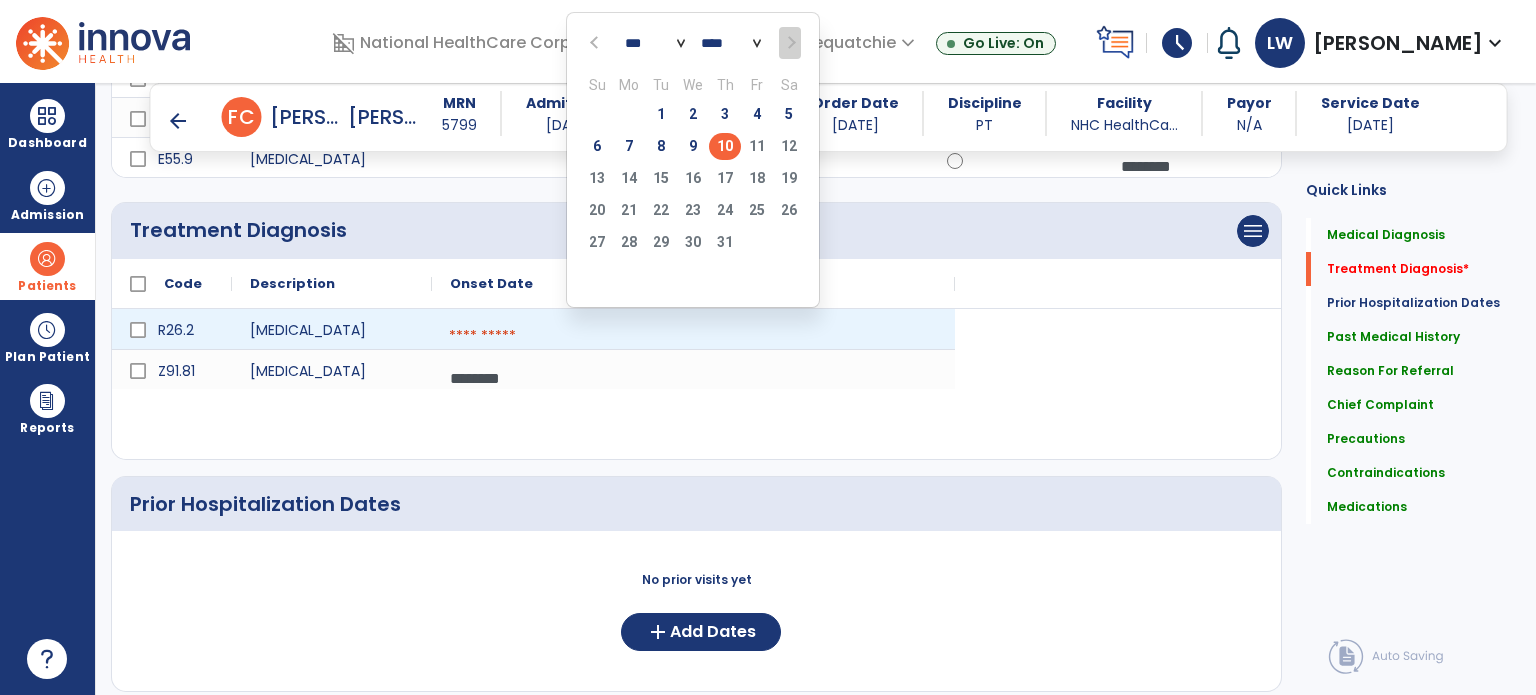 click on "10" 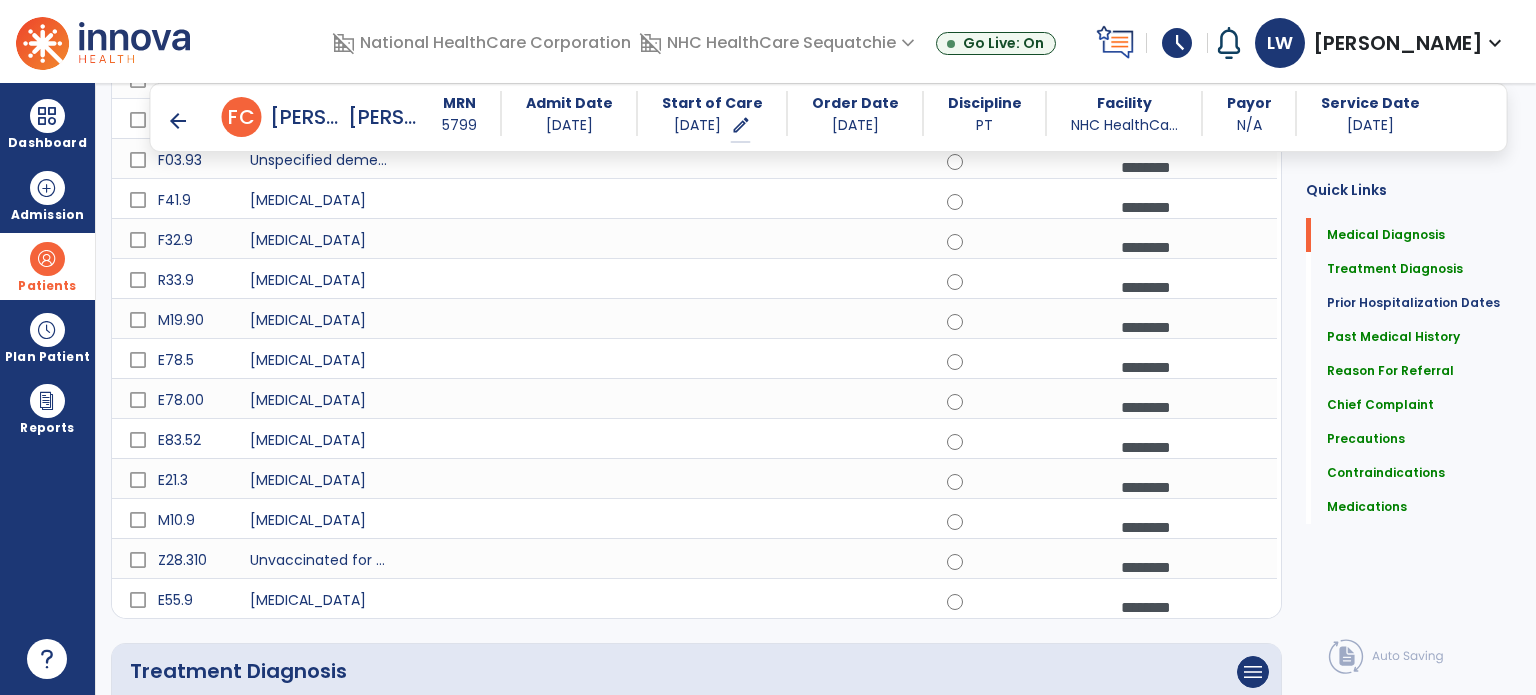 scroll, scrollTop: 489, scrollLeft: 0, axis: vertical 